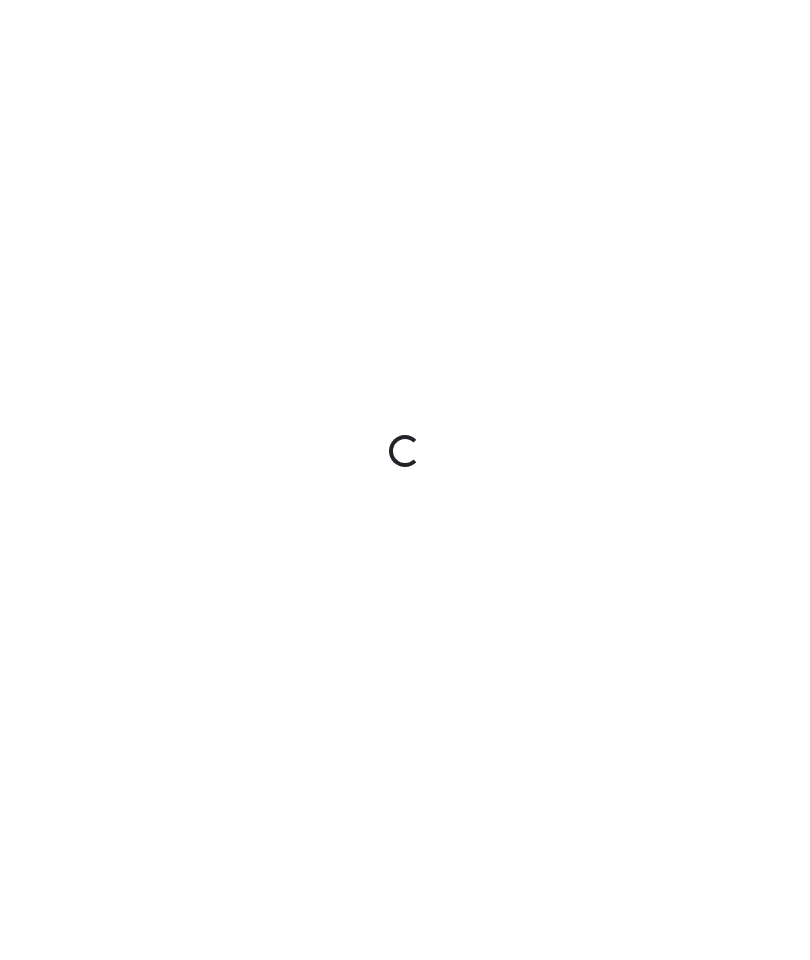 scroll, scrollTop: 0, scrollLeft: 0, axis: both 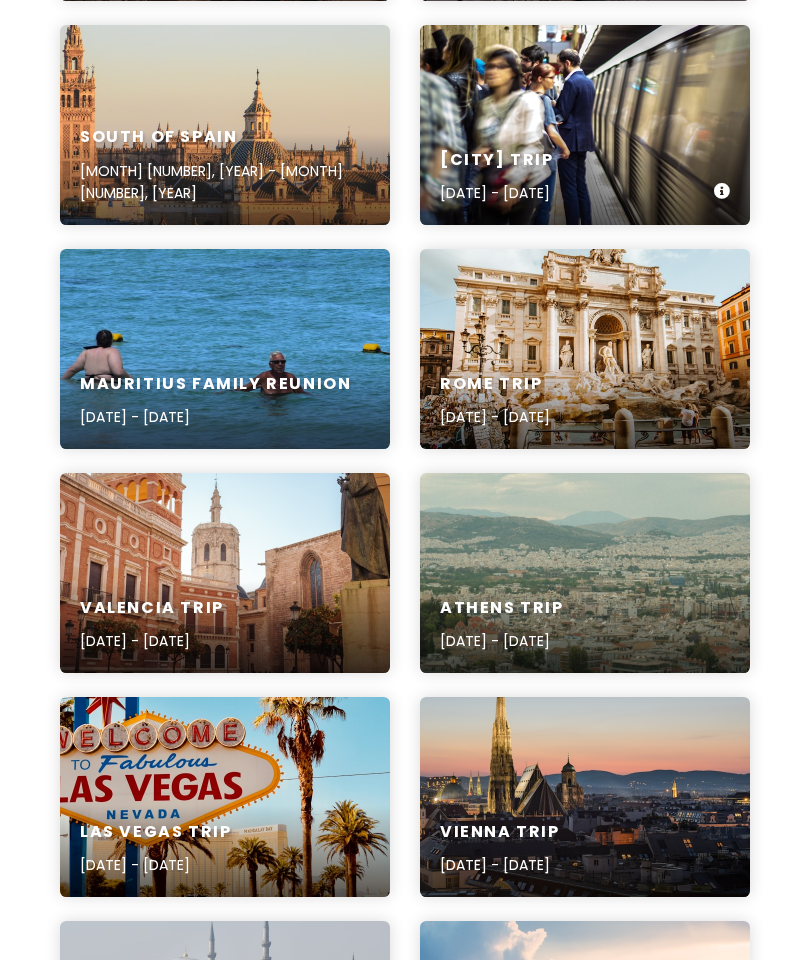 click on "[CITY] Trip" at bounding box center (497, 160) 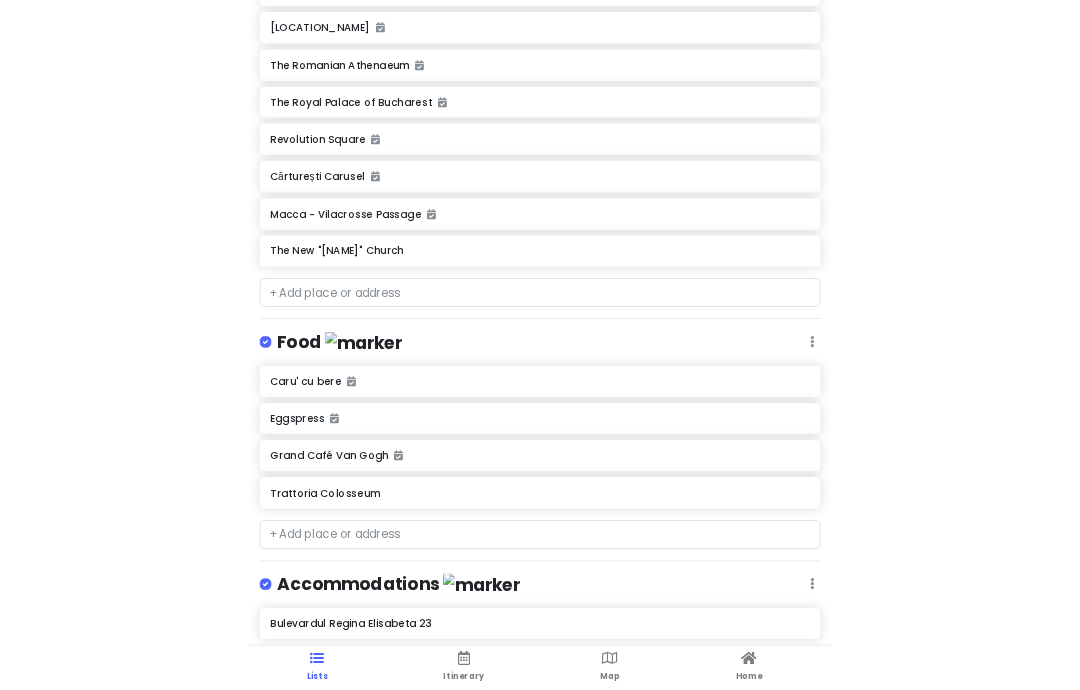 scroll, scrollTop: 537, scrollLeft: 0, axis: vertical 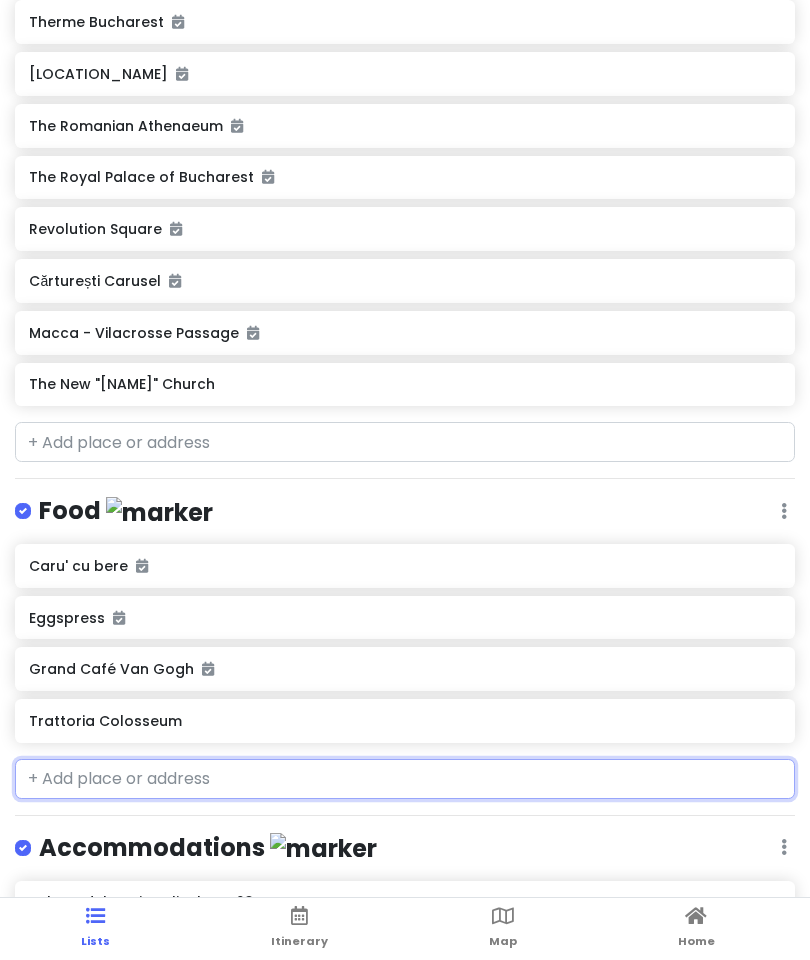 click at bounding box center [405, 779] 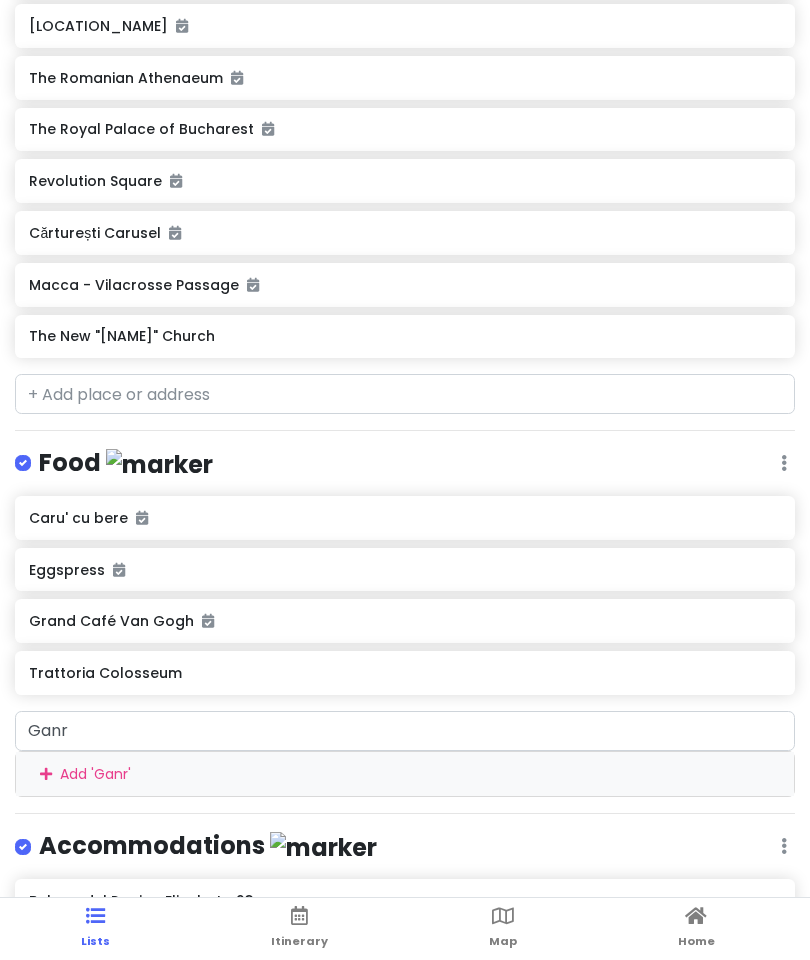 scroll, scrollTop: 539, scrollLeft: 0, axis: vertical 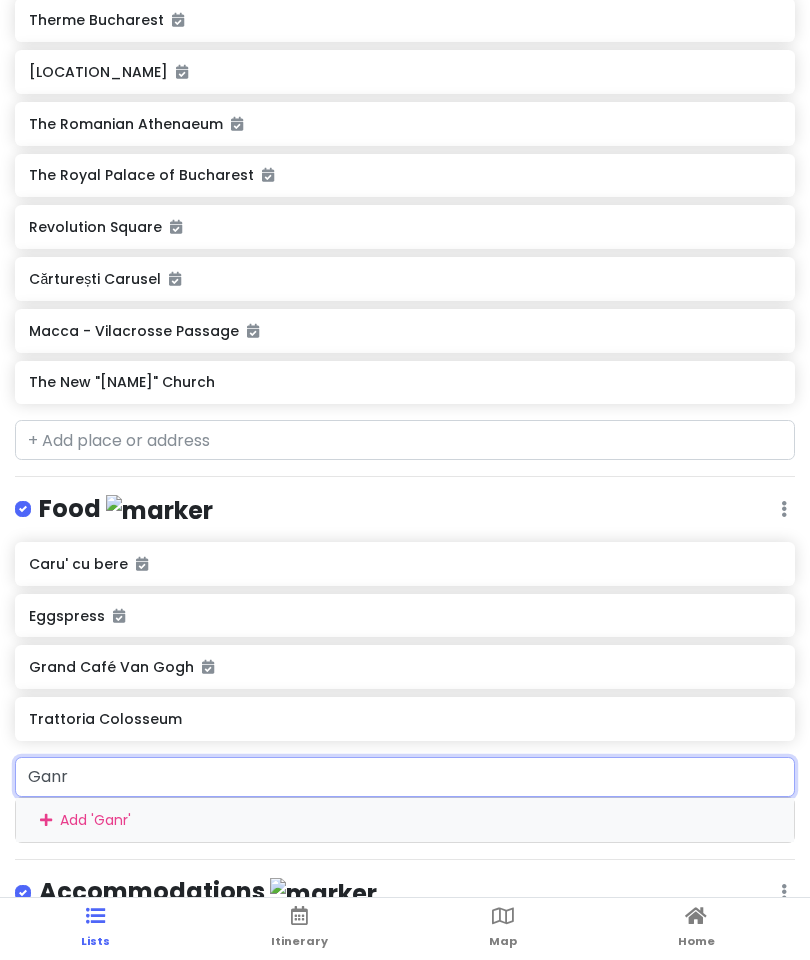click on "Ganr" at bounding box center (405, 777) 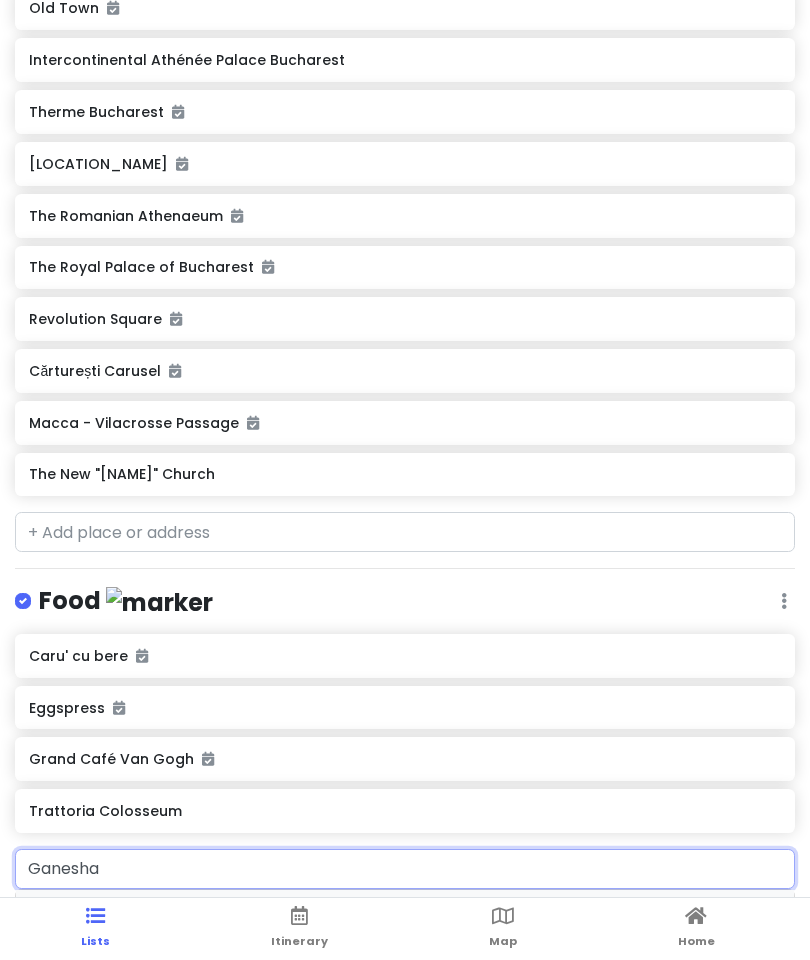 scroll, scrollTop: 479, scrollLeft: 0, axis: vertical 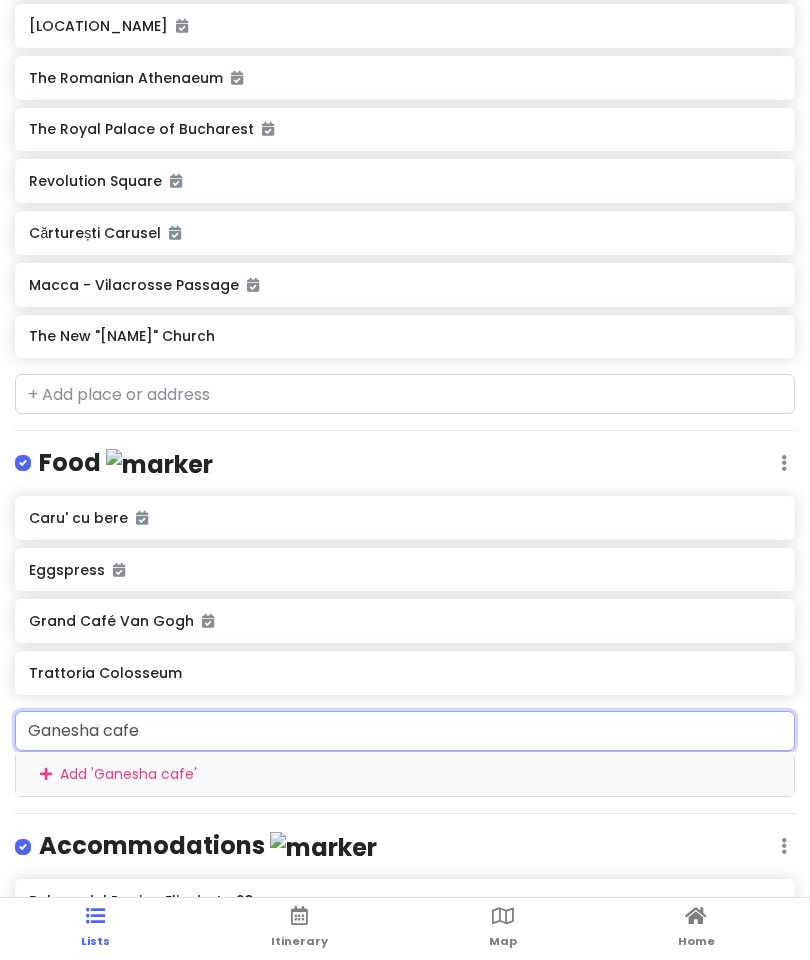 type on "Ganesha cafe" 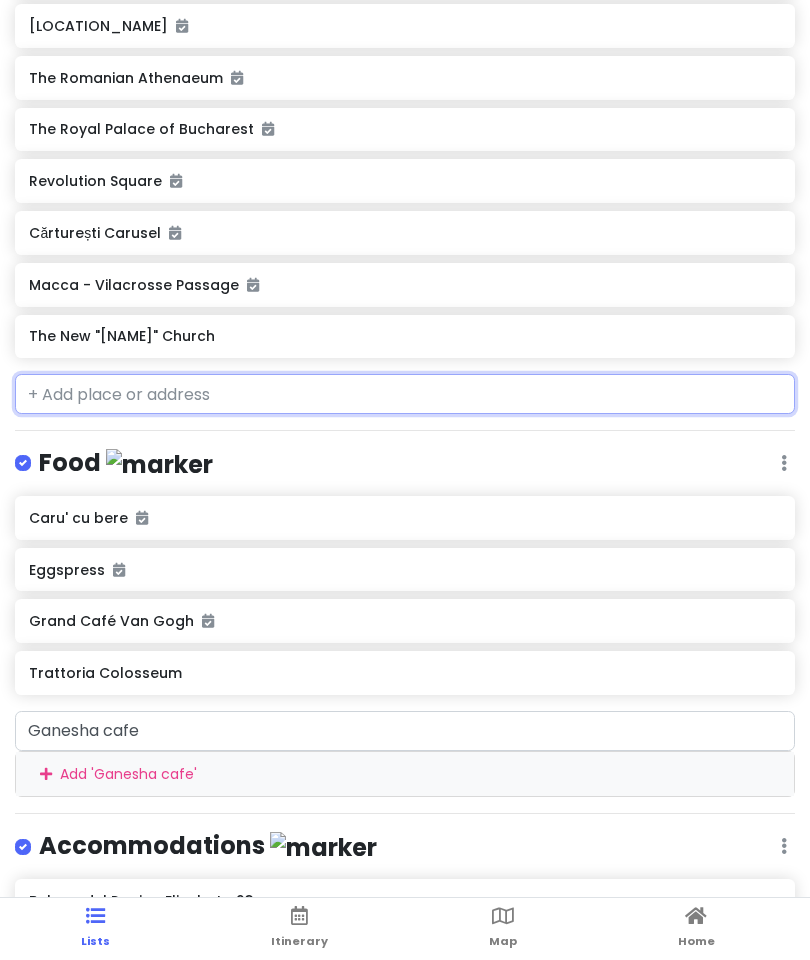 click on "Bucharest Trip Private Change Dates Make a Copy Delete Trip Give Feedback 💡 Support Scout ☕️ Share Publish Notes https://wander-lush.org/things-to-do-in-[CITY]-in-winter/ Attractions Edit Reorder Delete List Peleș Castle Palace of Parliament Old Town Intercontinental Athénée Palace Bucharest Therme Bucharest Bran Castle The Romanian Athenaeum The Royal Palace of Bucharest Revolution Square Cărturești Carusel Macca - Vilacrosse Passage The New "[NAME]" Church Ga Food Edit Reorder Delete List Caru' cu bere Eggspress Grand Café Van Gogh Trattoria Colosseum Accommodations Edit Reorder Delete List Bulevardul Regina Elisabeta 23 + Add a section" at bounding box center (405, 480) 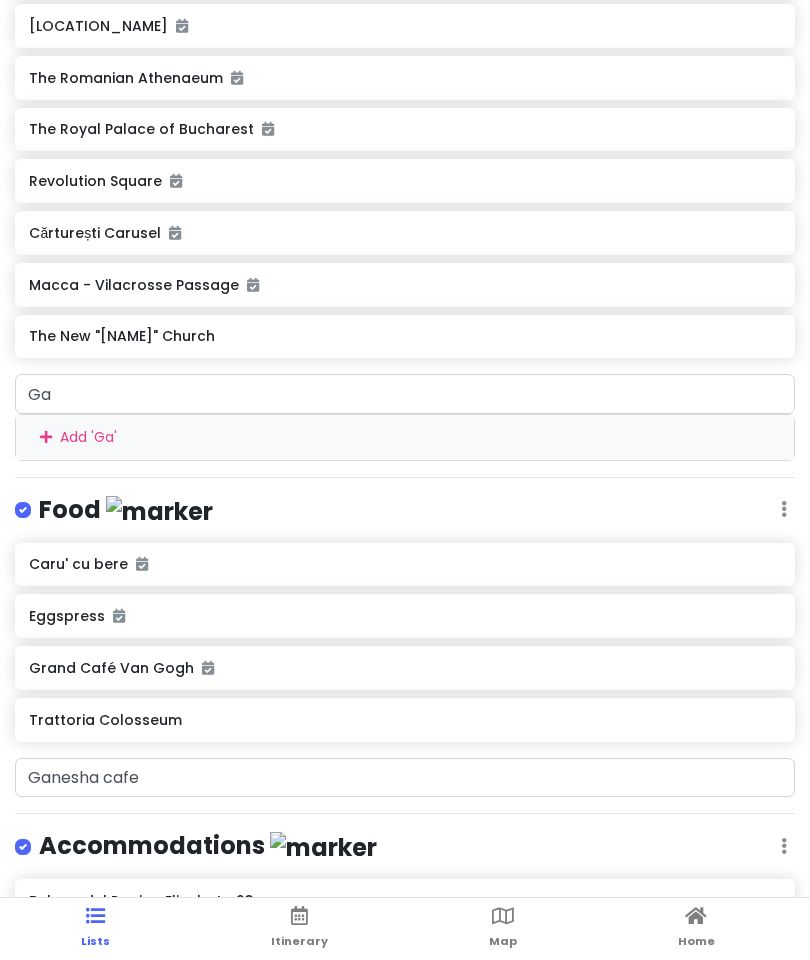 scroll, scrollTop: 539, scrollLeft: 0, axis: vertical 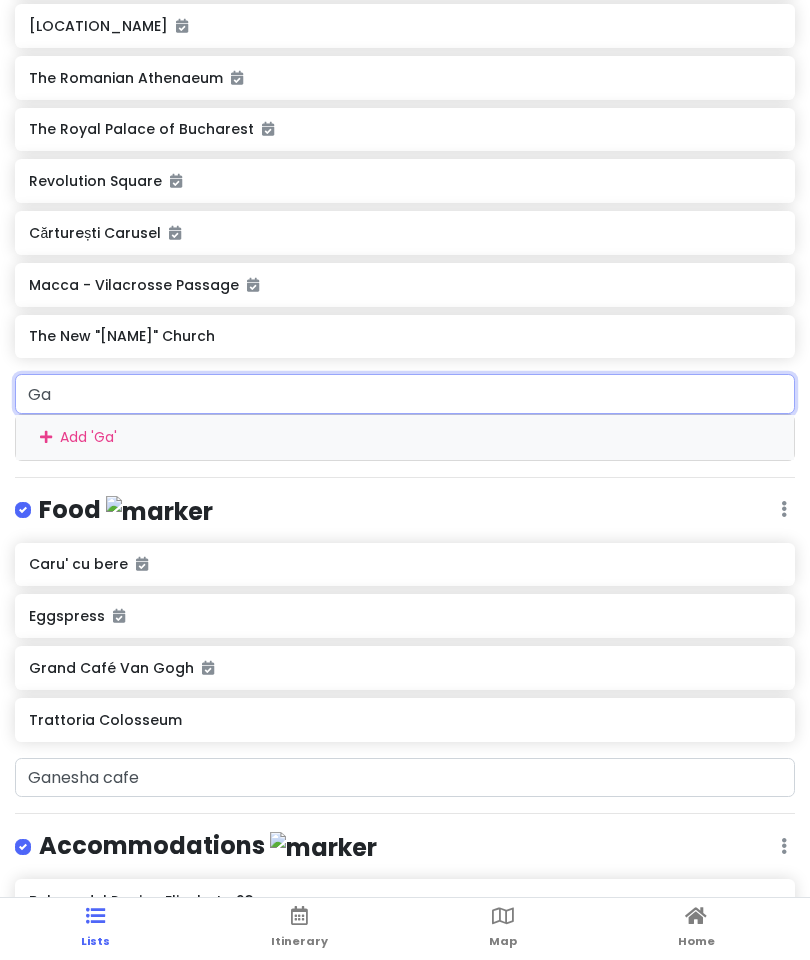 type on "Ga" 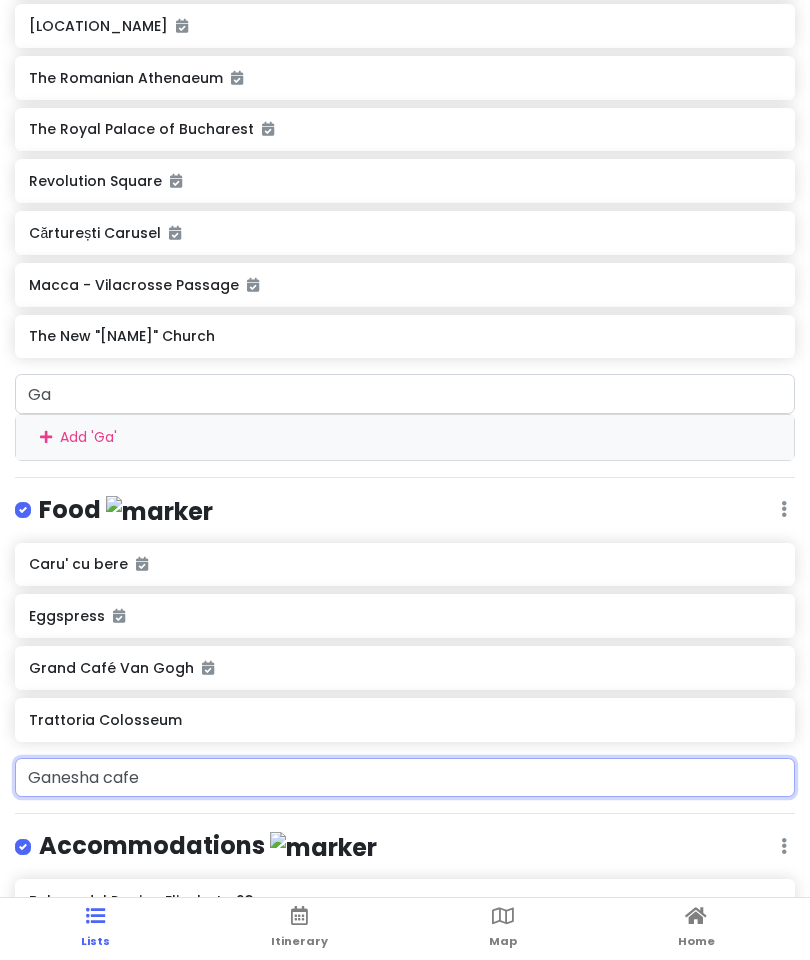 click on "Ganesha cafe" at bounding box center (405, 778) 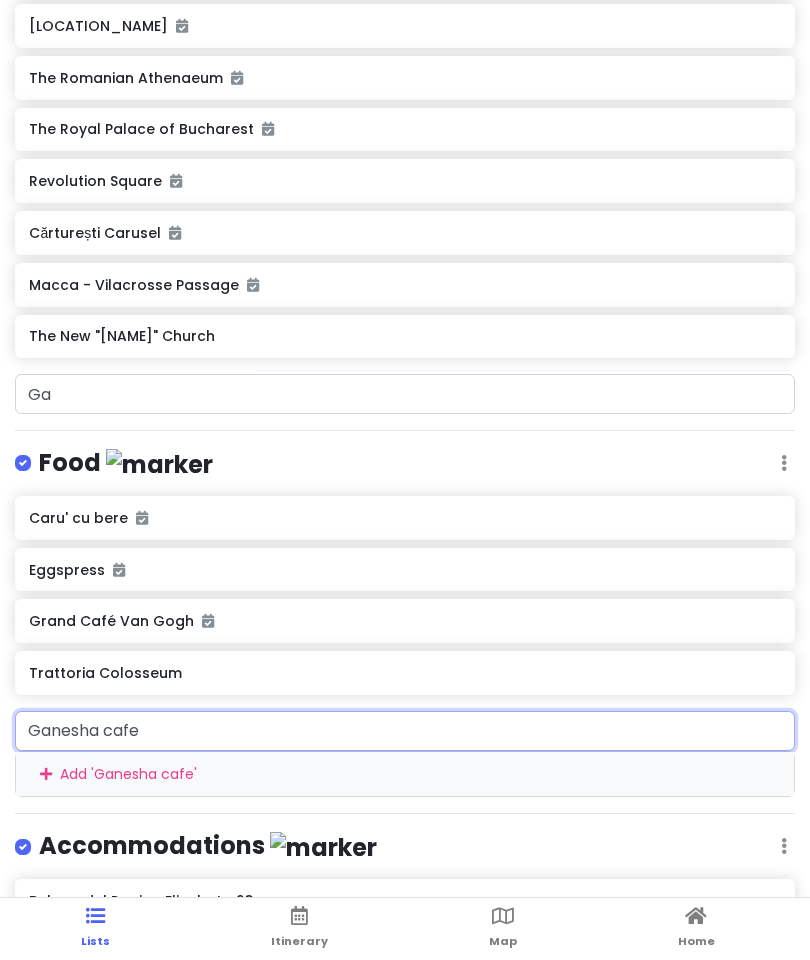 scroll, scrollTop: 539, scrollLeft: 0, axis: vertical 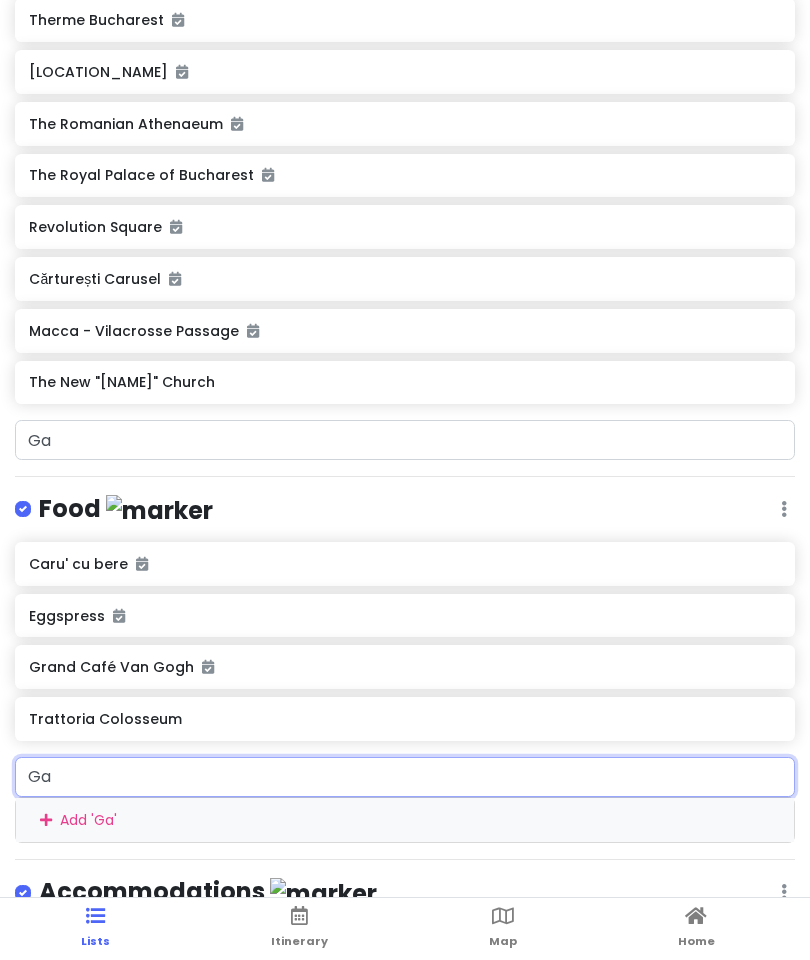 type on "G" 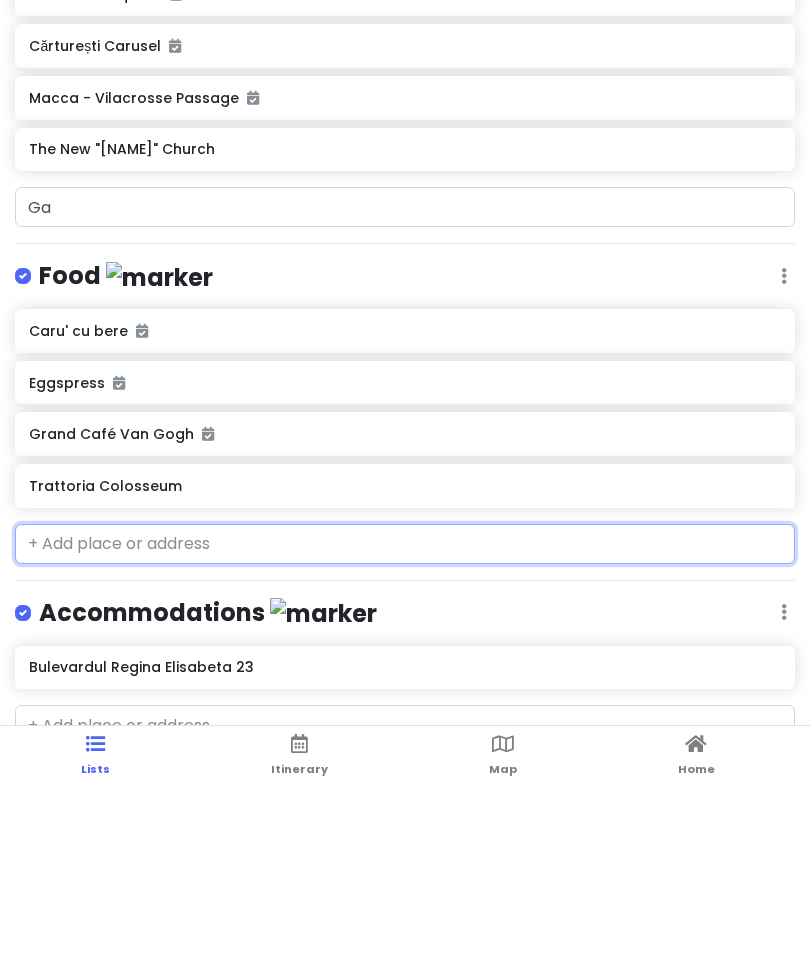 scroll, scrollTop: 142, scrollLeft: 0, axis: vertical 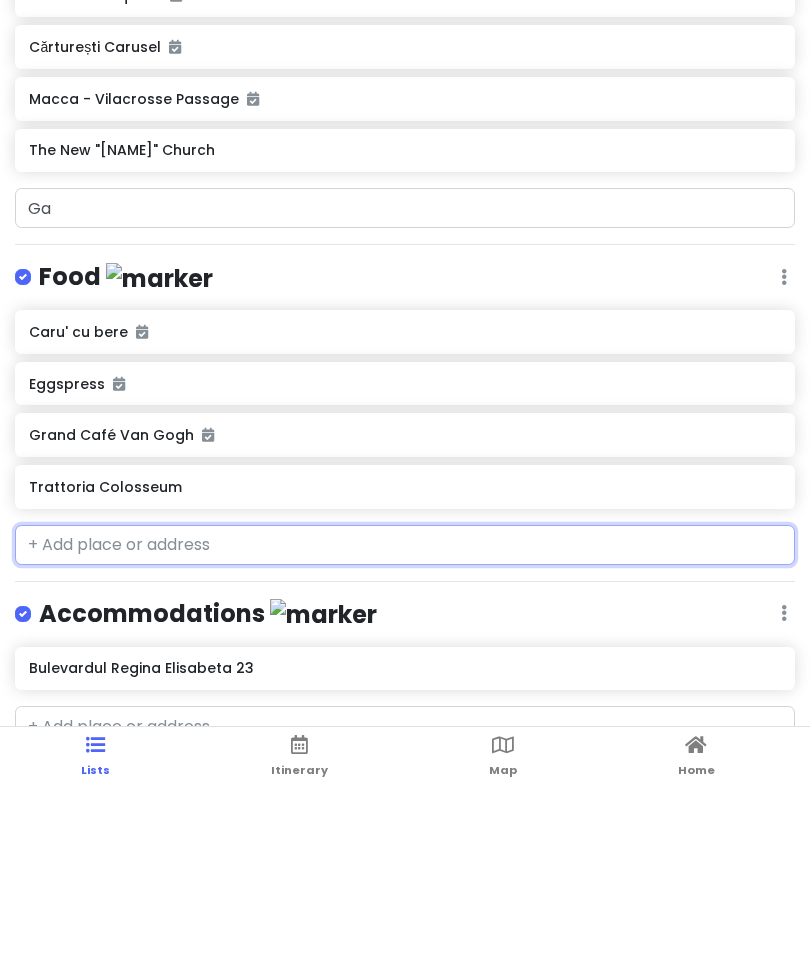 paste on "Ganesha Caffe" 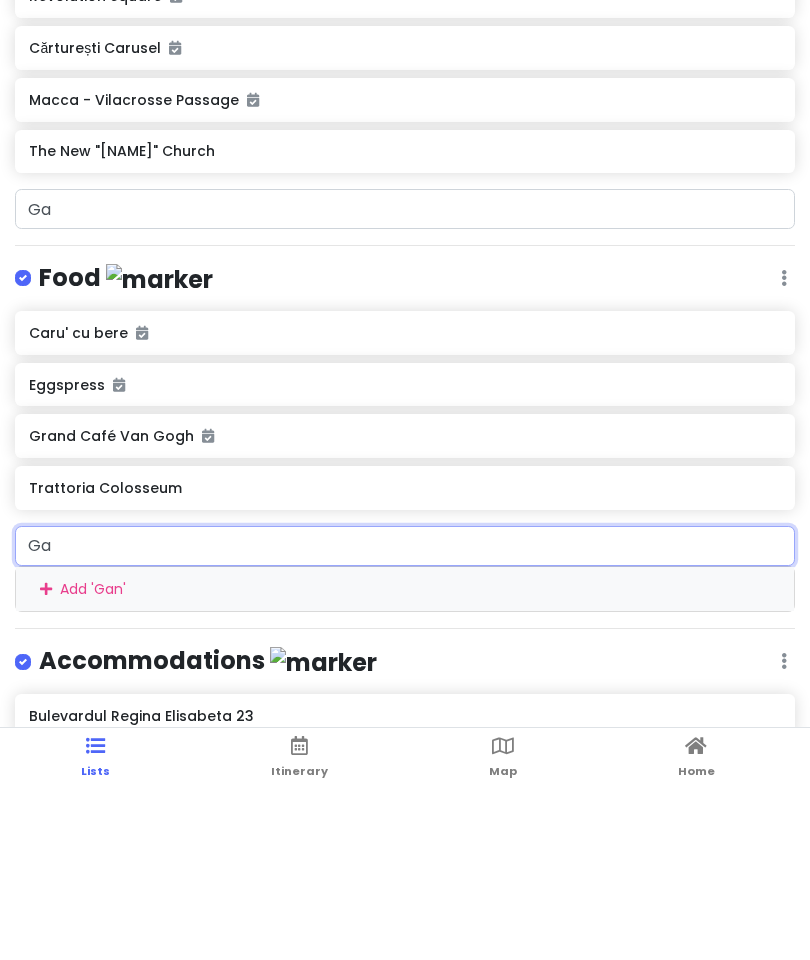 type on "G" 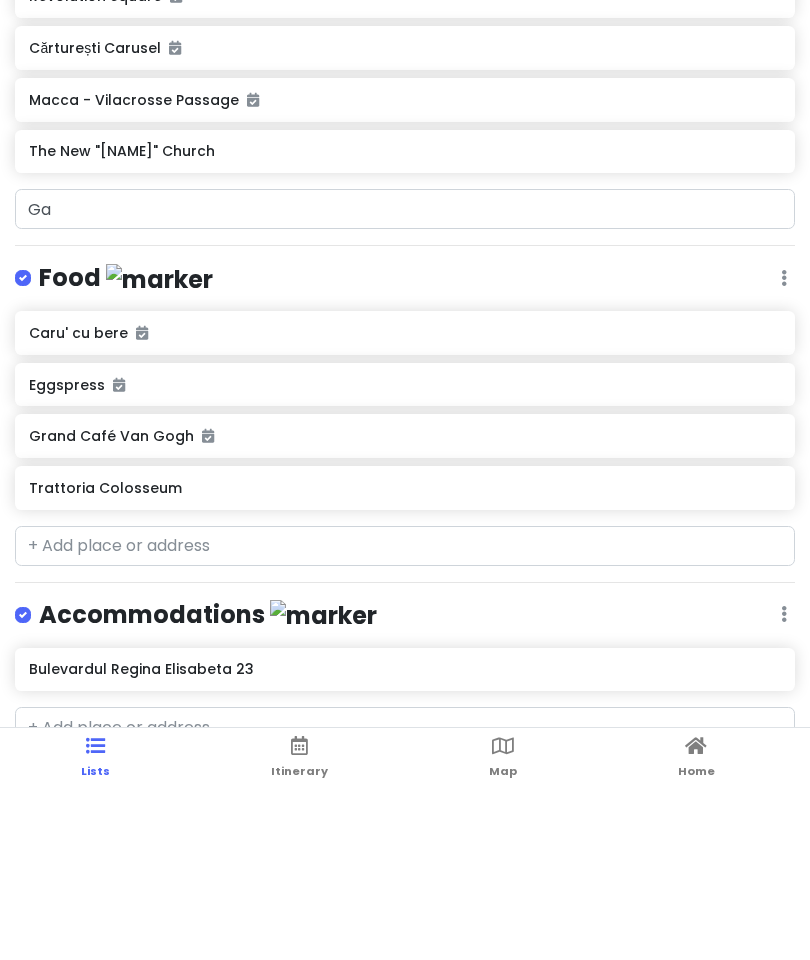 click on "Bucharest Trip Private Change Dates Make a Copy Delete Trip Give Feedback 💡 Support Scout ☕️ Share Publish Notes https://wander-lush.org/things-to-do-in-bucharest-in-winter/ Attractions   Edit Reorder Delete List Peleș Castle Palace of Parliament Old Town Intercontinental Athénée Palace Bucharest Therme Bucharest Bran Castle The Romanian Athenaeum The Royal Palace of Bucharest Revolution Square Cărturești Carusel Macca - Vilacrosse Passage The New "Saint Spyridon" Church Ga Food   Edit Reorder Delete List Caru' cu bere Eggspress Grand Café Van Gogh Trattoria Colosseum Accommodations   Edit Reorder Delete List Bulevardul Regina Elisabeta 23 + Add a section" at bounding box center (405, 419) 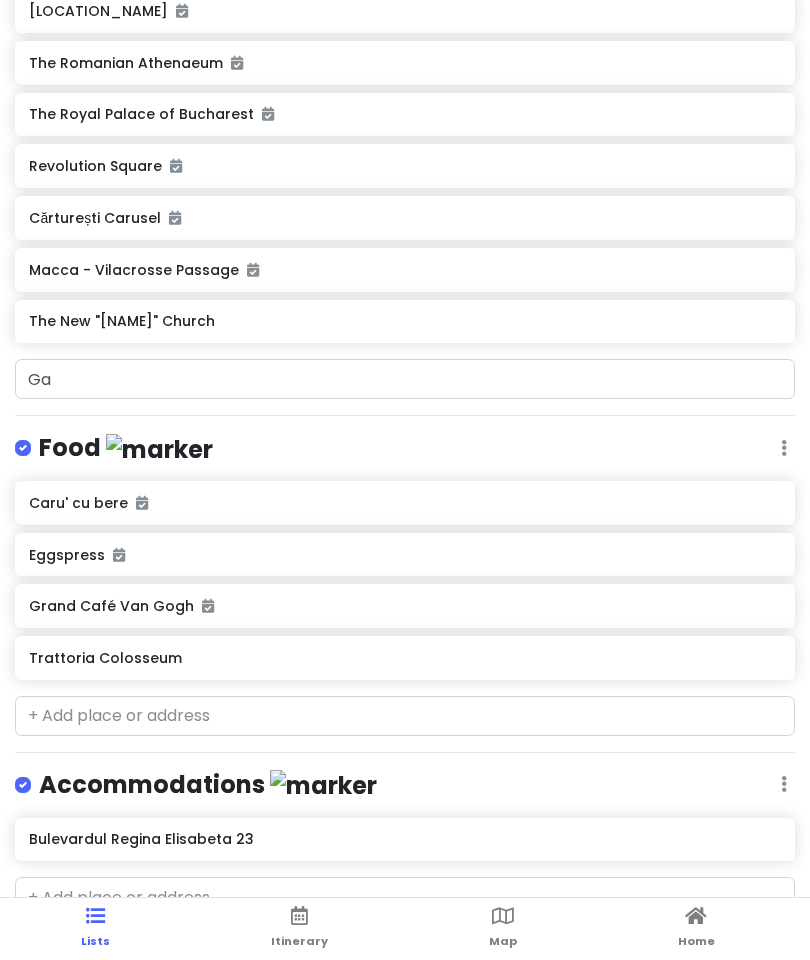 click on "Food   Edit Reorder Delete List" at bounding box center [405, 452] 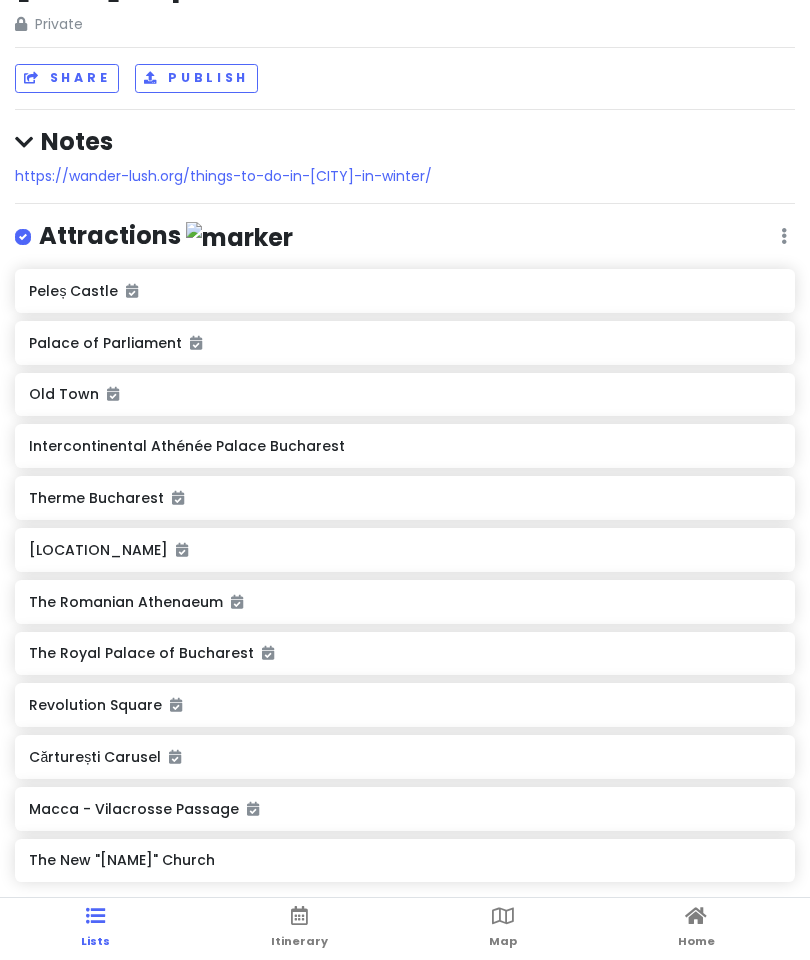 scroll, scrollTop: 0, scrollLeft: 0, axis: both 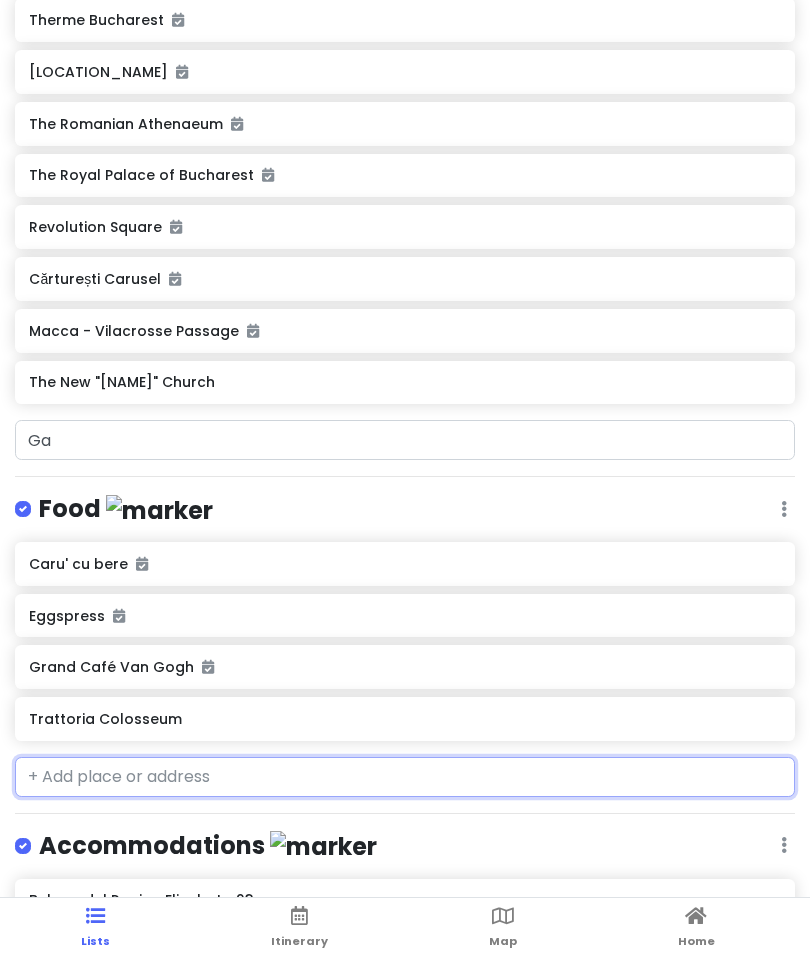 click at bounding box center (405, 777) 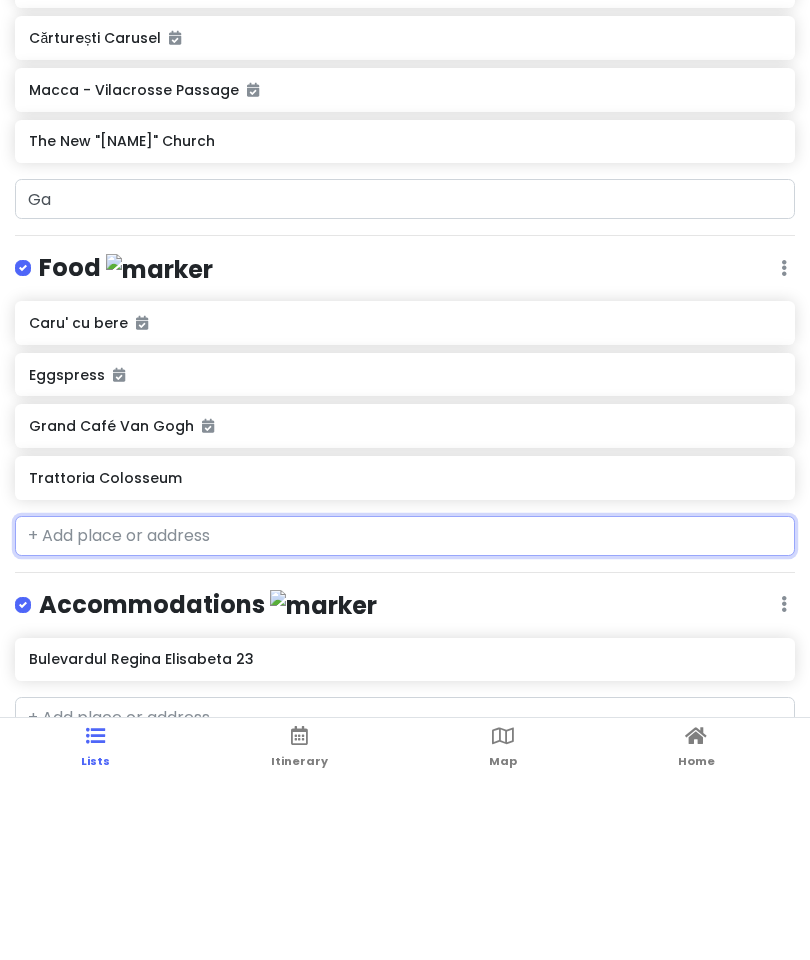 scroll, scrollTop: 142, scrollLeft: 0, axis: vertical 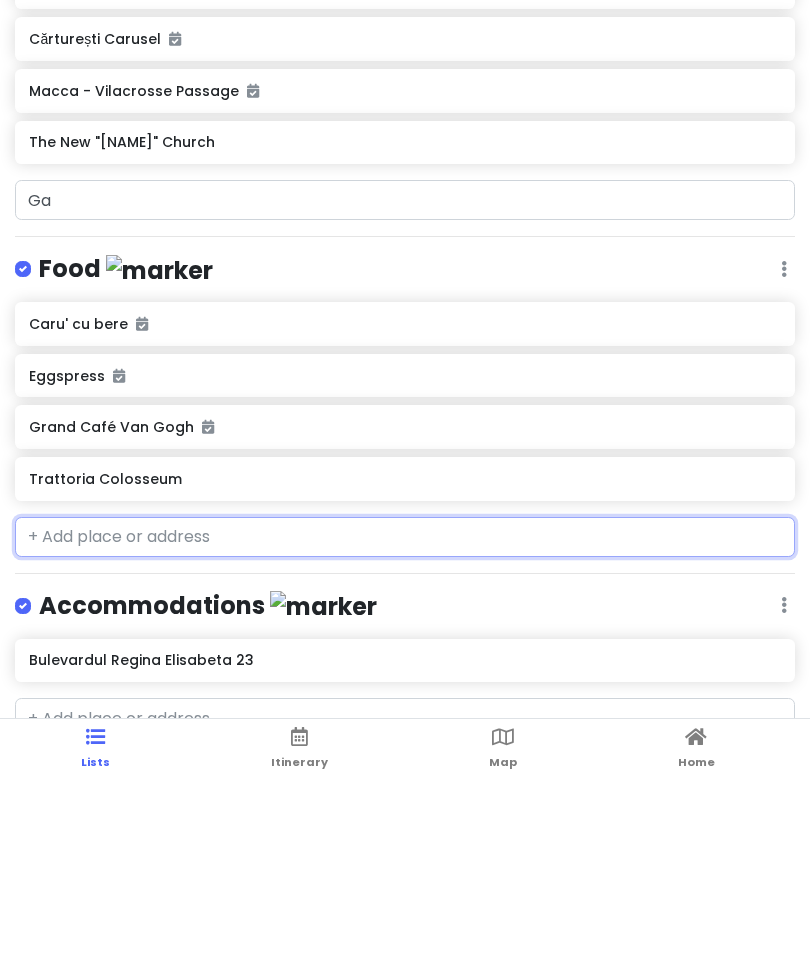paste on "Calea Șerban Vodă 29, [CITY], [COUNTRY]" 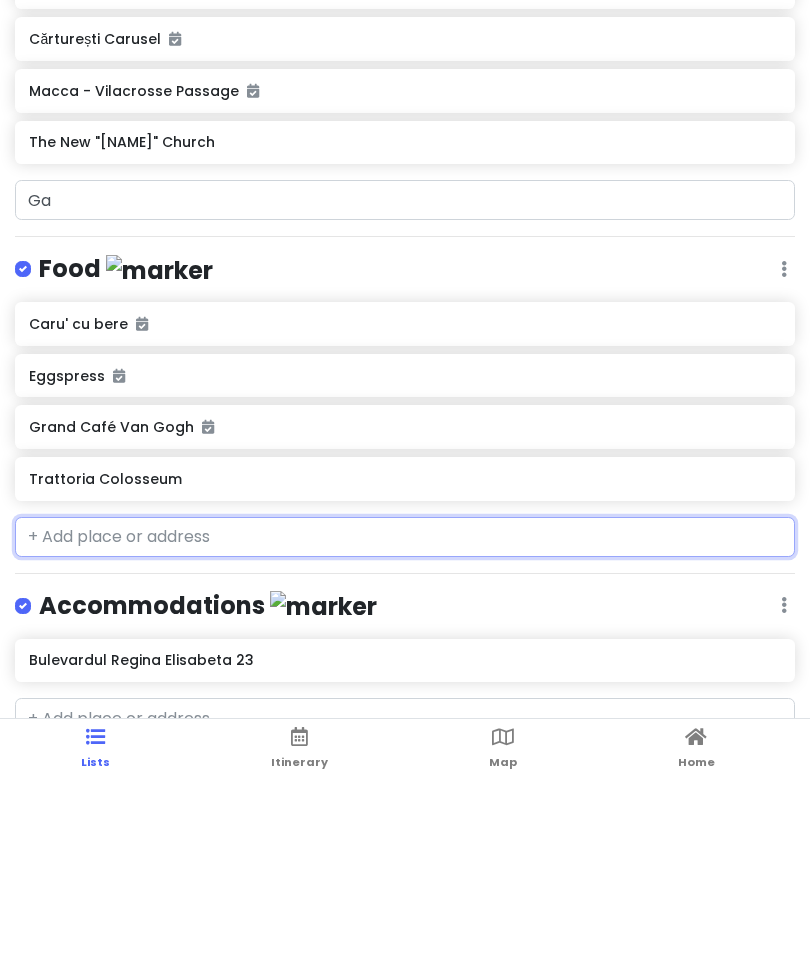 type on "Calea Șerban Vodă 29, [CITY], [COUNTRY]" 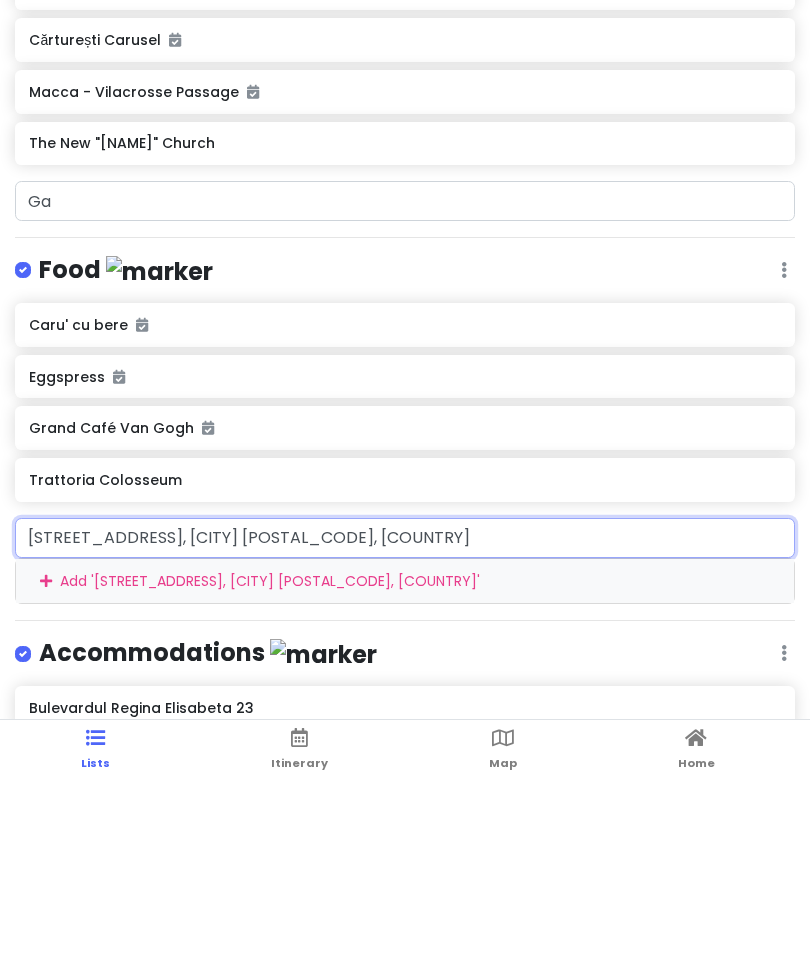 click on "Add ' Calea Victoriei 16-20, București 030027, Romania '" at bounding box center [405, 759] 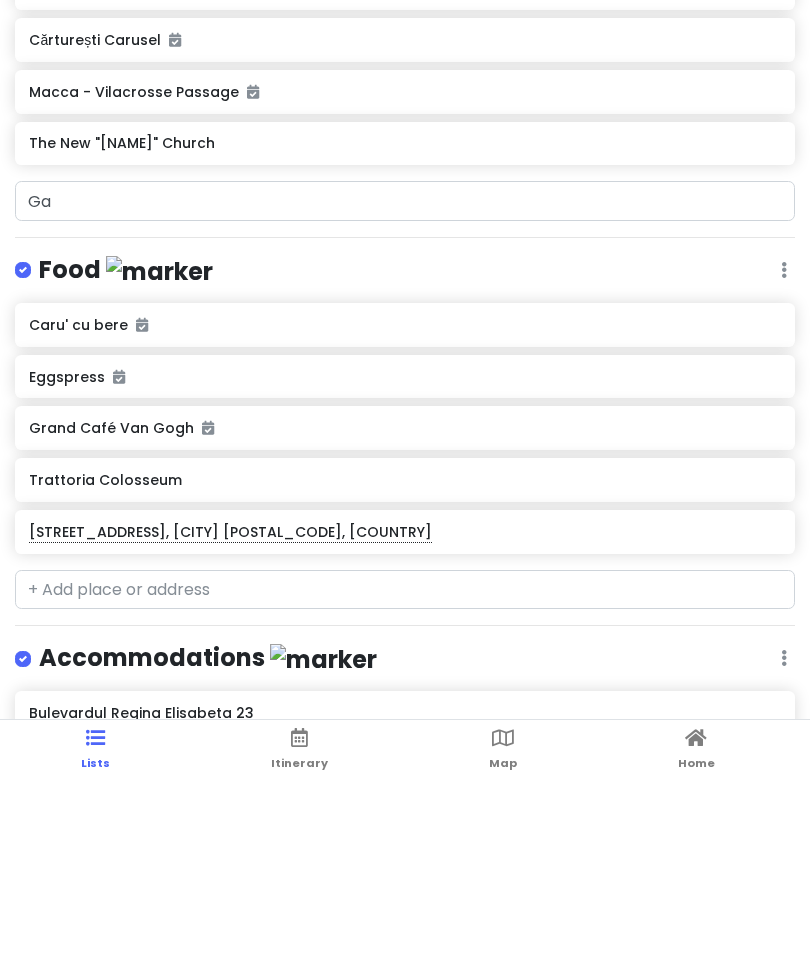 scroll, scrollTop: 61, scrollLeft: 0, axis: vertical 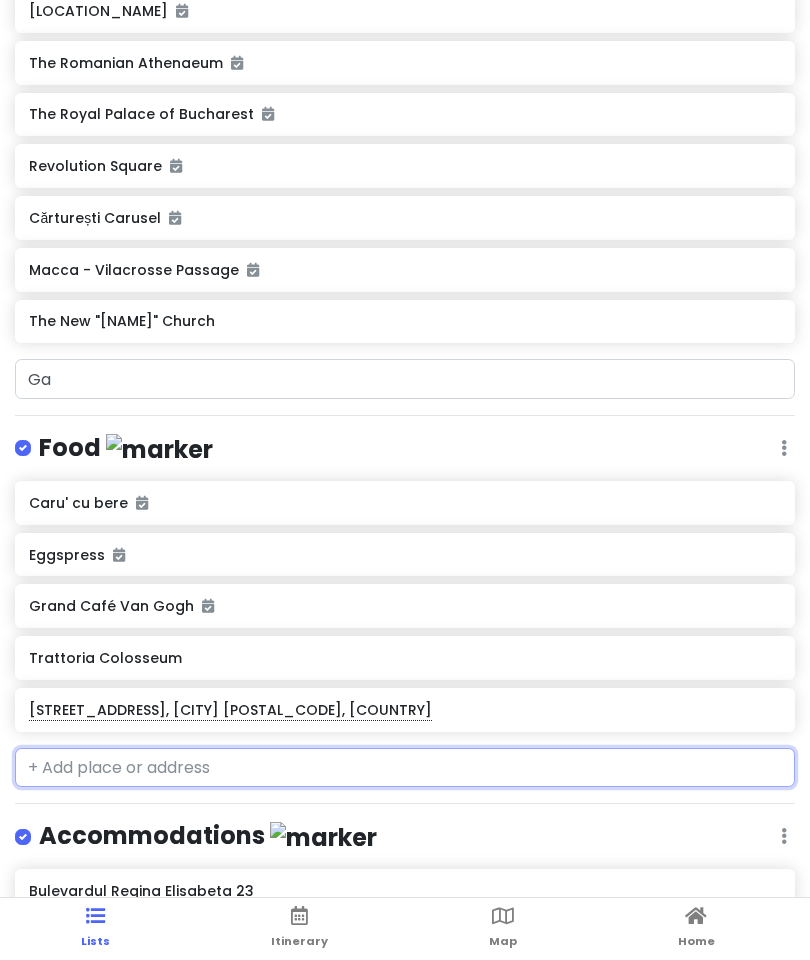 click on "Calea Șerban Vodă 29, [CITY], [COUNTRY]" at bounding box center (404, 710) 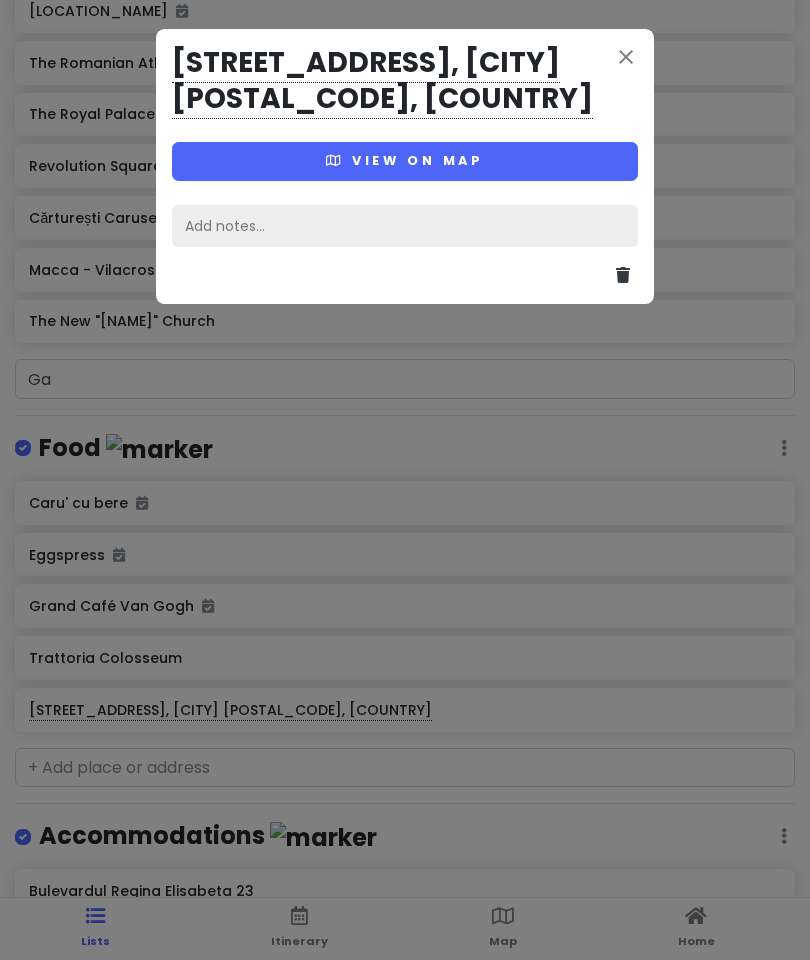 click on "Add notes..." at bounding box center (405, 226) 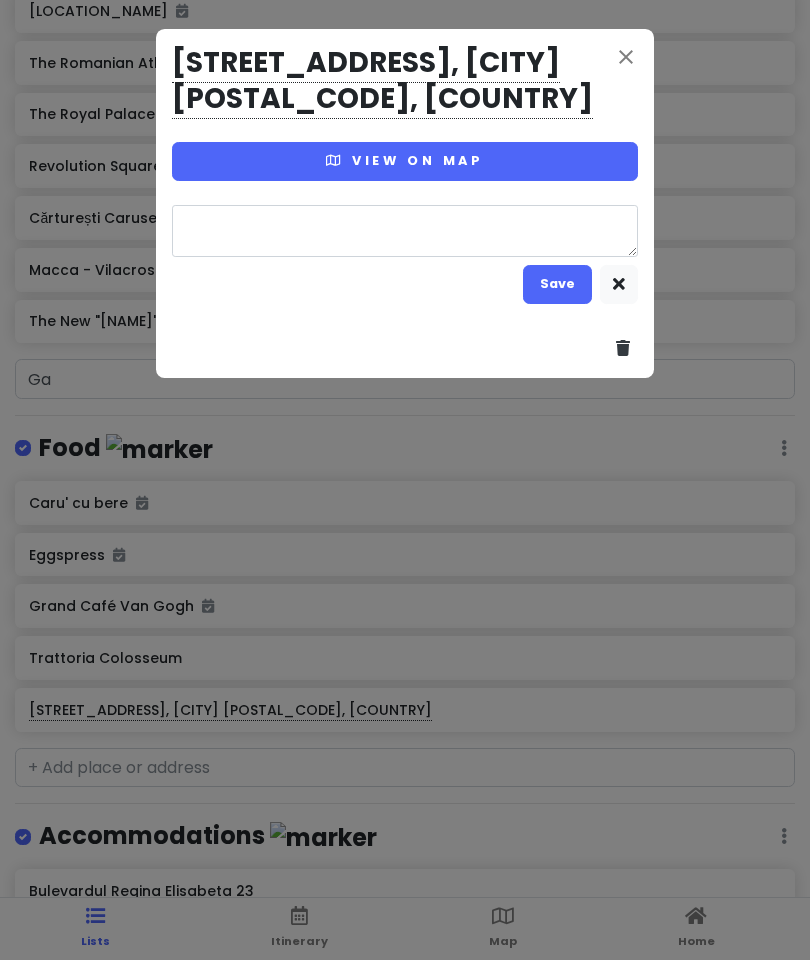 type on "x" 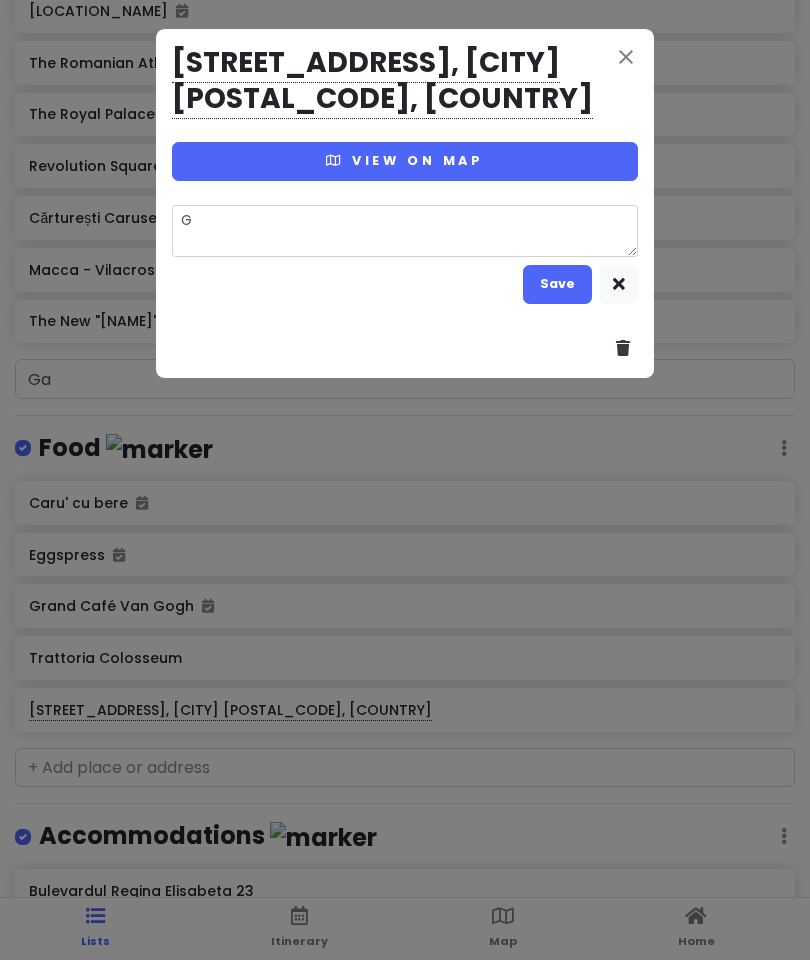 type on "x" 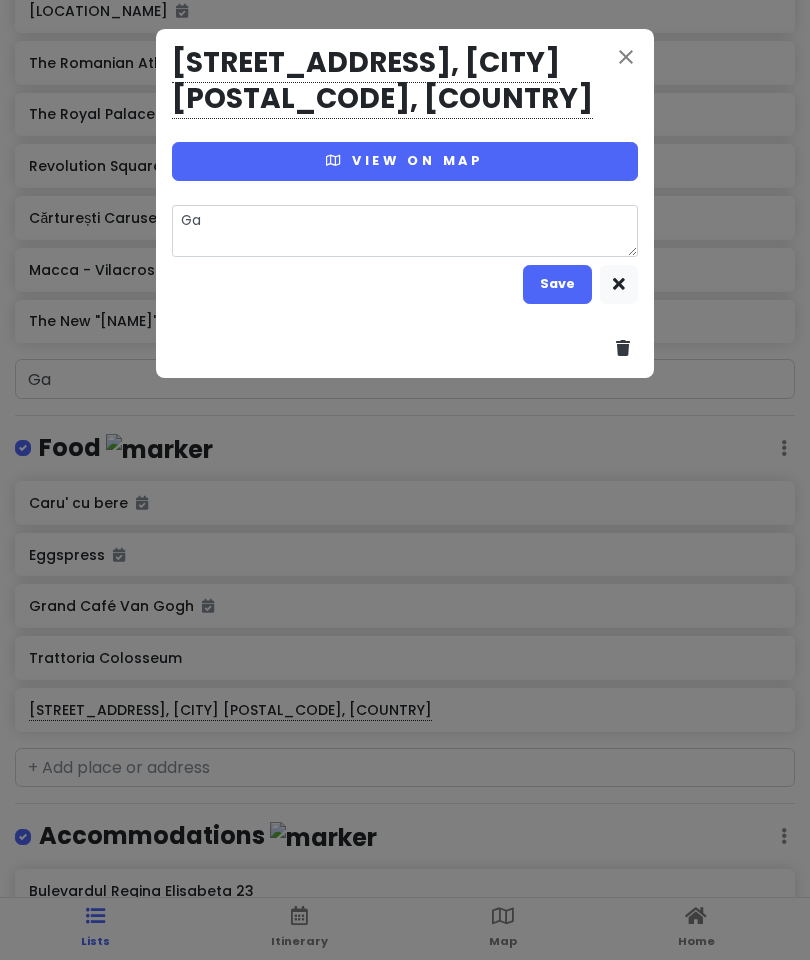 type on "Gan" 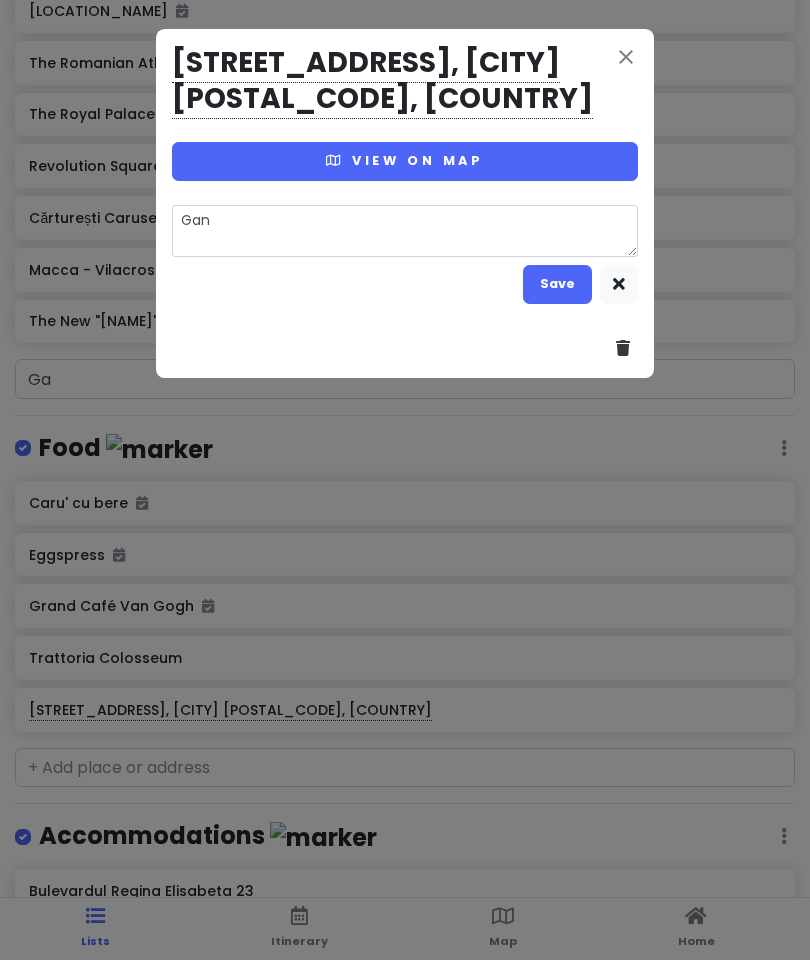 type on "x" 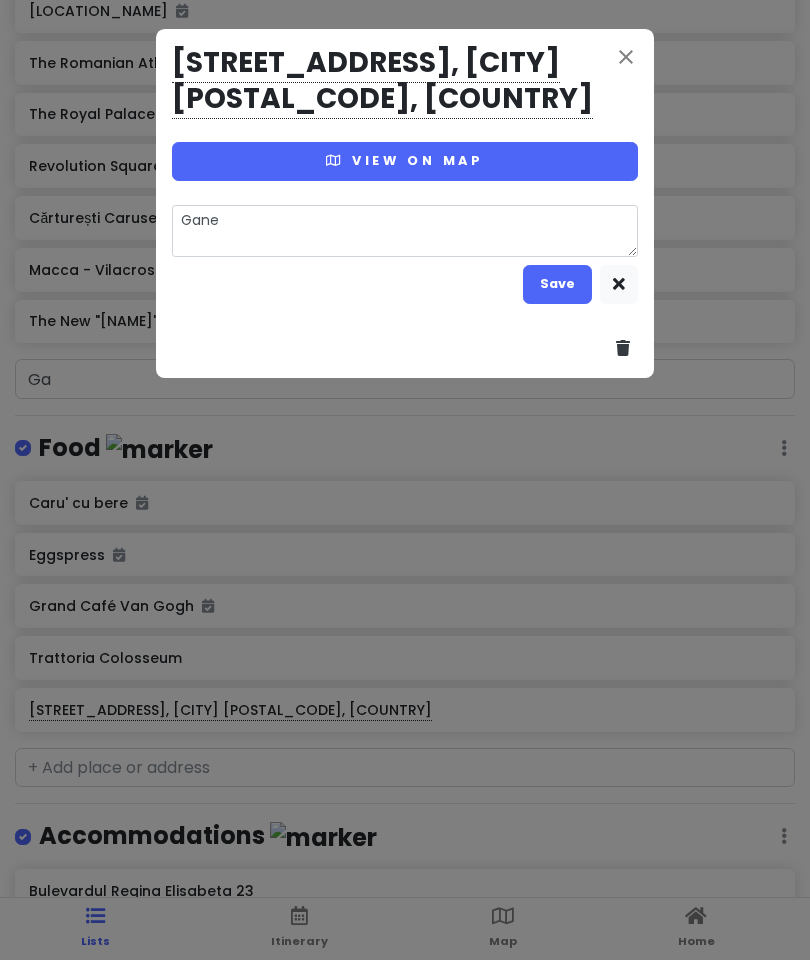 type on "x" 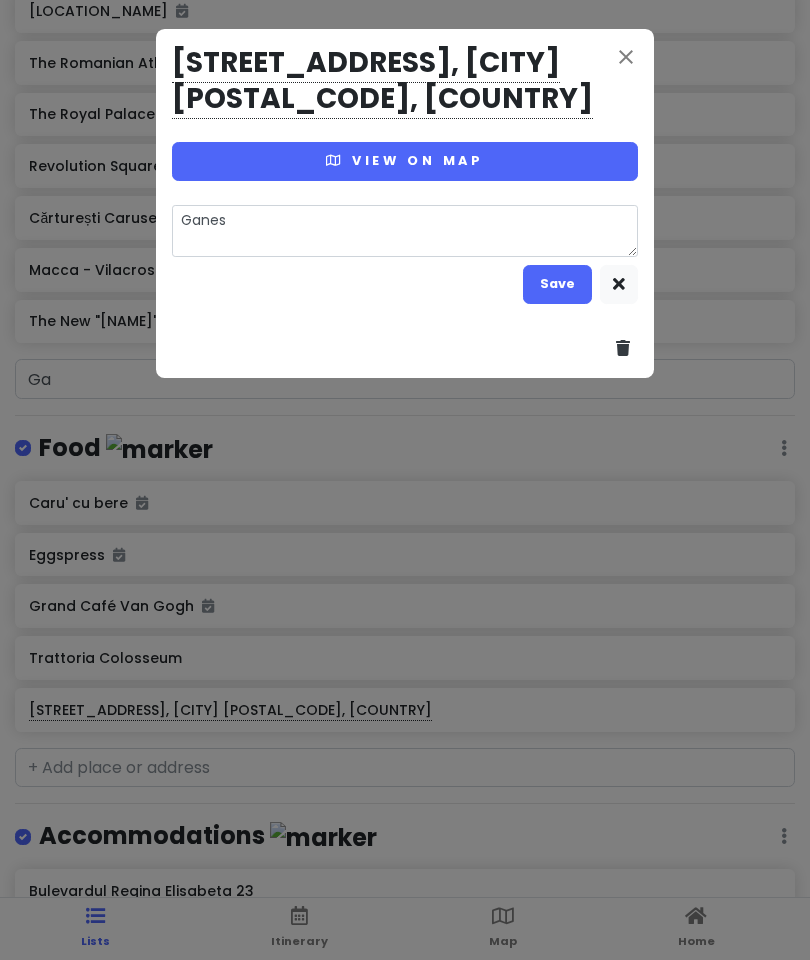 type on "Ganesh" 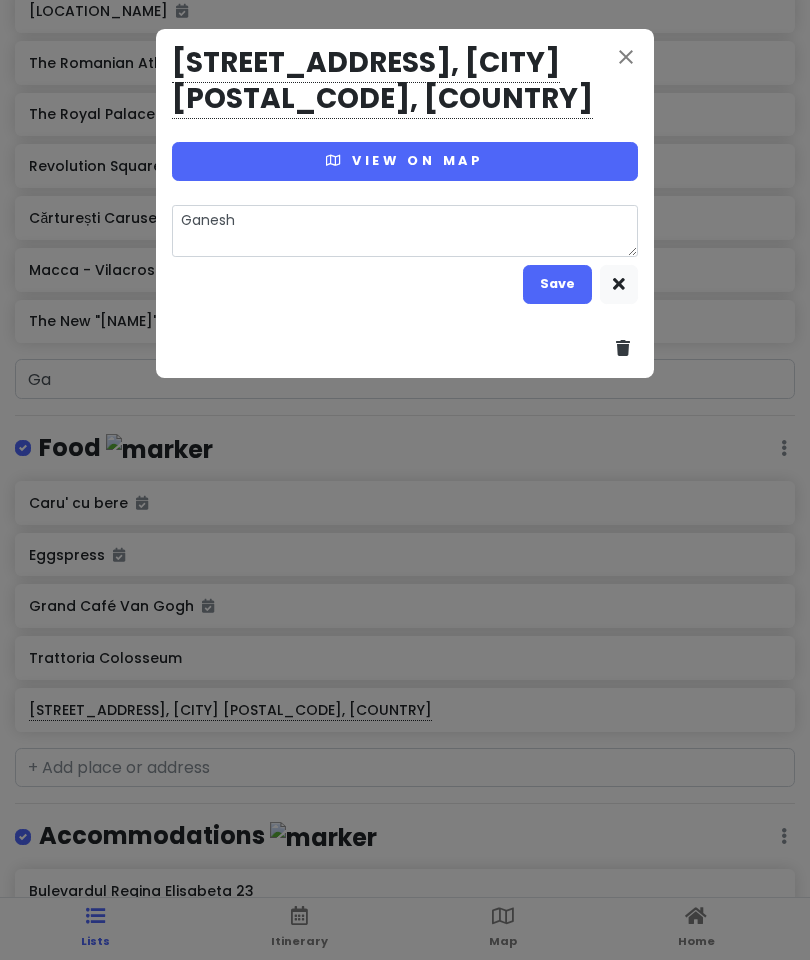 type on "x" 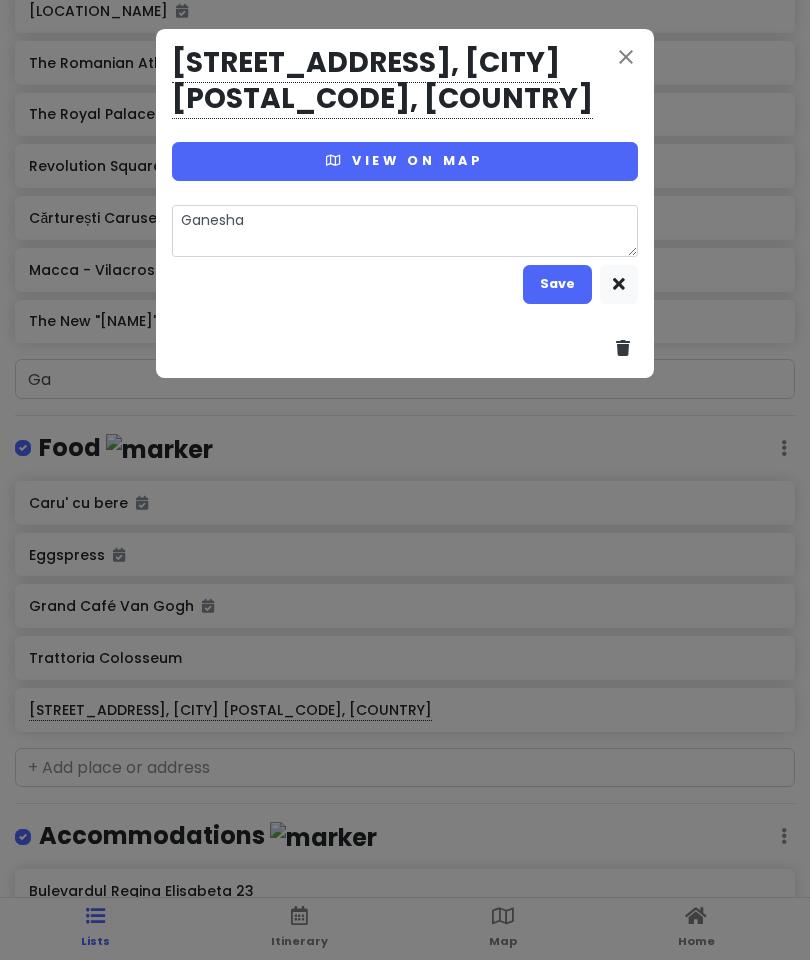 type on "Ganesha" 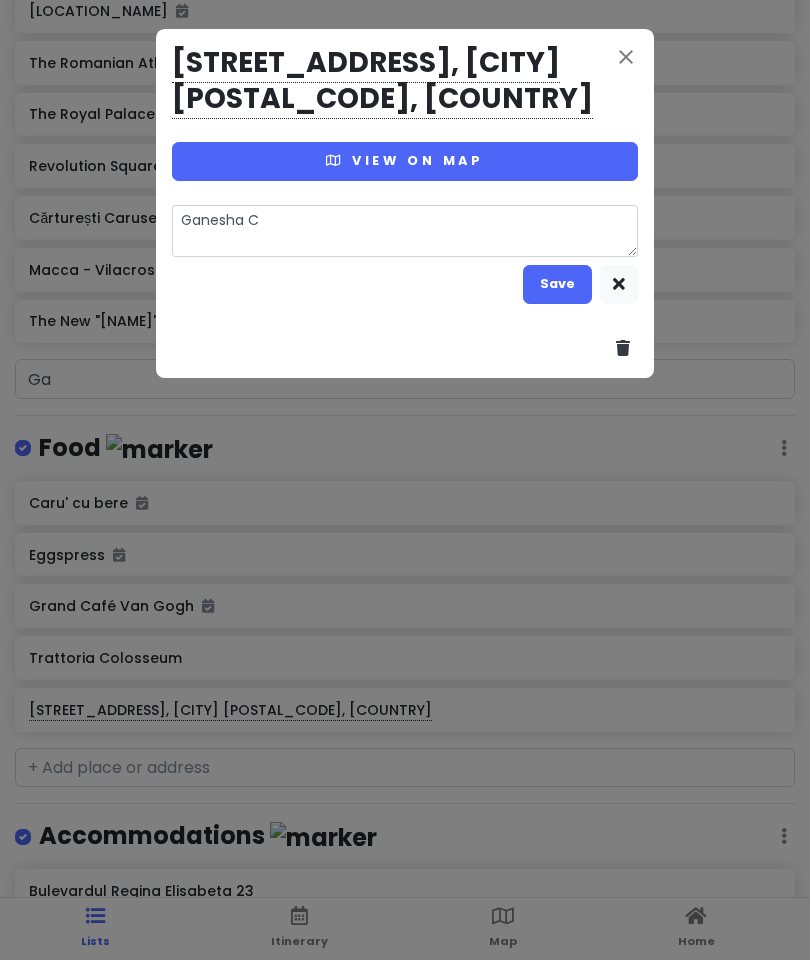 type on "x" 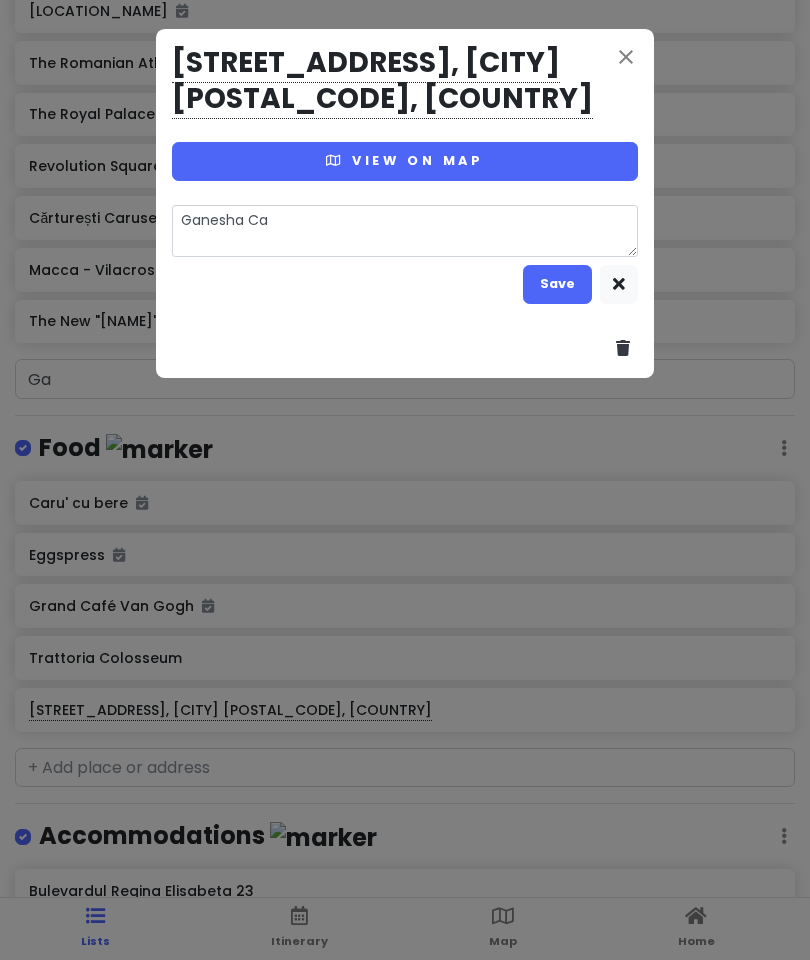 type on "x" 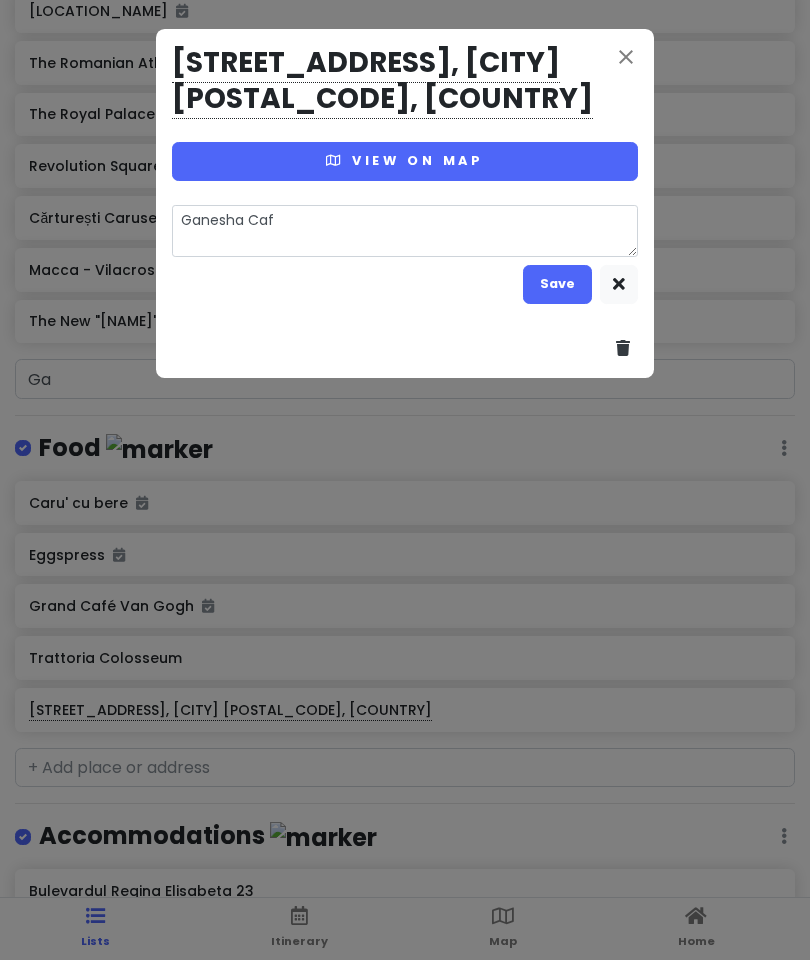 type on "x" 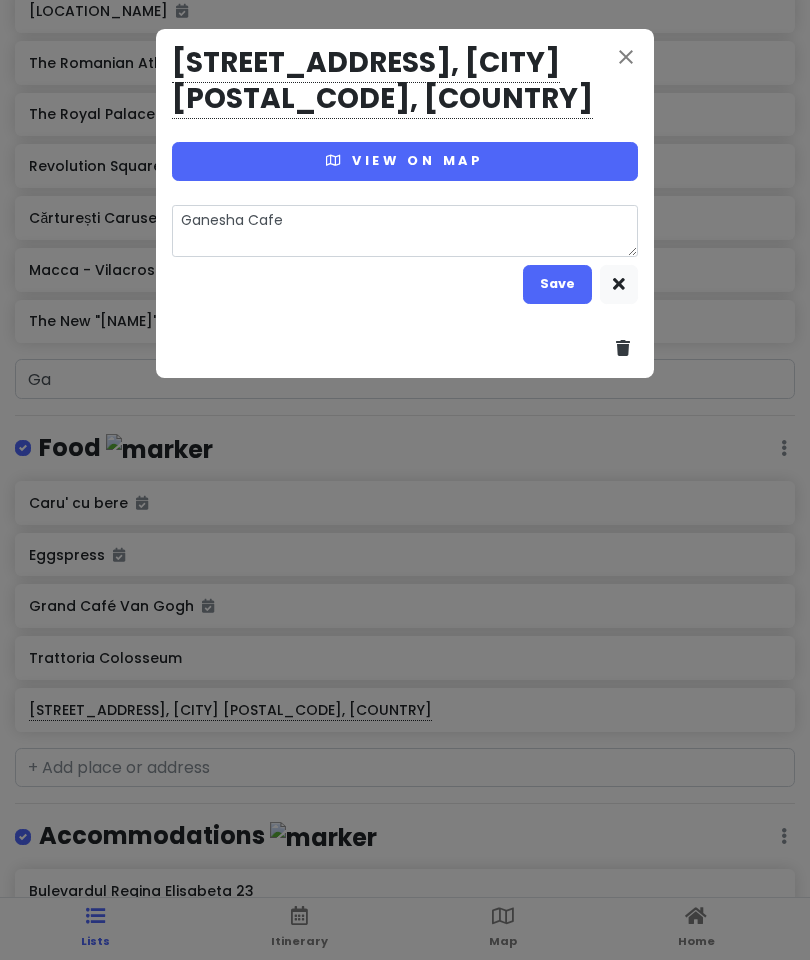 type on "Ganesha Cafe," 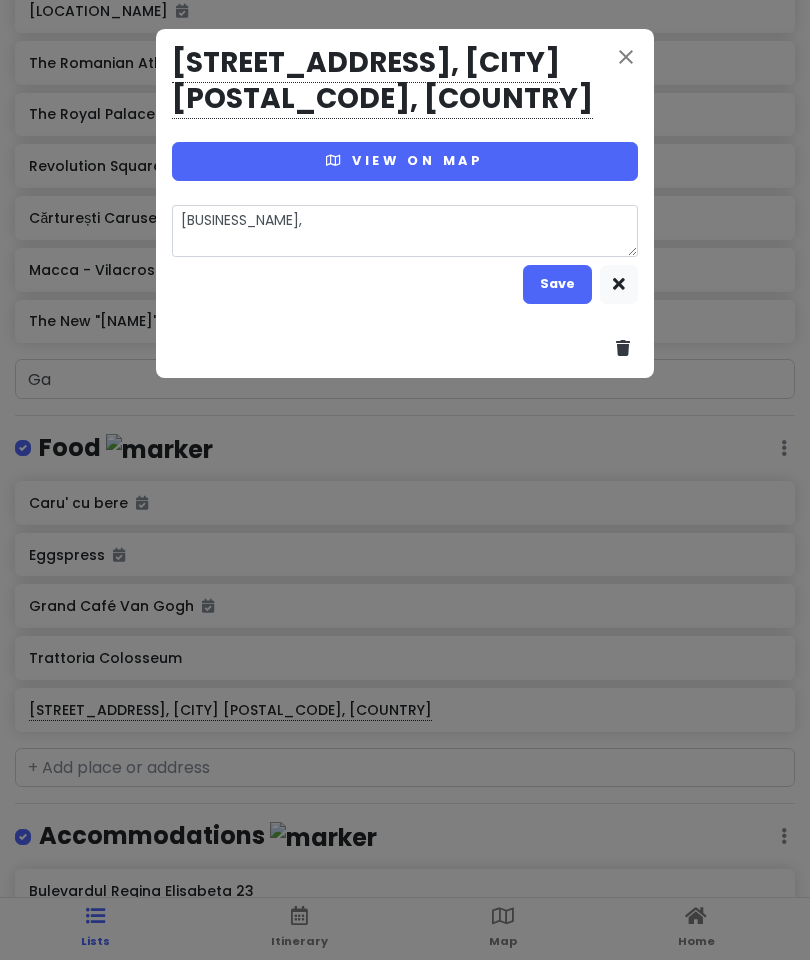 type on "x" 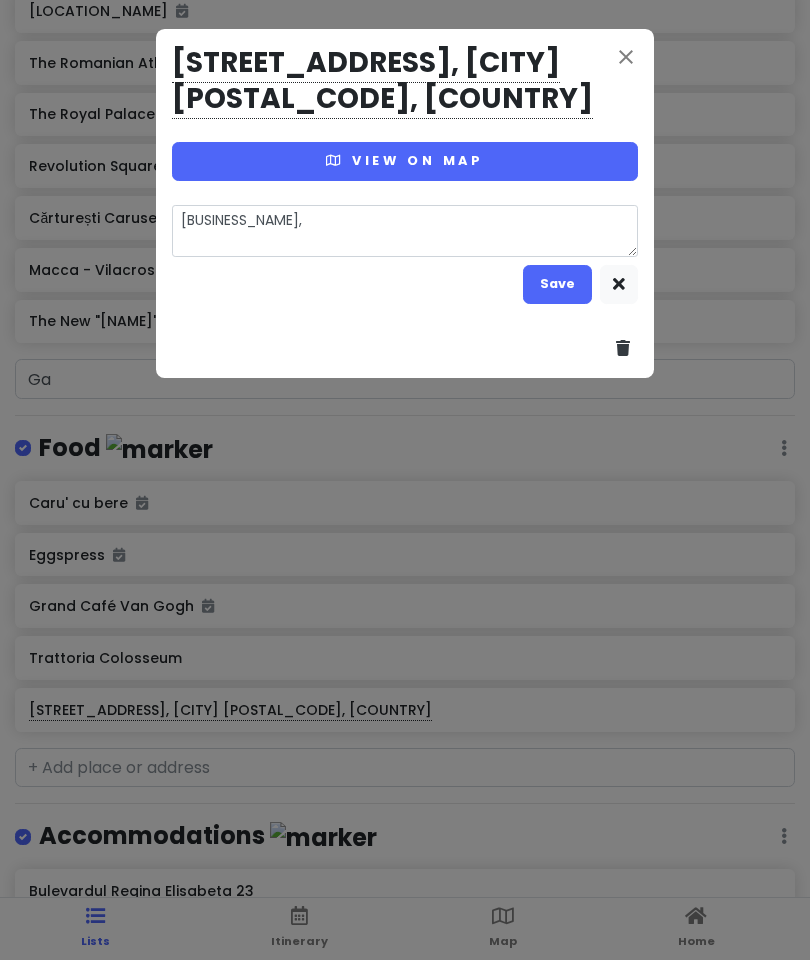 type on "Ganesha Cafe, O" 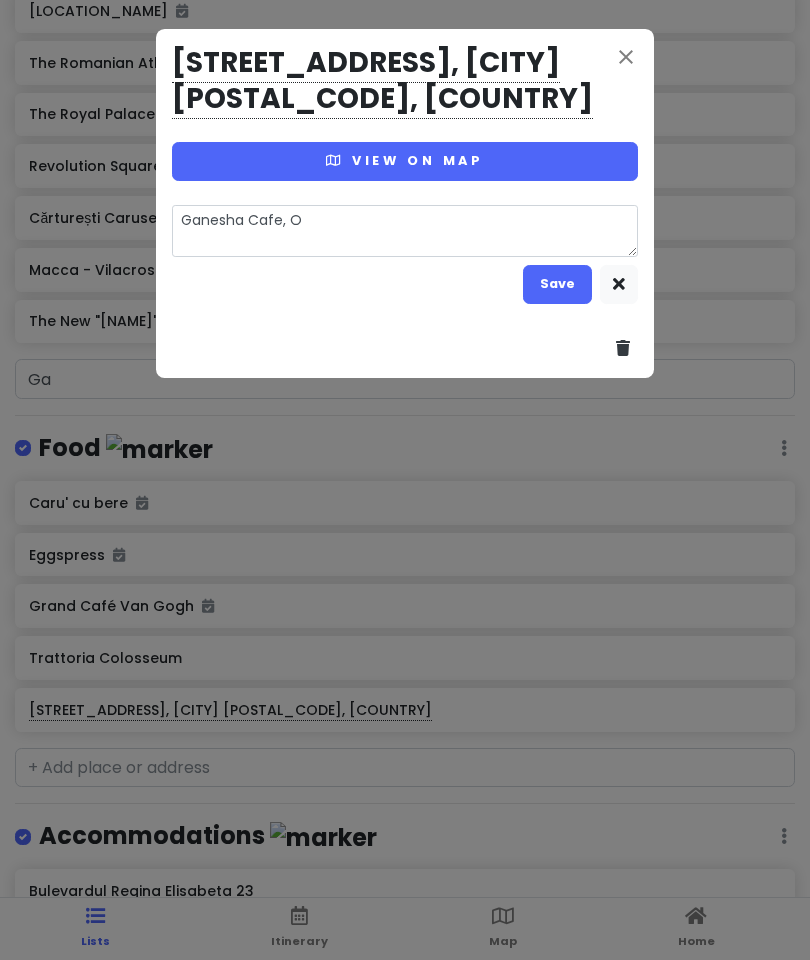 type on "x" 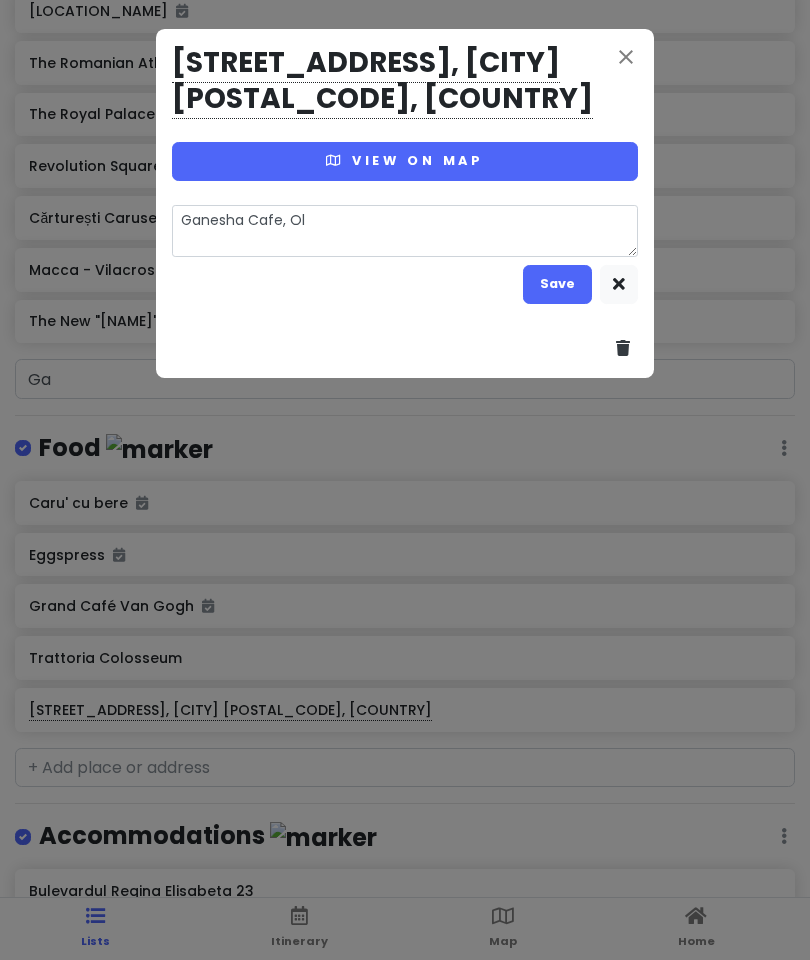 type on "Ganesha Cafe, Old" 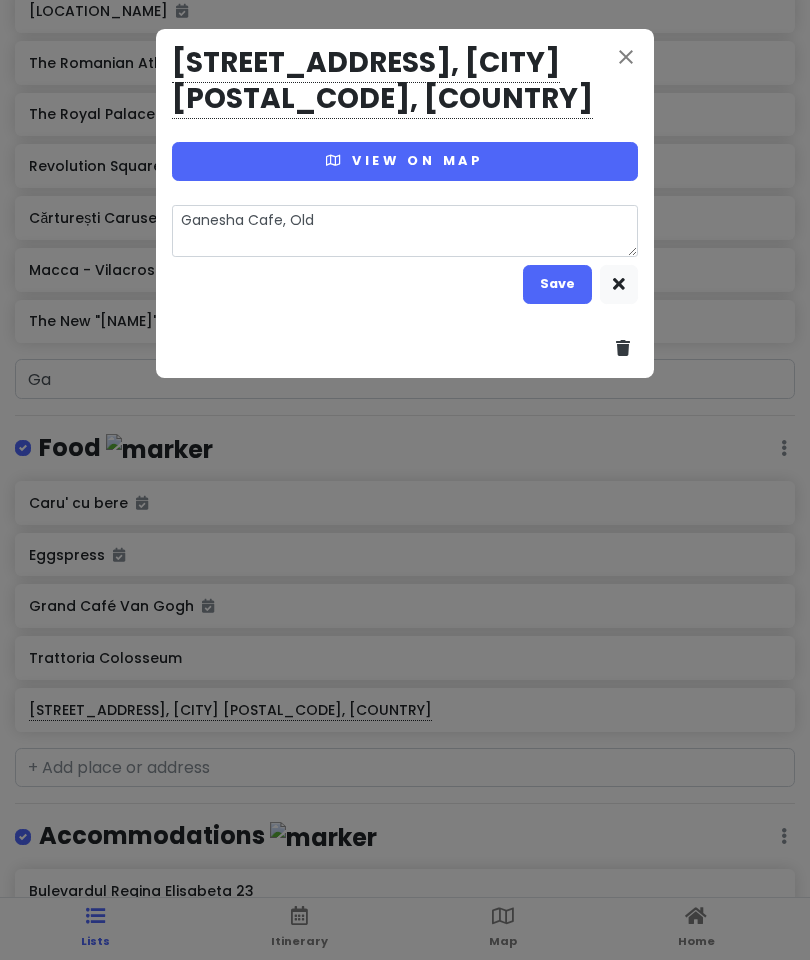 type on "x" 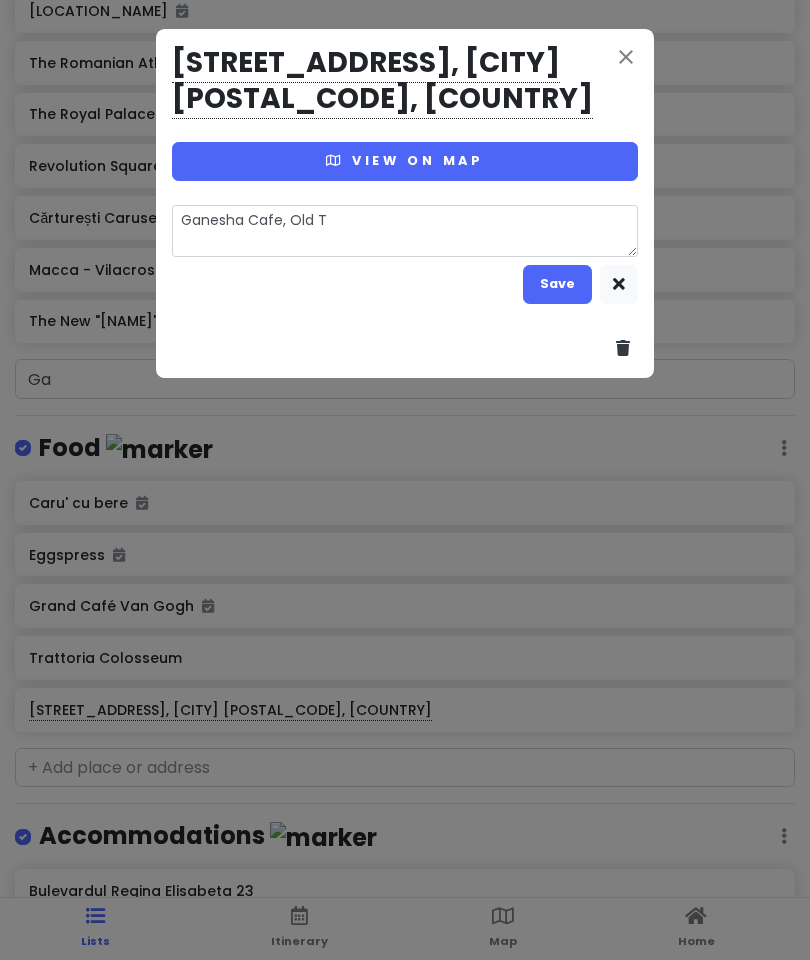 type on "x" 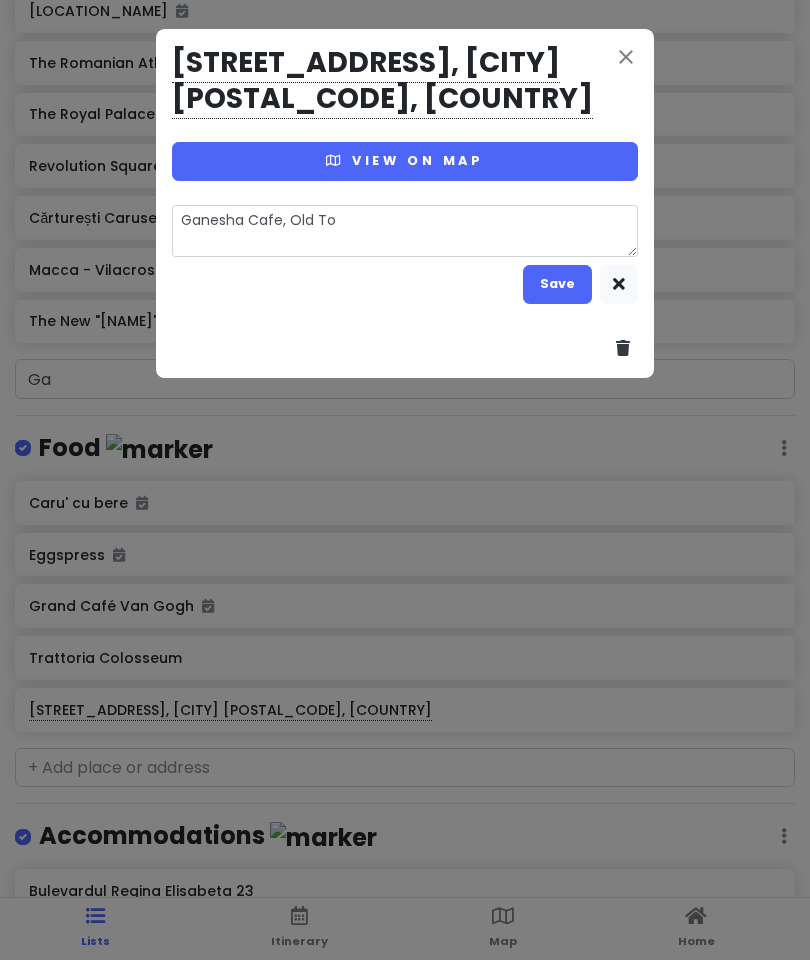 type on "x" 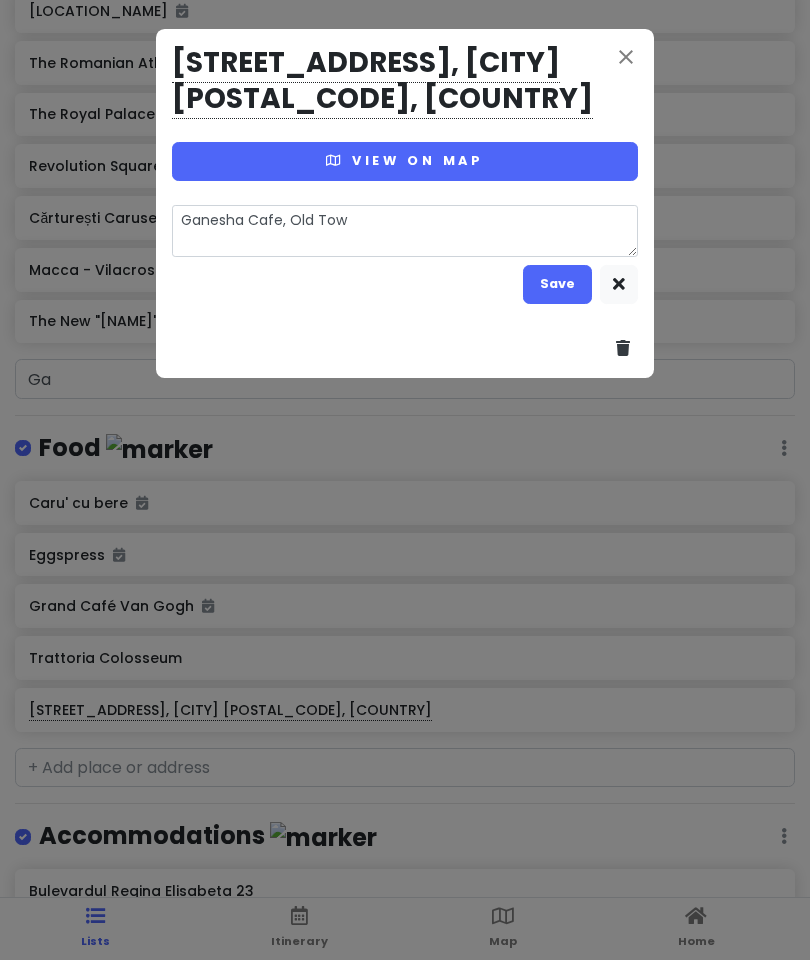 type on "[PLACE], [AREA]" 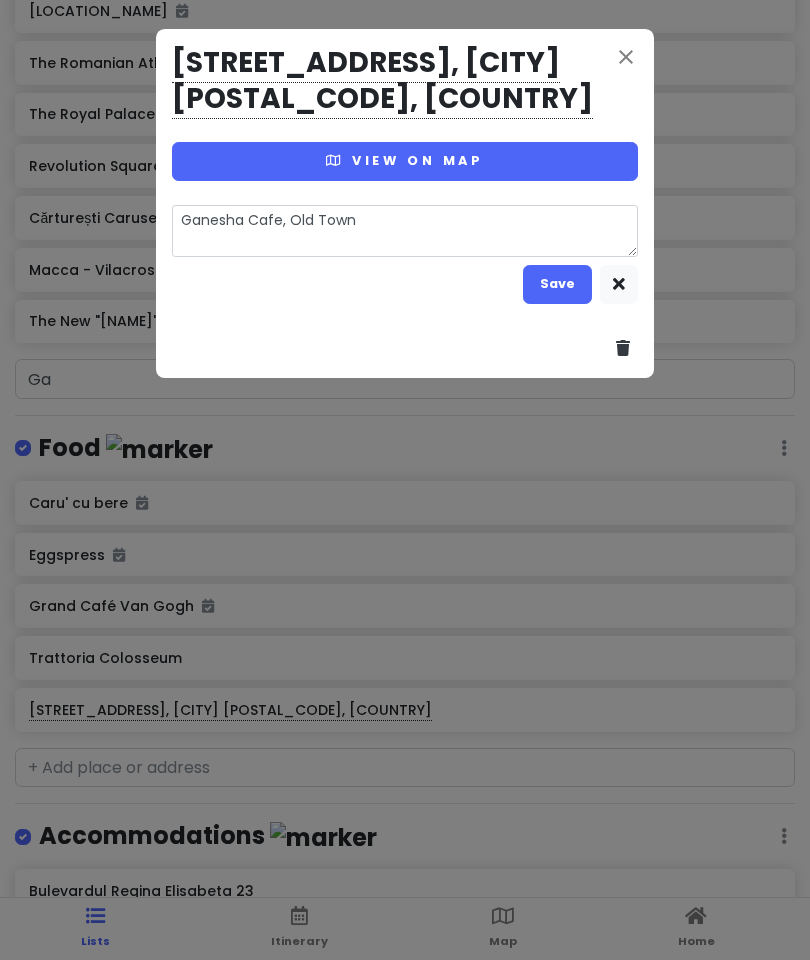 type on "x" 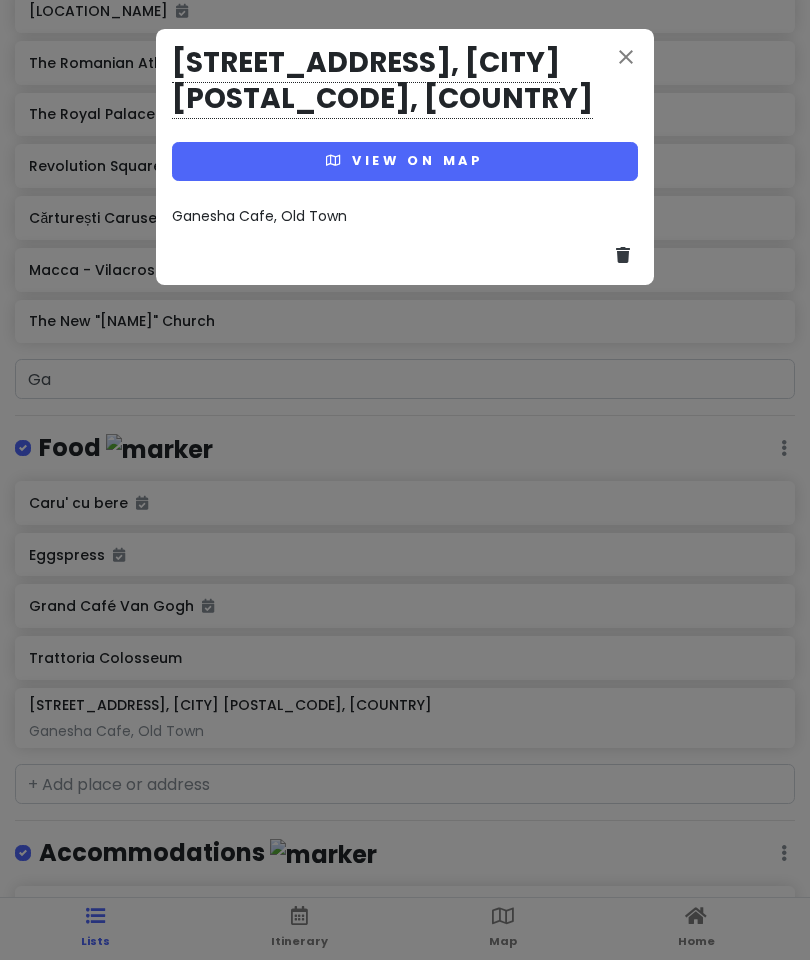 click on "Calea Șerban Vodă 29, [CITY], [COUNTRY]" at bounding box center (405, 81) 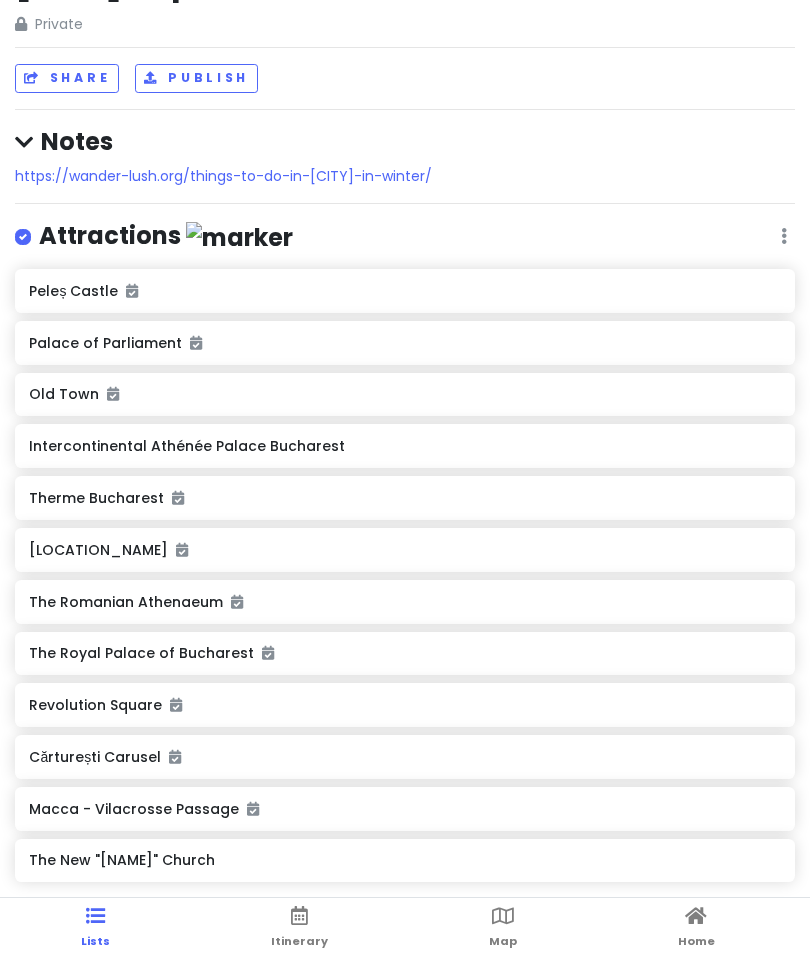 scroll, scrollTop: 0, scrollLeft: 0, axis: both 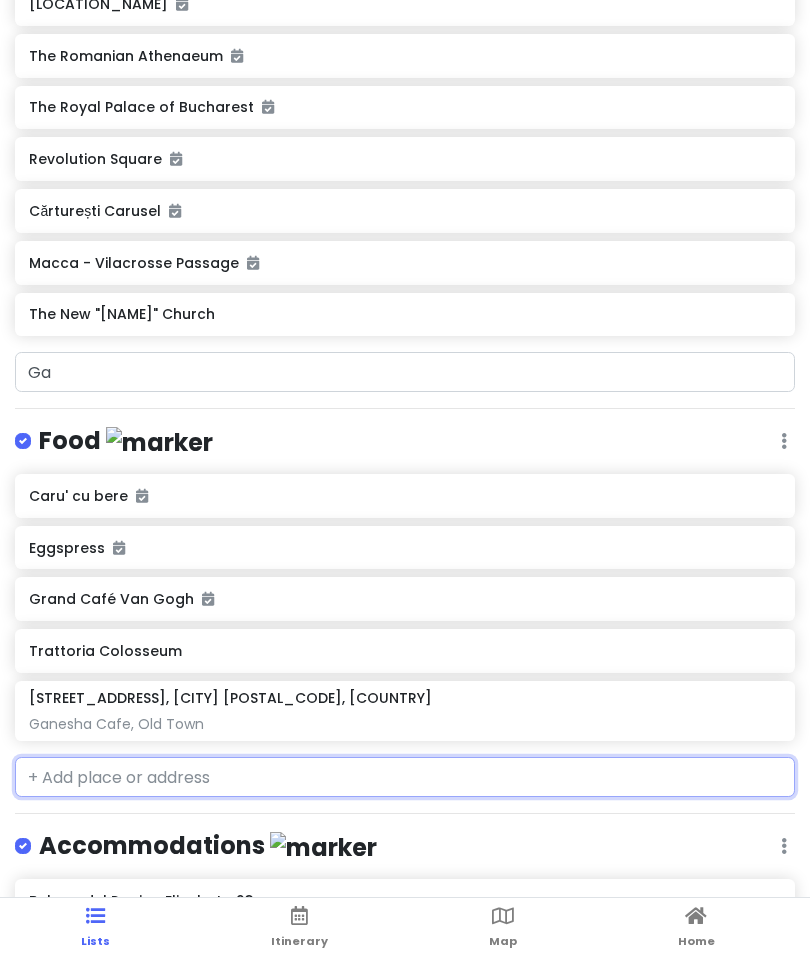 click at bounding box center [405, 777] 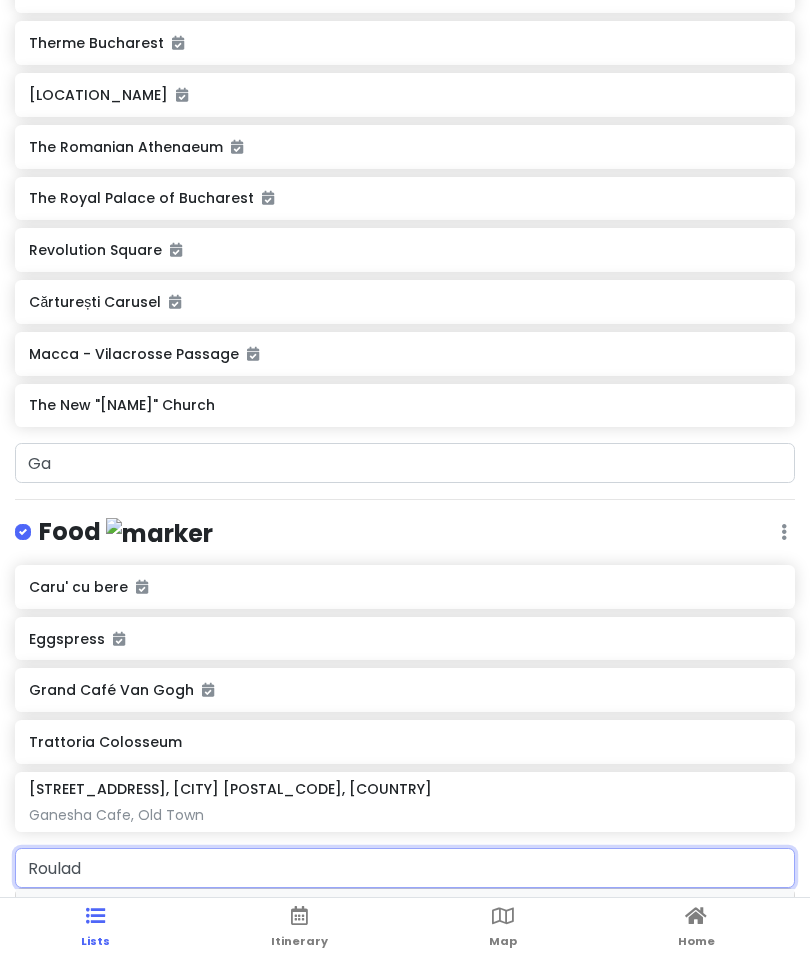 scroll, scrollTop: 517, scrollLeft: 0, axis: vertical 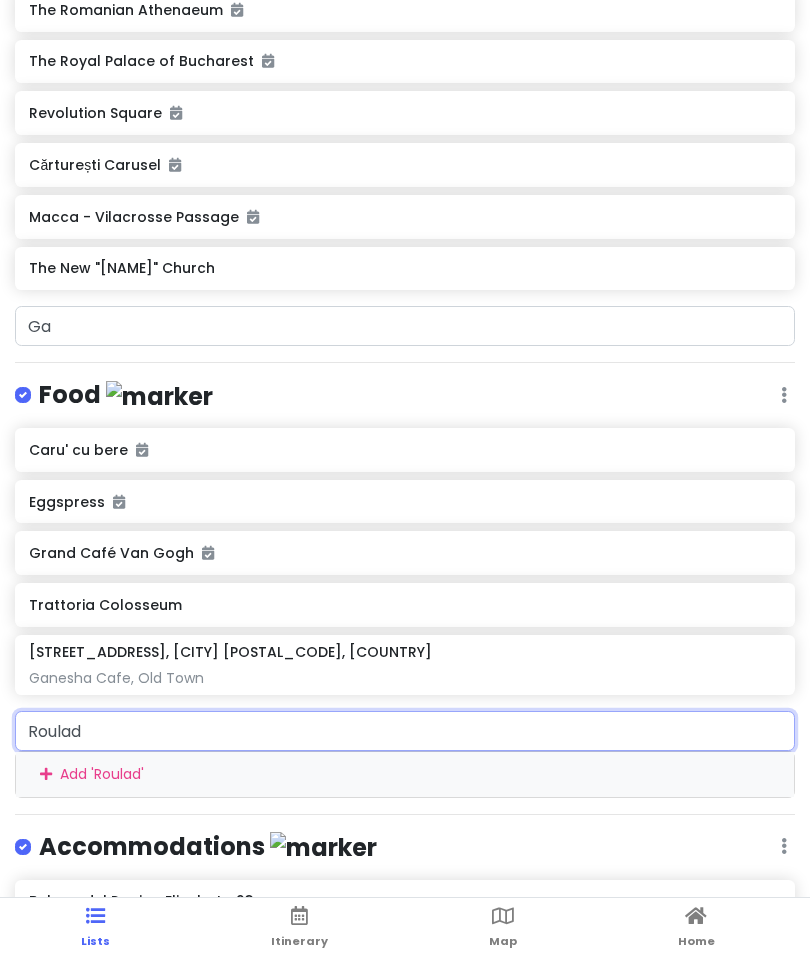 click on "Roulad" at bounding box center [405, 731] 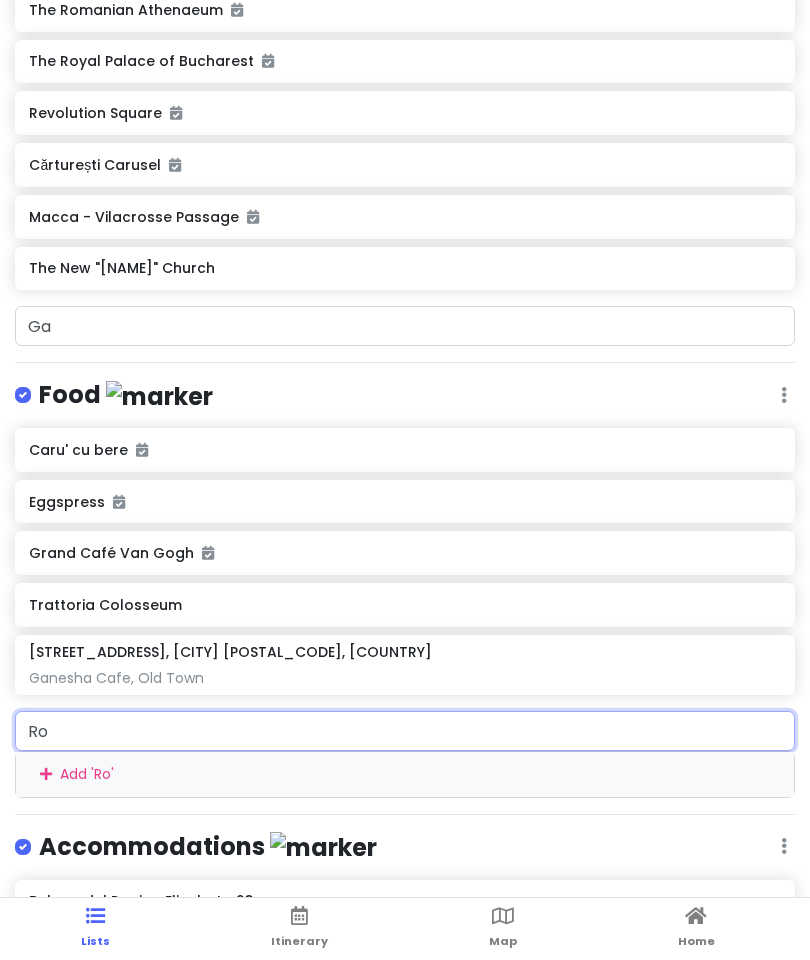 type on "R" 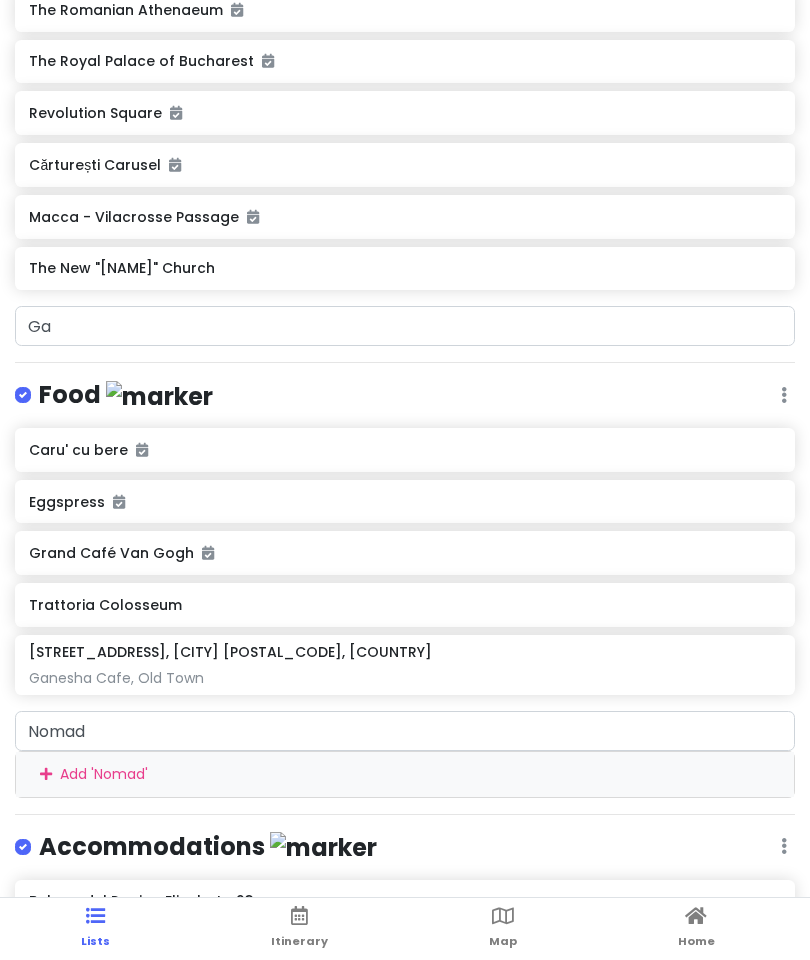 scroll, scrollTop: 607, scrollLeft: 0, axis: vertical 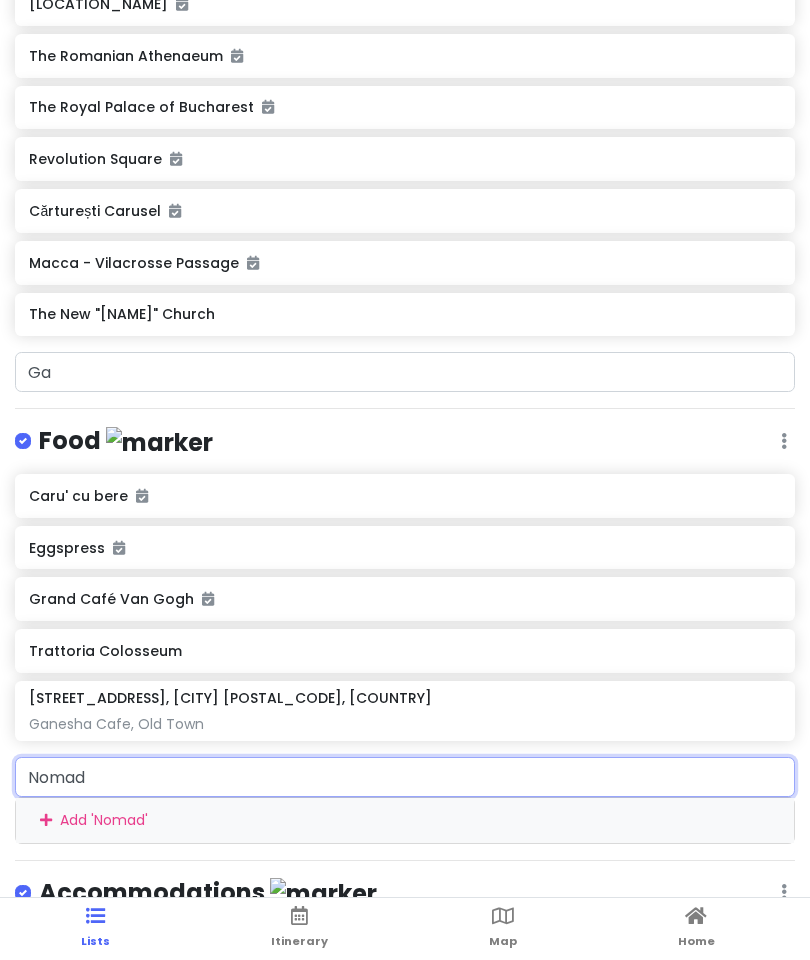 click on "Nomad" at bounding box center (405, 777) 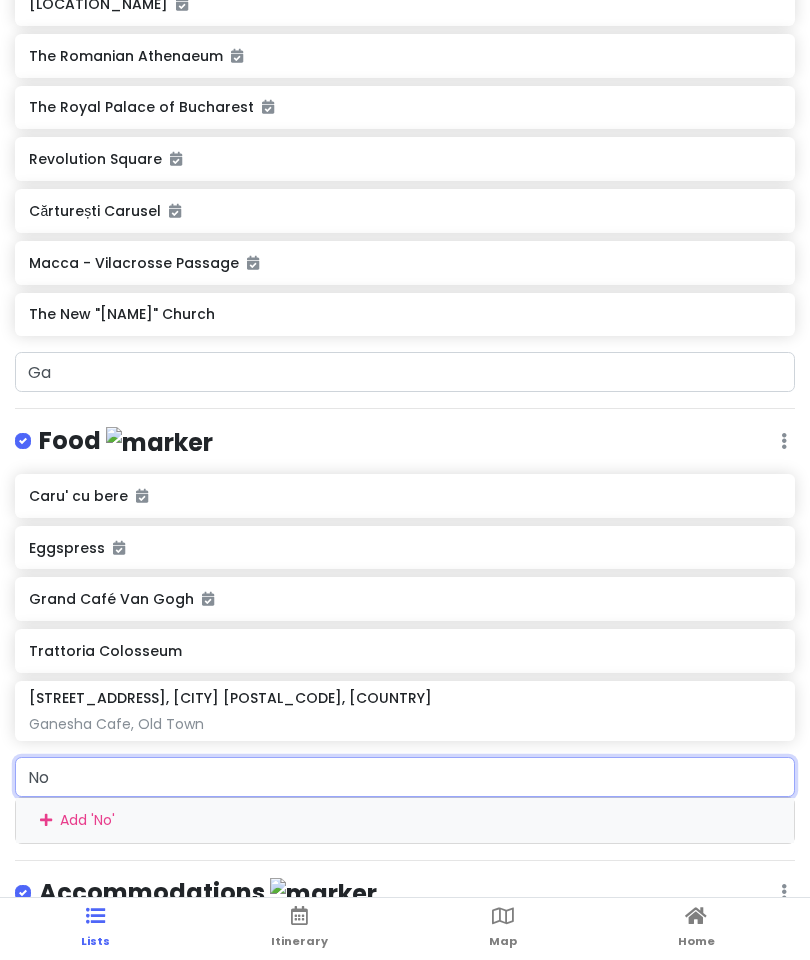 type on "N" 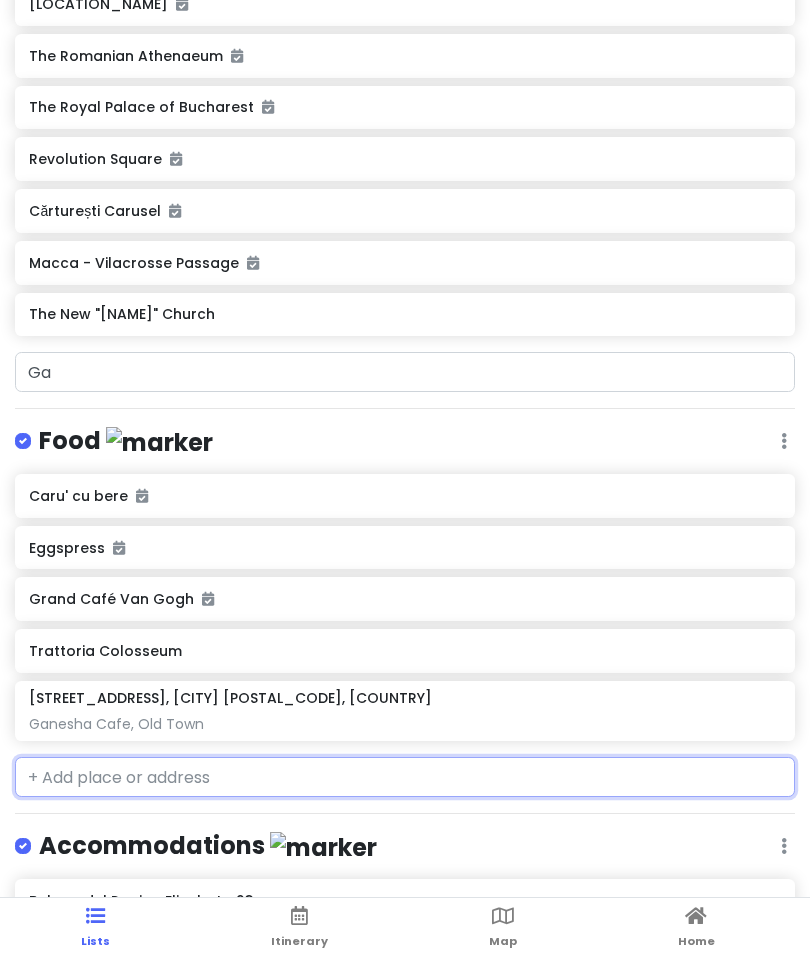 click at bounding box center [405, 777] 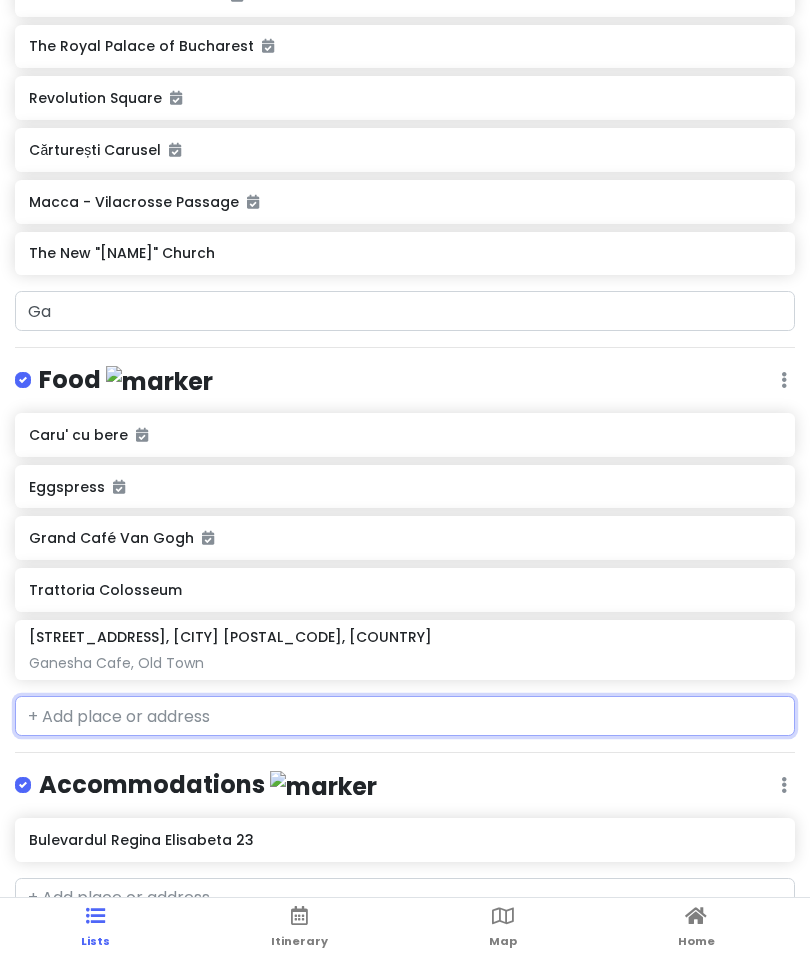 scroll, scrollTop: 141, scrollLeft: 0, axis: vertical 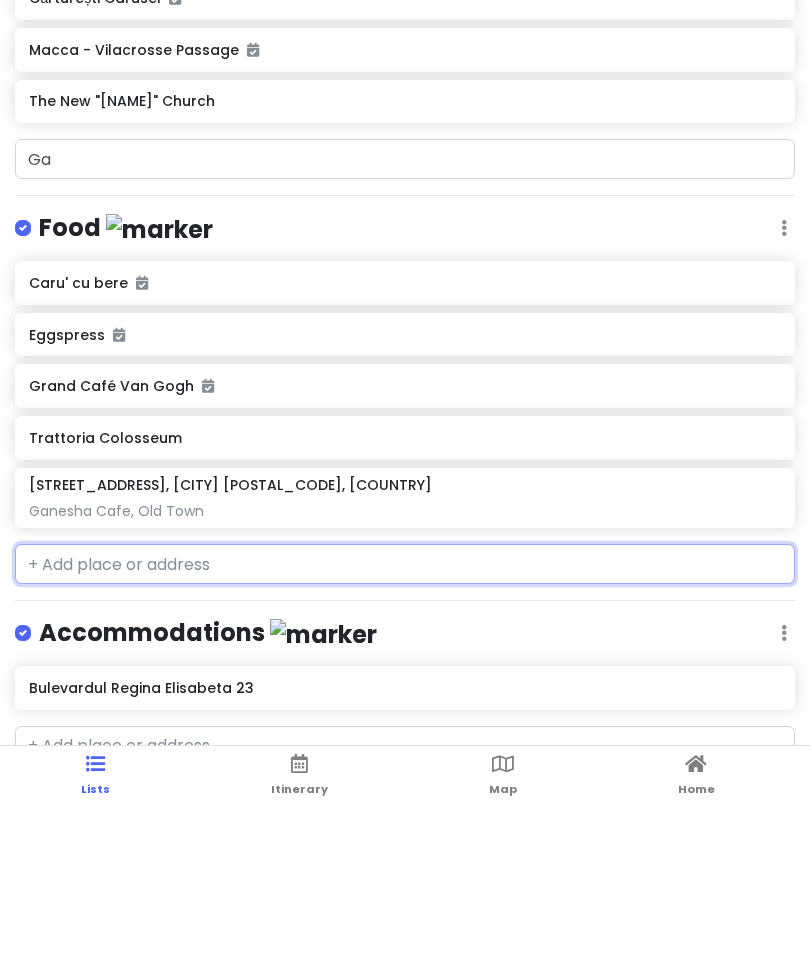 click at bounding box center [405, 716] 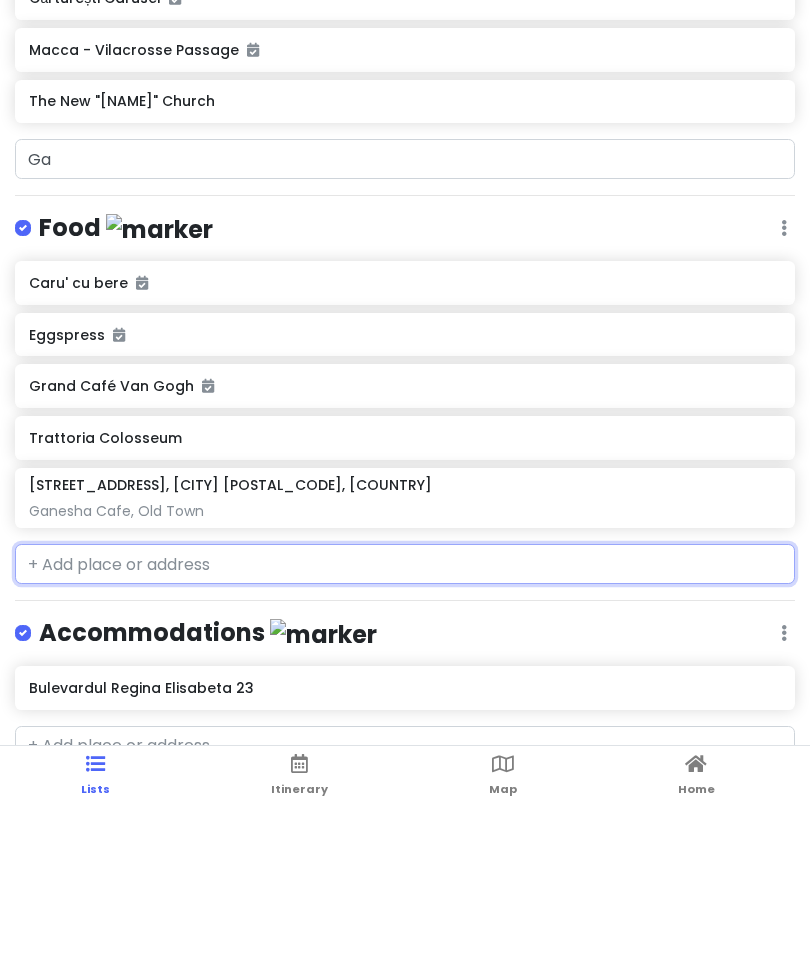 paste on "Strada Smârdan 30, [CITY], [COUNTRY]" 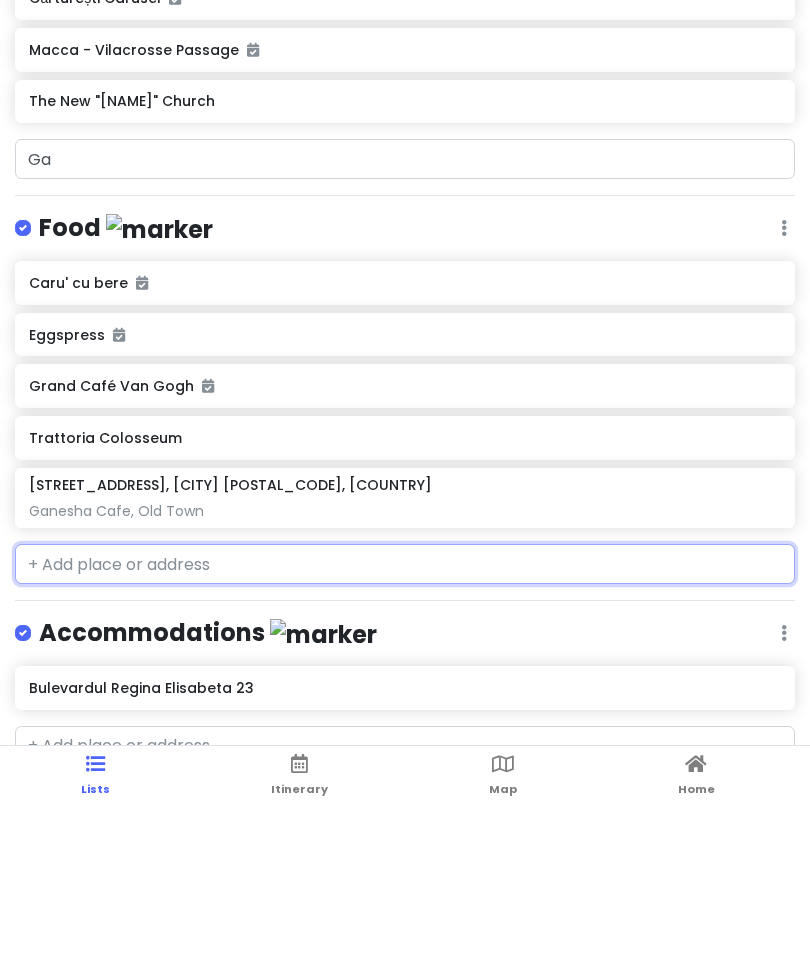 type on "Strada Smârdan 30, [CITY], [COUNTRY]" 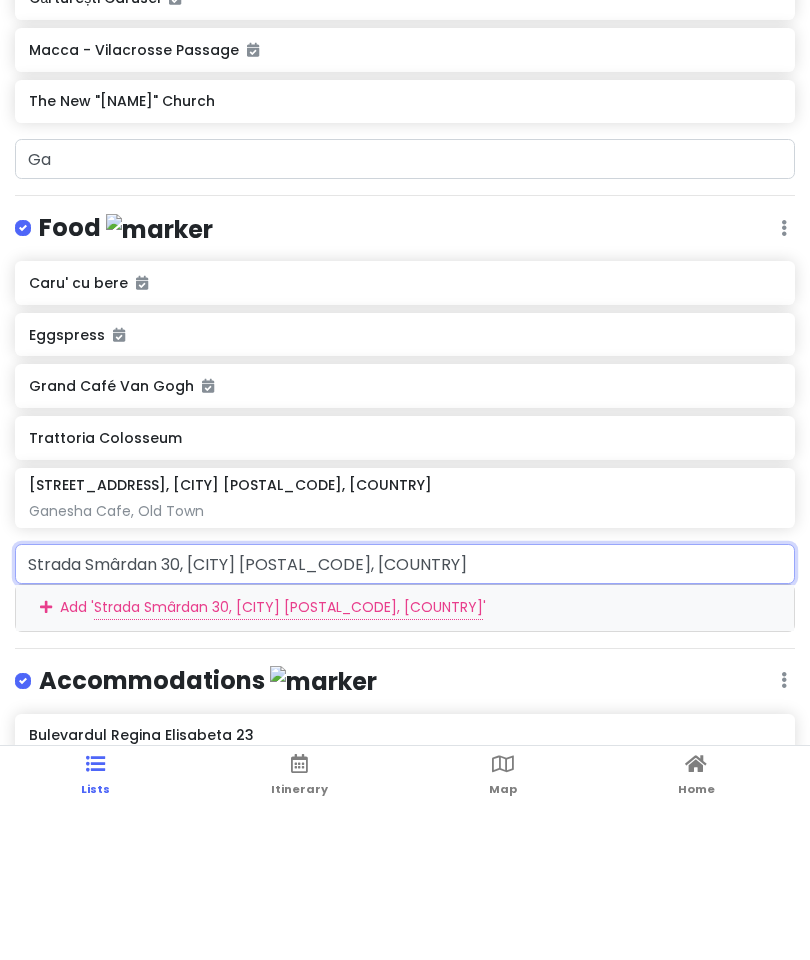 click on "Add ' Strada Smârdan 30, București 030076, Romania '" at bounding box center (405, 760) 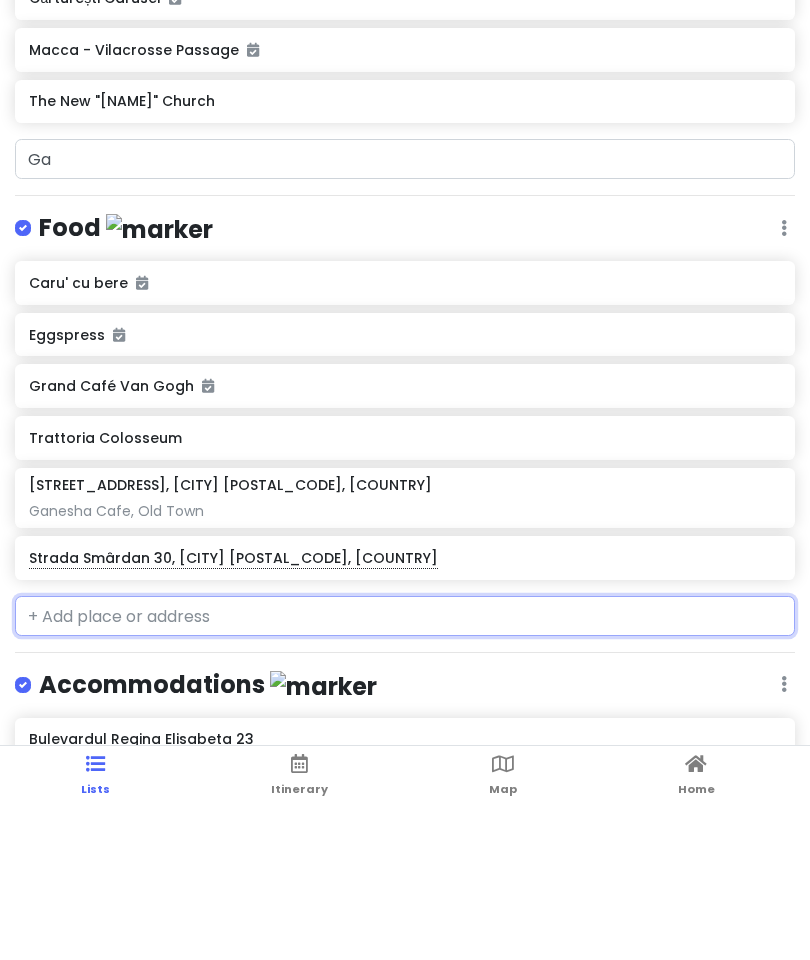 click on "Strada Smârdan 30, [CITY], [COUNTRY]" at bounding box center [404, 710] 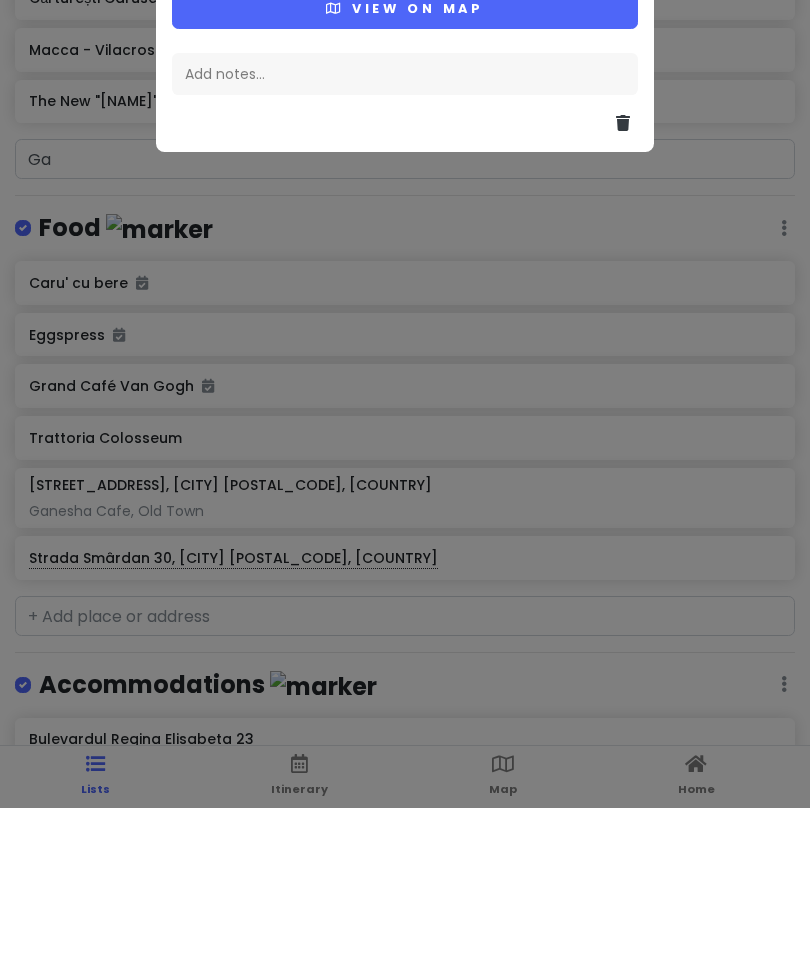 scroll, scrollTop: 61, scrollLeft: 0, axis: vertical 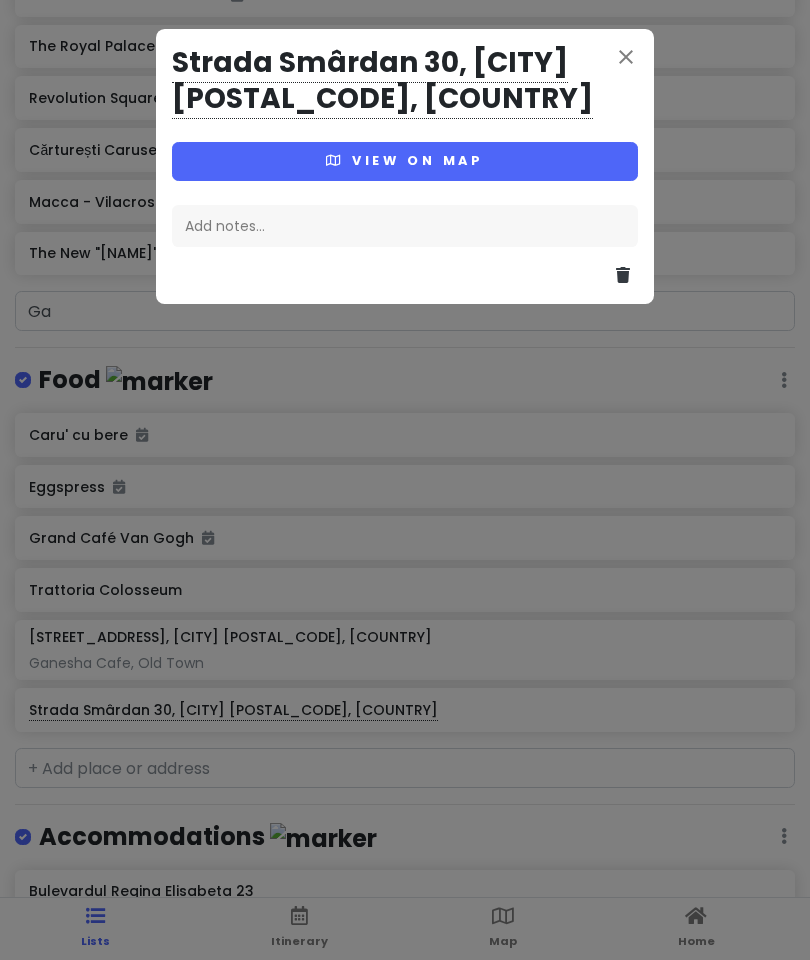 click on "Add notes..." at bounding box center [405, 226] 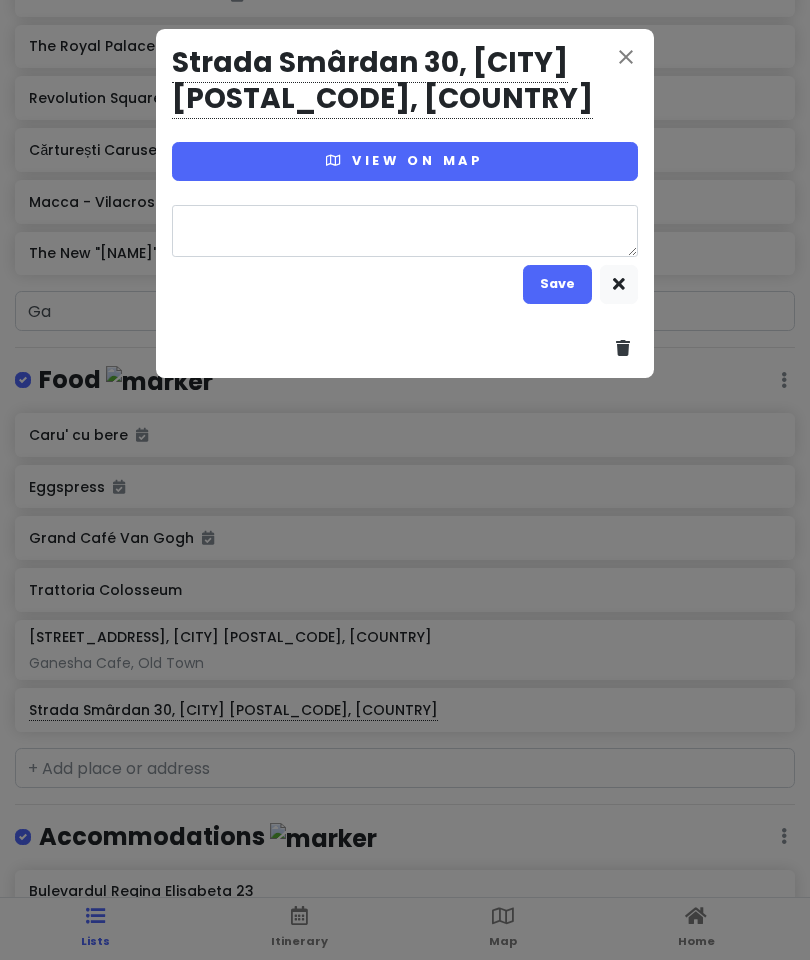 type on "x" 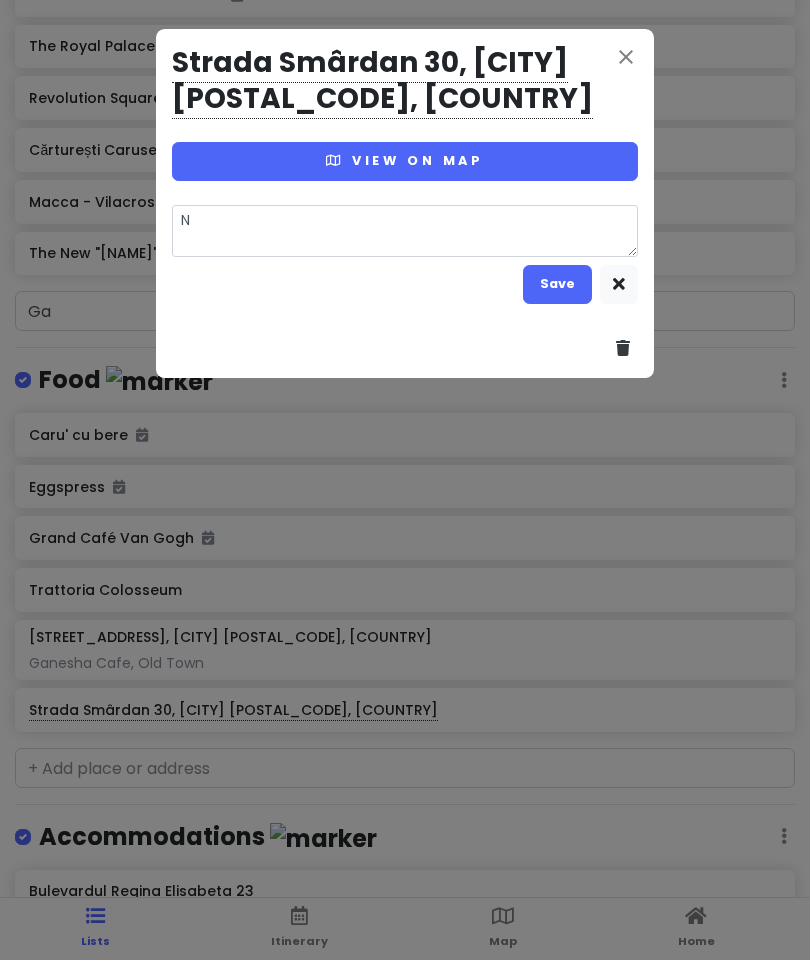 type on "x" 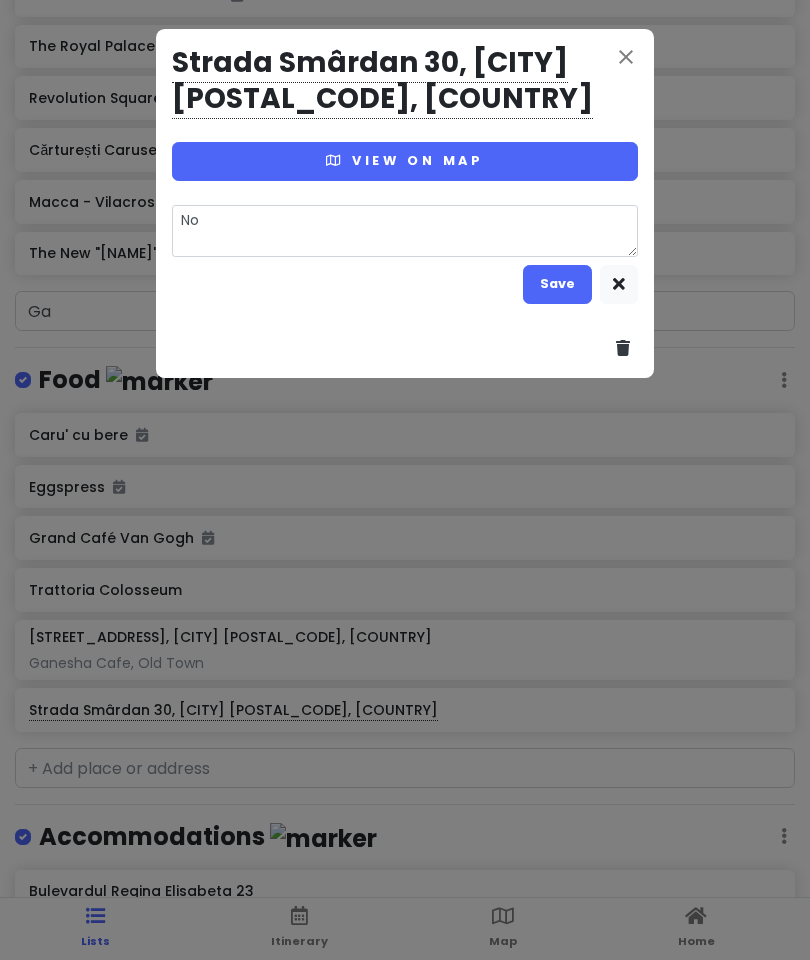 type on "x" 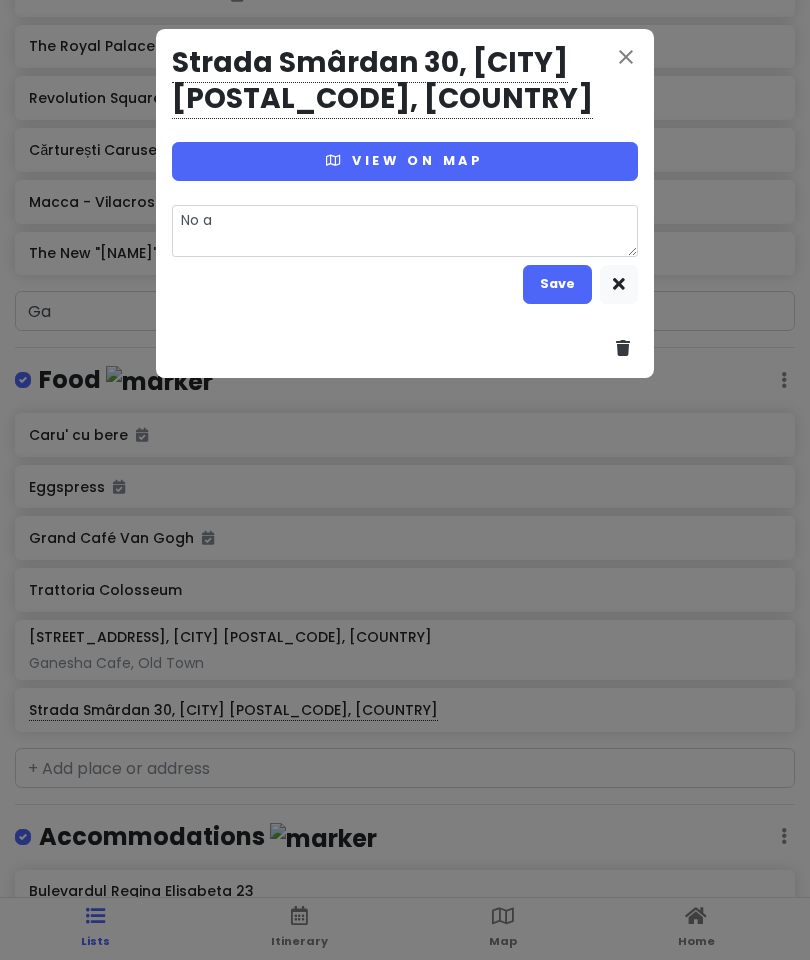 type on "x" 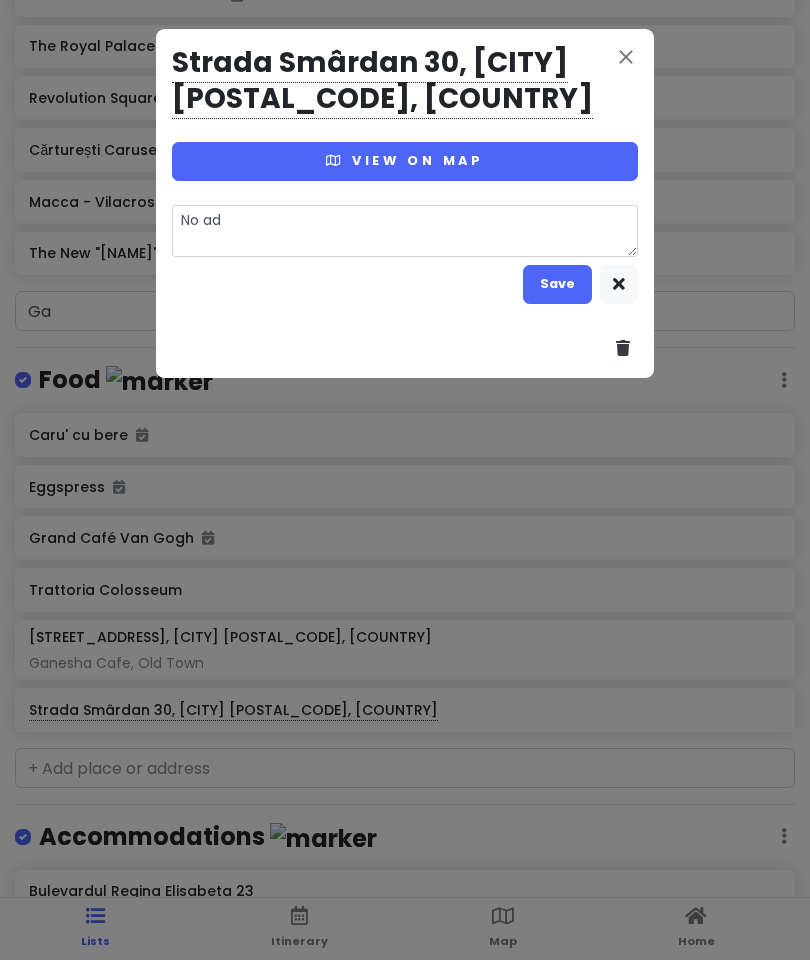 type on "x" 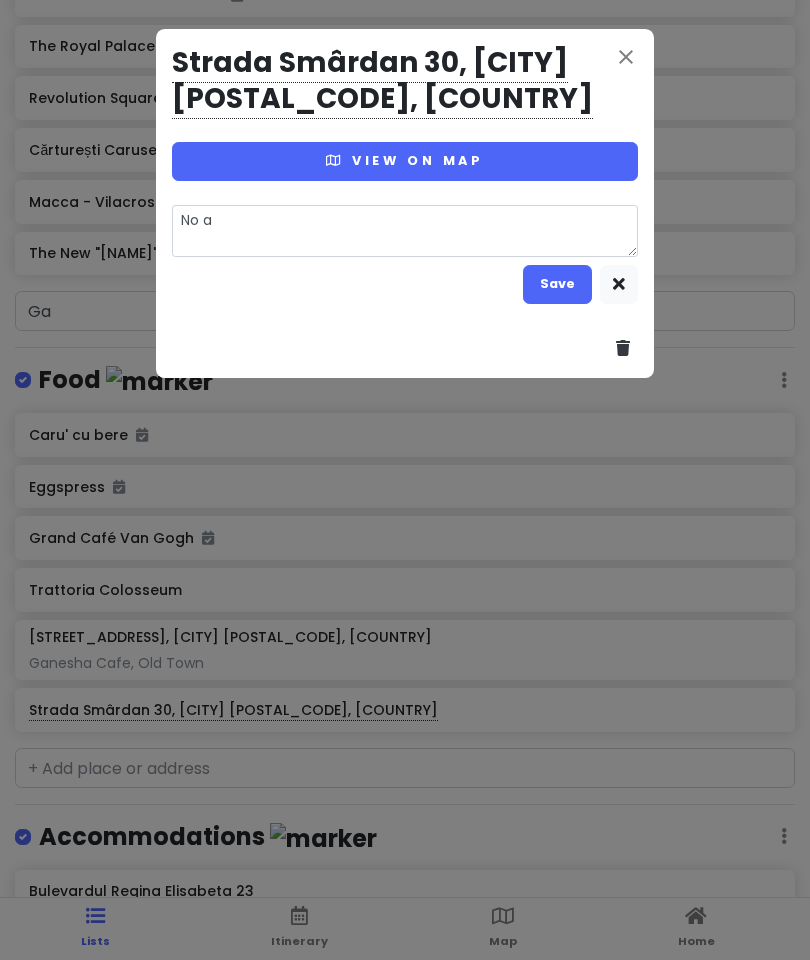 type on "No" 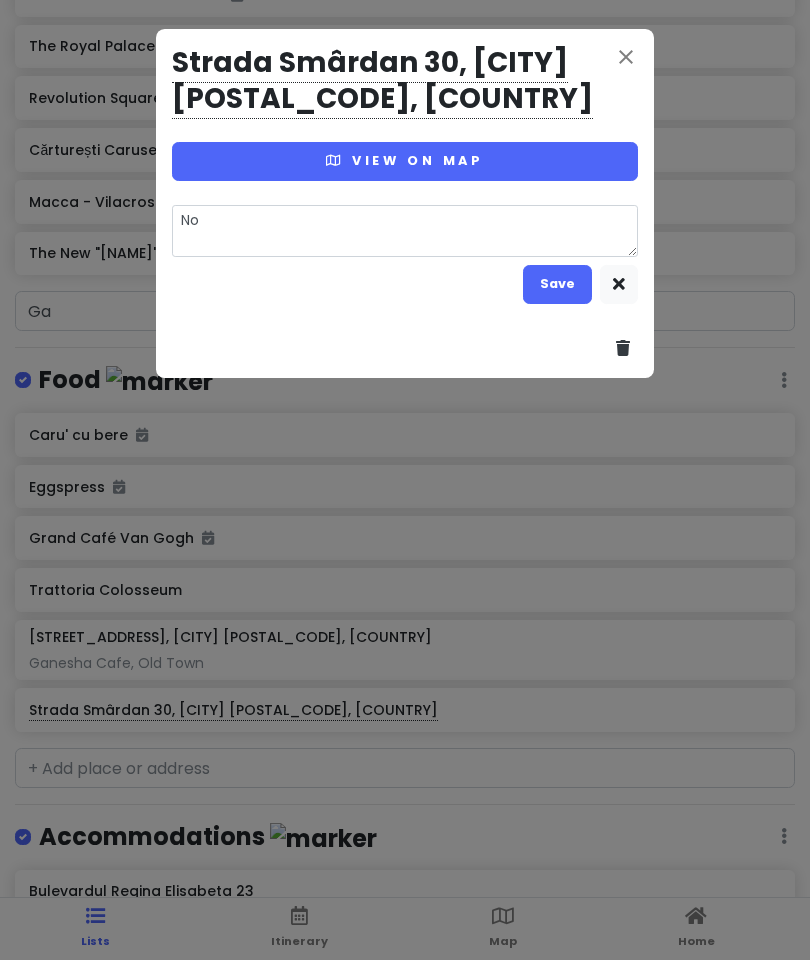 type on "x" 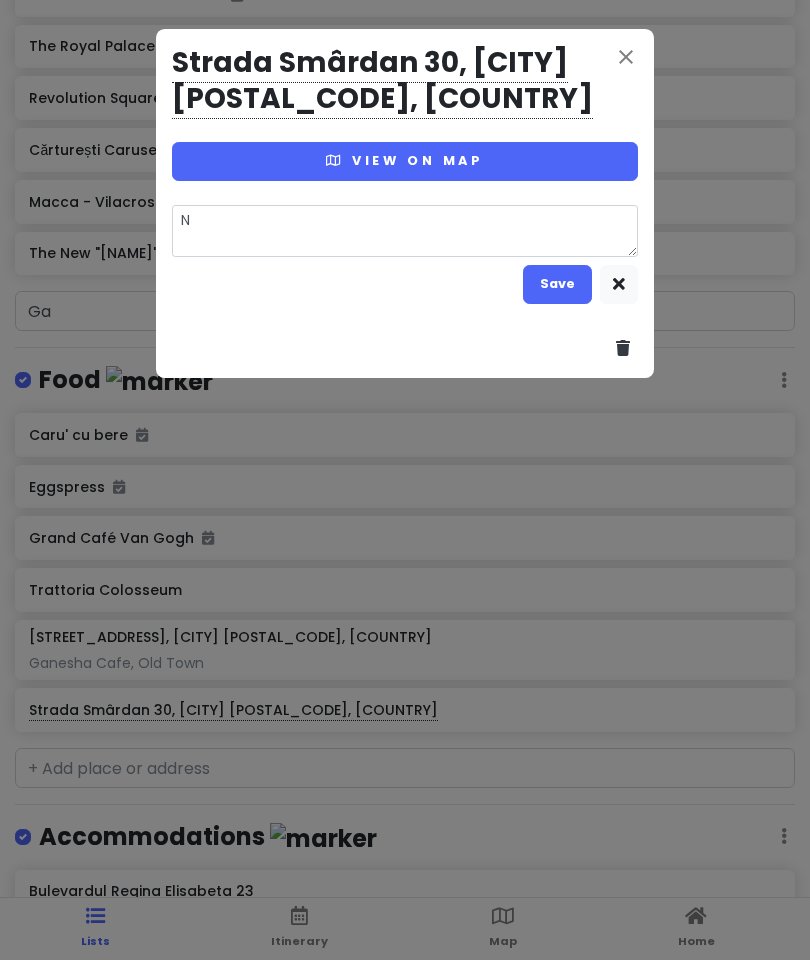 type on "x" 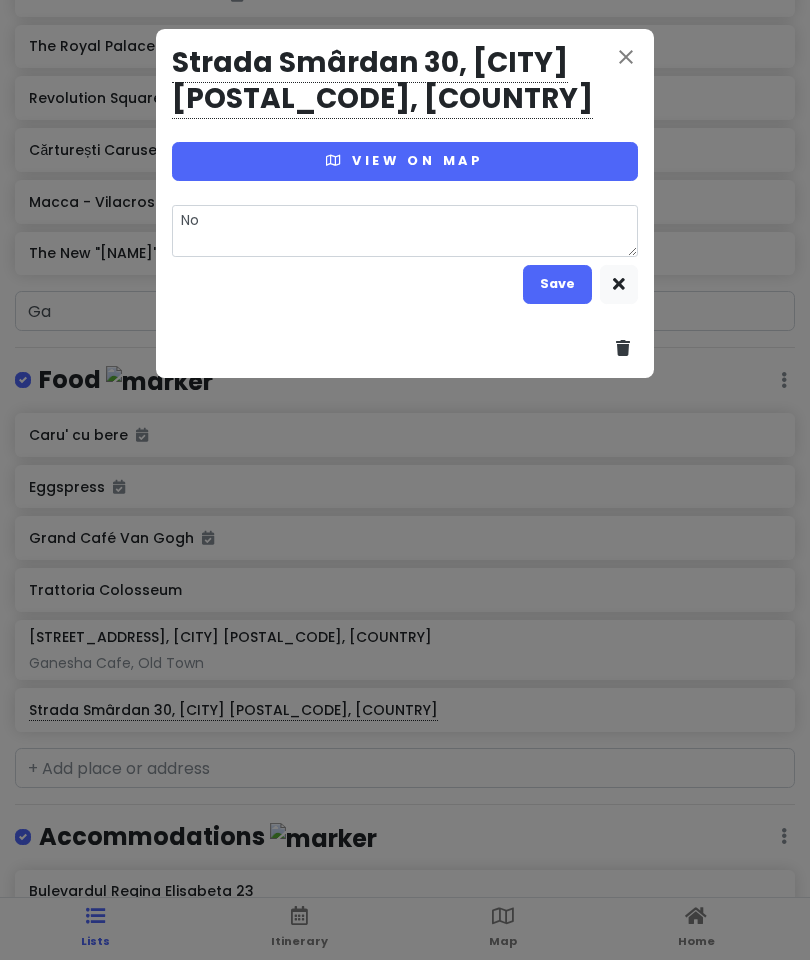 type on "x" 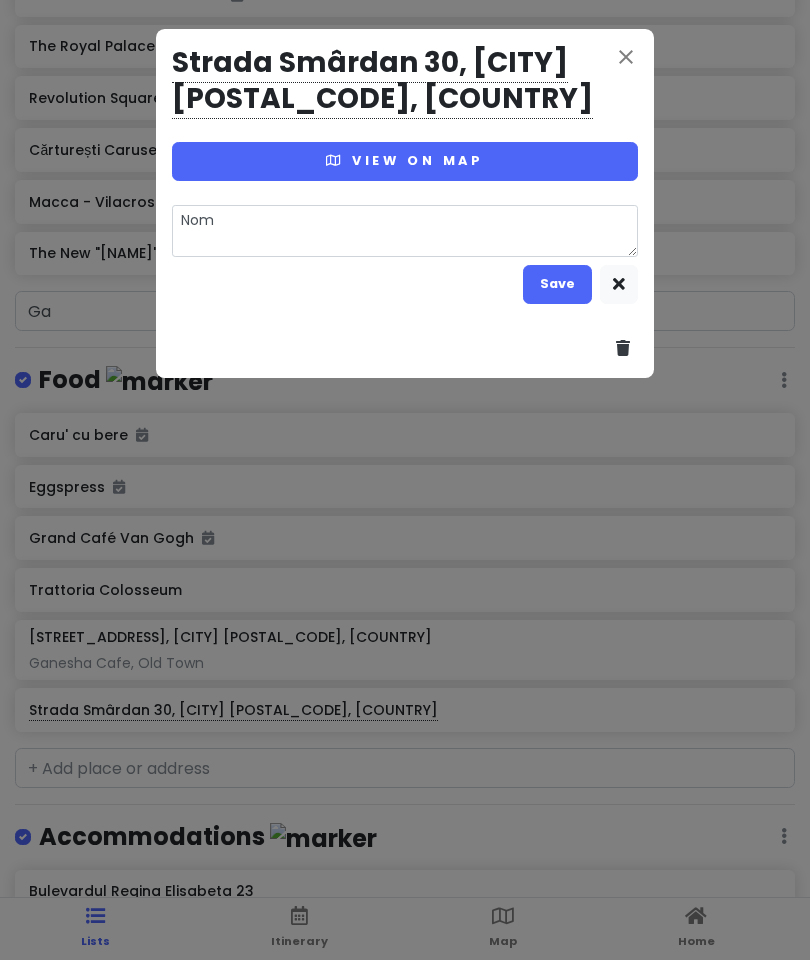 type on "x" 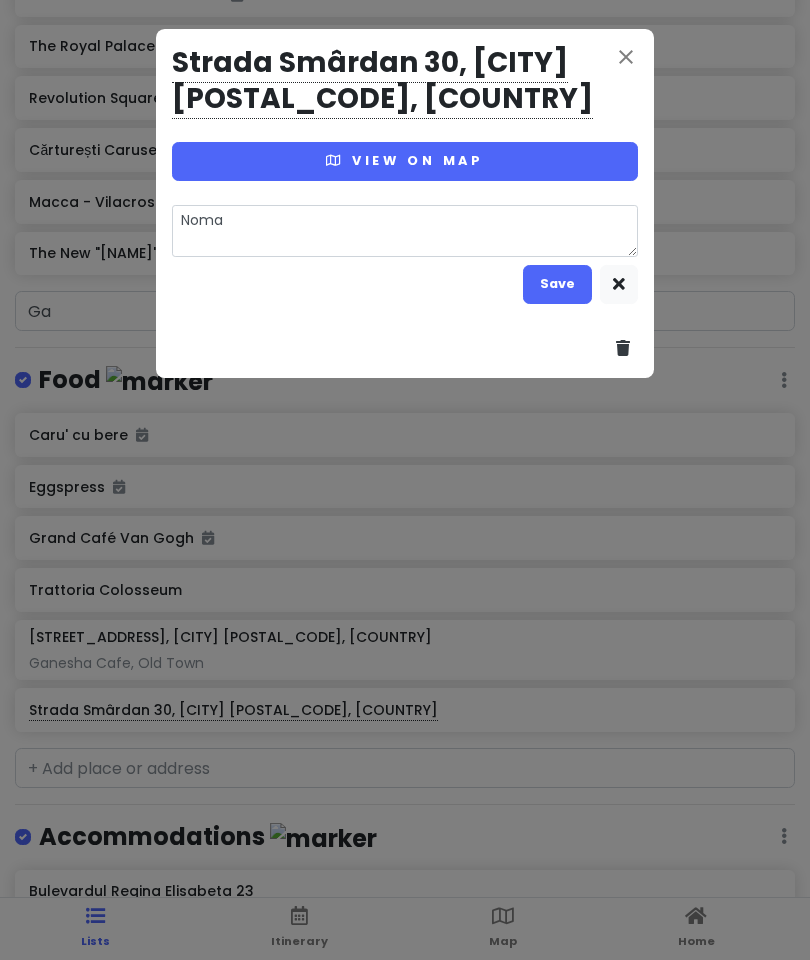 type on "x" 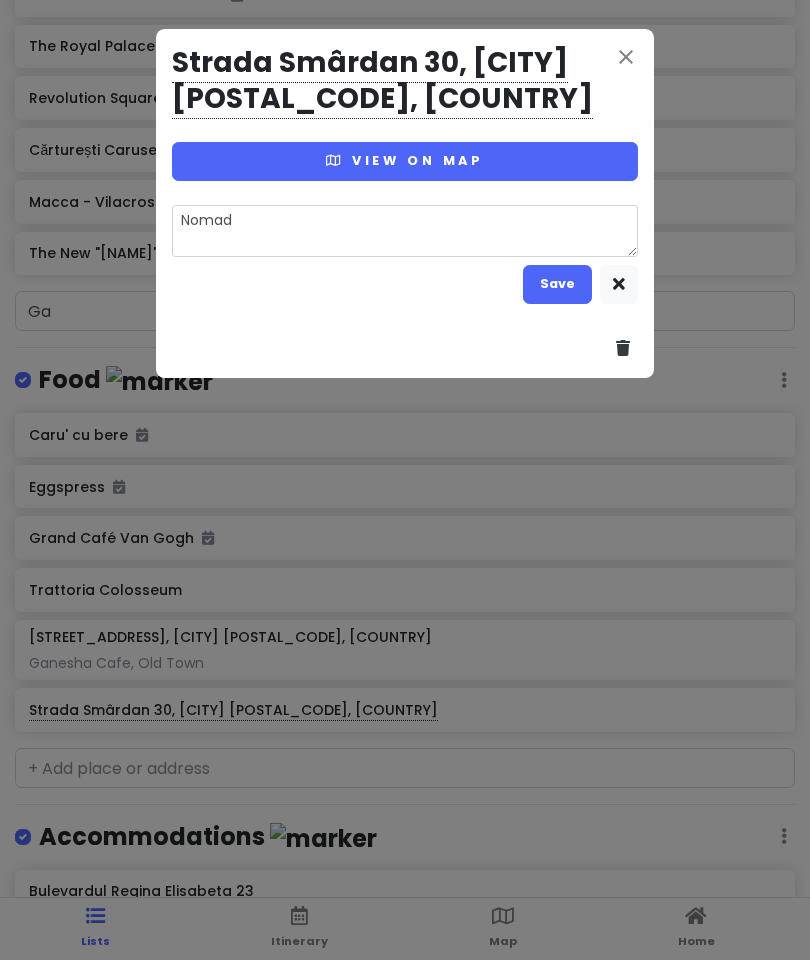 type on "Nomad" 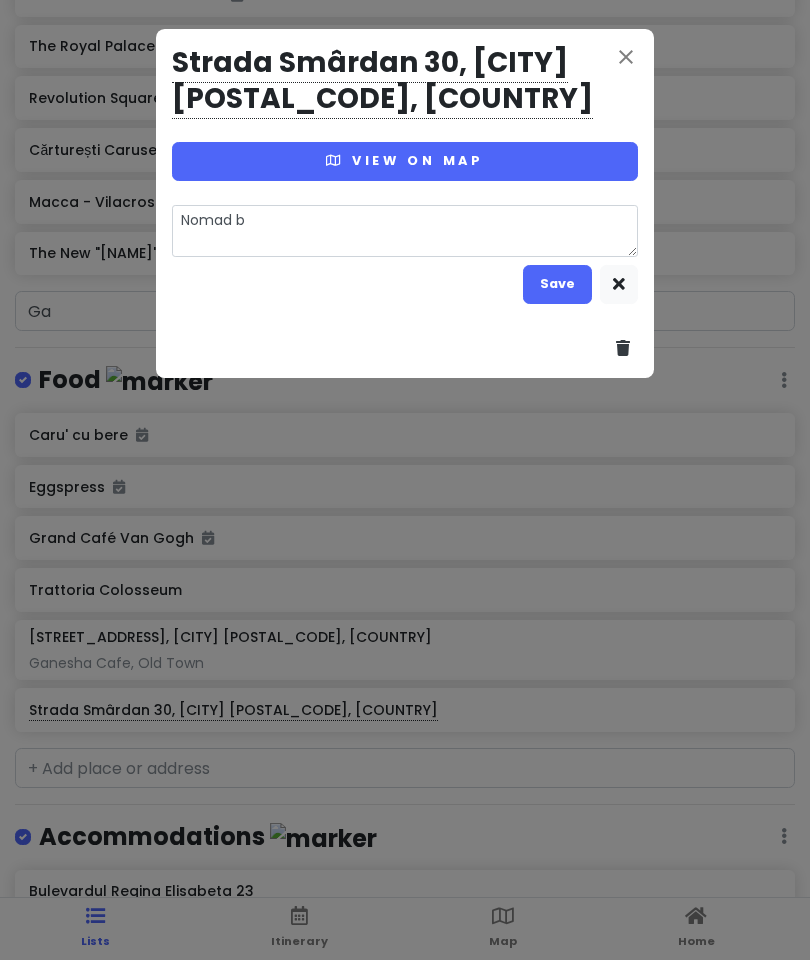 type on "x" 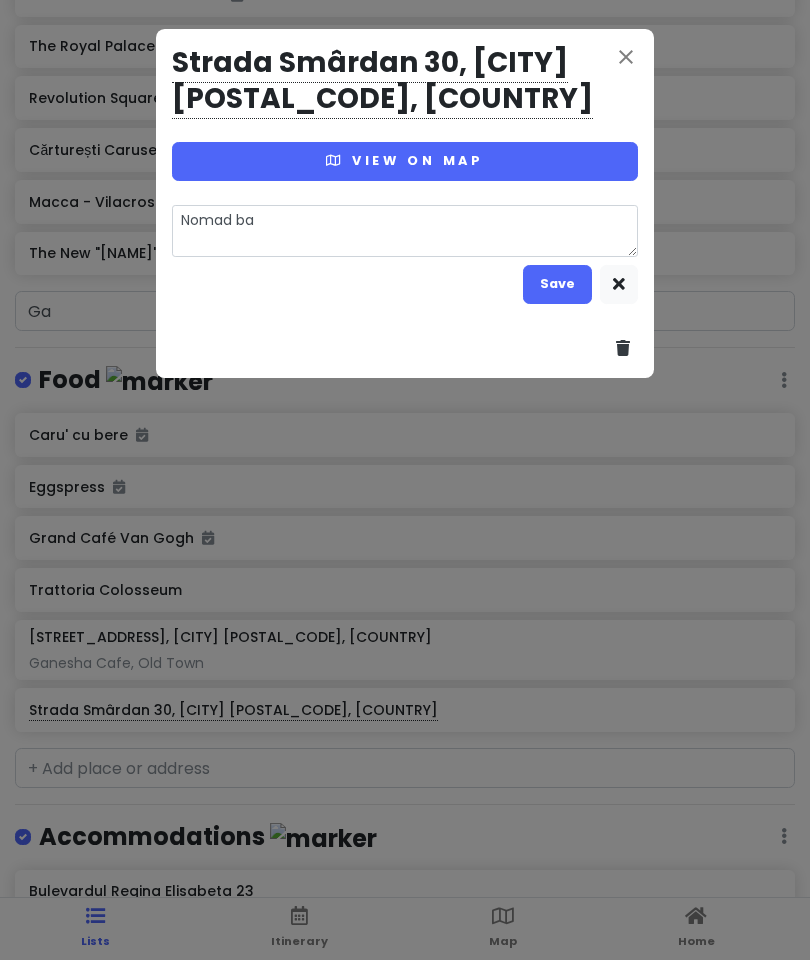 type on "x" 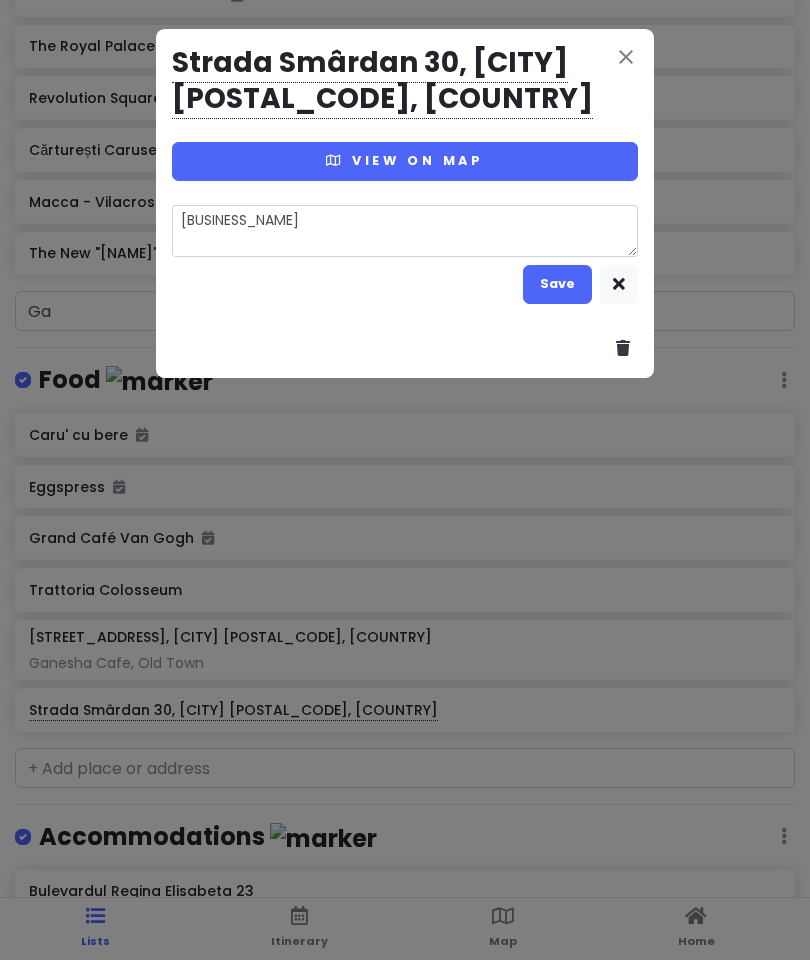type on "x" 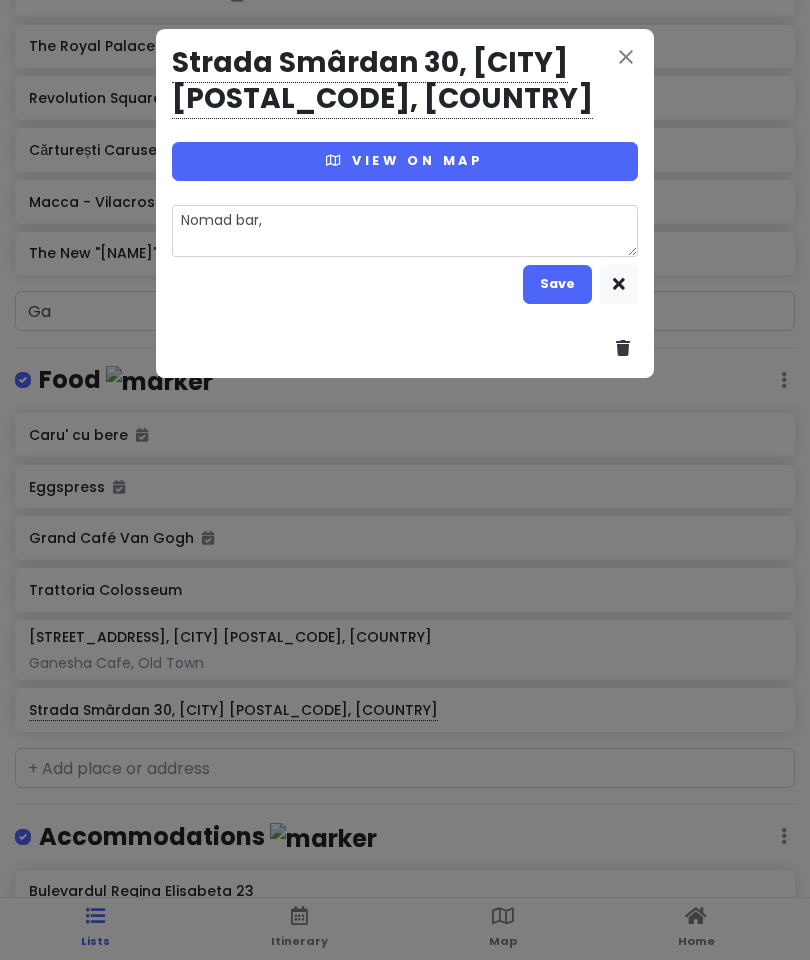 type on "x" 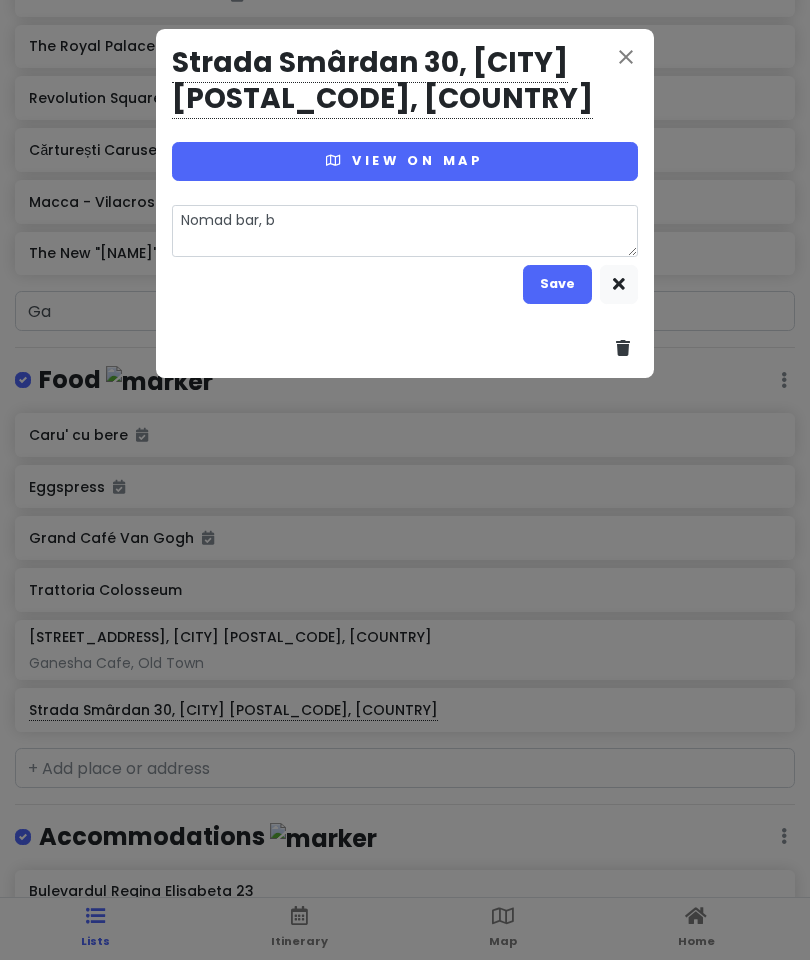 type on "Nomad bar, bo" 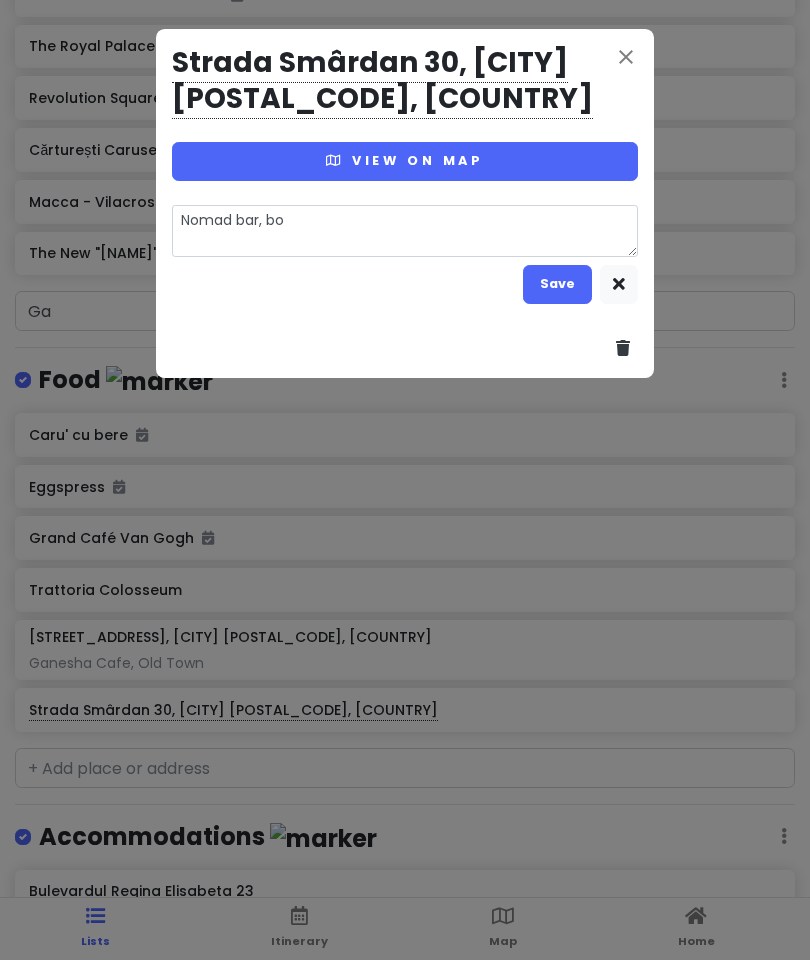 type on "x" 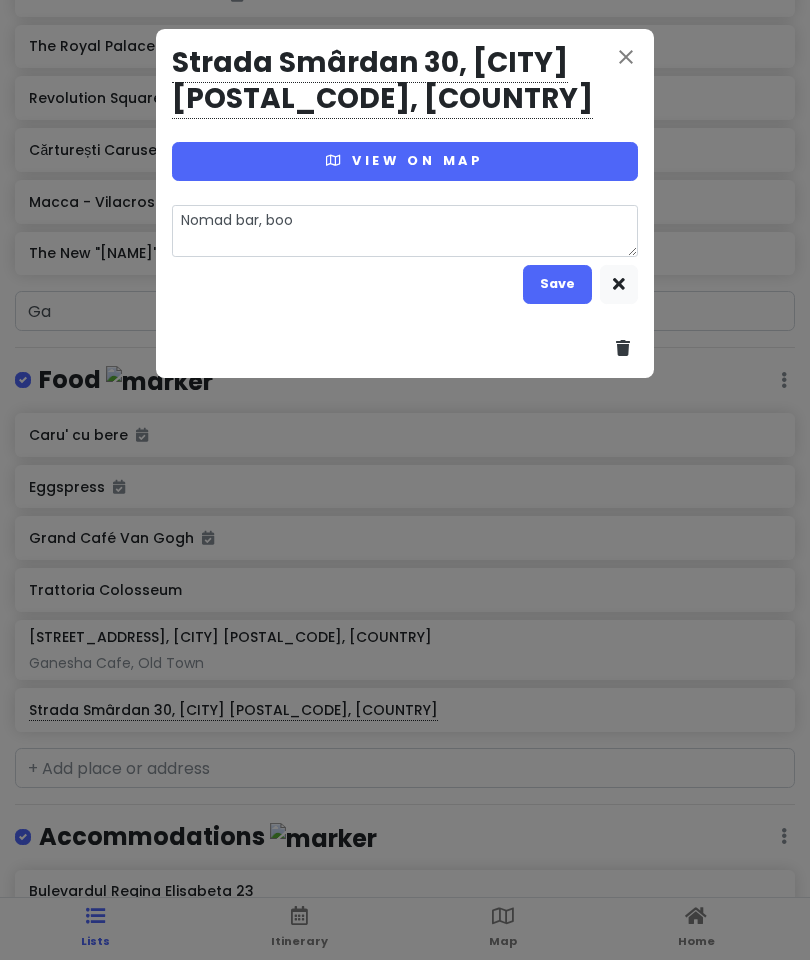 type on "x" 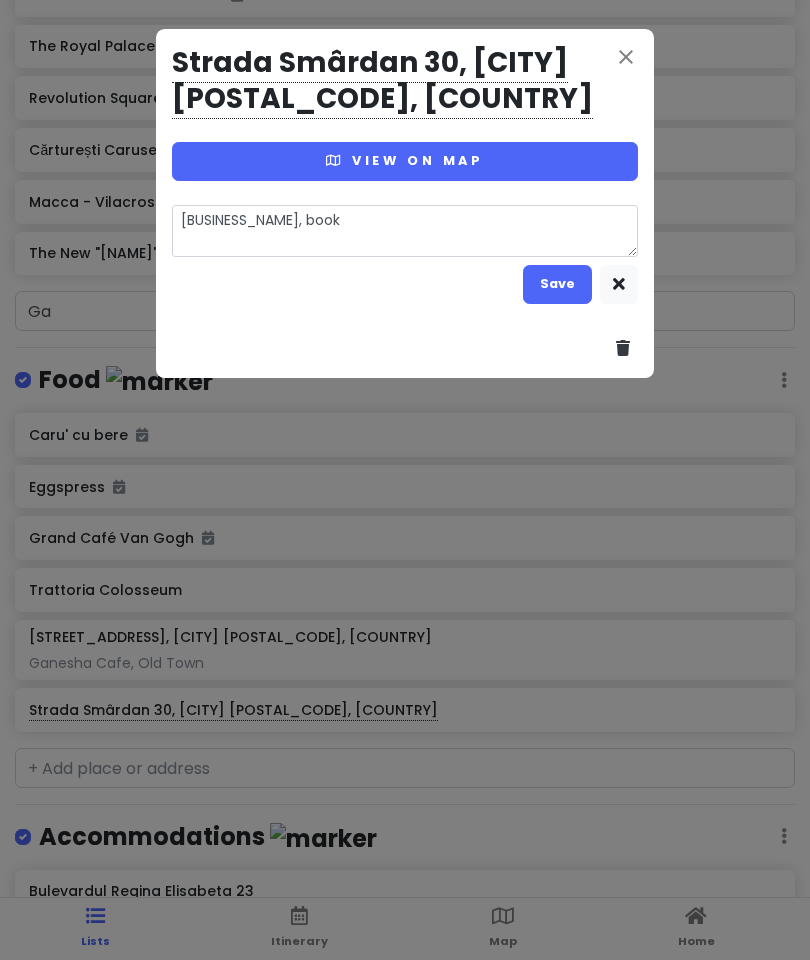 type on "x" 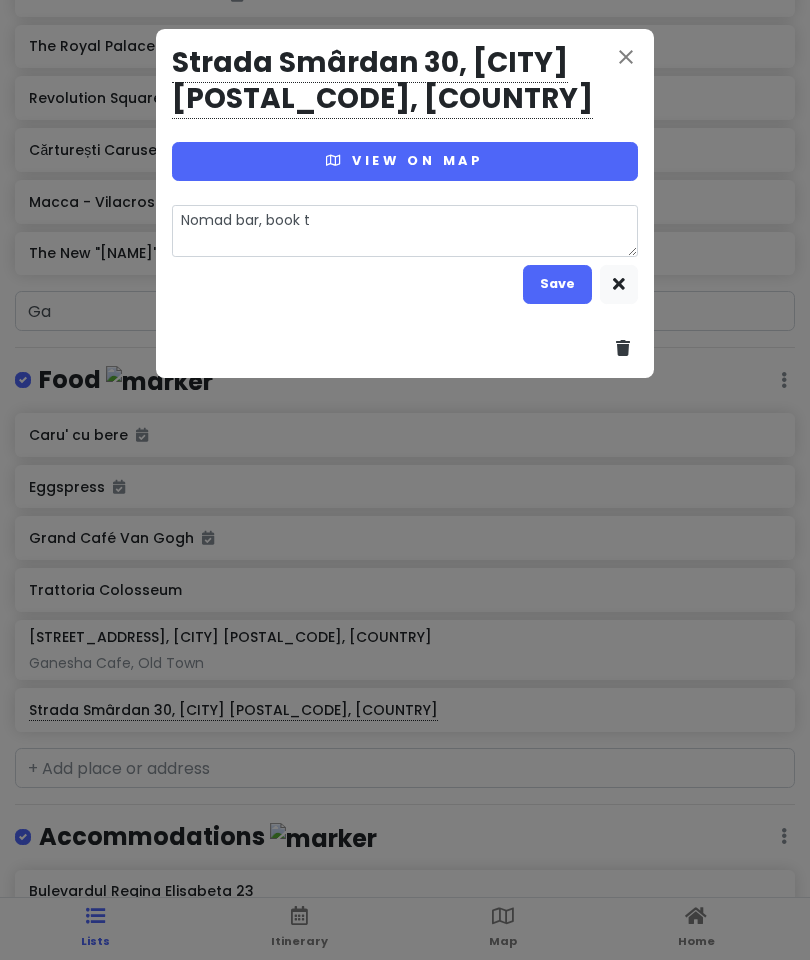 type on "x" 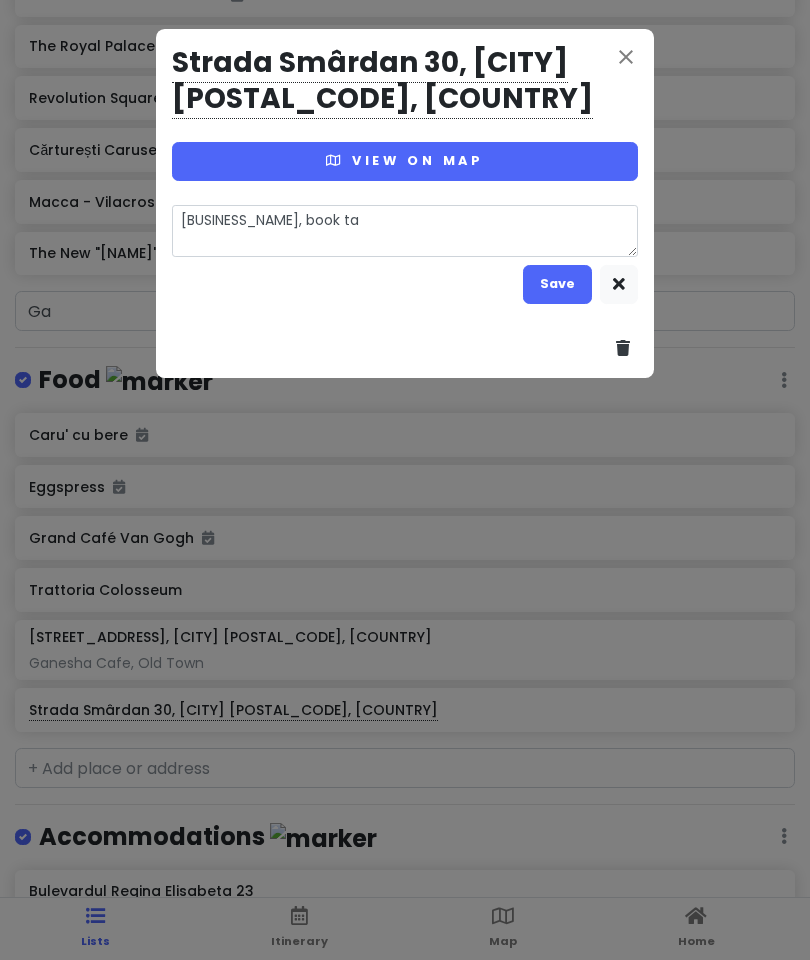 type on "x" 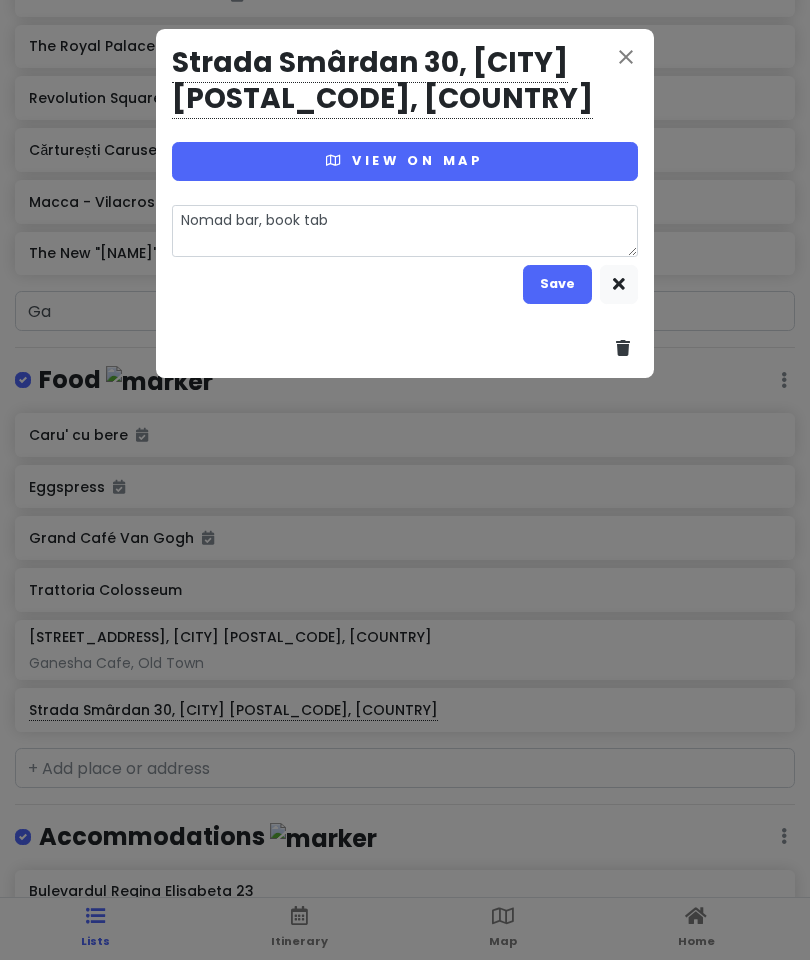 type on "x" 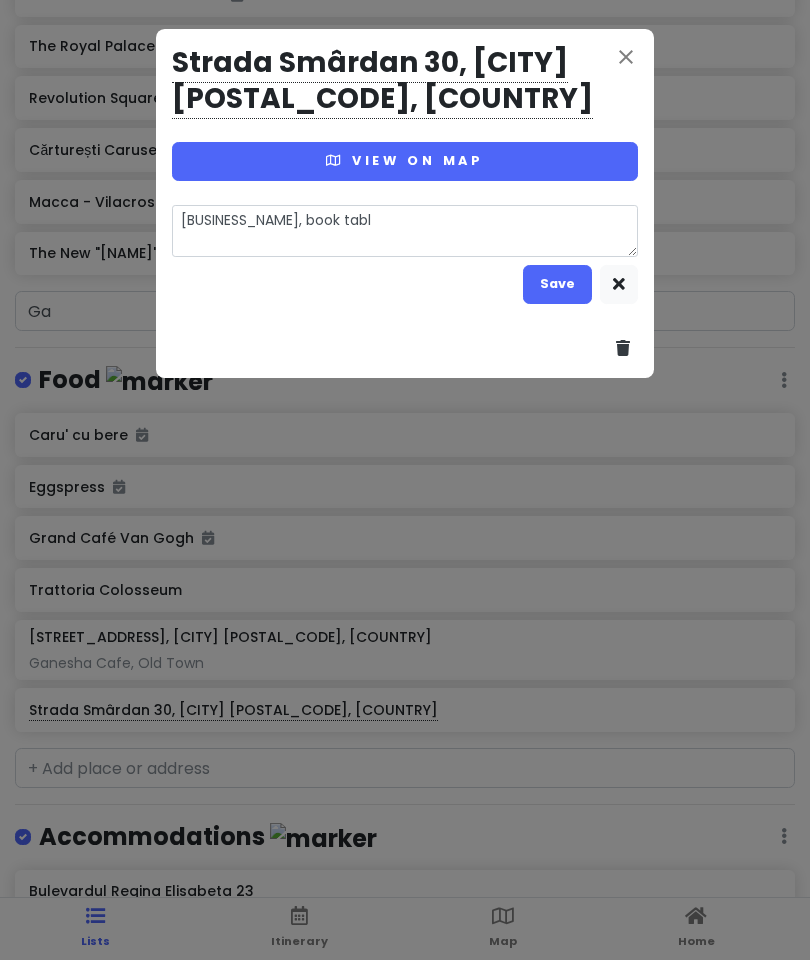type on "x" 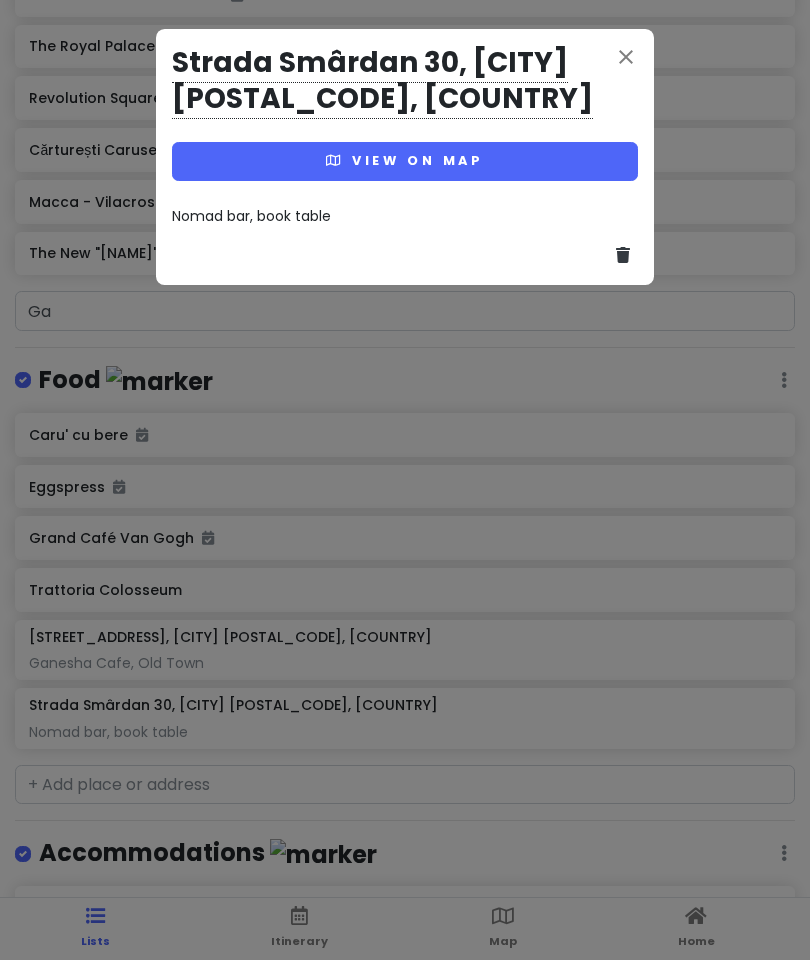 scroll, scrollTop: 0, scrollLeft: 0, axis: both 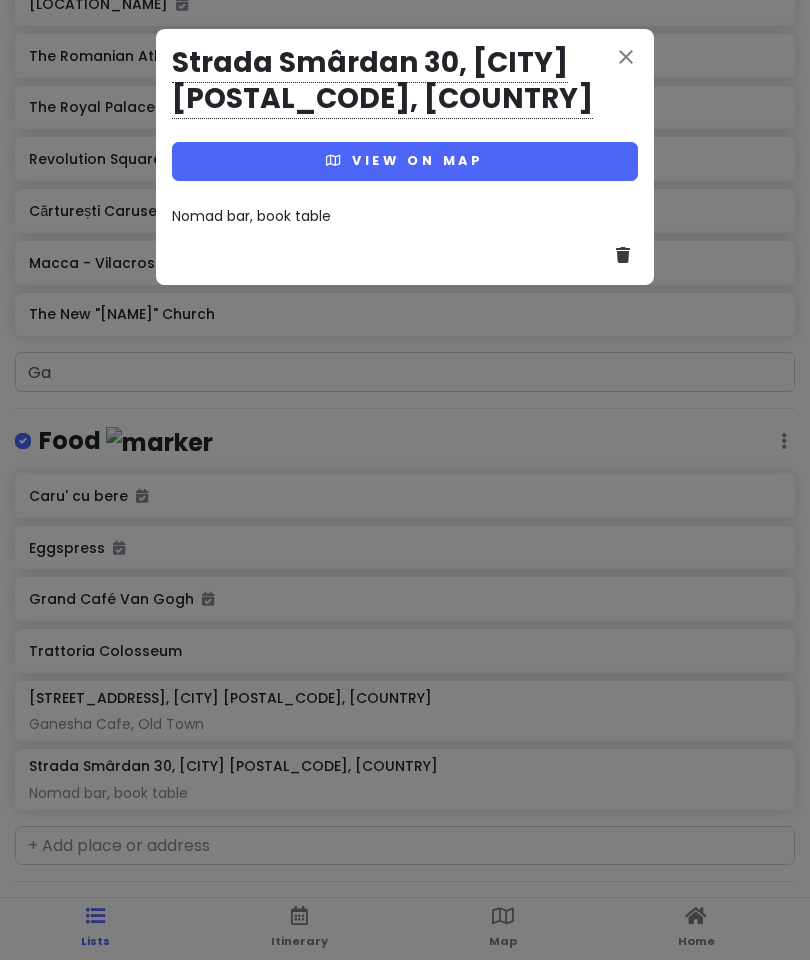 click on "close" at bounding box center (626, 57) 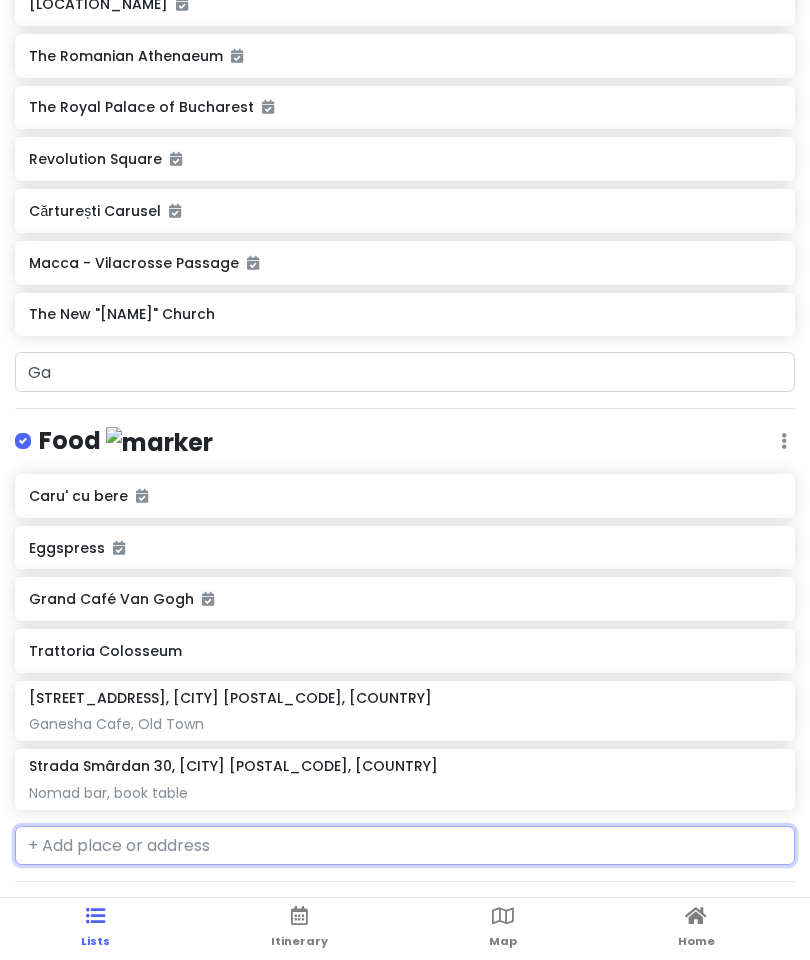 click at bounding box center [405, 846] 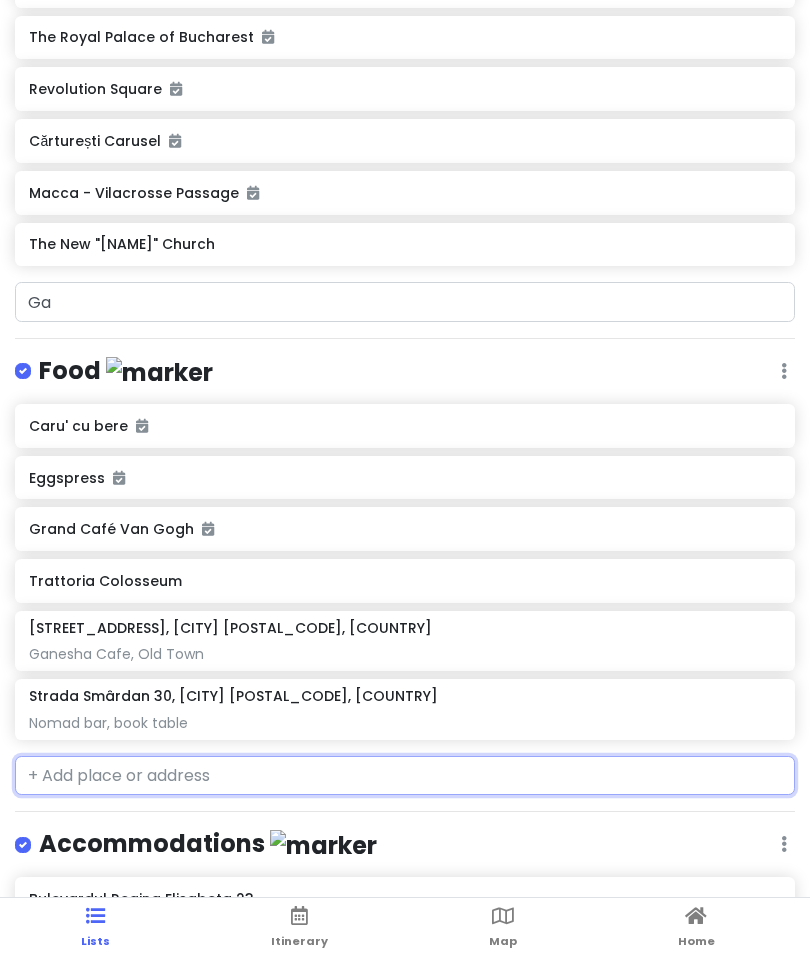 scroll, scrollTop: 675, scrollLeft: 0, axis: vertical 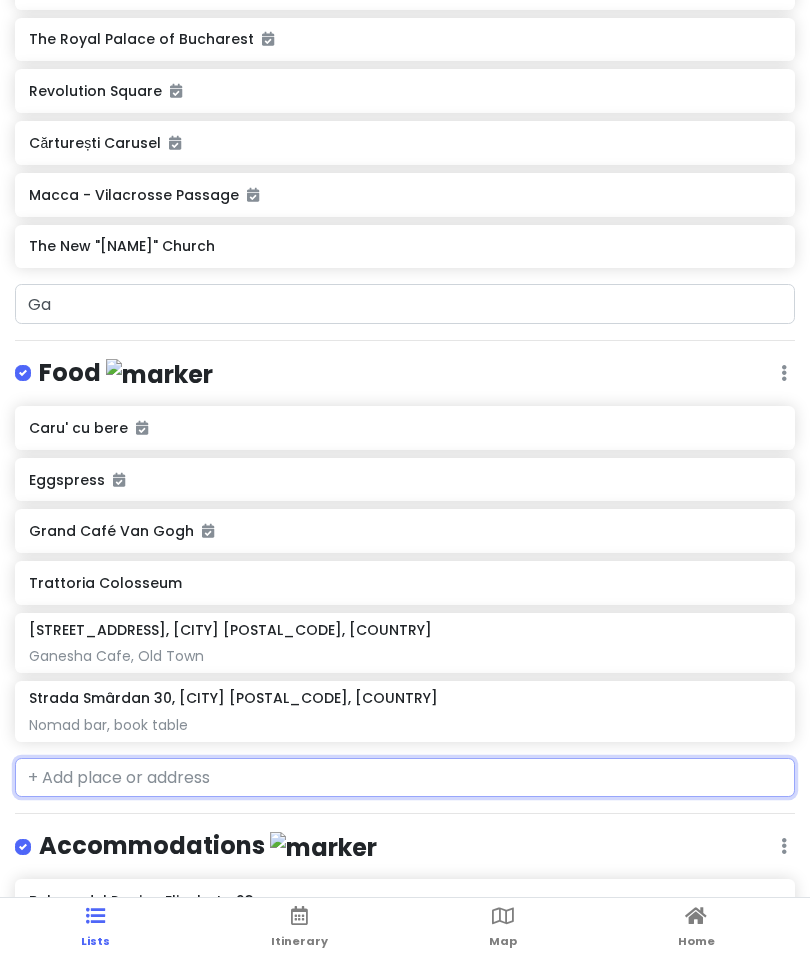 click at bounding box center (405, 778) 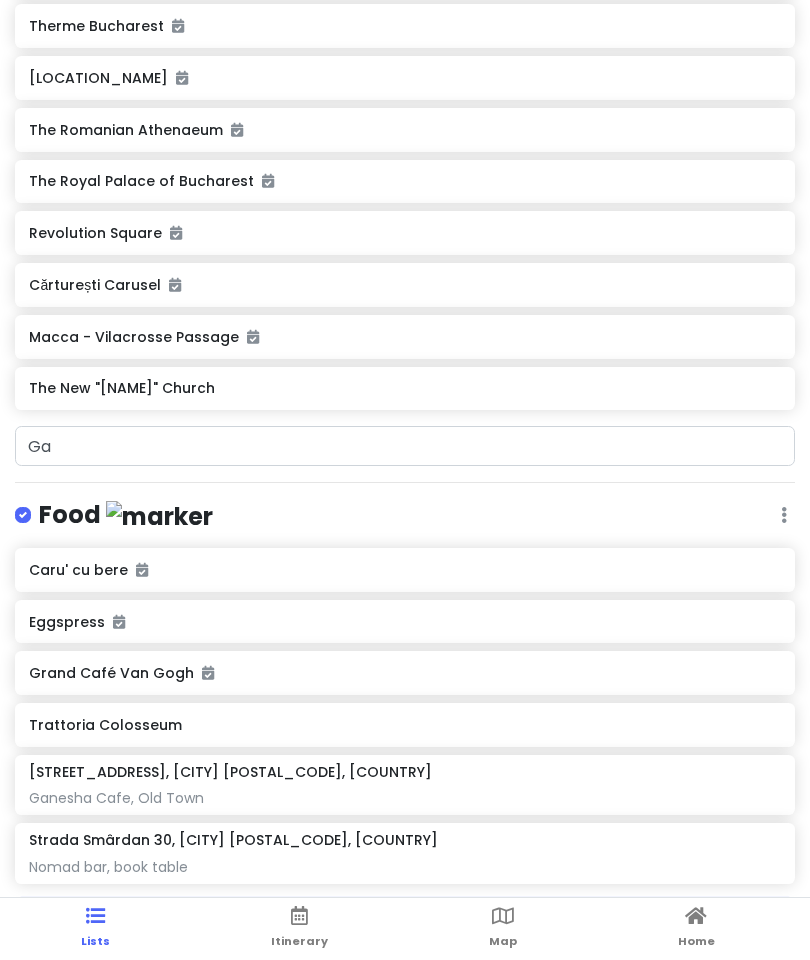 scroll, scrollTop: 546, scrollLeft: 0, axis: vertical 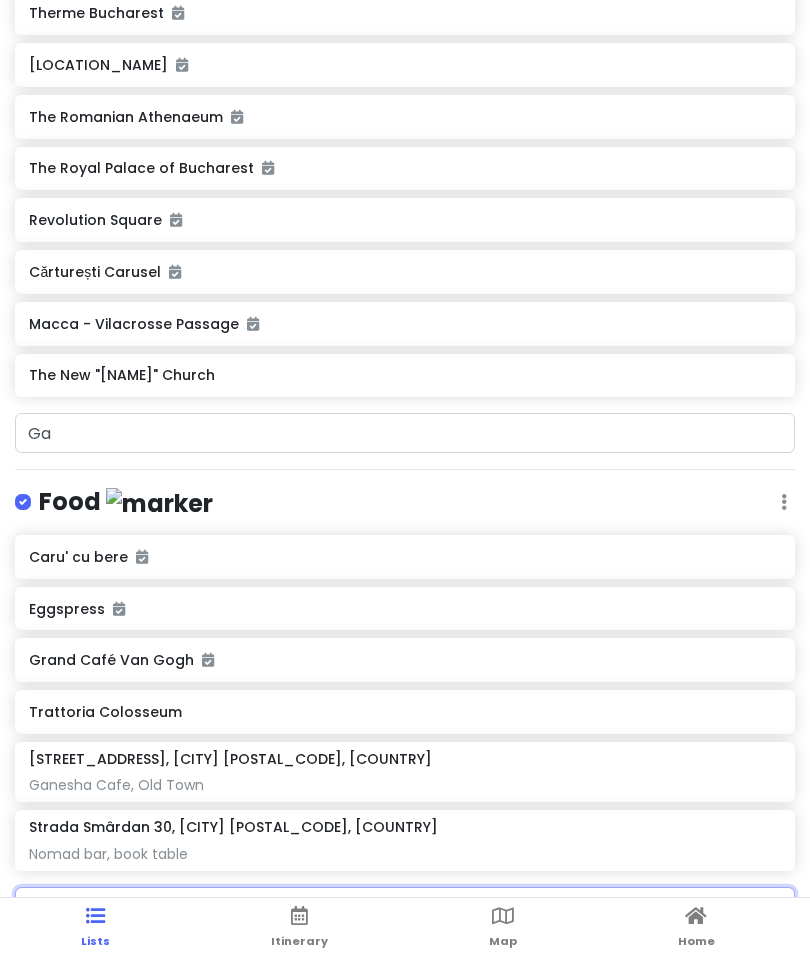 click at bounding box center [405, 907] 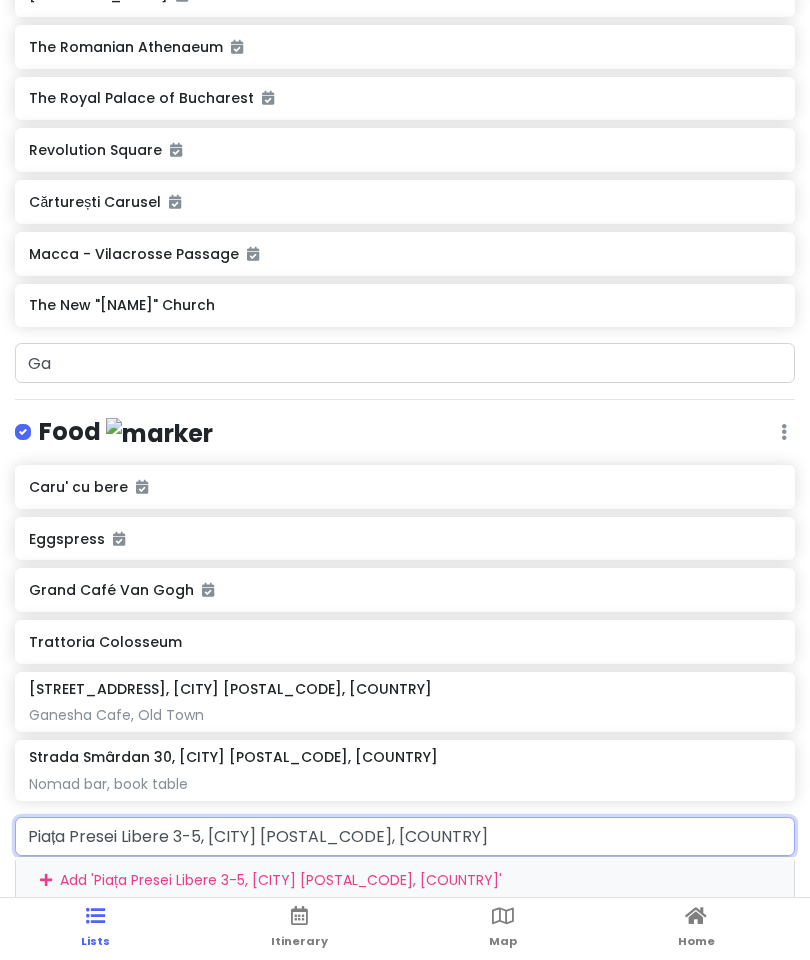 scroll, scrollTop: 630, scrollLeft: 0, axis: vertical 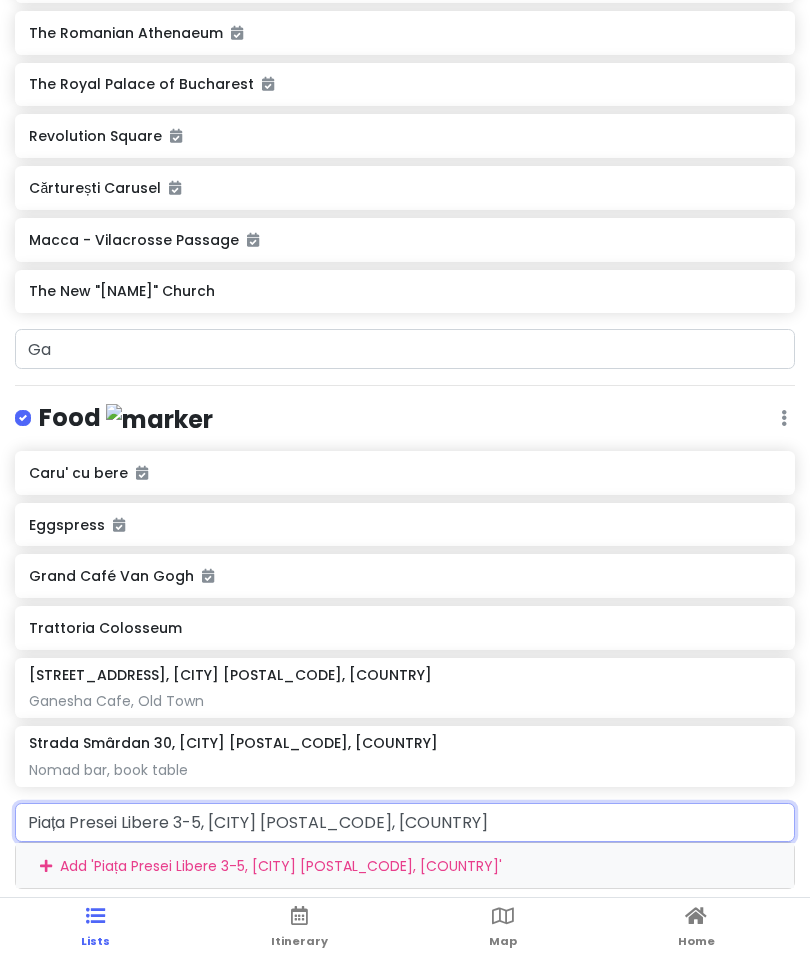 click on "Add ' Piața Presei Libere 3-5, București 013701, Romania '" at bounding box center (405, 865) 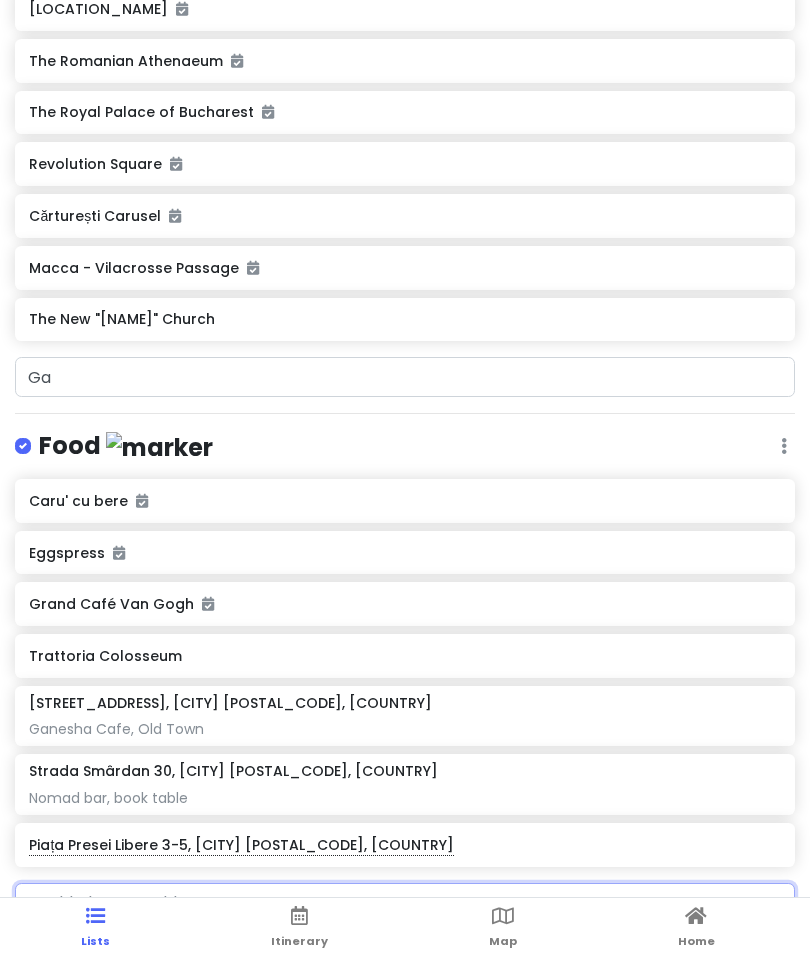scroll, scrollTop: 601, scrollLeft: 0, axis: vertical 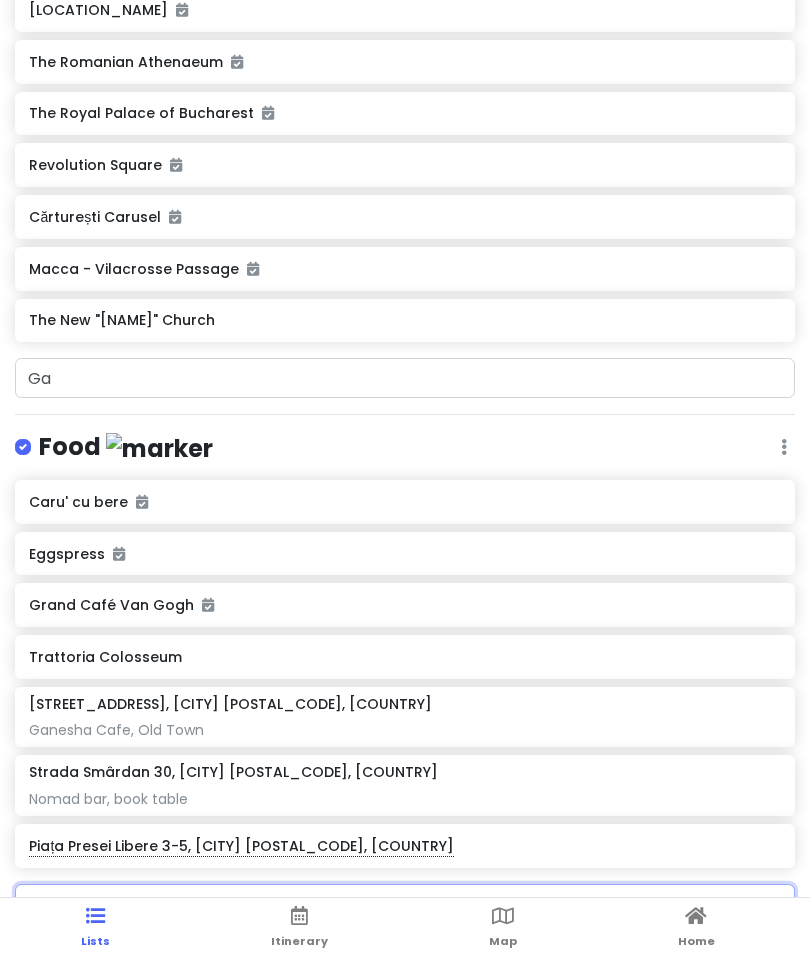 click on "[STREET] [NUMBER], [CITY] [POSTAL_CODE], [COUNTRY]" at bounding box center [404, 846] 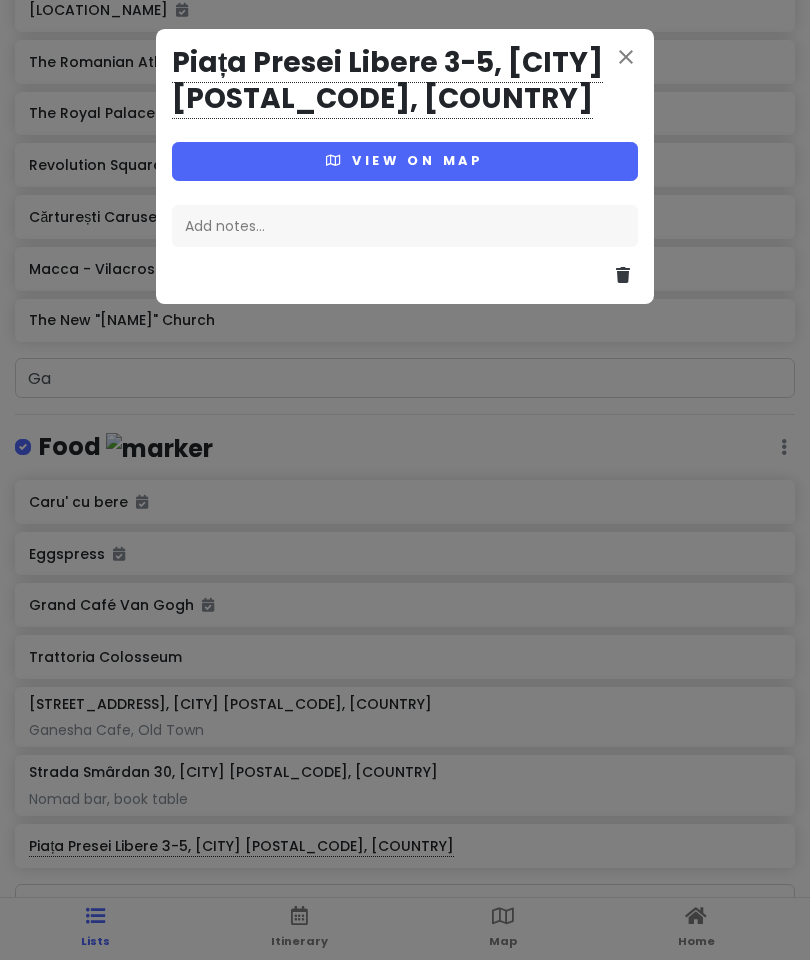 click on "Add notes..." at bounding box center (405, 226) 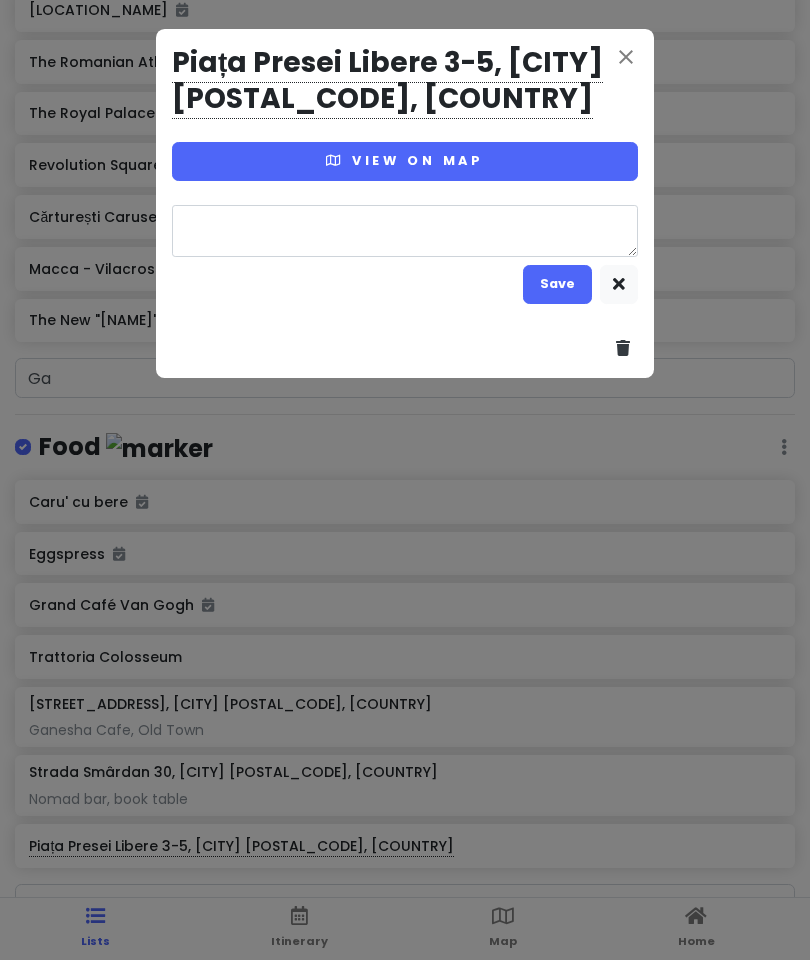 type on "x" 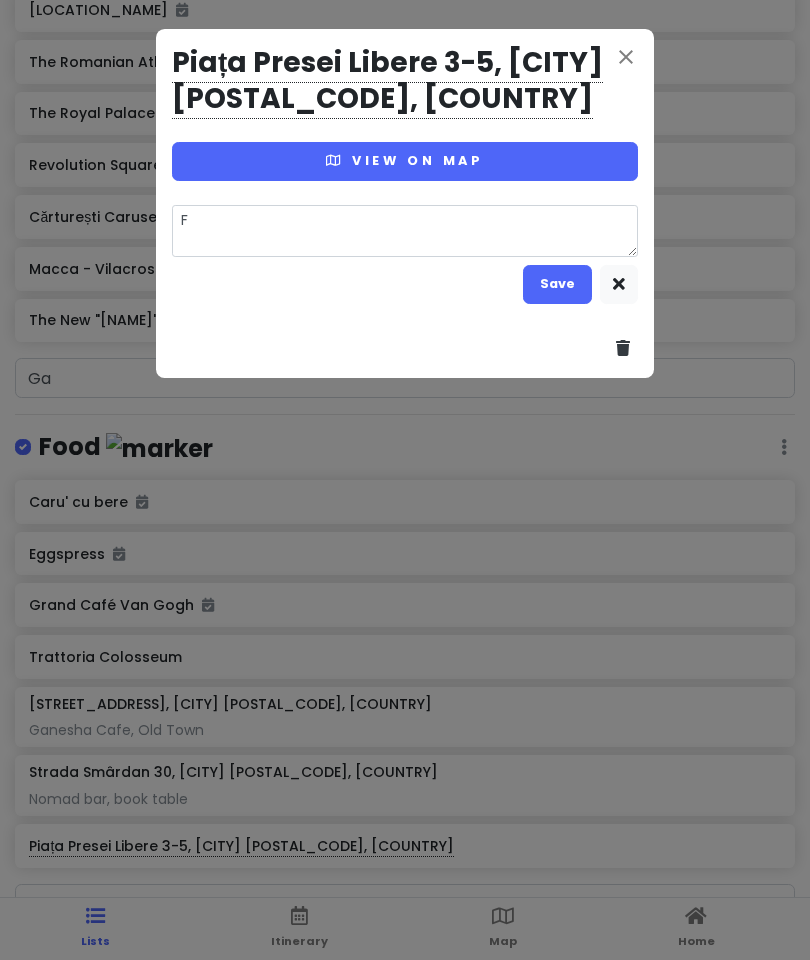 type on "x" 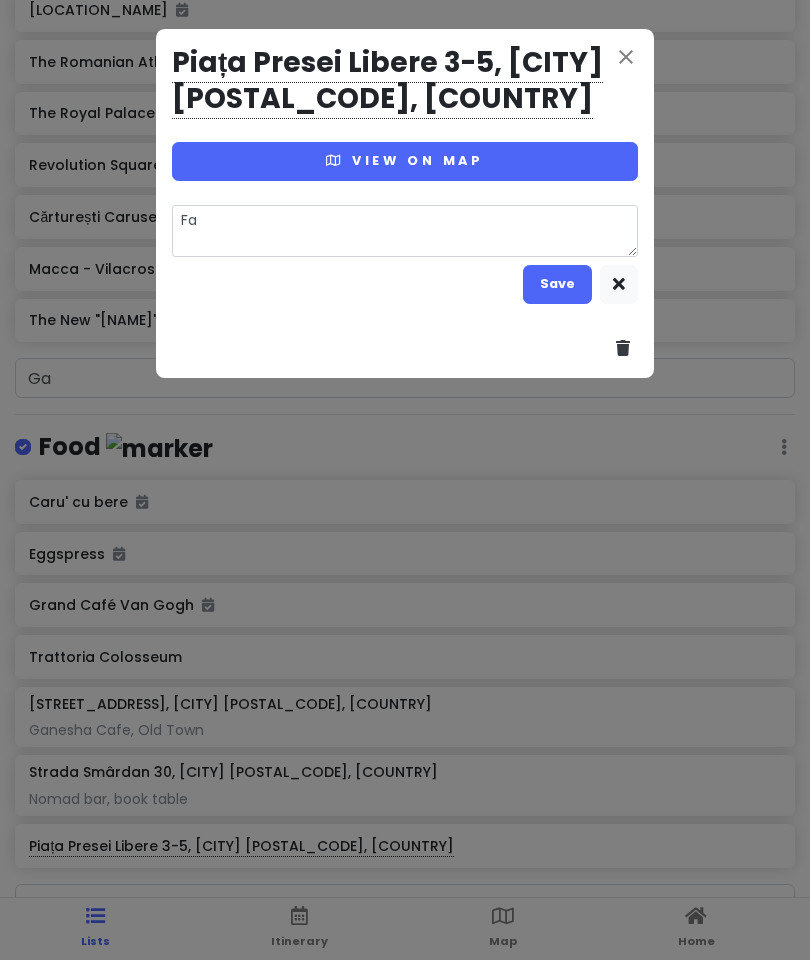 type on "x" 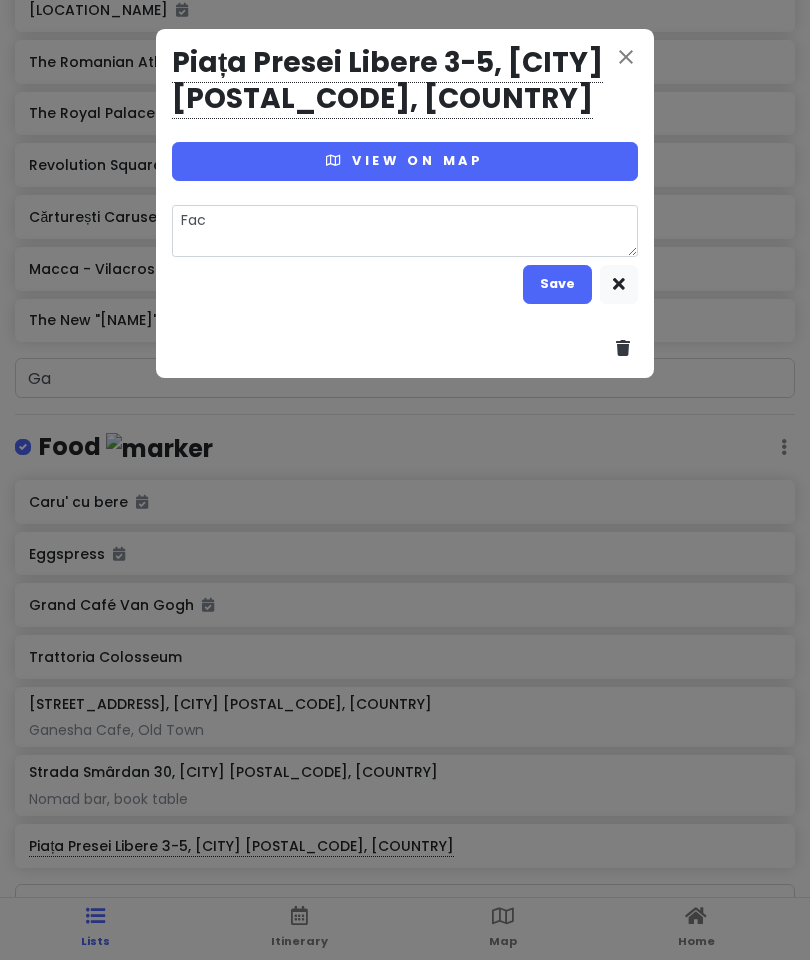 type on "x" 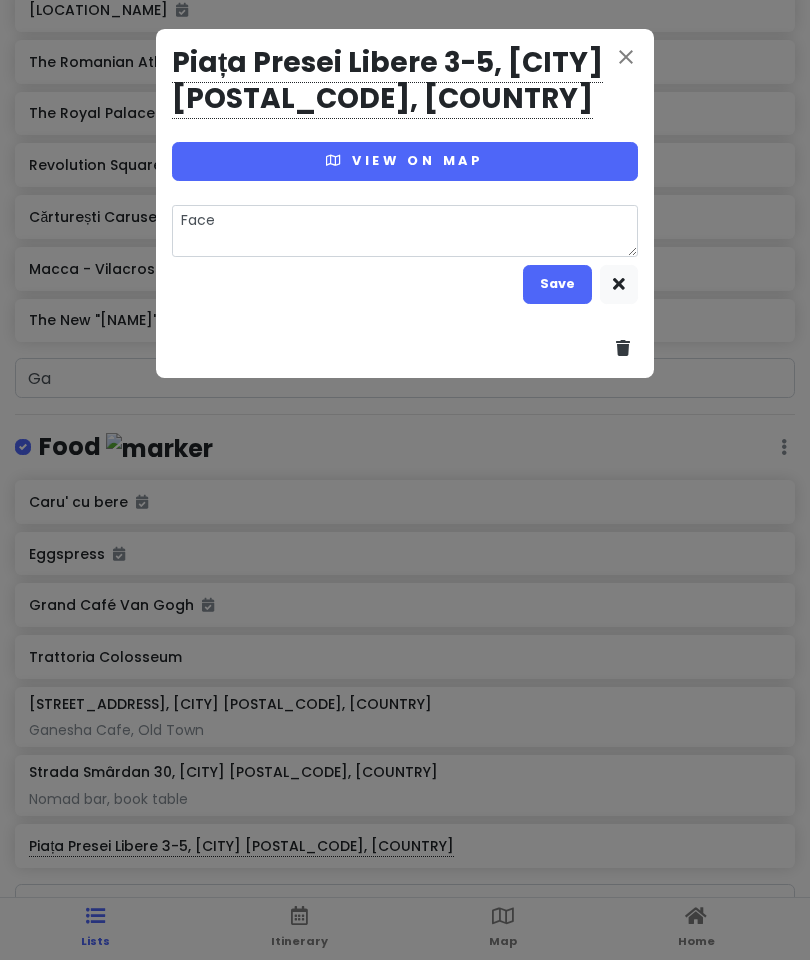 type on "Face" 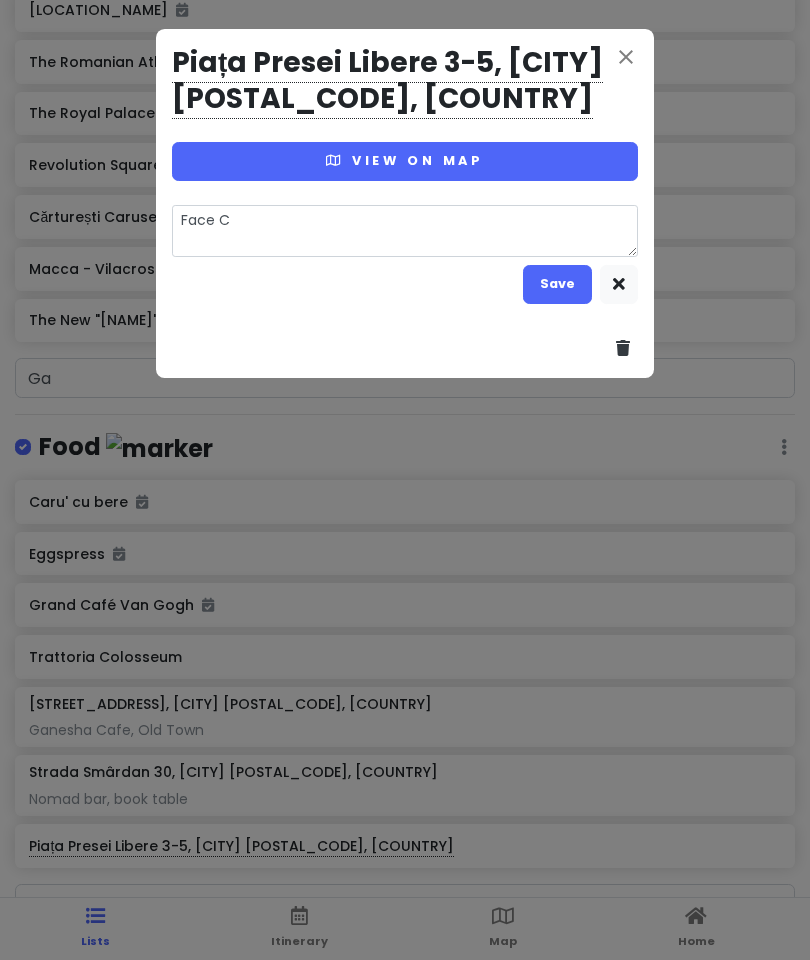 type on "x" 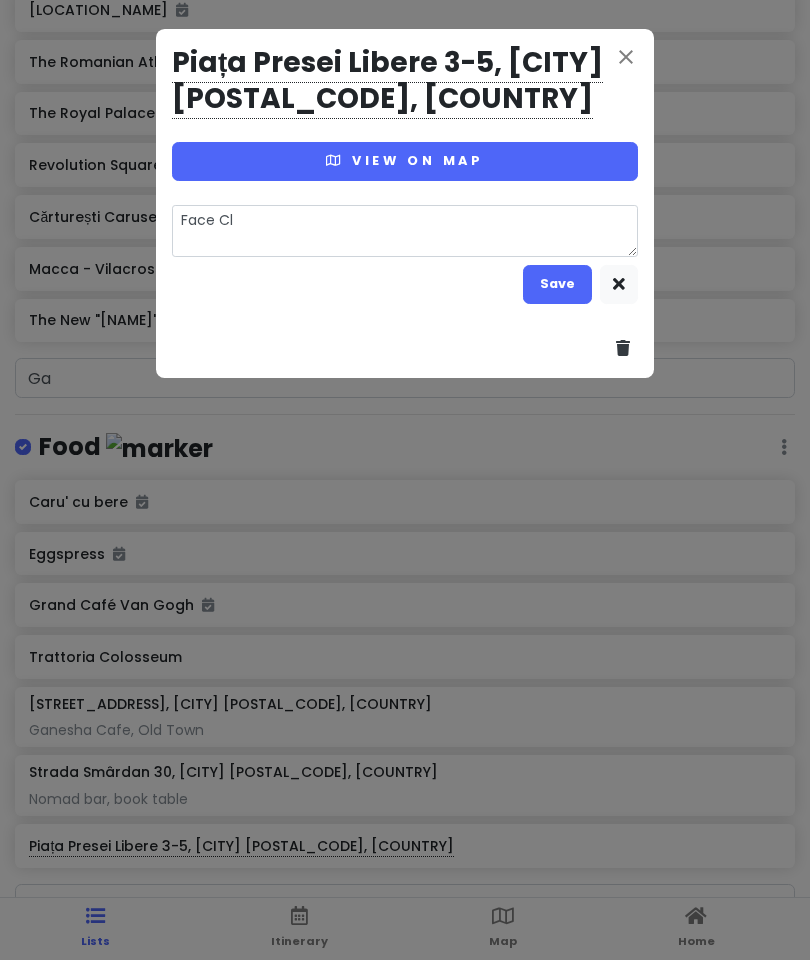 type on "x" 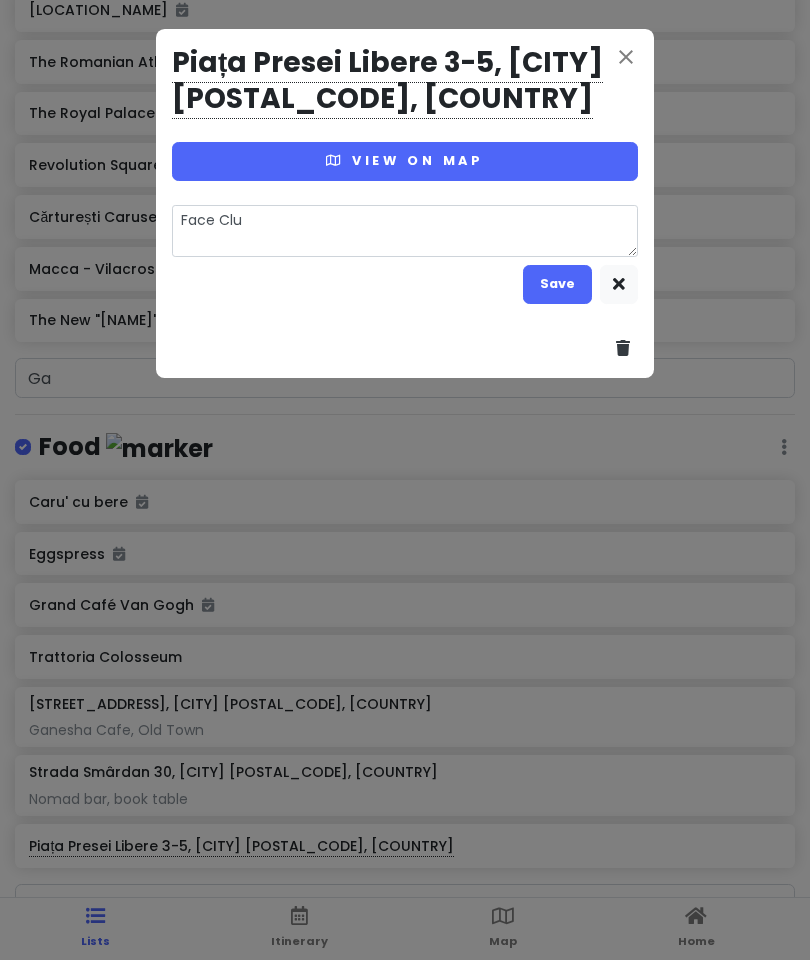 type on "x" 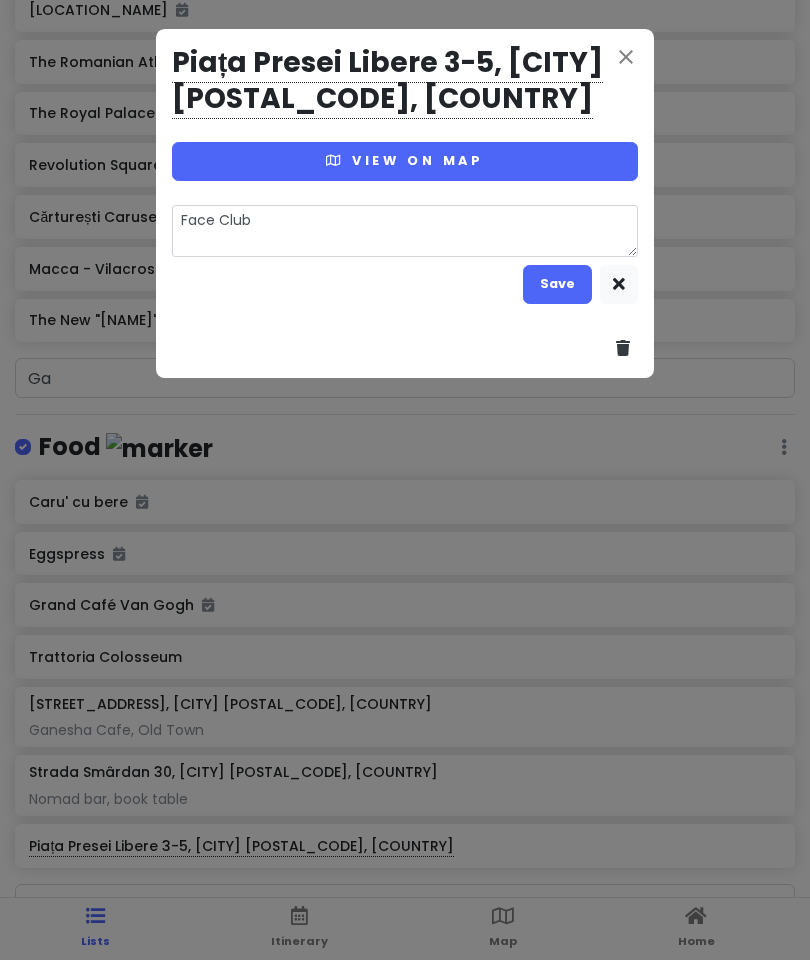type on "Face Club," 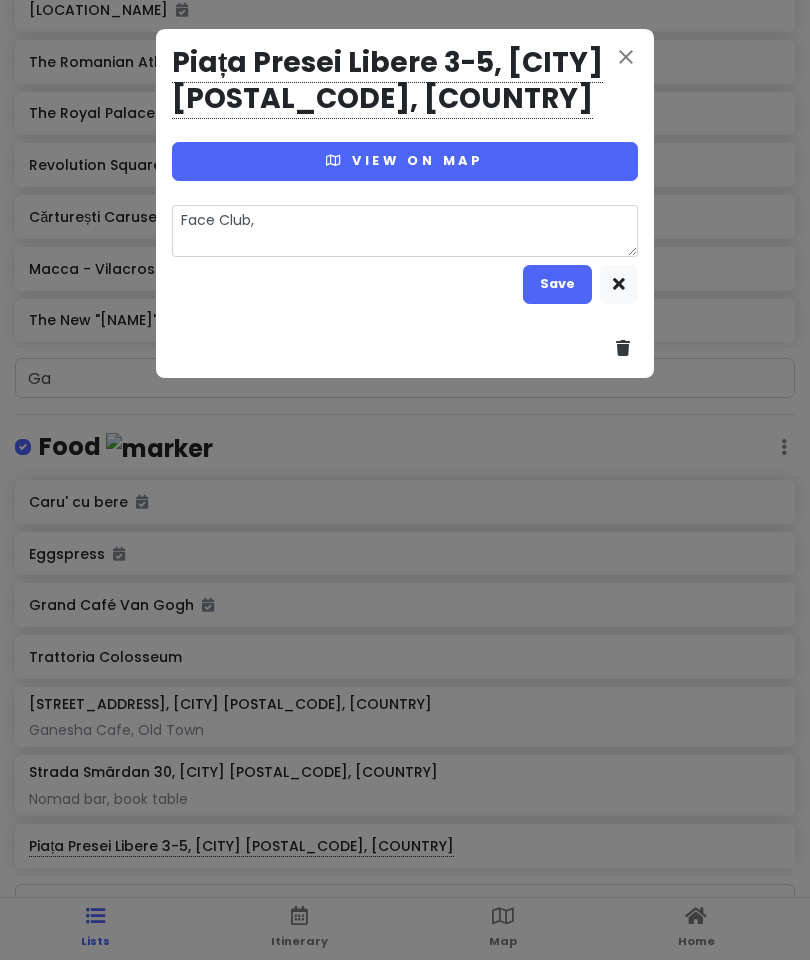 type on "x" 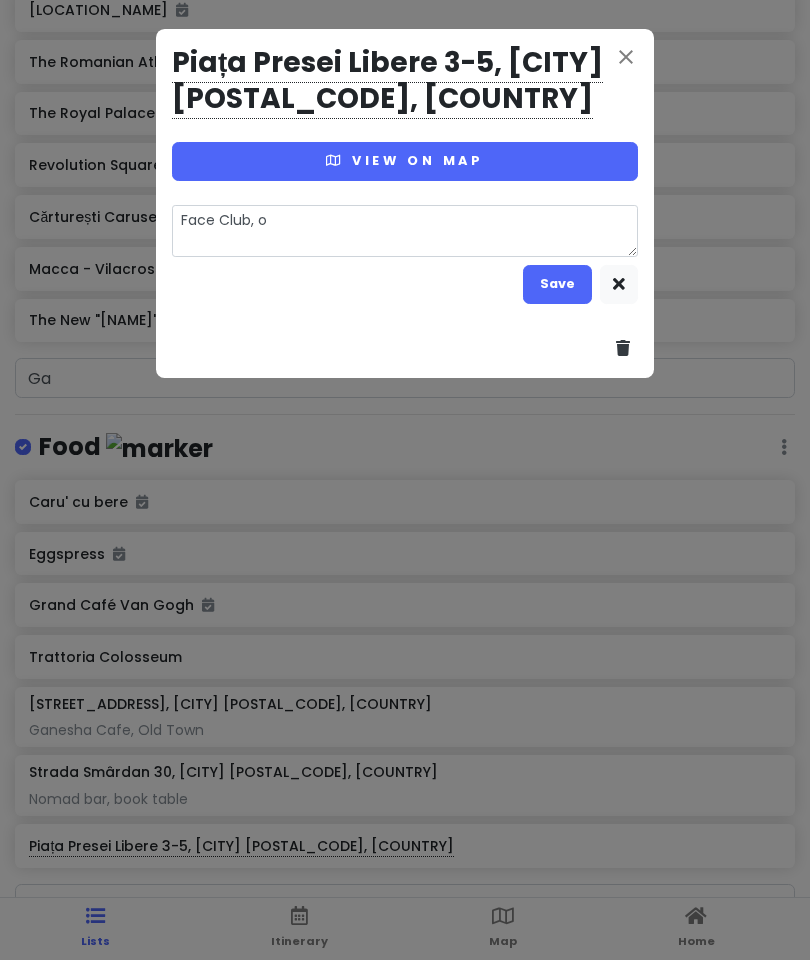 type on "x" 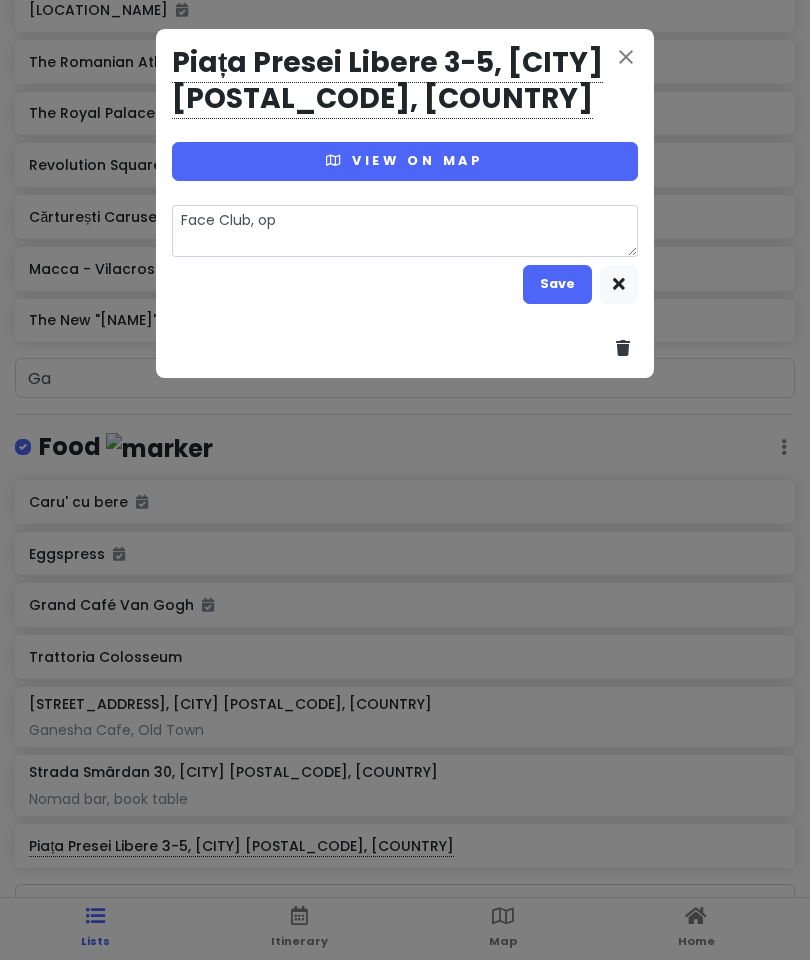 type on "Face Club, ope" 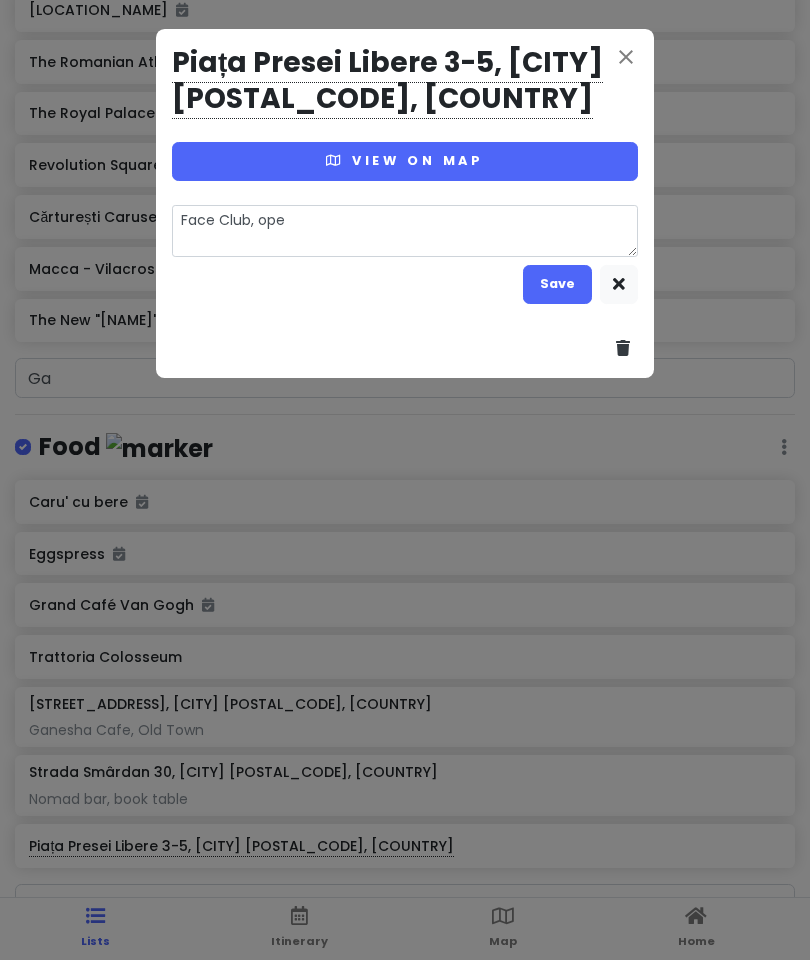 type on "x" 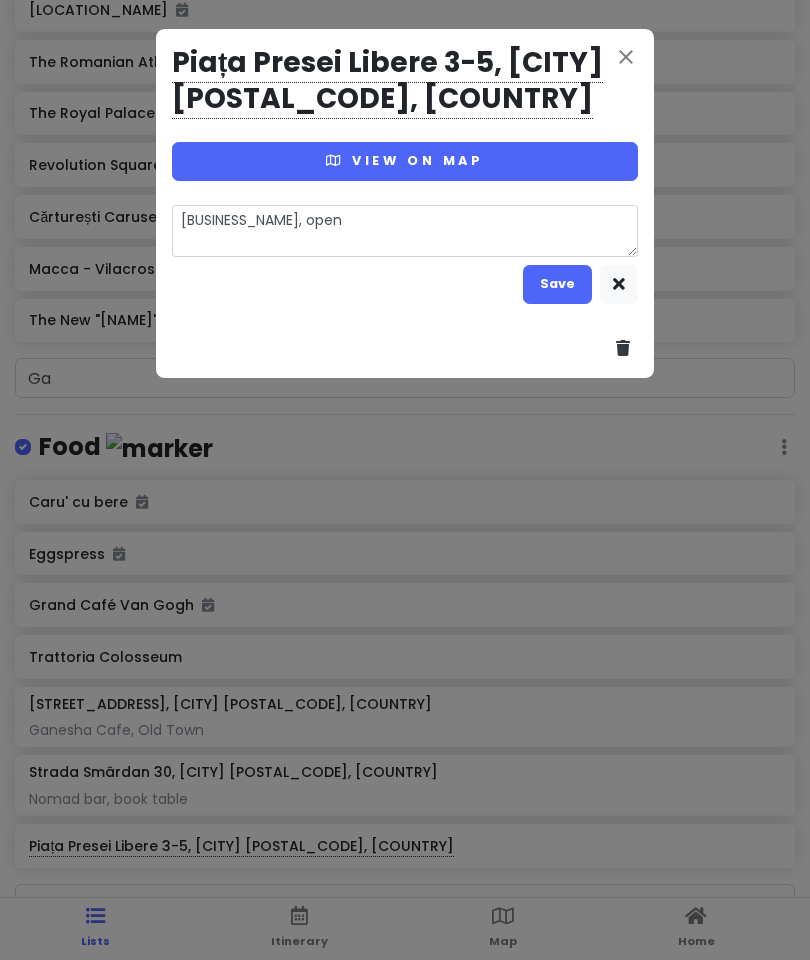 type on "Face Club, opens" 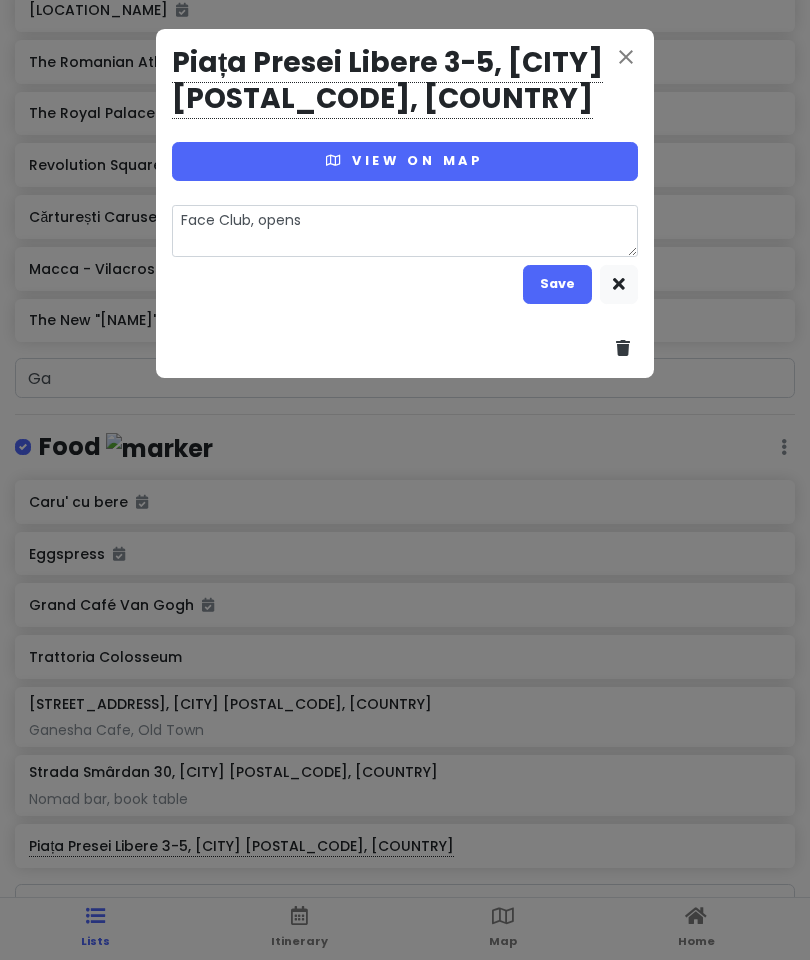 type on "x" 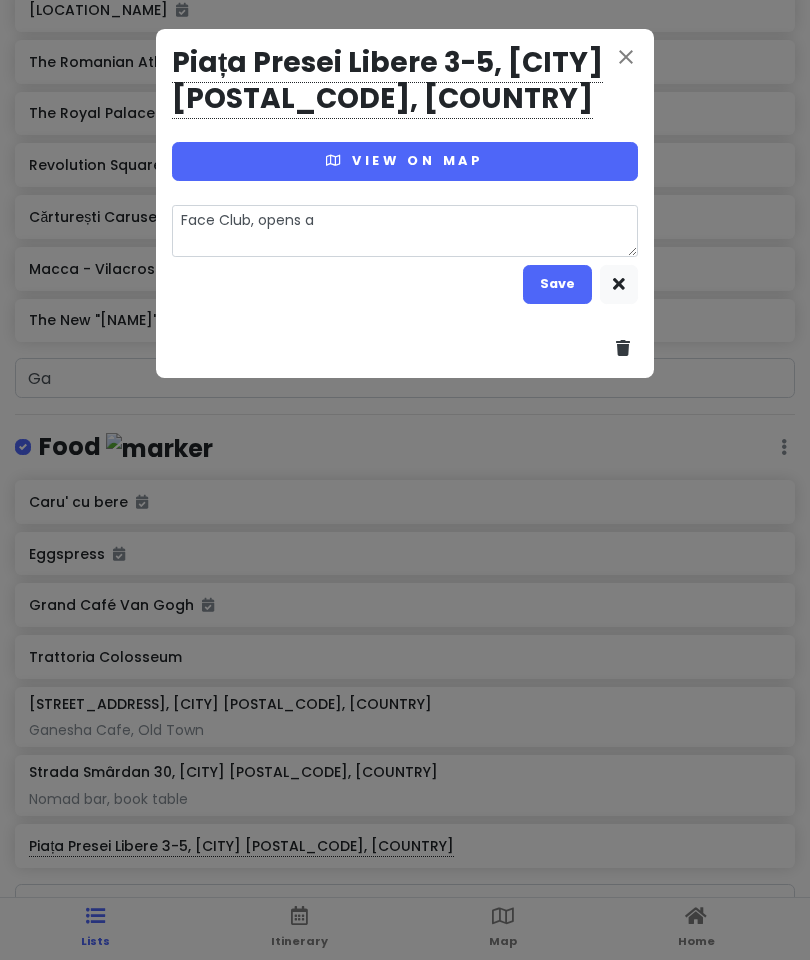 type on "x" 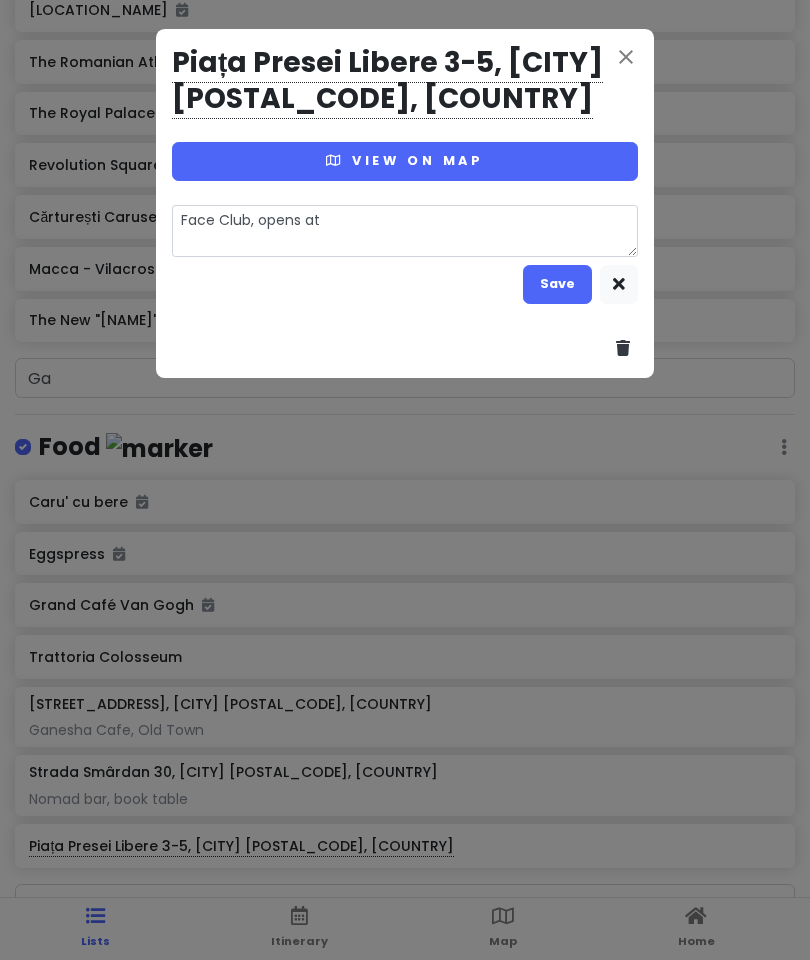 type on "x" 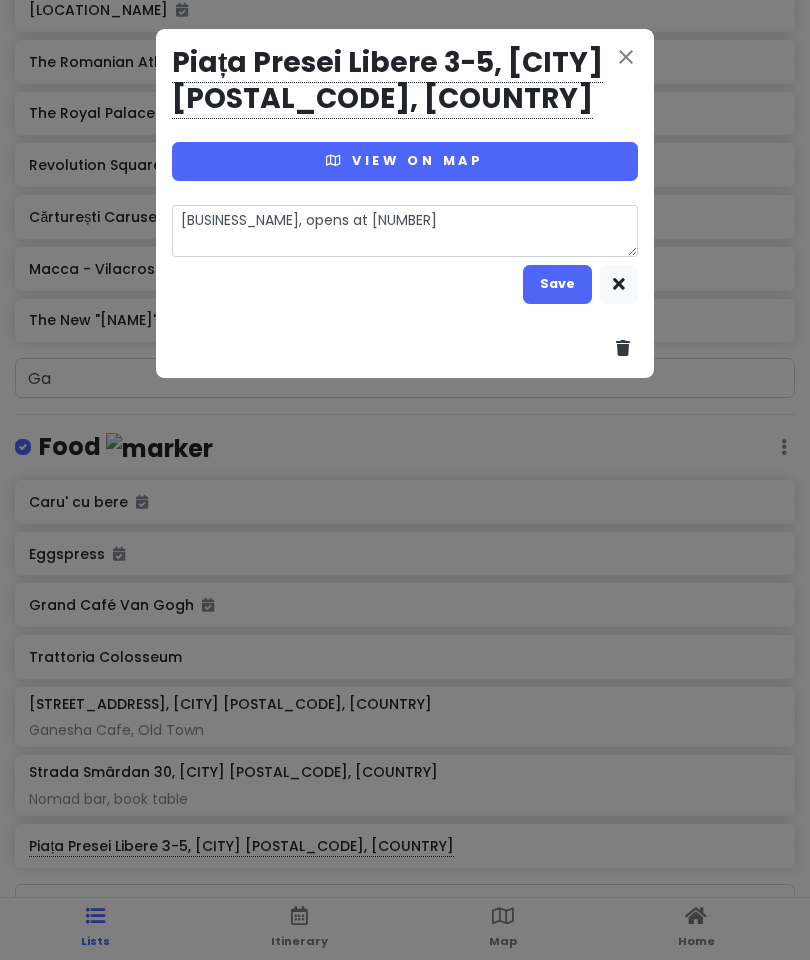 type on "x" 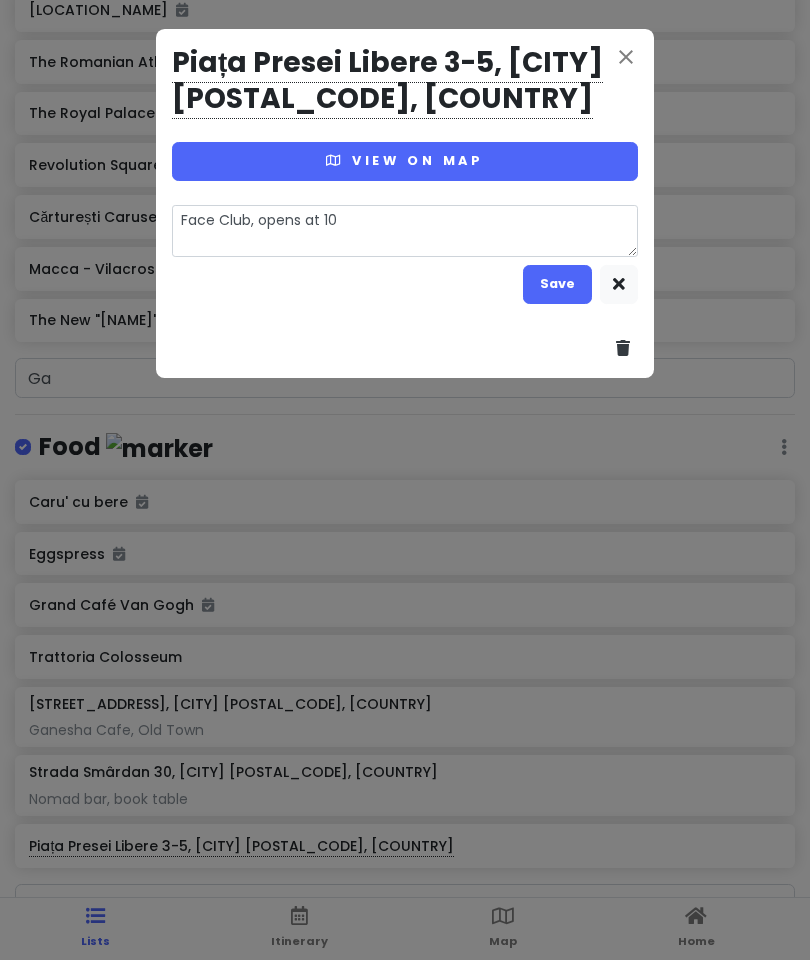 type on "x" 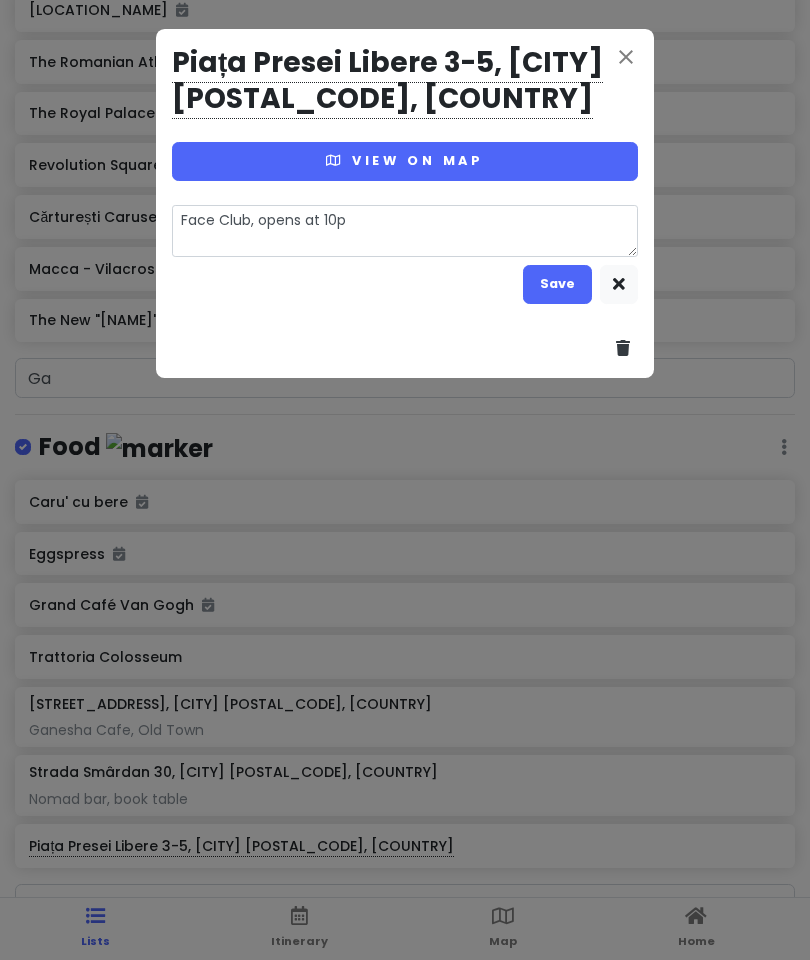 type on "x" 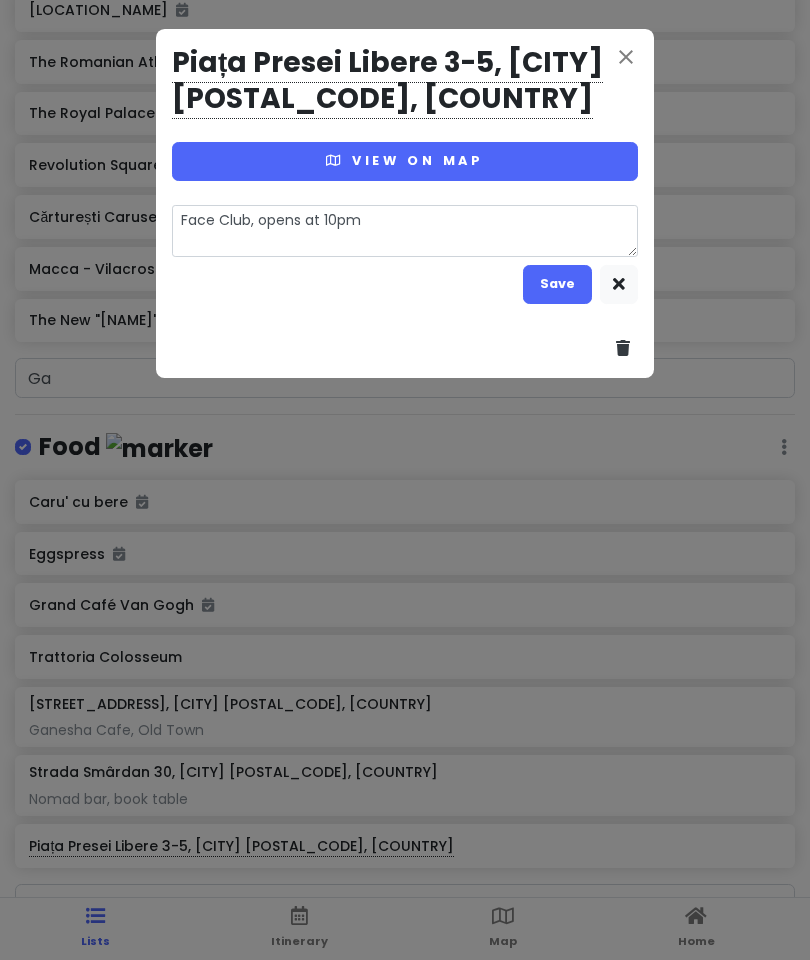 type on "x" 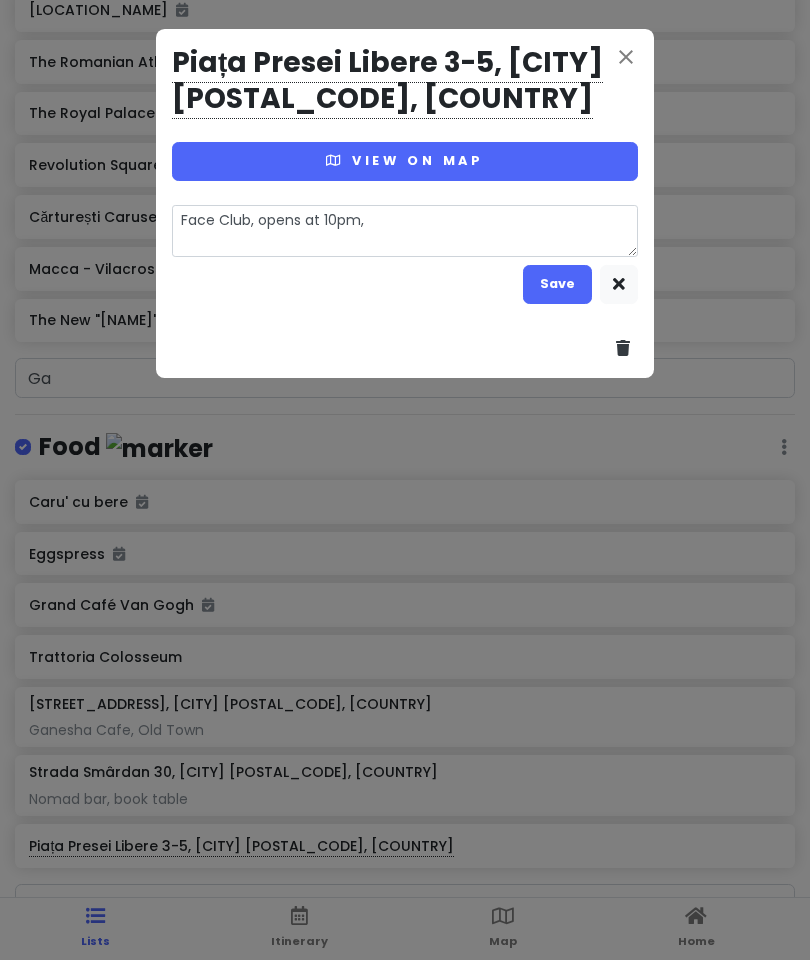 type on "x" 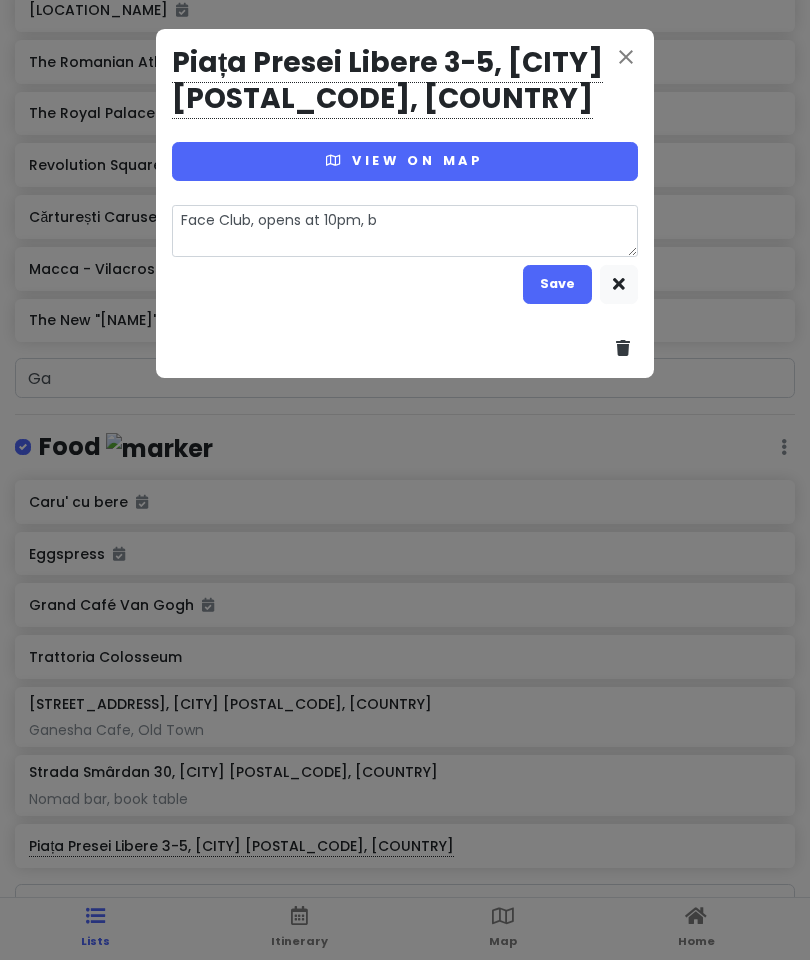 type on "x" 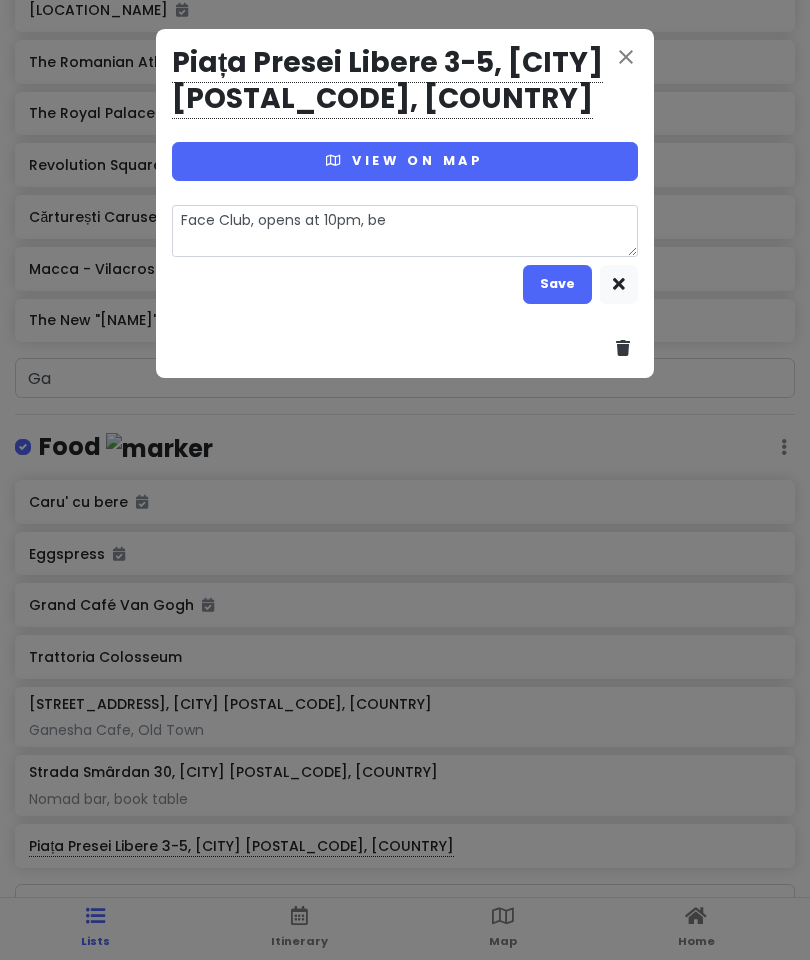 type on "x" 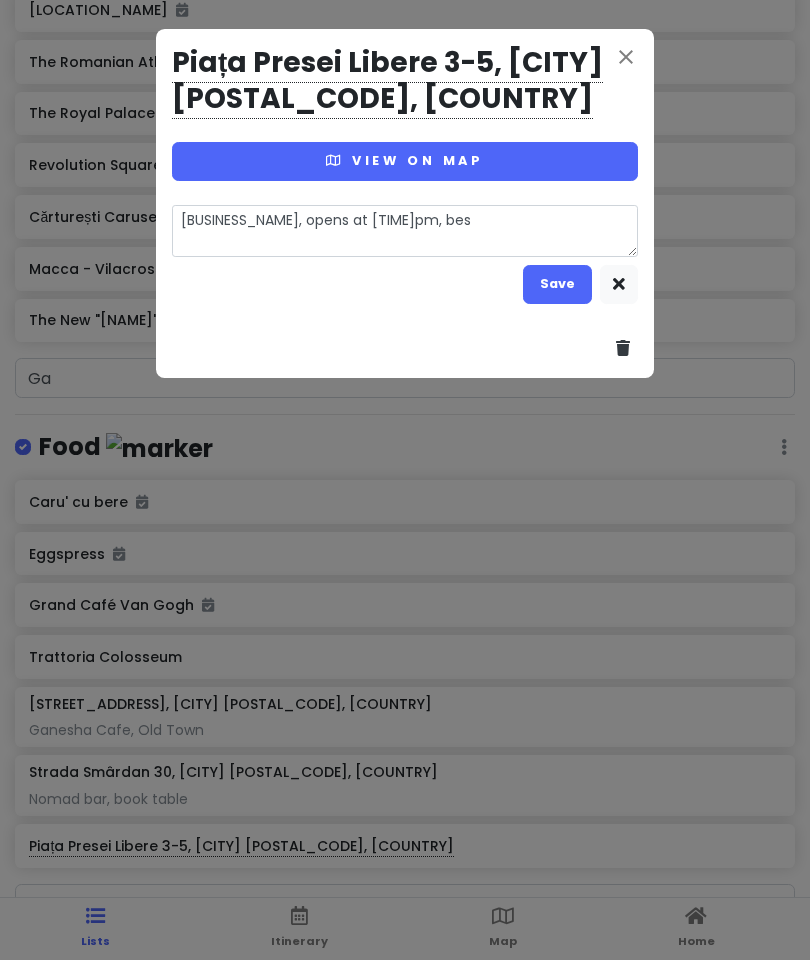 type on "x" 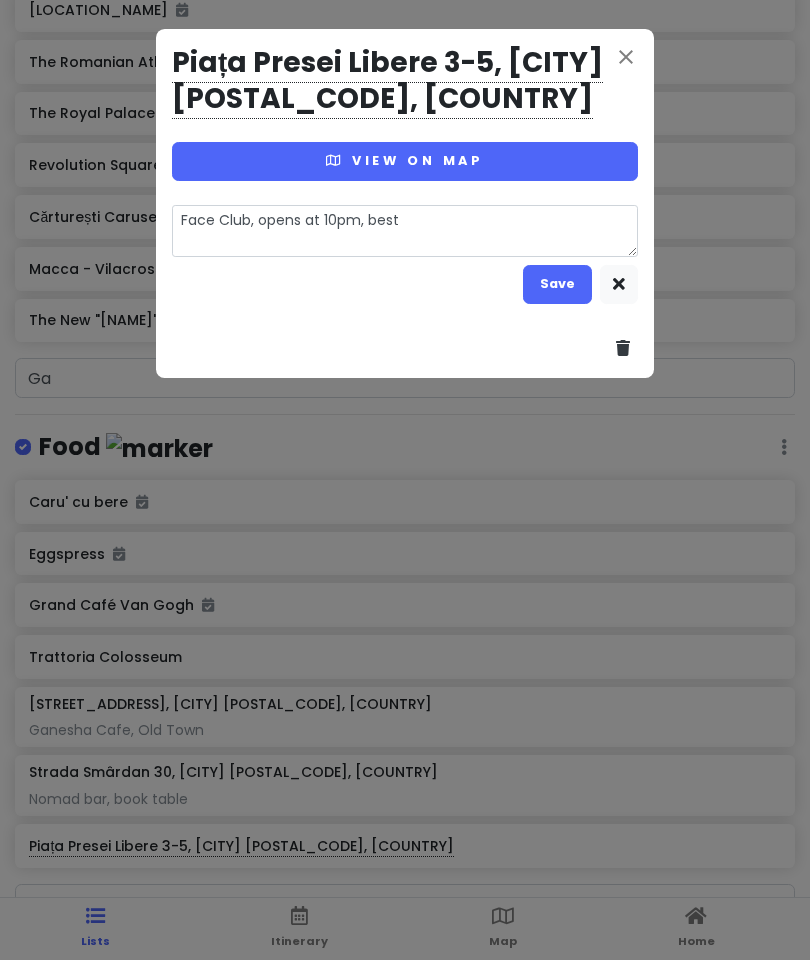 type on "x" 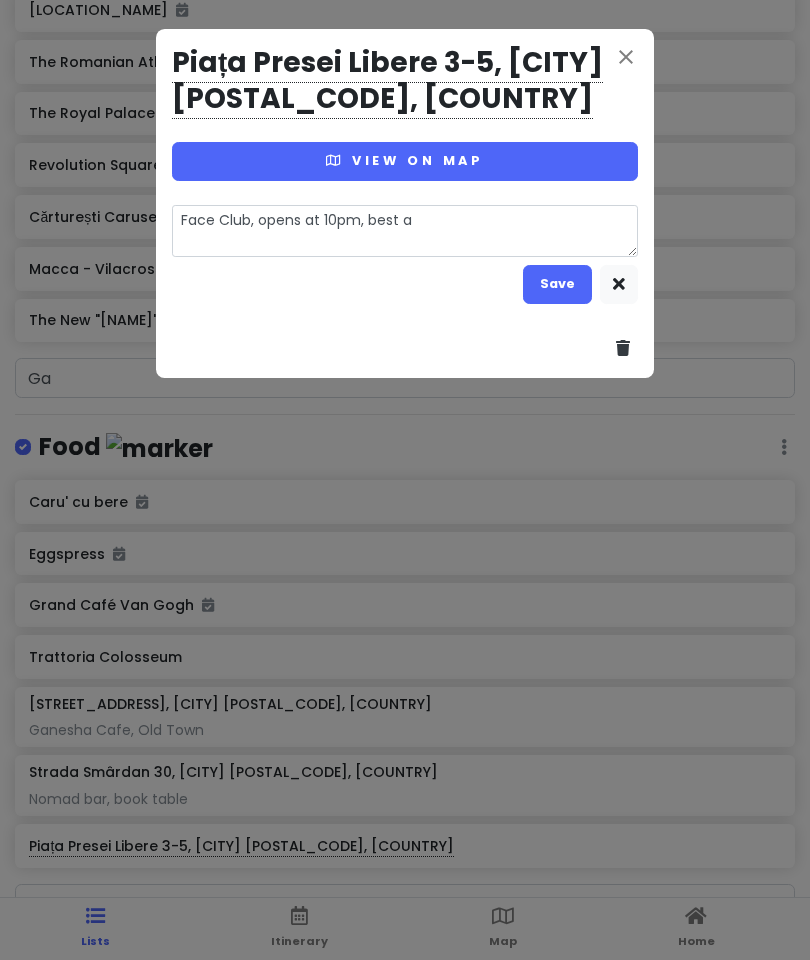type on "x" 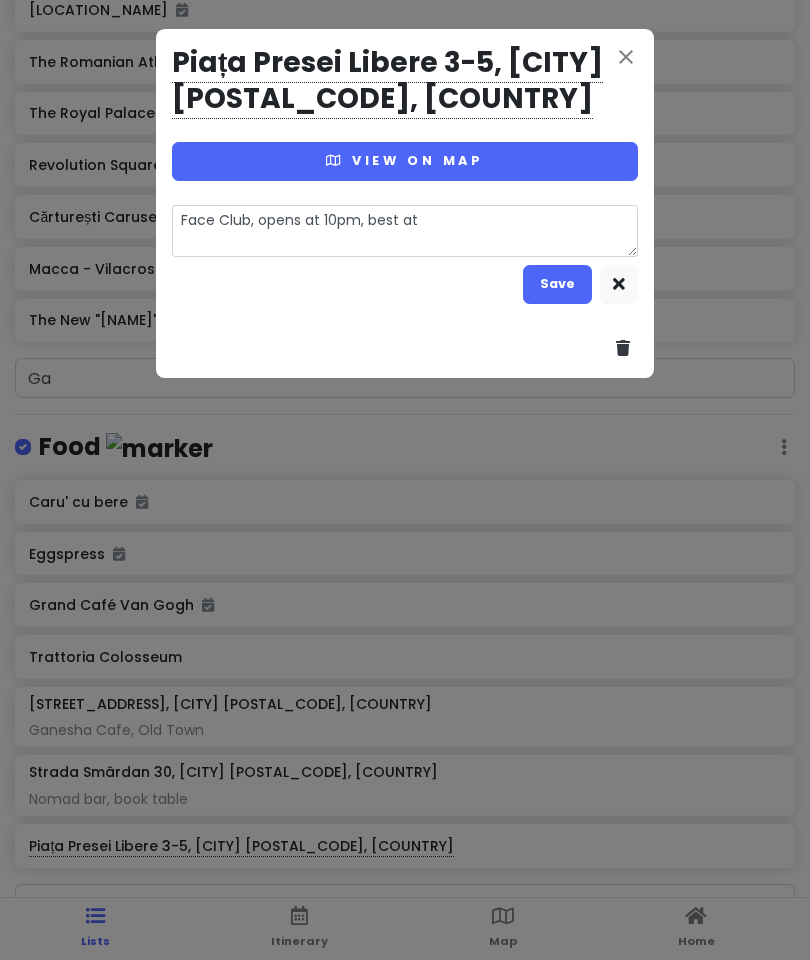 type on "x" 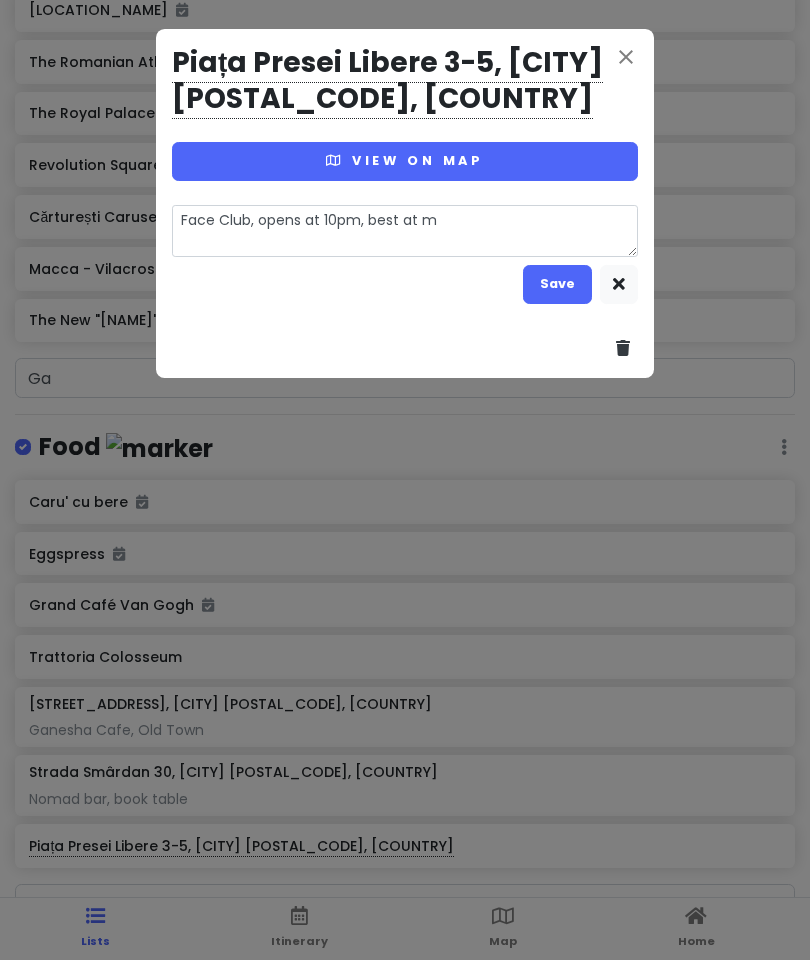 type on "x" 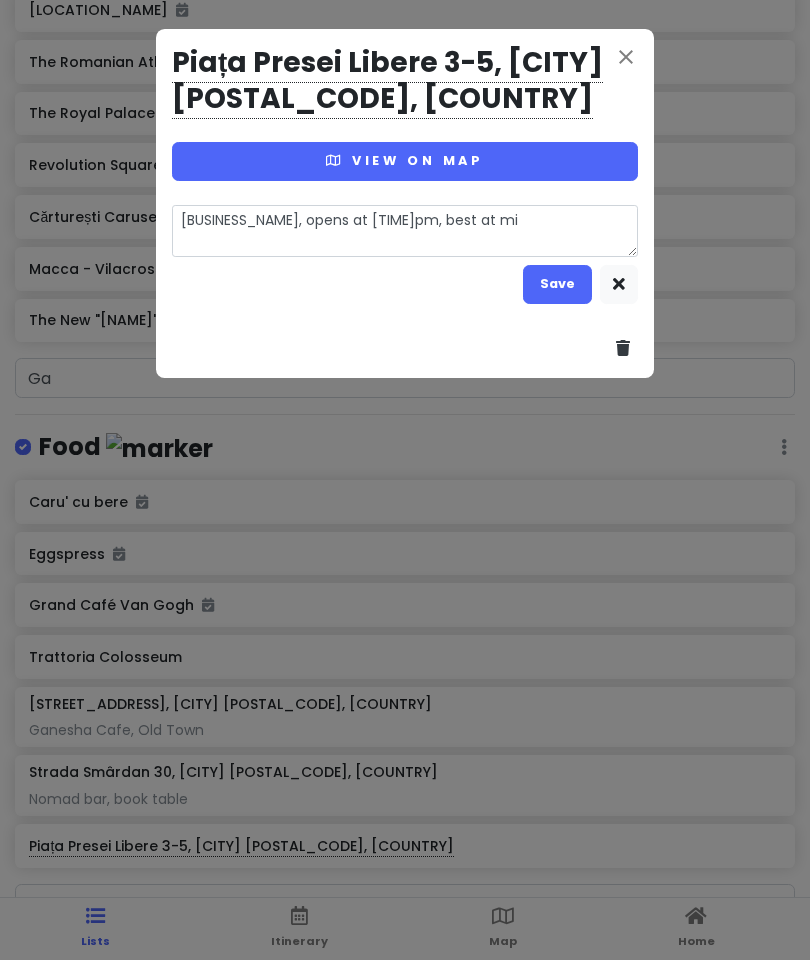 type on "Face Club, opens at 10pm, best at mid" 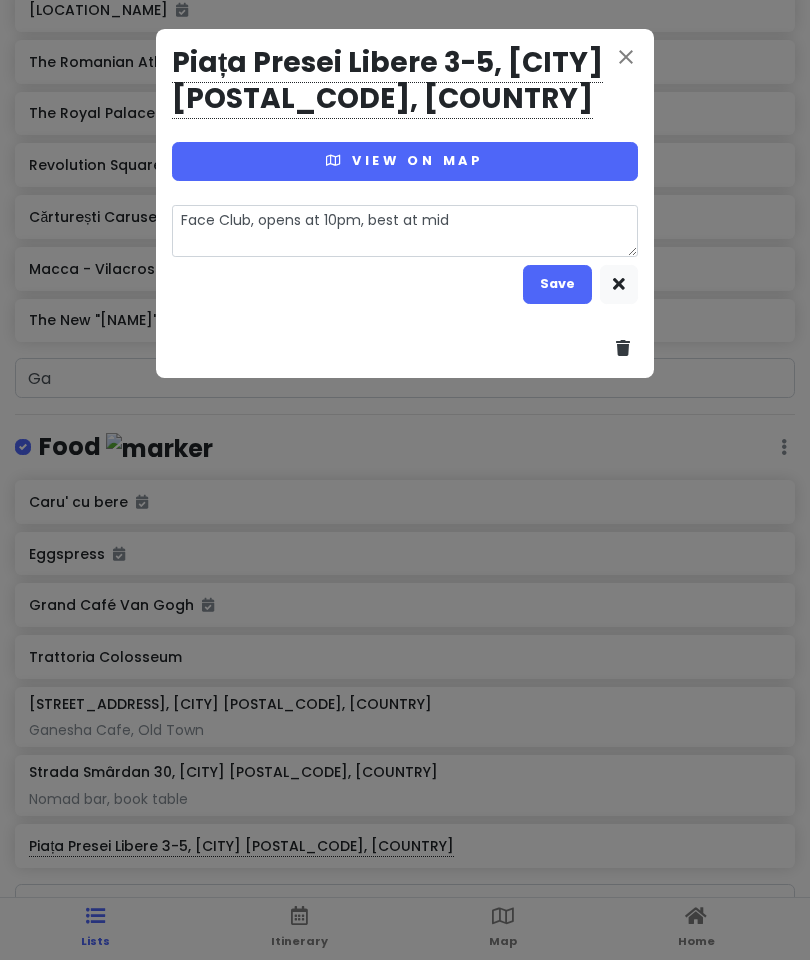type on "x" 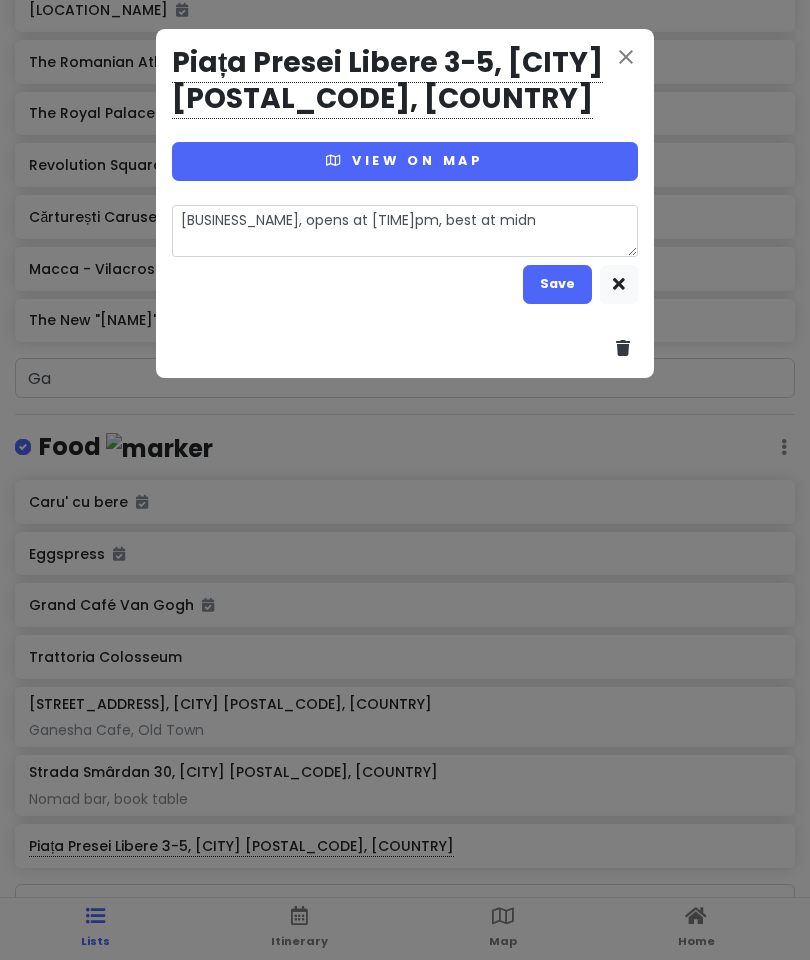 type on "x" 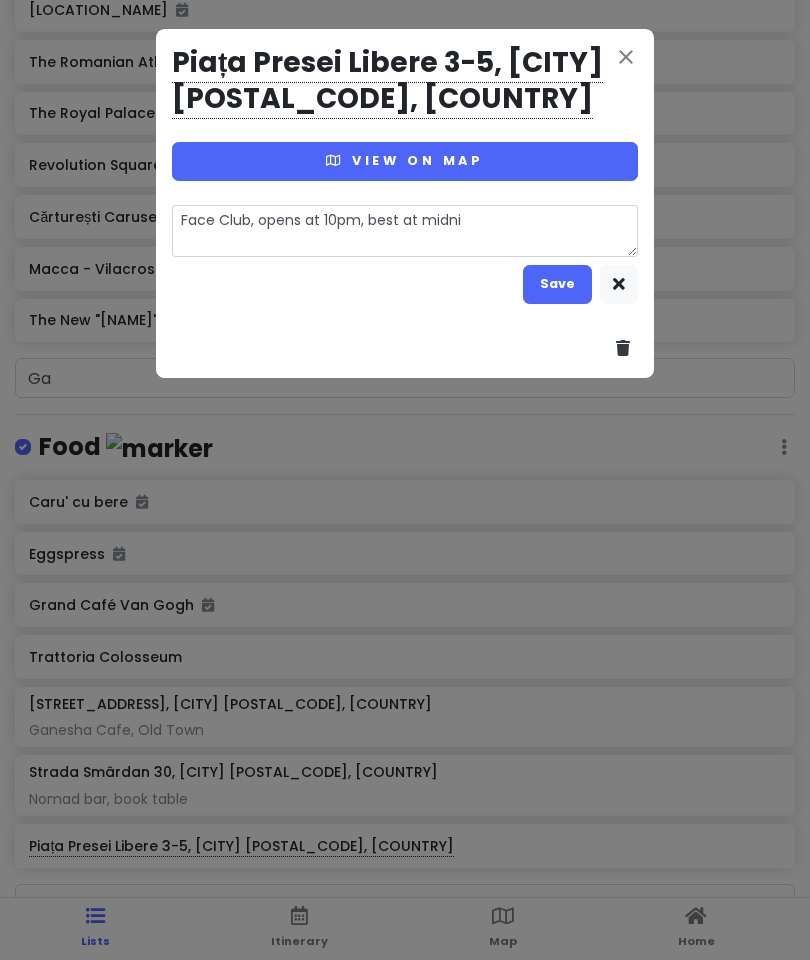 type on "x" 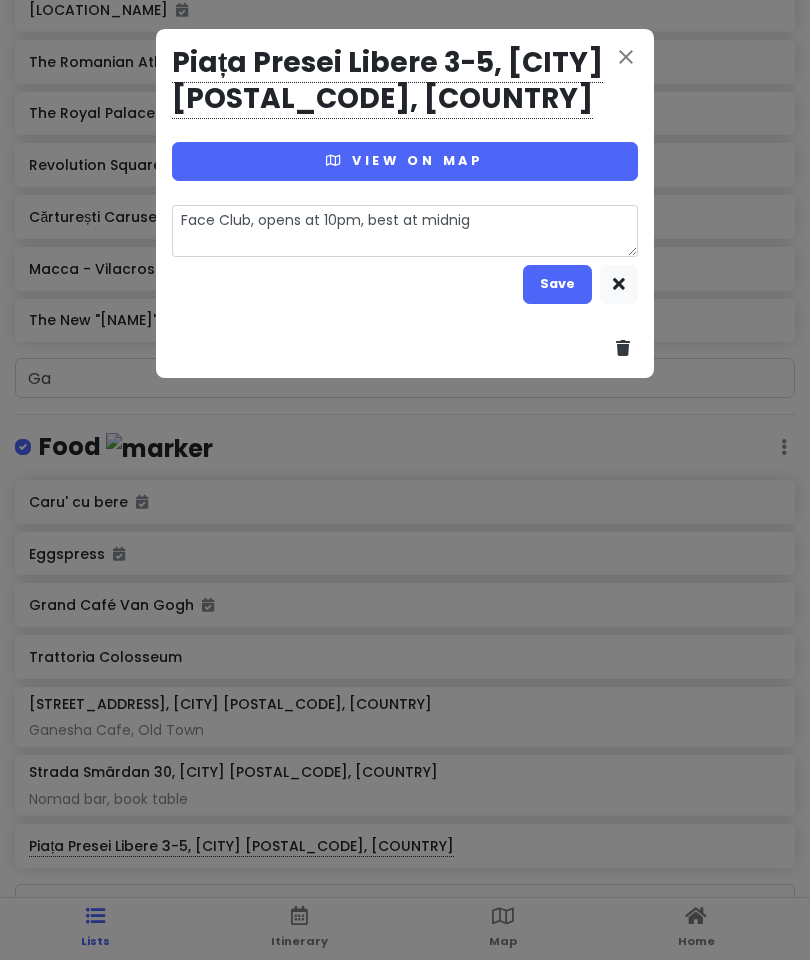 type on "x" 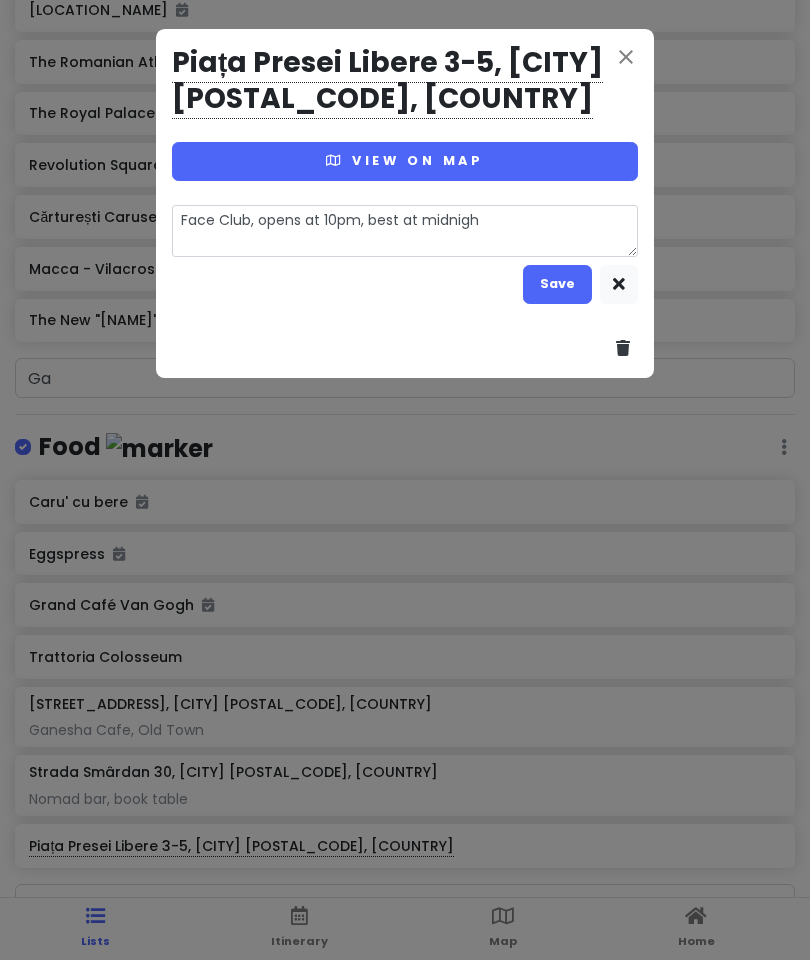 type on "x" 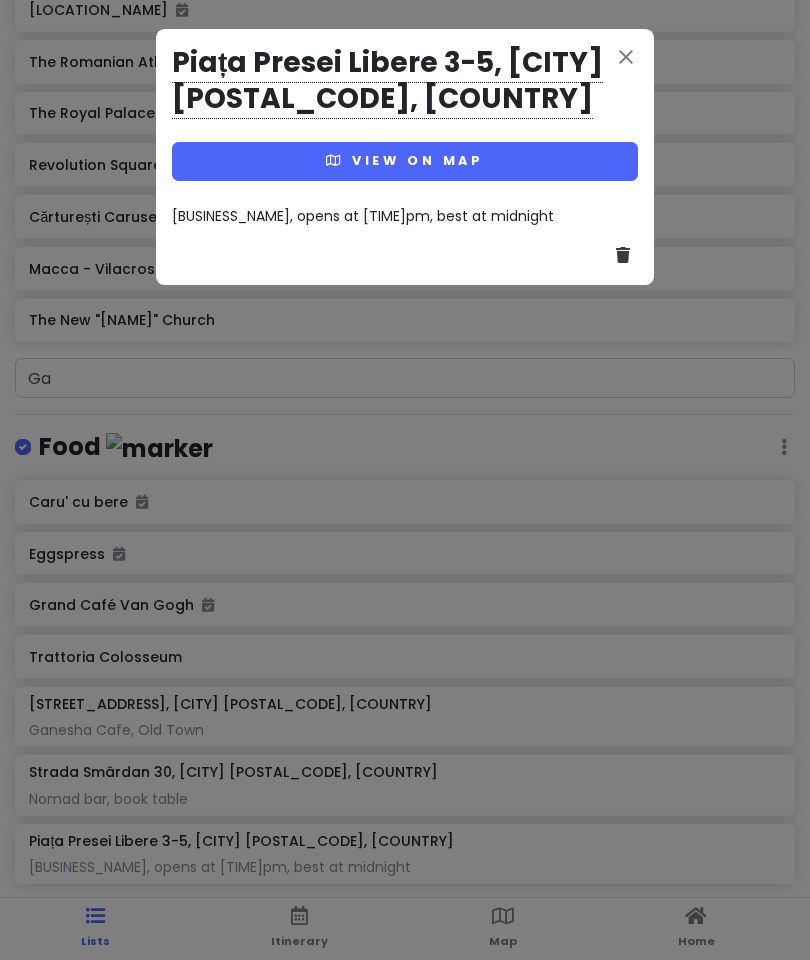 click on "close" at bounding box center [626, 57] 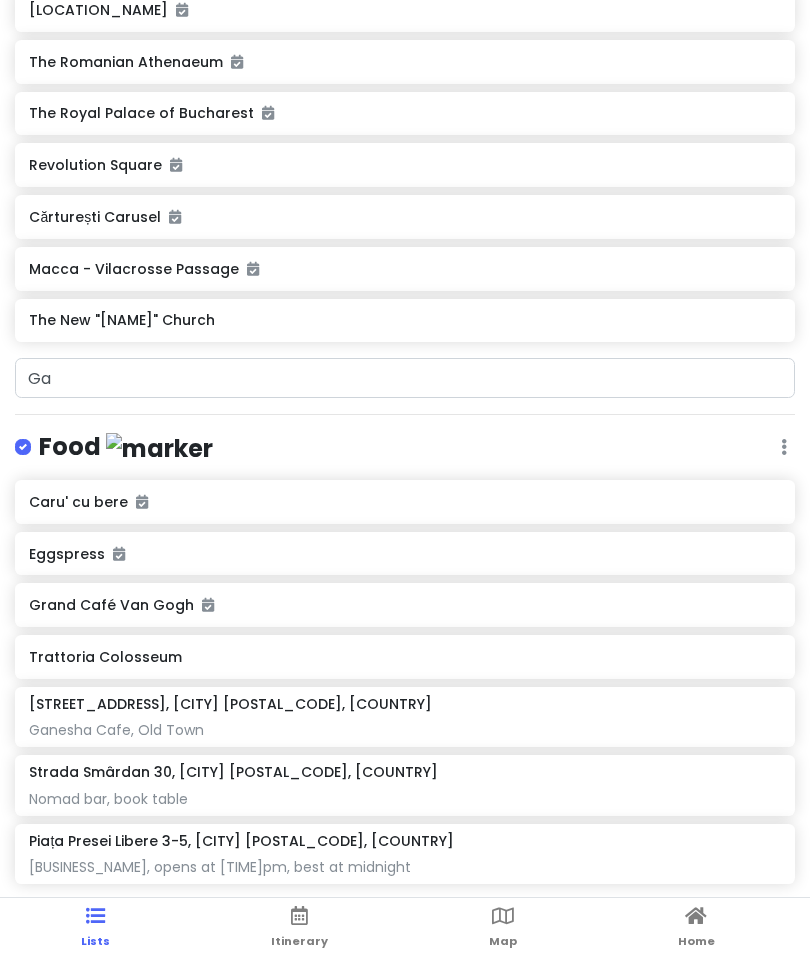 click on "Itinerary" at bounding box center [299, 941] 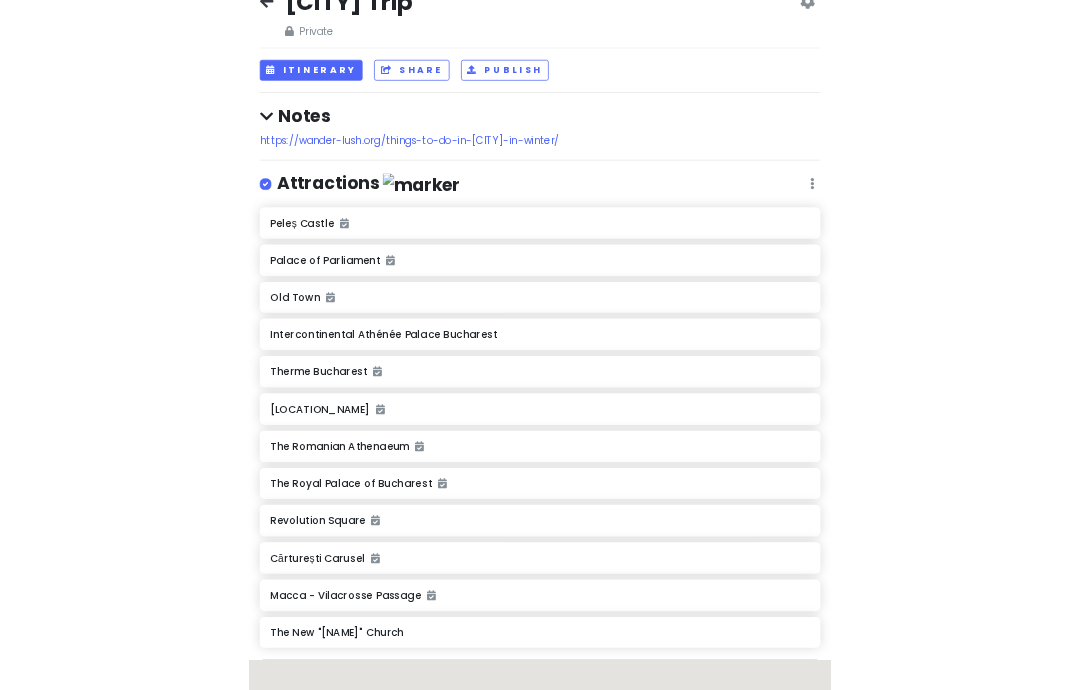 scroll, scrollTop: 80, scrollLeft: 0, axis: vertical 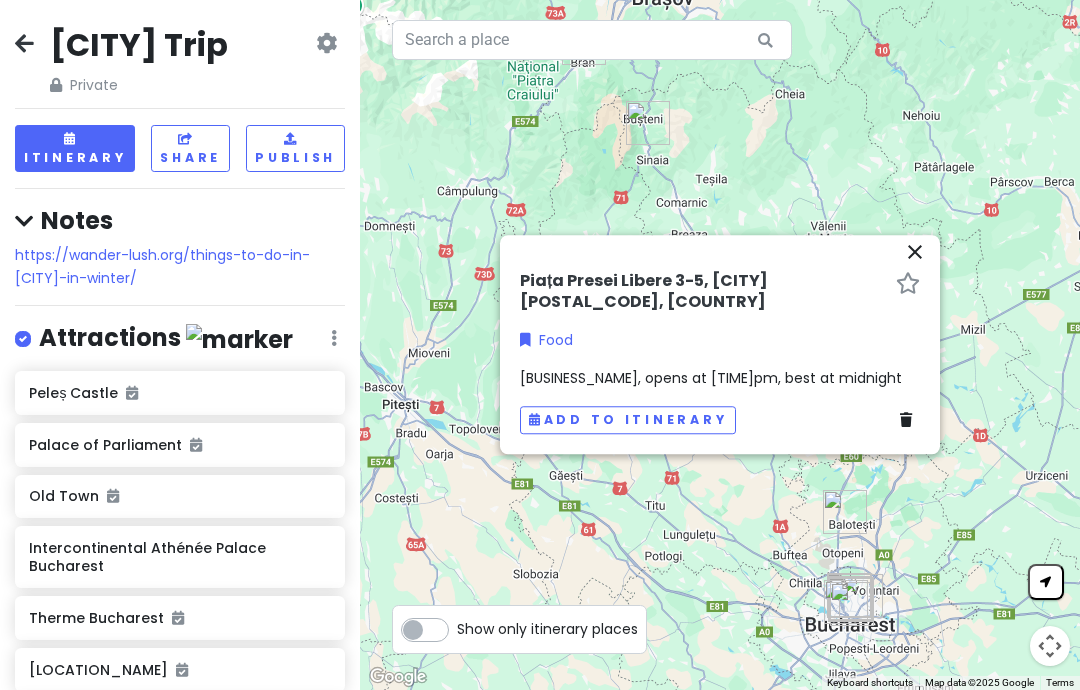 click on "Itinerary" at bounding box center (75, 148) 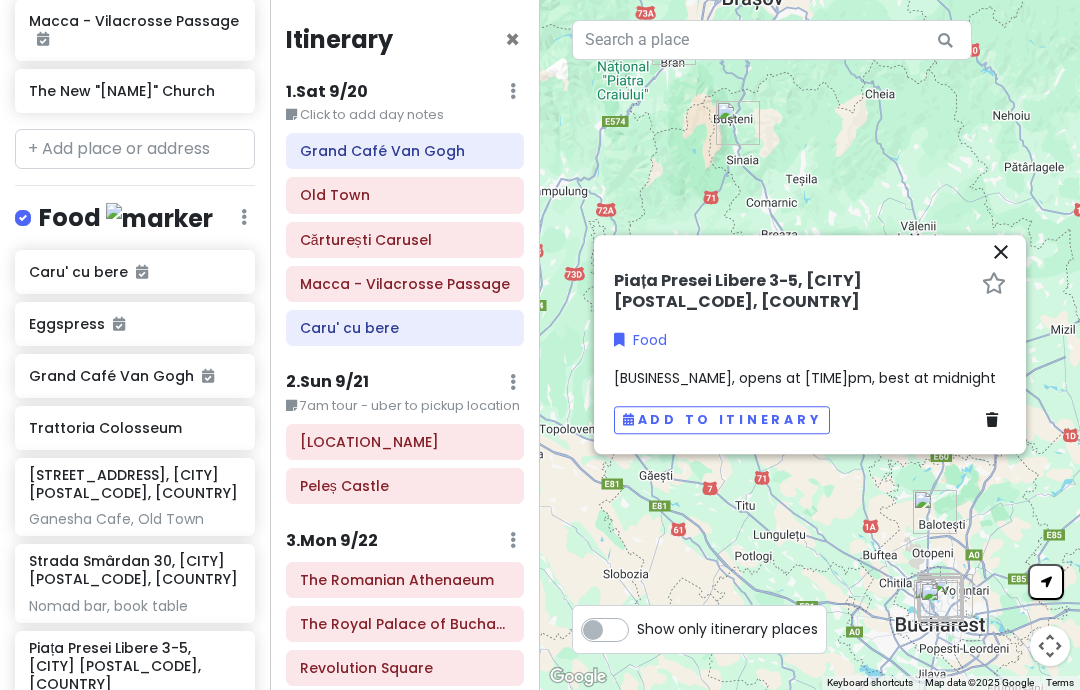 scroll, scrollTop: 1016, scrollLeft: 0, axis: vertical 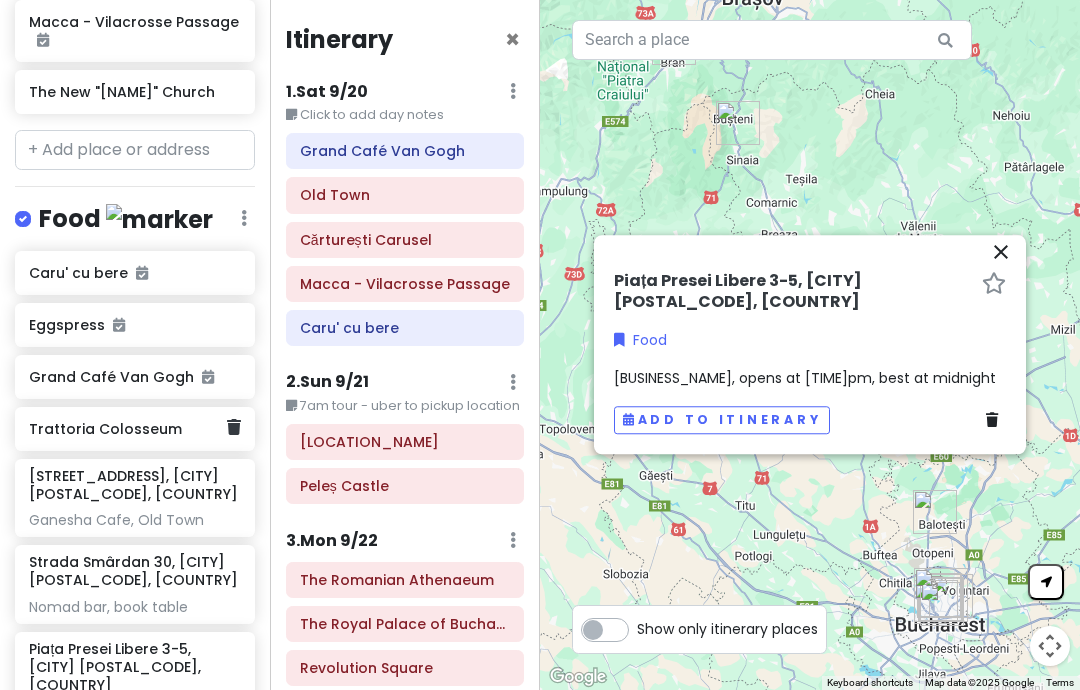 click on "Trattoria Colosseum" at bounding box center (127, 429) 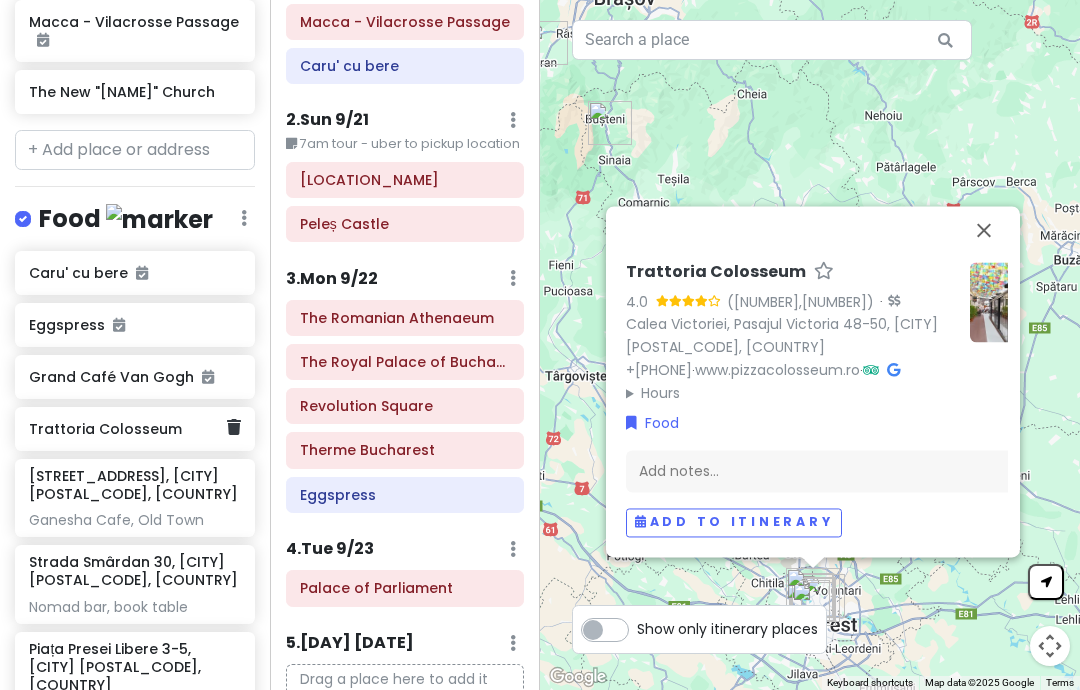 scroll, scrollTop: 261, scrollLeft: 0, axis: vertical 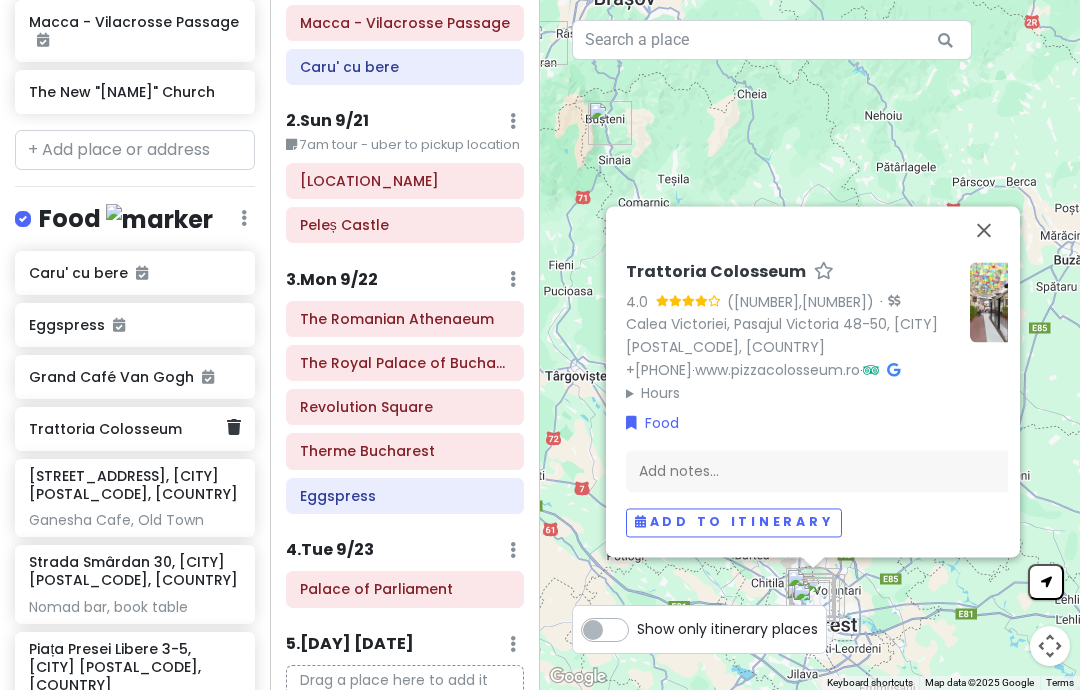 click at bounding box center (984, 230) 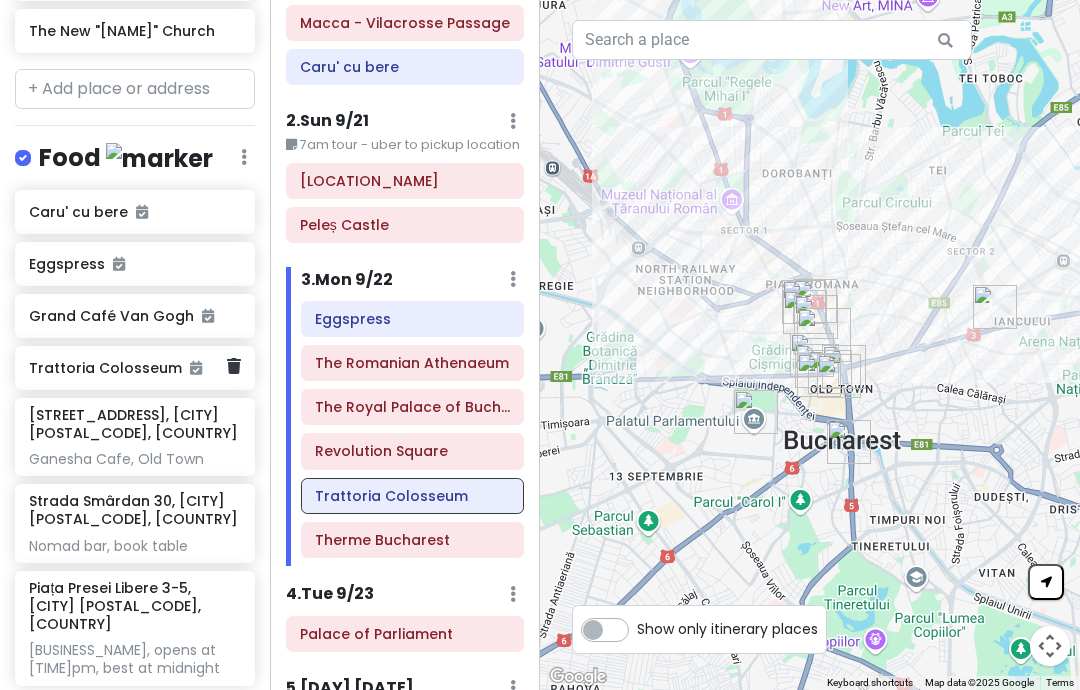 scroll, scrollTop: 1077, scrollLeft: 0, axis: vertical 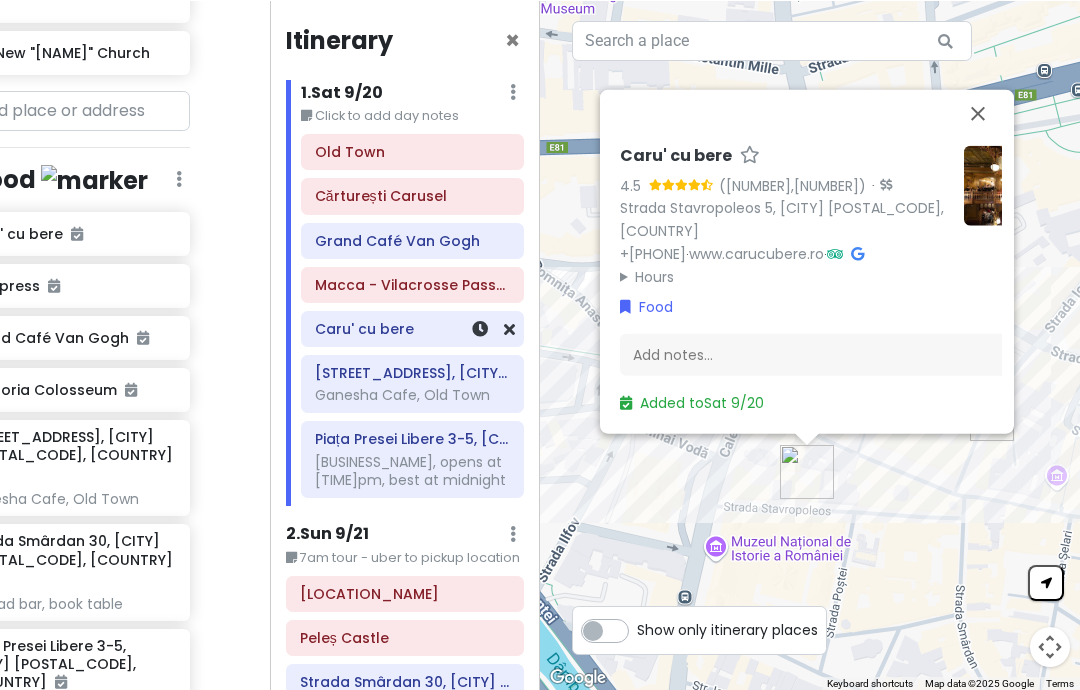 click at bounding box center (978, 113) 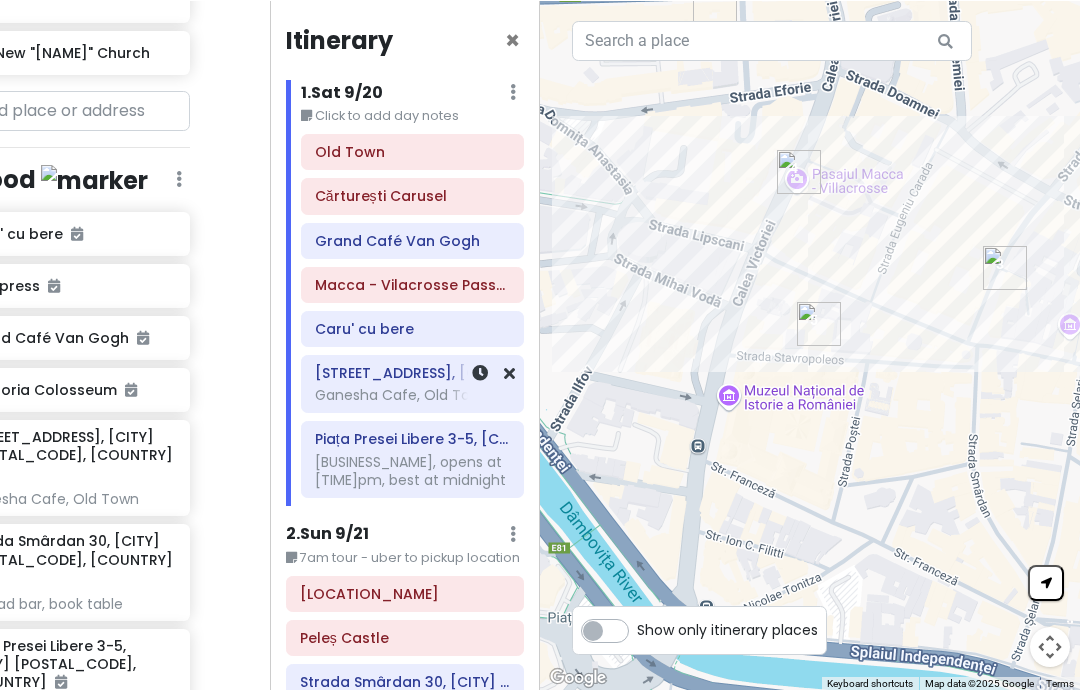 click at bounding box center [481, 383] 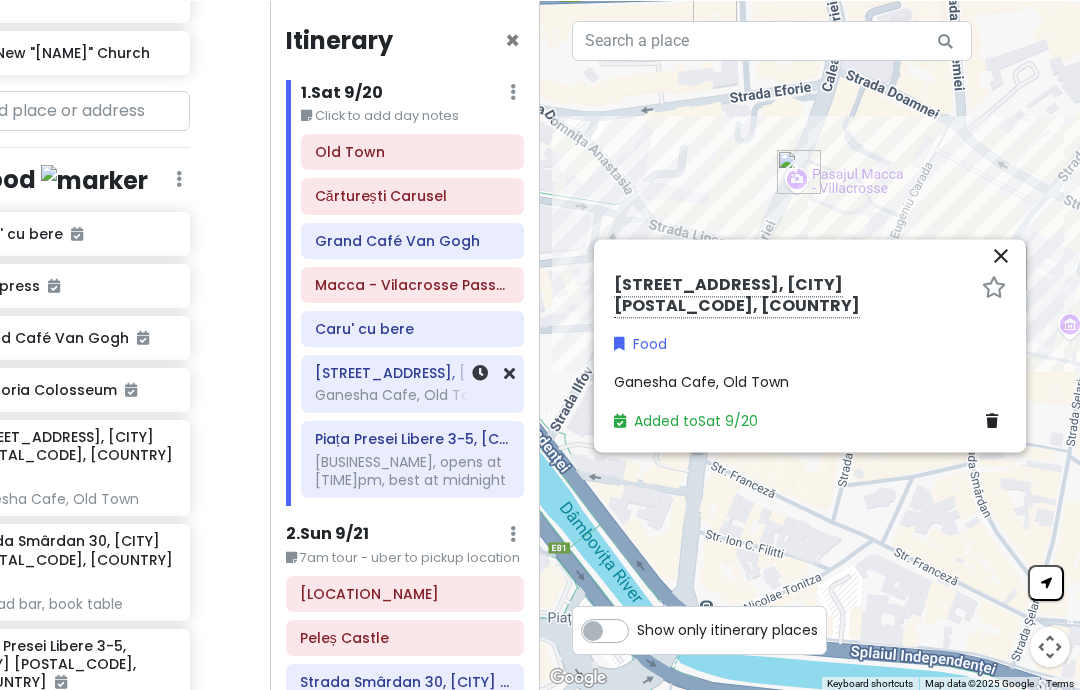 click on "close" at bounding box center [1001, 258] 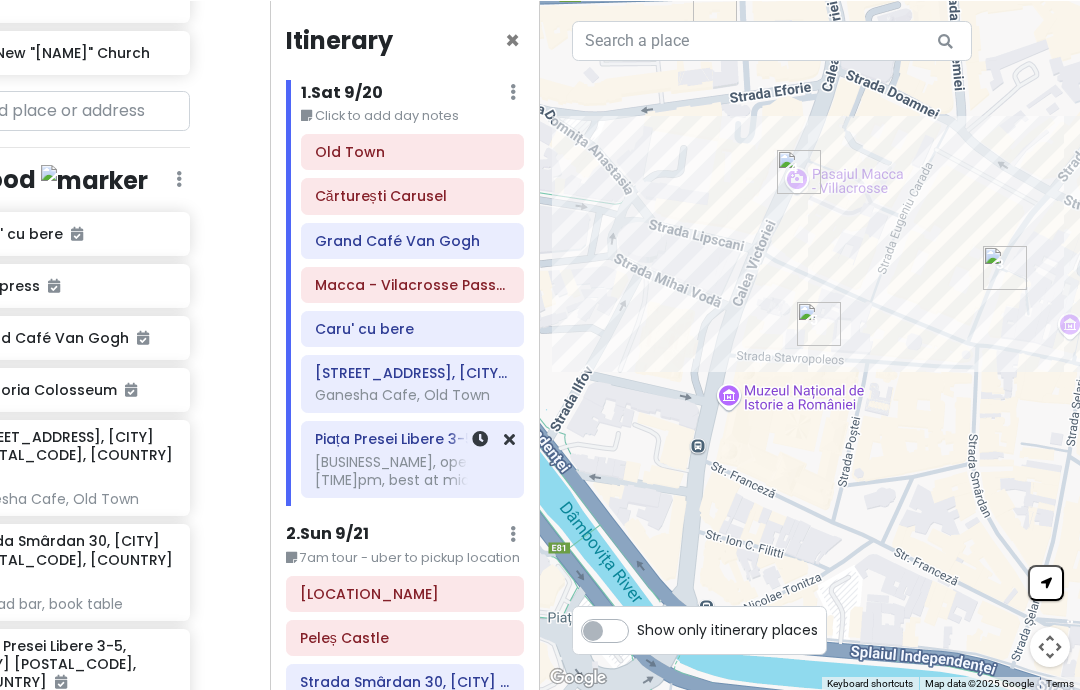 click at bounding box center [481, 458] 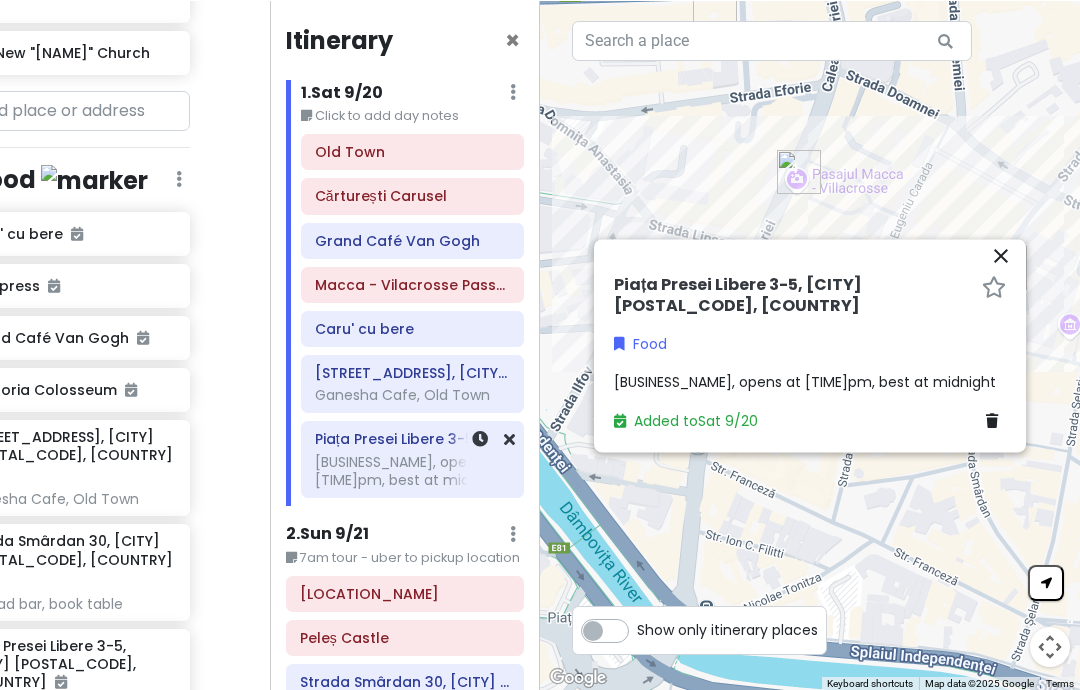 click on "close" at bounding box center (1001, 255) 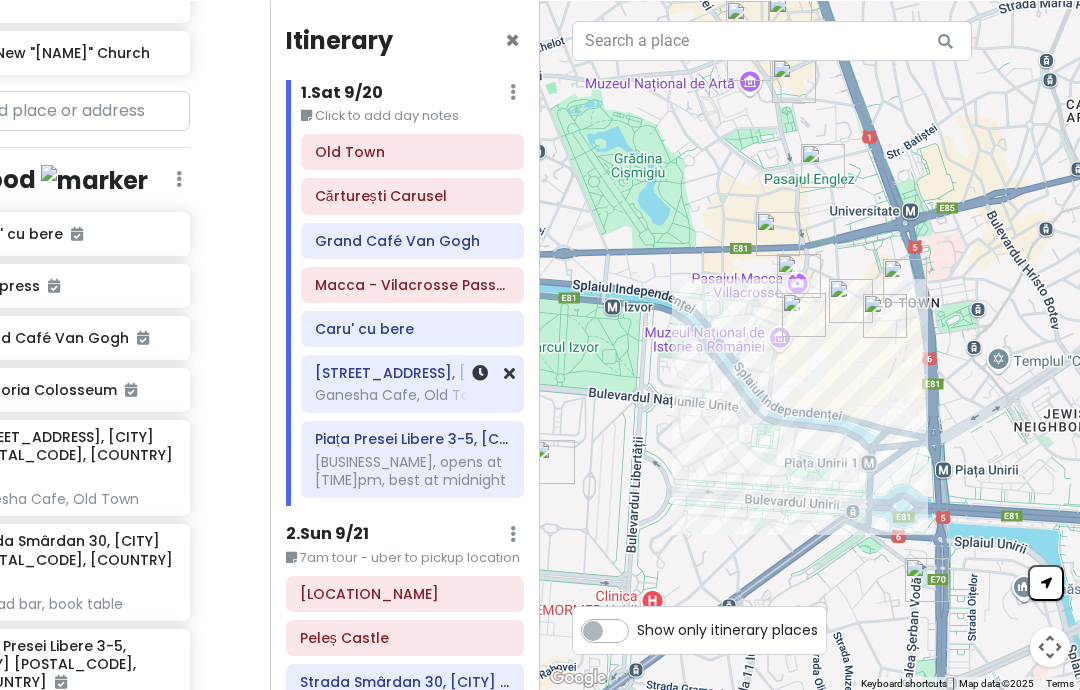 click on "[PLACE], [AREA]" at bounding box center (412, 394) 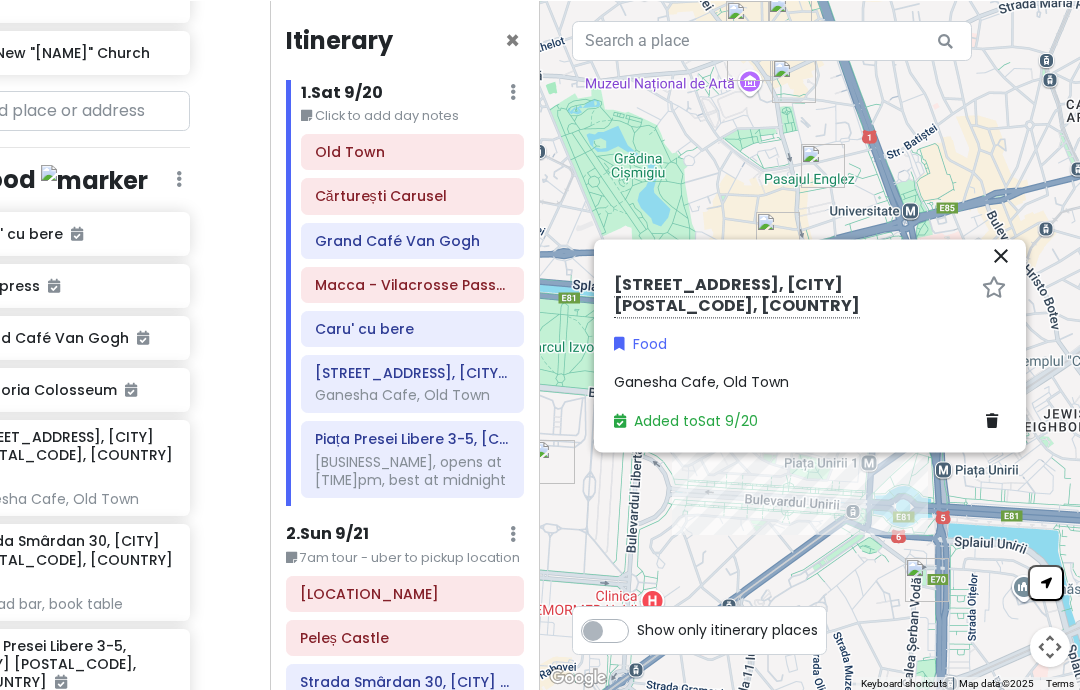 click on "close" at bounding box center (1001, 255) 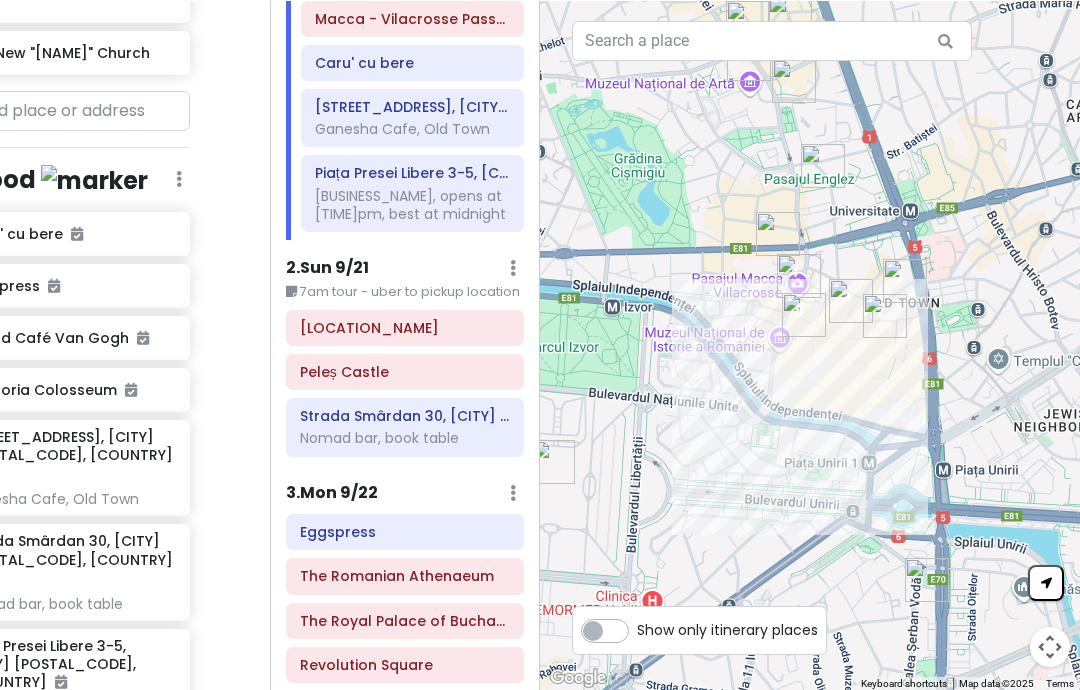 scroll, scrollTop: 270, scrollLeft: 0, axis: vertical 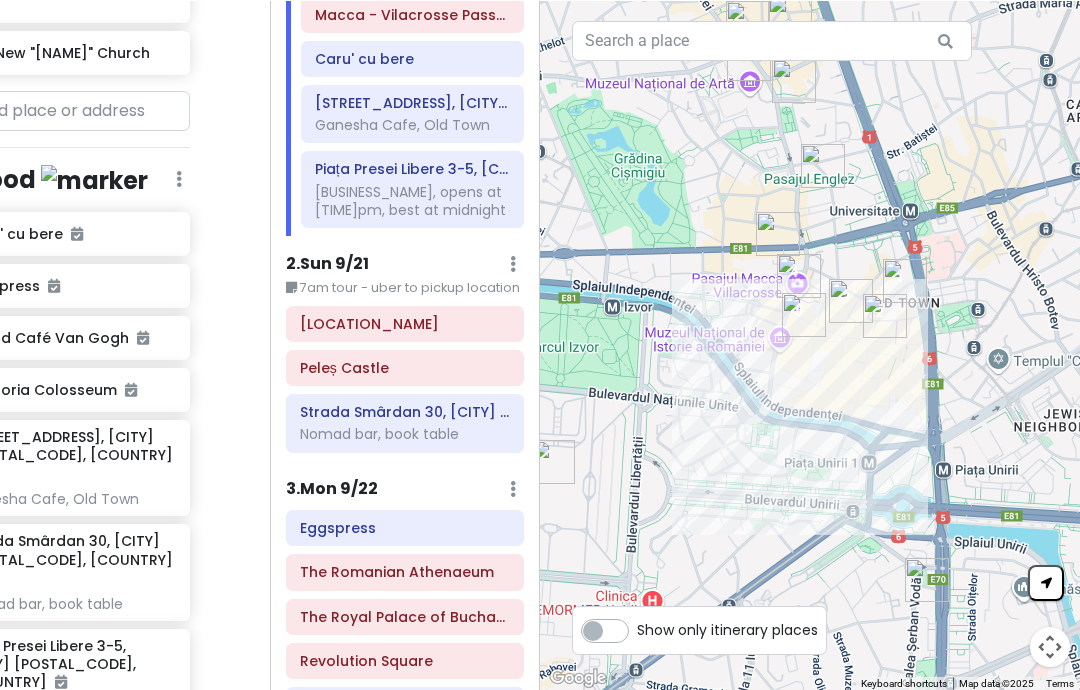 click on "2 .  Sun 9/21" at bounding box center (327, 263) 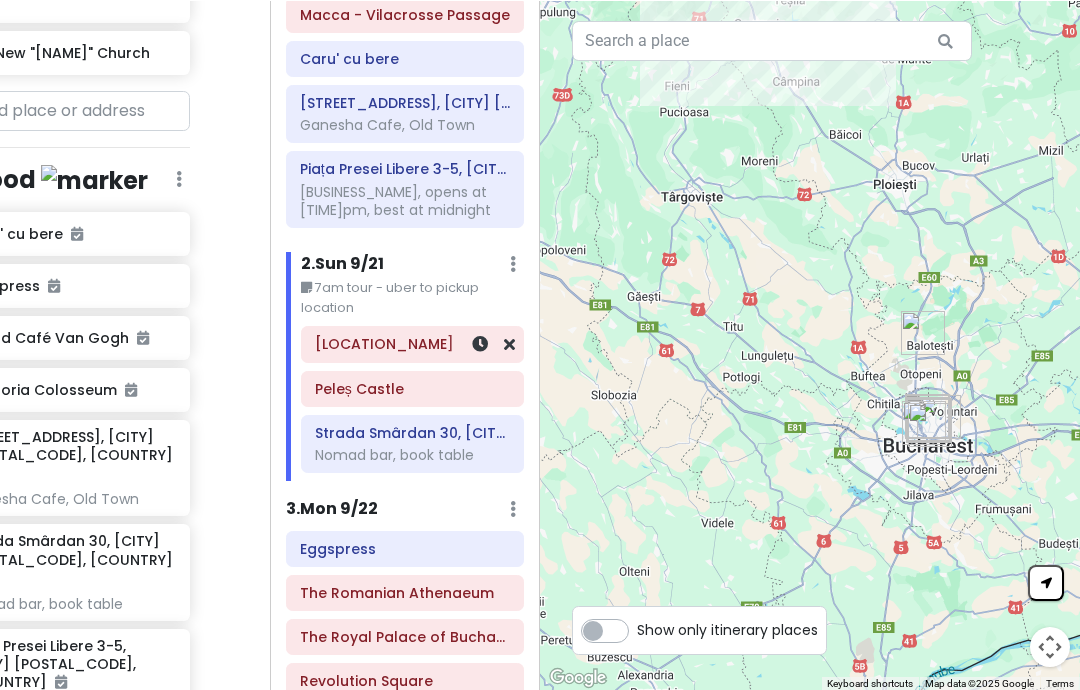 click on "Bran Castle" at bounding box center (412, 343) 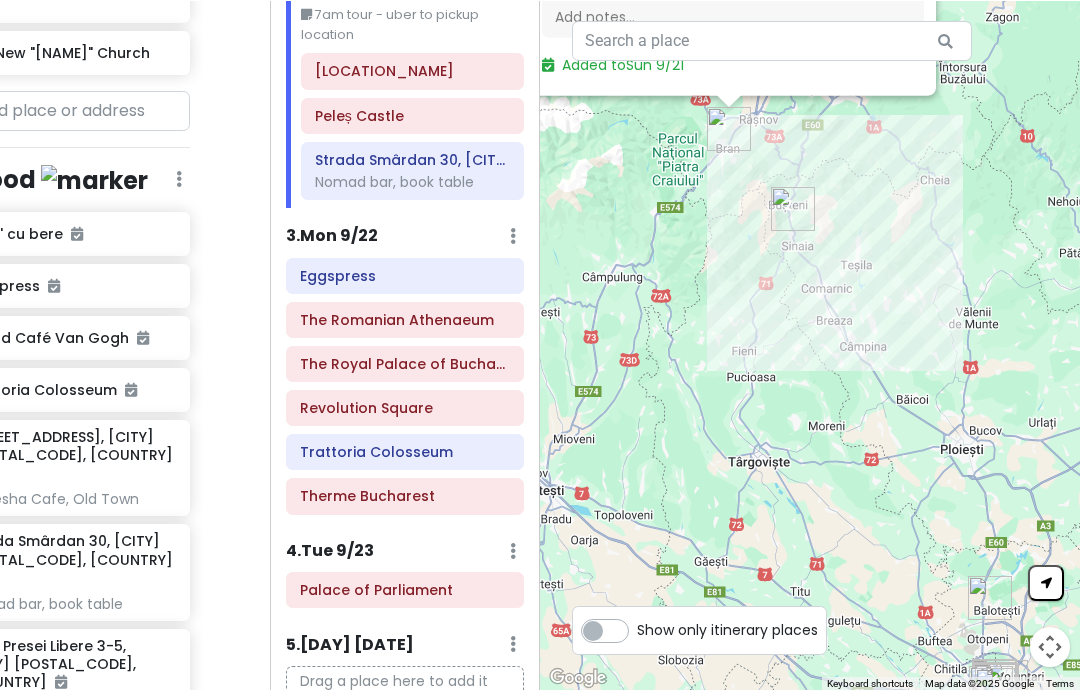 scroll, scrollTop: 541, scrollLeft: 0, axis: vertical 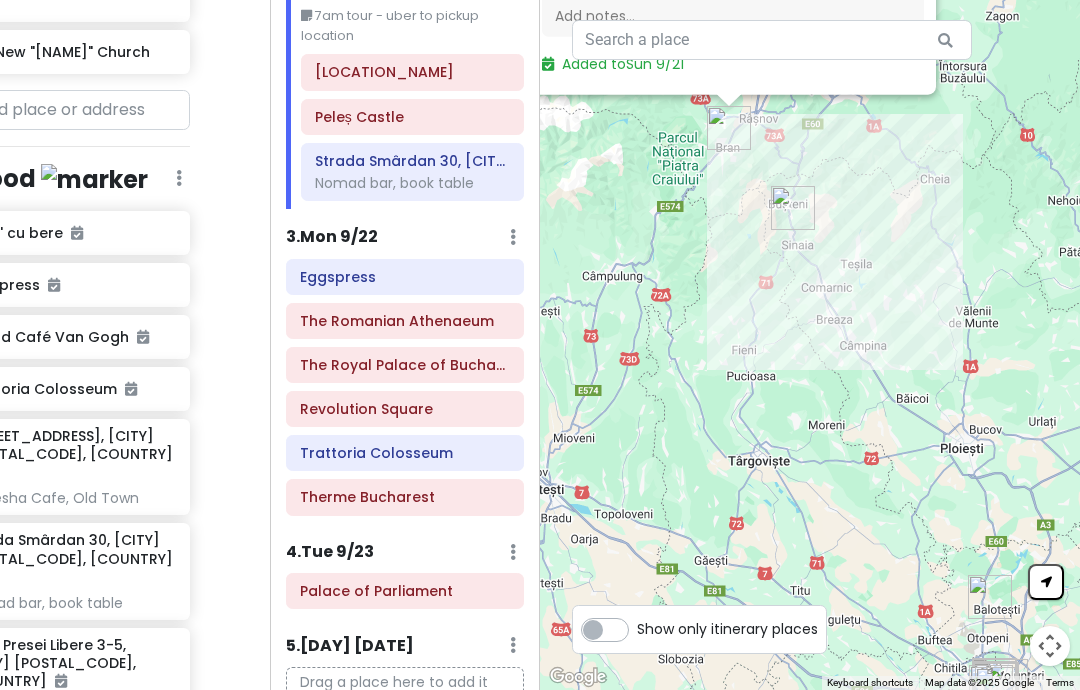 click on "3 .  Mon 9/22" at bounding box center [332, 237] 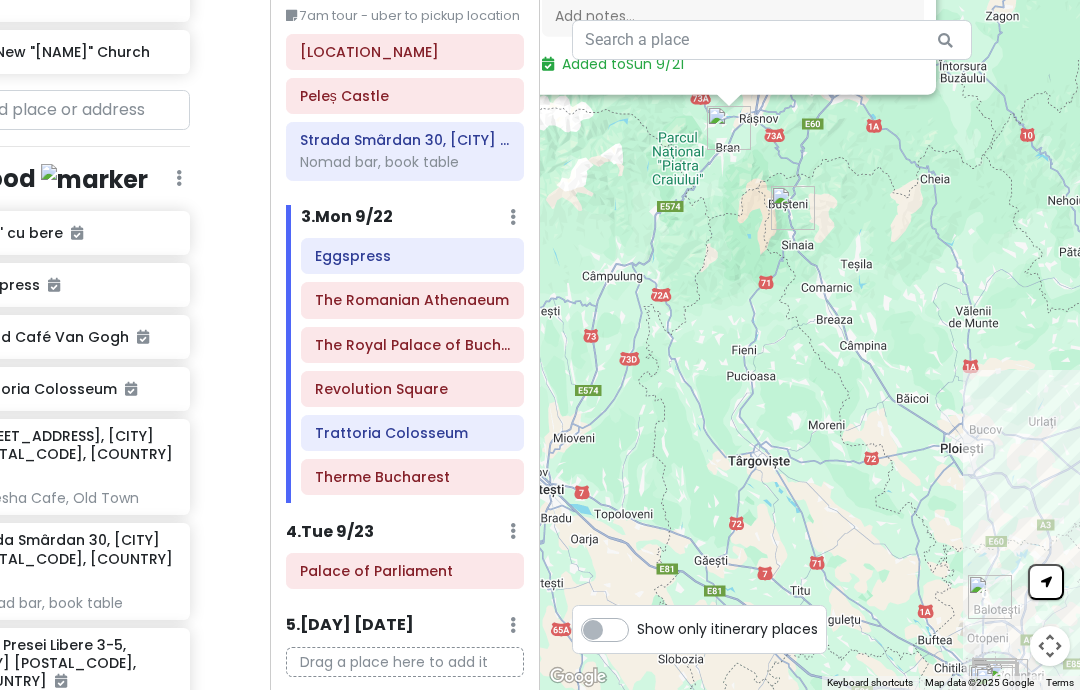 scroll, scrollTop: 521, scrollLeft: 0, axis: vertical 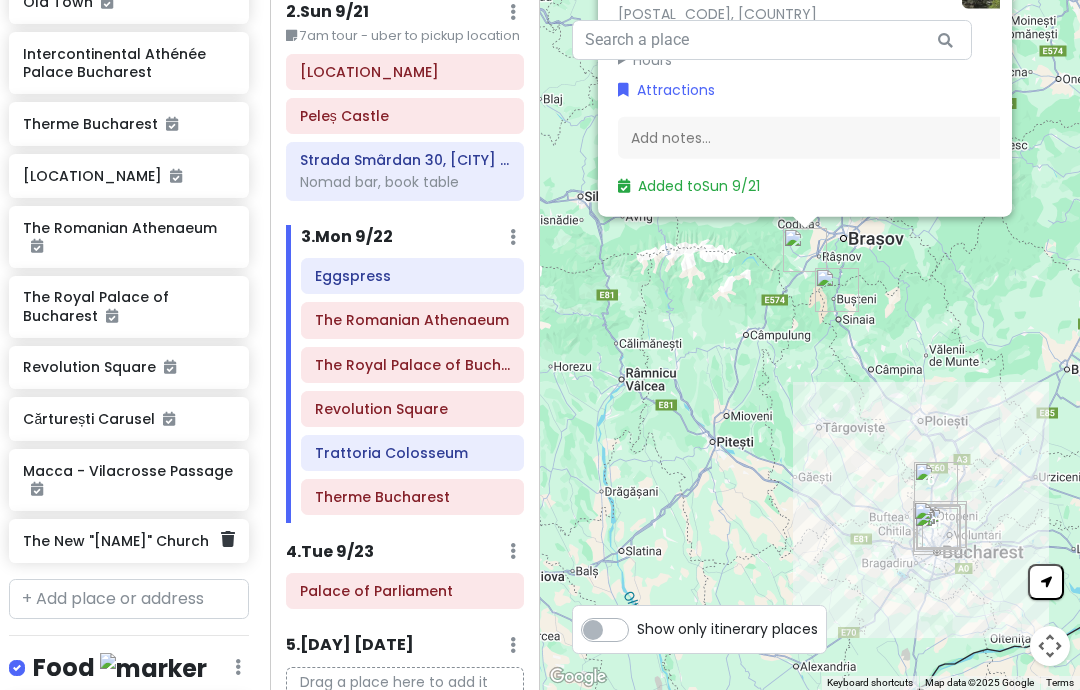 click on "The New "Saint Spyridon" Church" at bounding box center [121, 541] 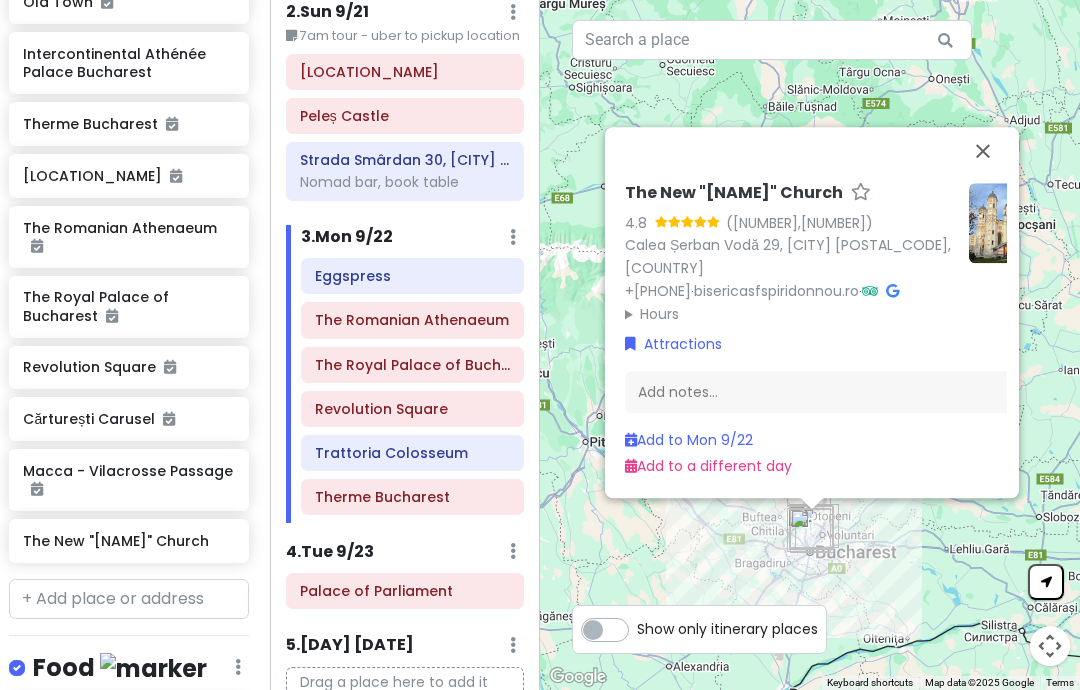 click on "Calea Șerban Vodă 29, [CITY], [COUNTRY]" at bounding box center [788, 256] 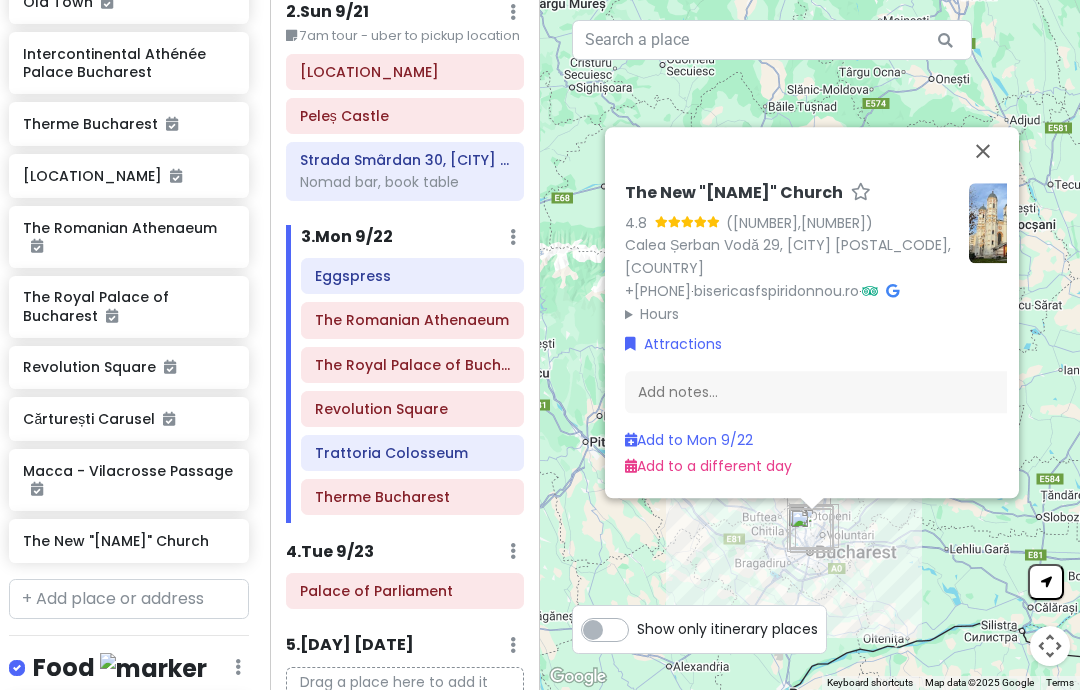 click at bounding box center [983, 151] 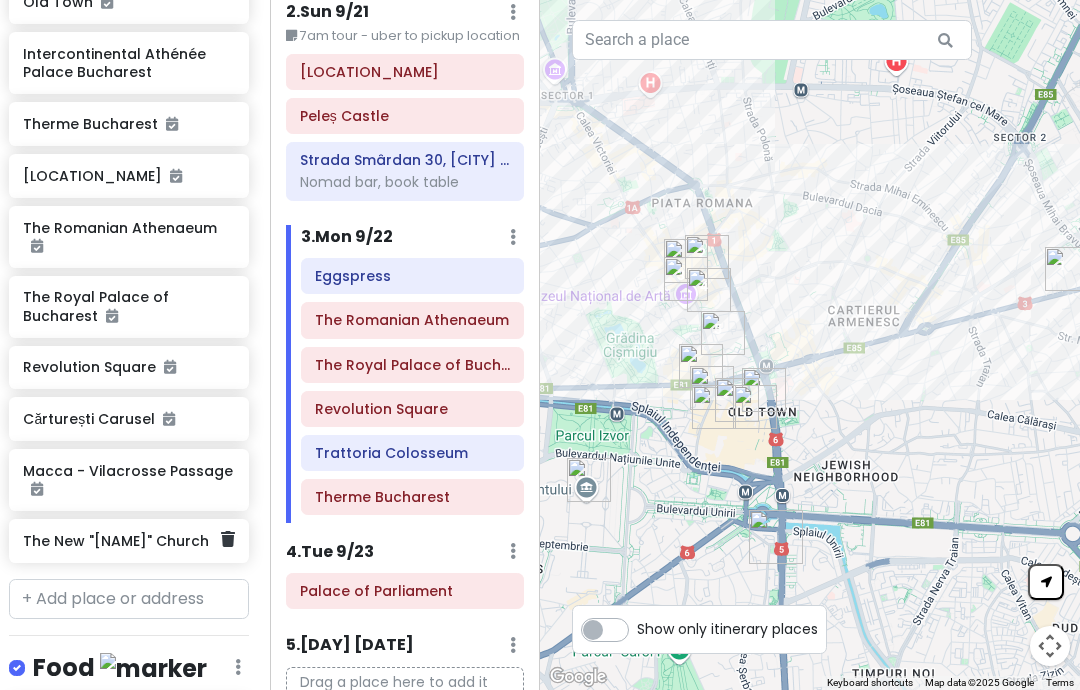 click on "The New "Saint Spyridon" Church" at bounding box center [129, 541] 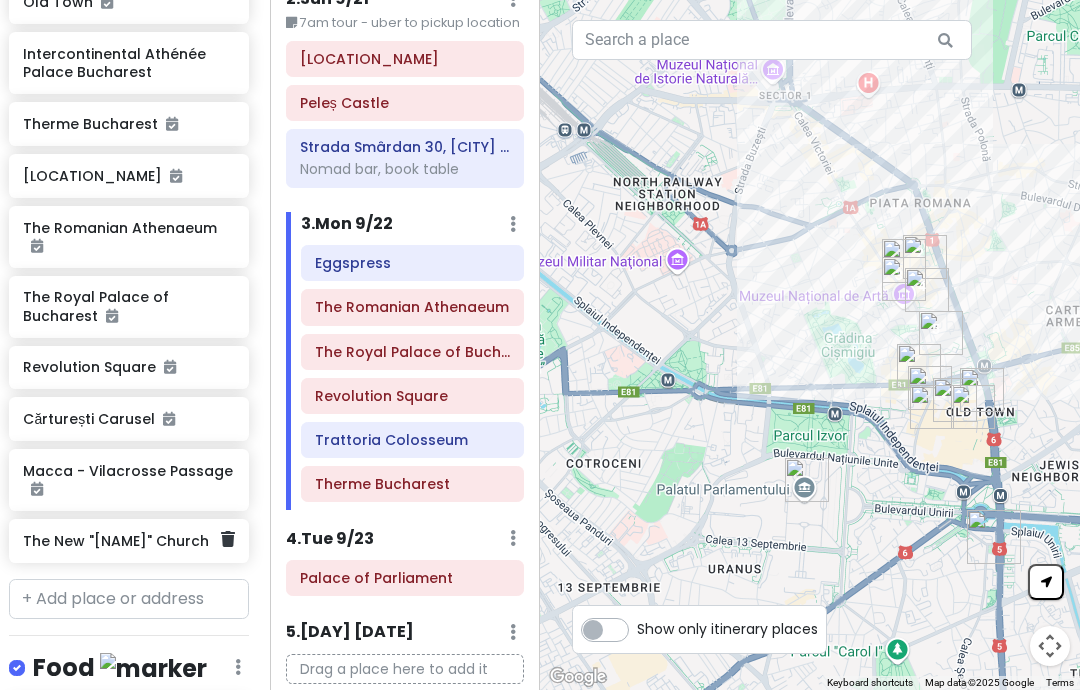 scroll, scrollTop: 521, scrollLeft: 0, axis: vertical 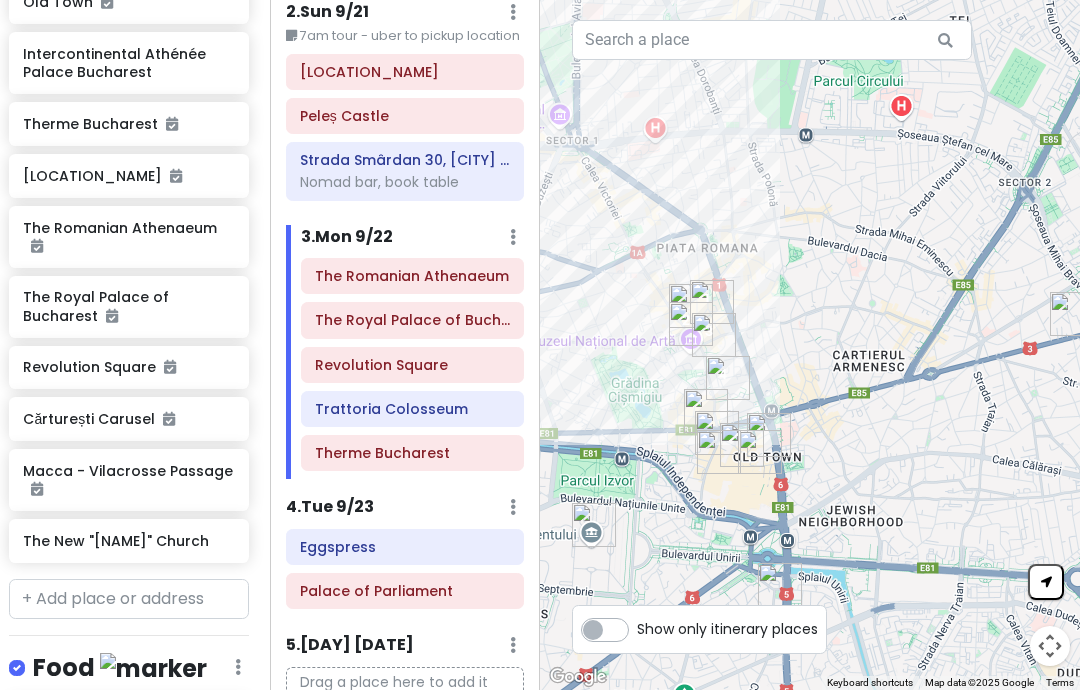 click on "4 .  Tue 9/23" at bounding box center [330, 507] 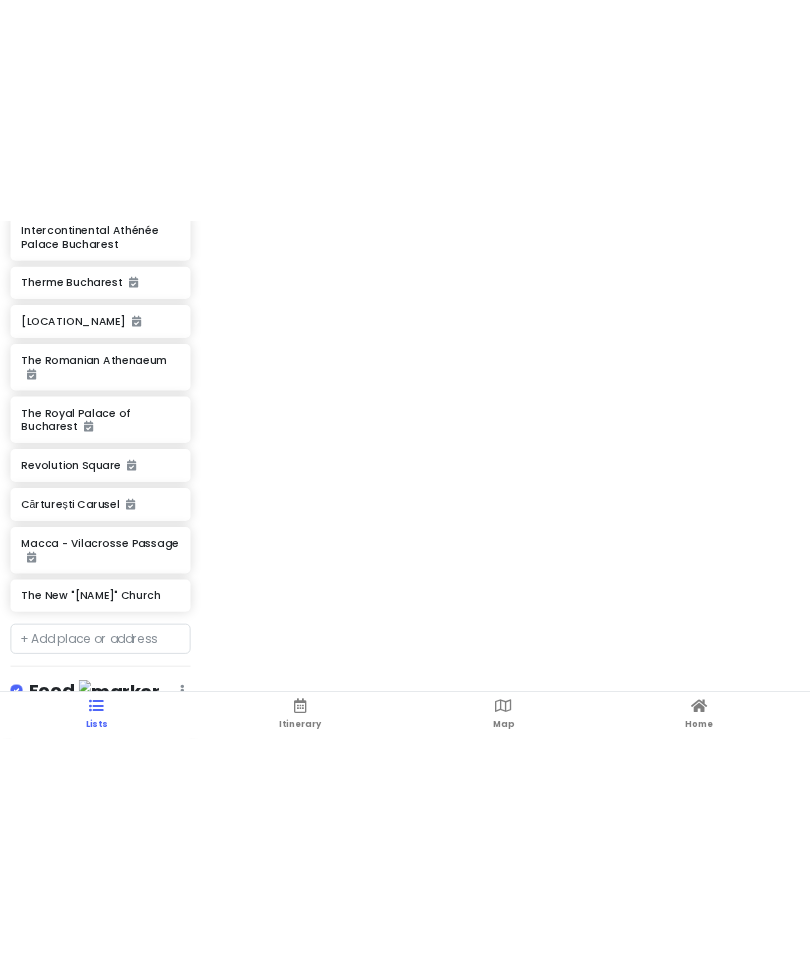 scroll, scrollTop: 0, scrollLeft: 0, axis: both 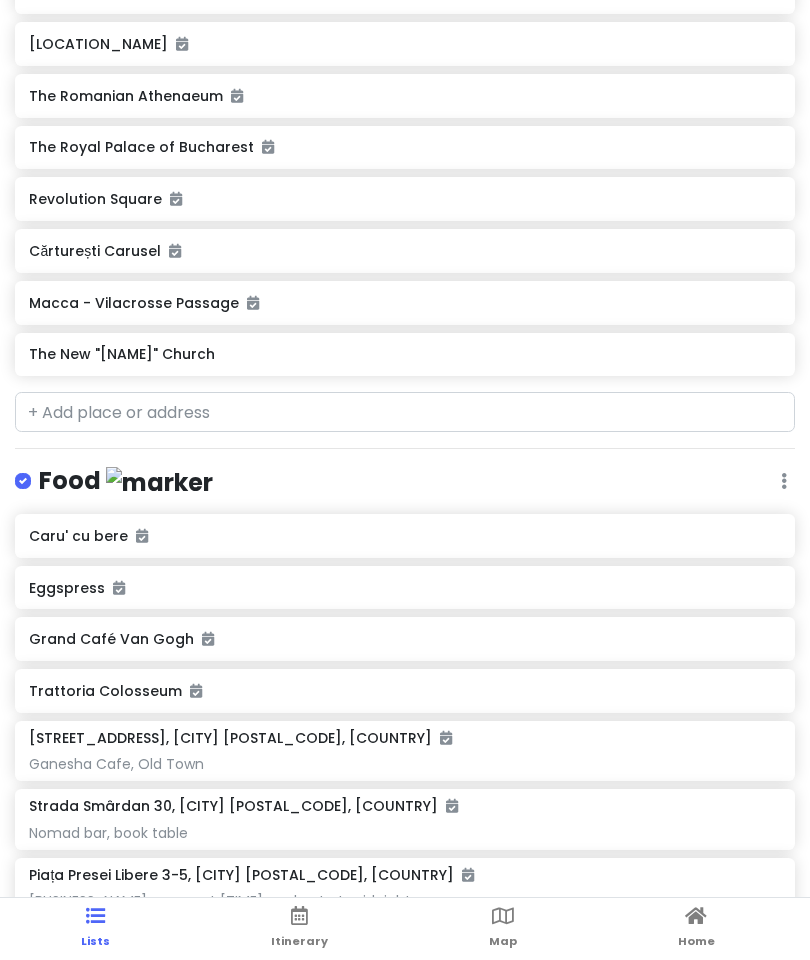 click on "The Royal Palace of Bucharest" at bounding box center [404, 147] 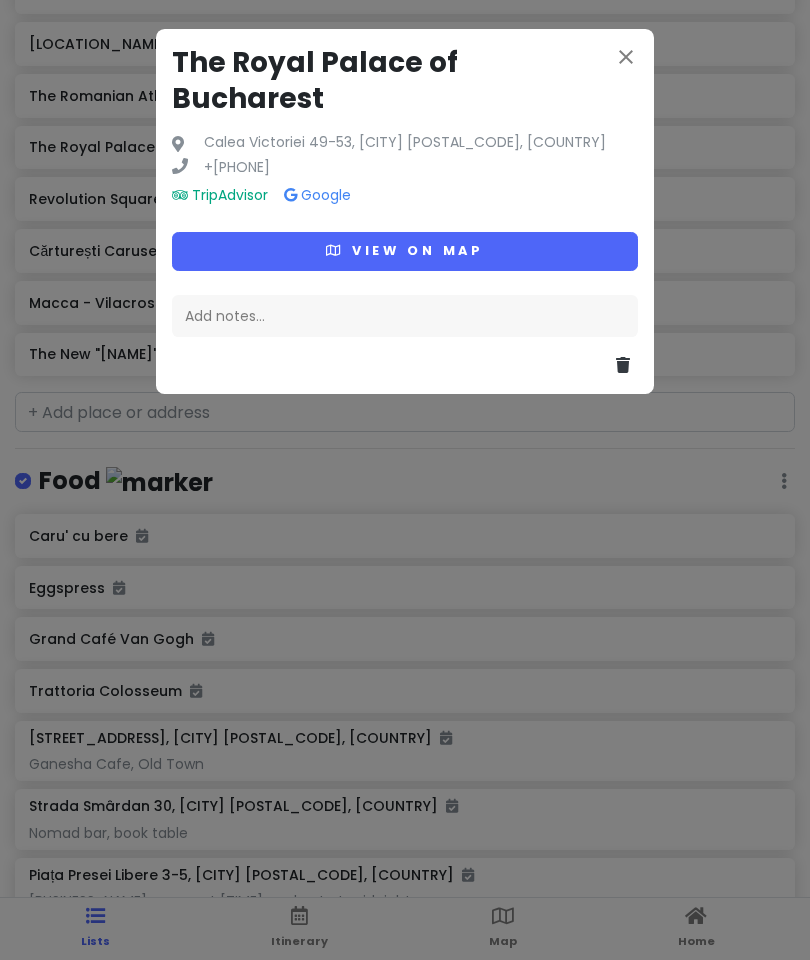 click on "close" at bounding box center (626, 57) 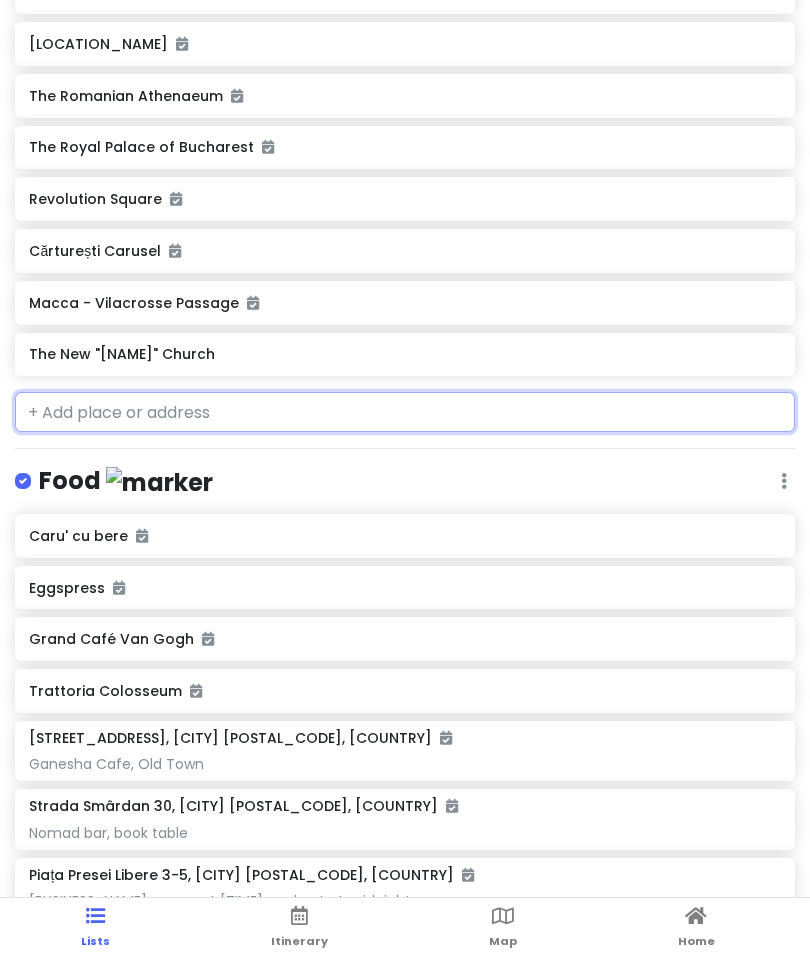 click at bounding box center [405, 412] 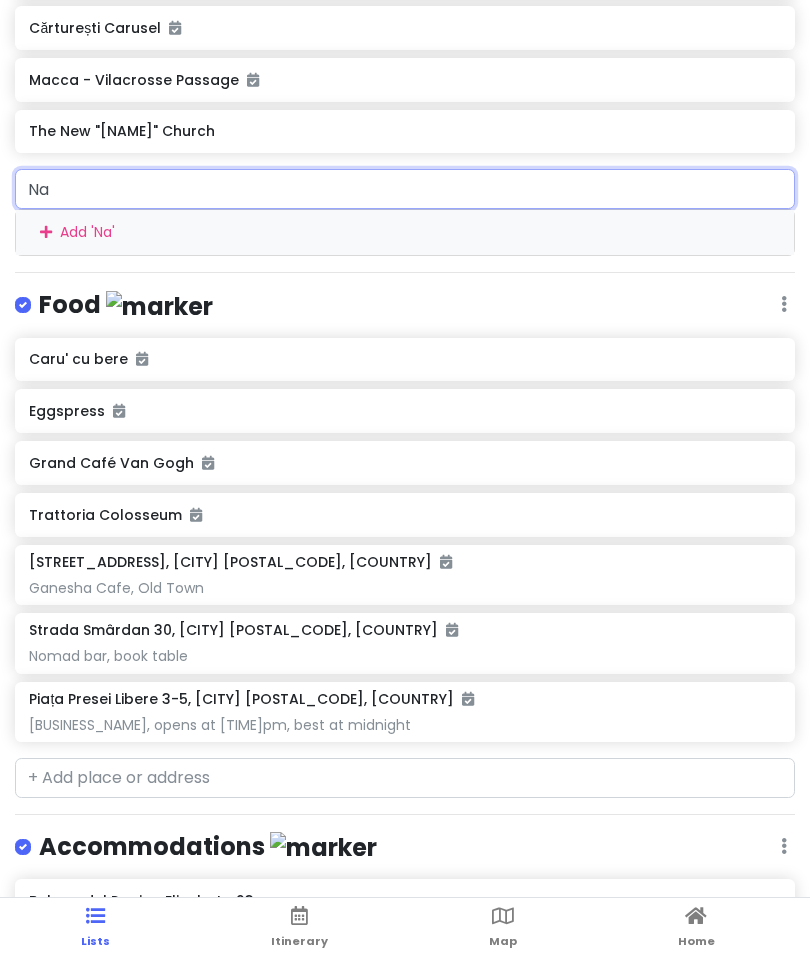 scroll, scrollTop: 789, scrollLeft: 0, axis: vertical 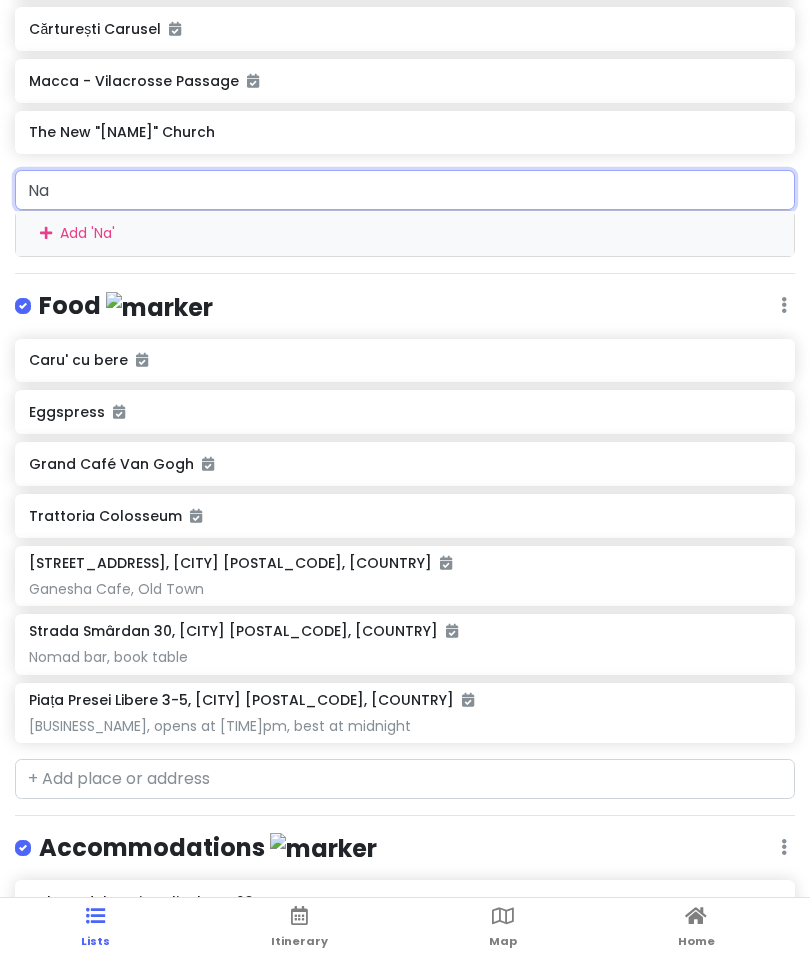 type on "[INITIAL]" 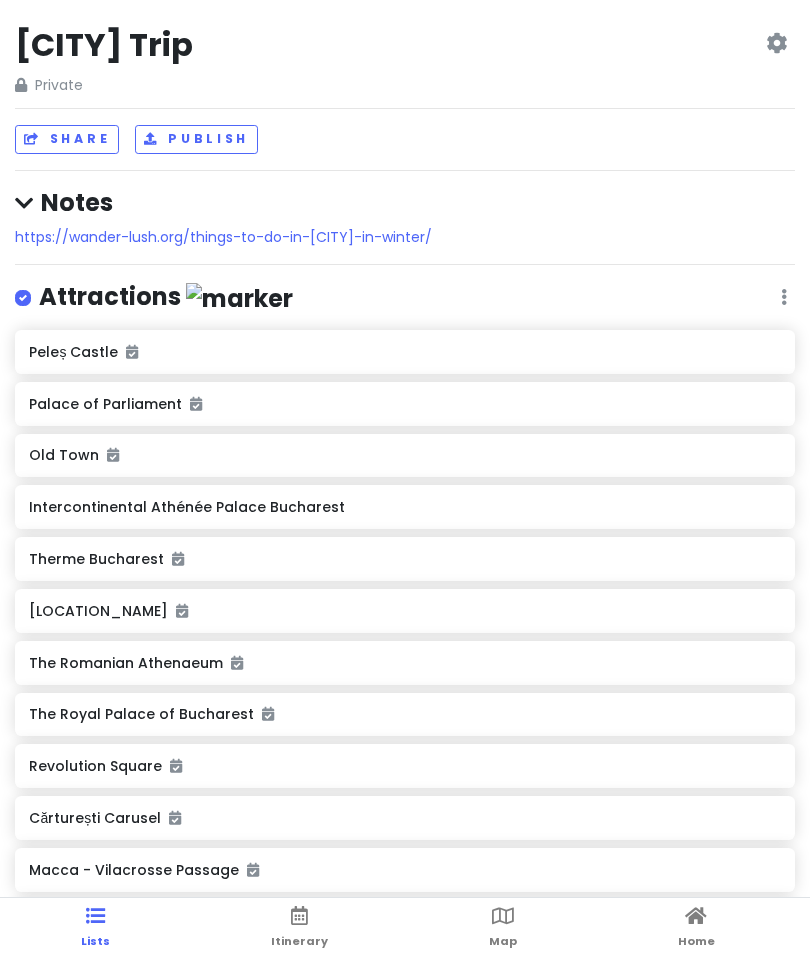 scroll, scrollTop: -35, scrollLeft: 0, axis: vertical 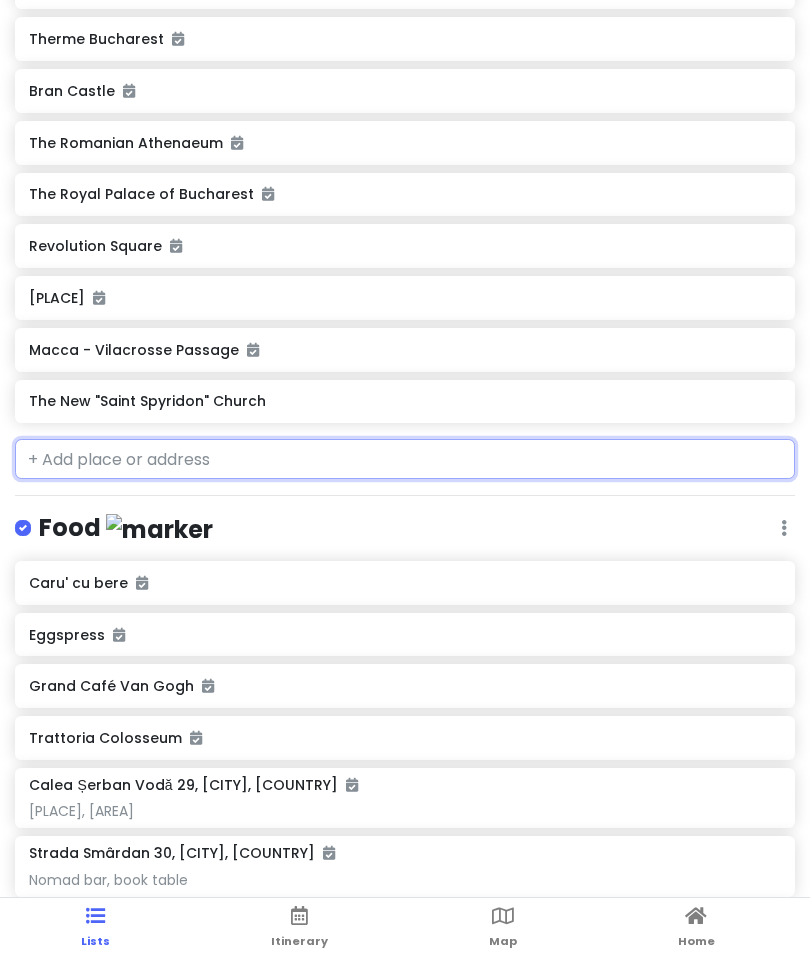 click at bounding box center [405, 459] 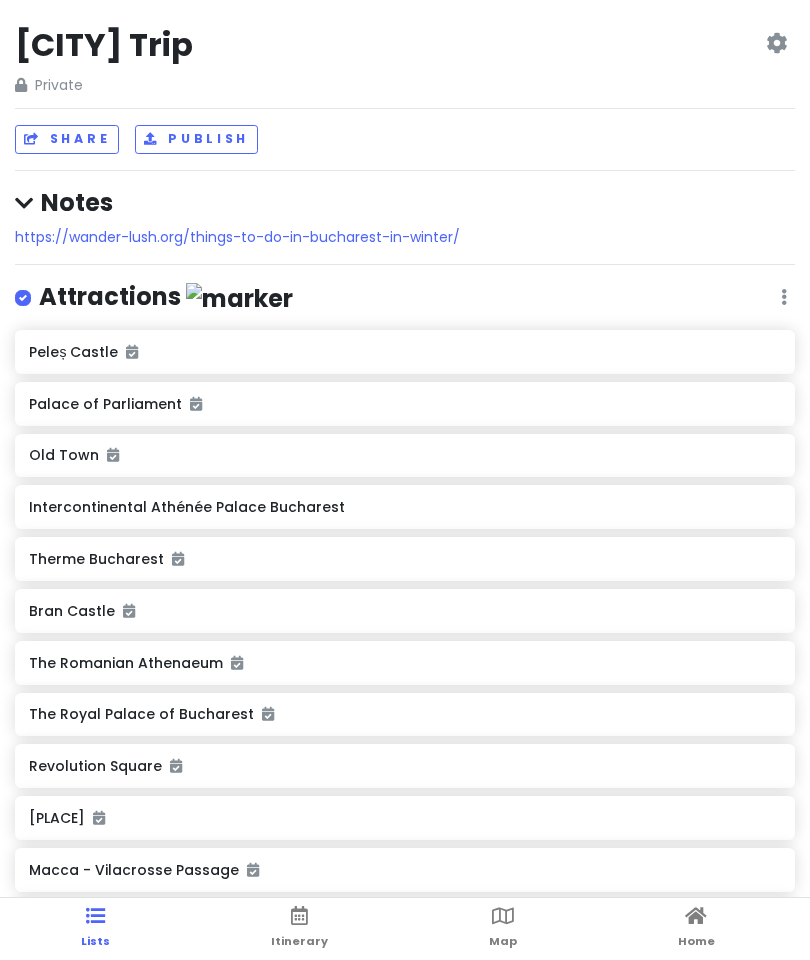 scroll, scrollTop: 0, scrollLeft: 0, axis: both 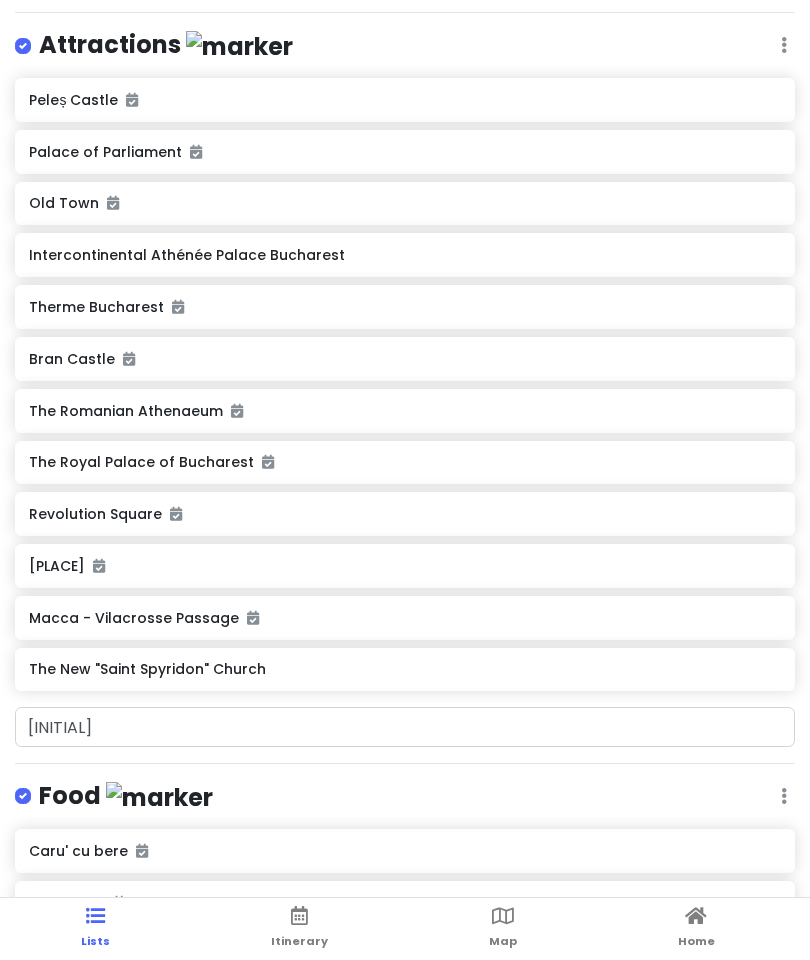 click on "The New "Saint Spyridon" Church" at bounding box center (405, 670) 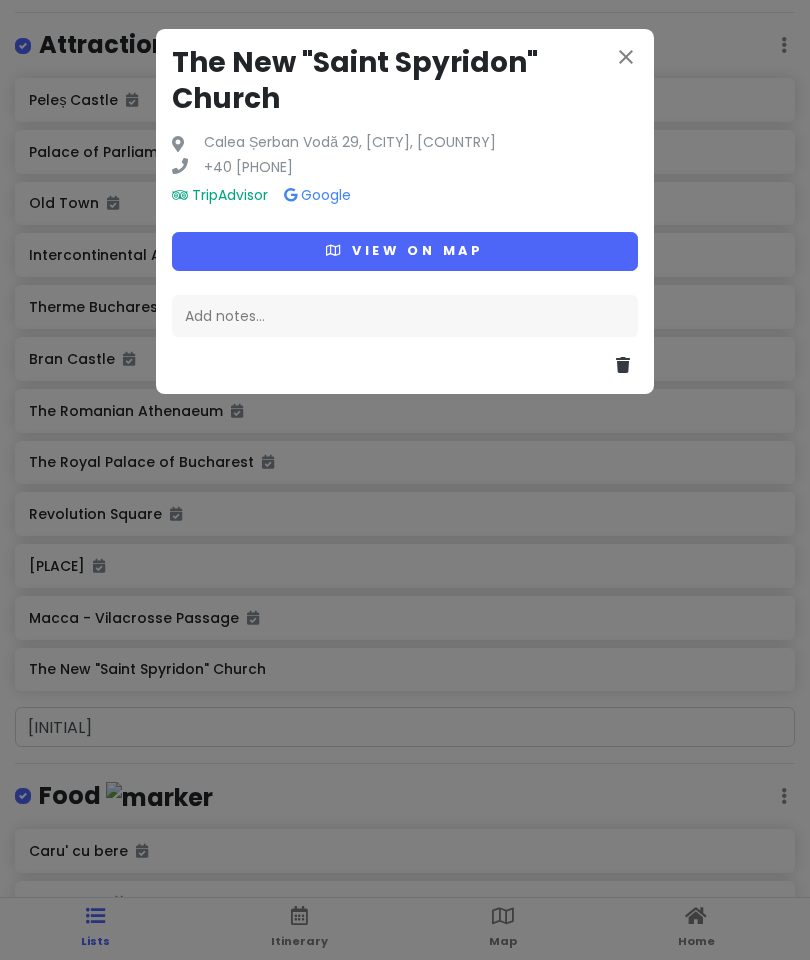 click on "close" at bounding box center [626, 57] 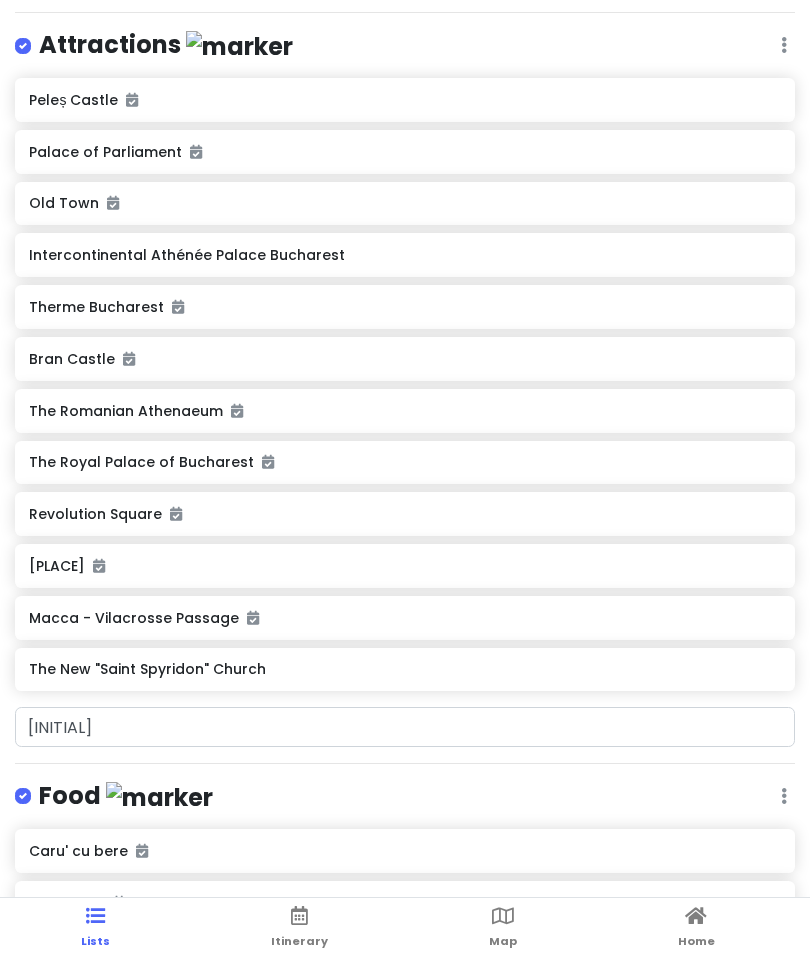 click on "The New "Saint Spyridon" Church" at bounding box center [404, 670] 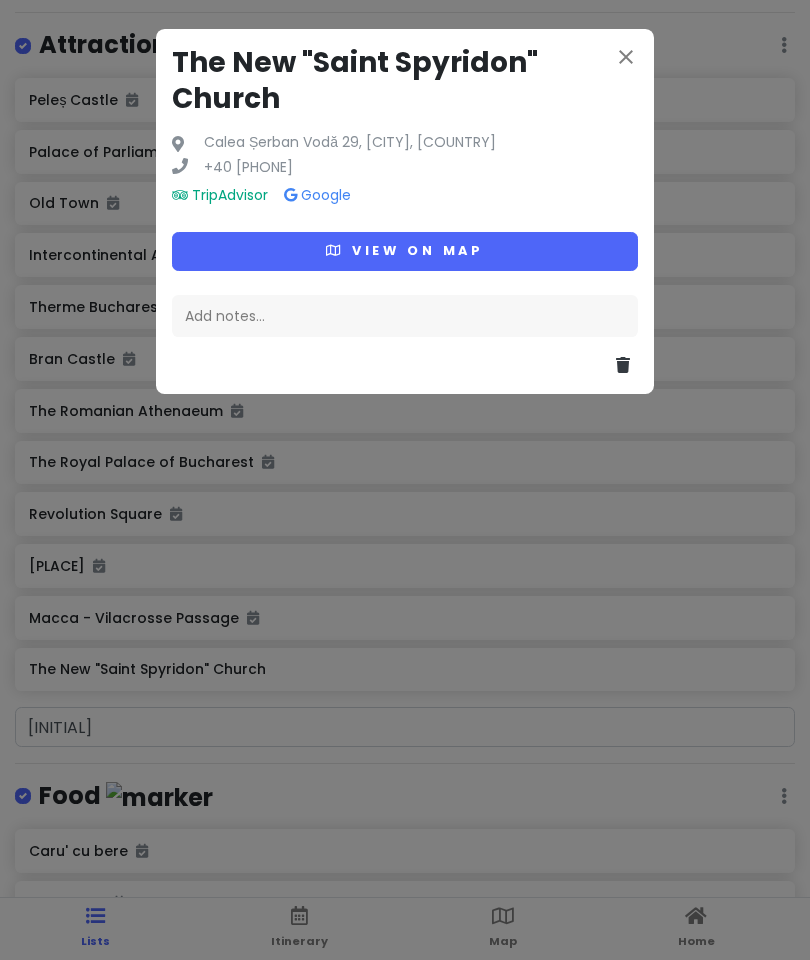 click on "close The New "Saint Spyridon" Church Calea Șerban Vodă 29, [CITY] [ZIP], Romania +[PHONE] TripAdvisor Google View on map Add notes..." at bounding box center [405, 480] 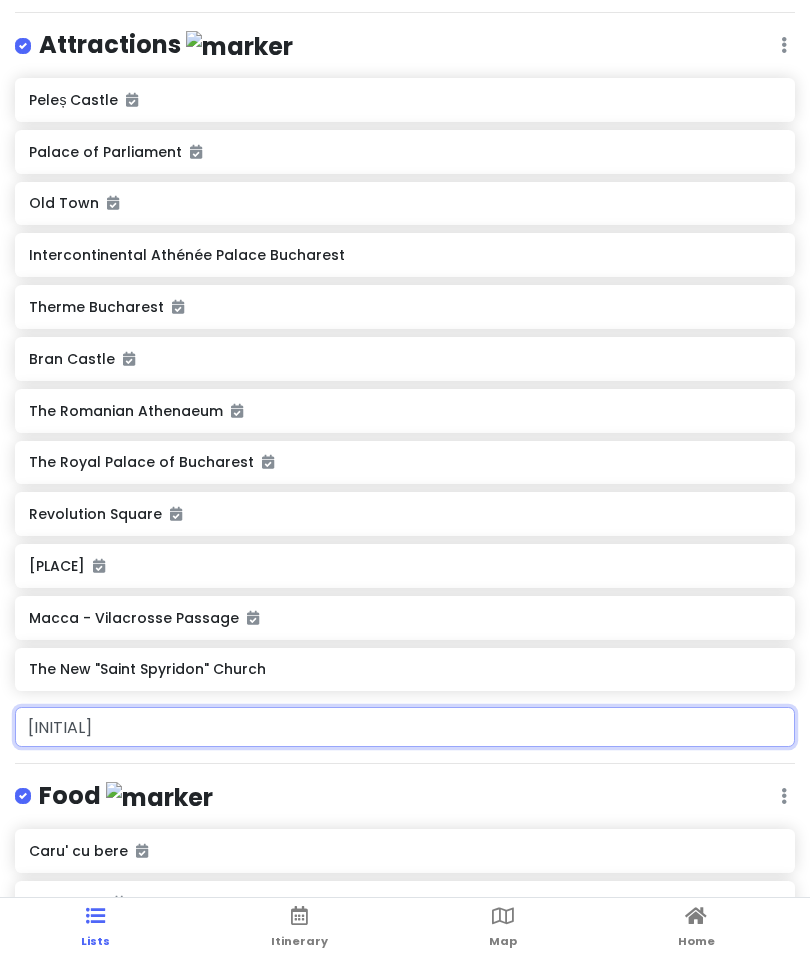 click on "[INITIAL]" at bounding box center [405, 727] 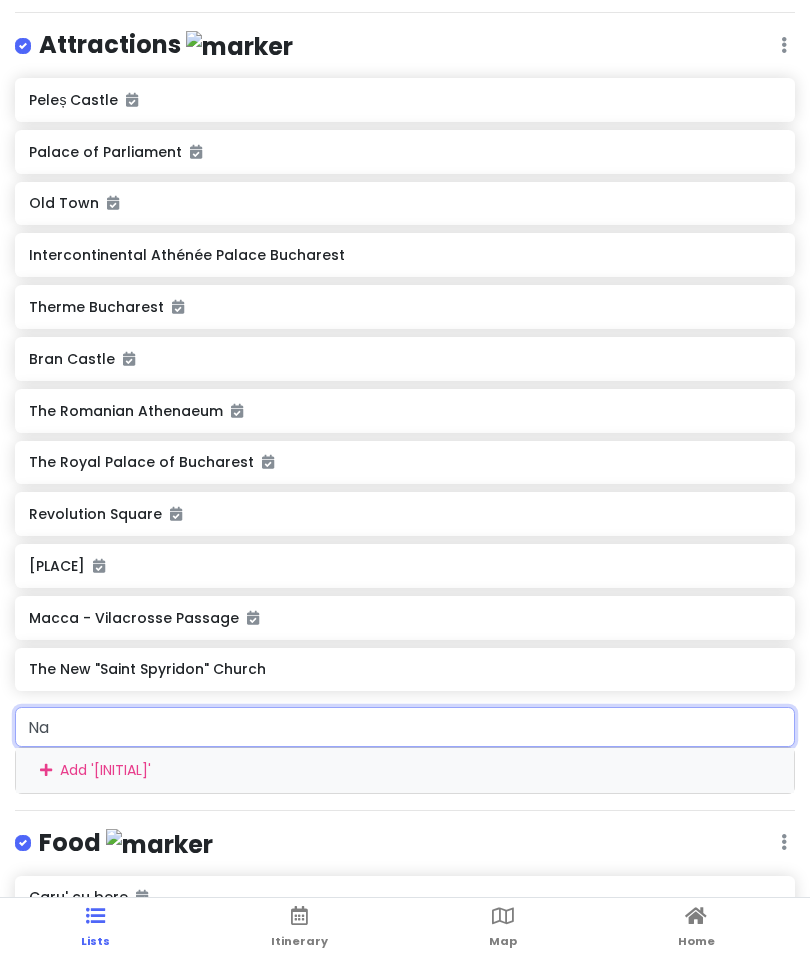 type on "N" 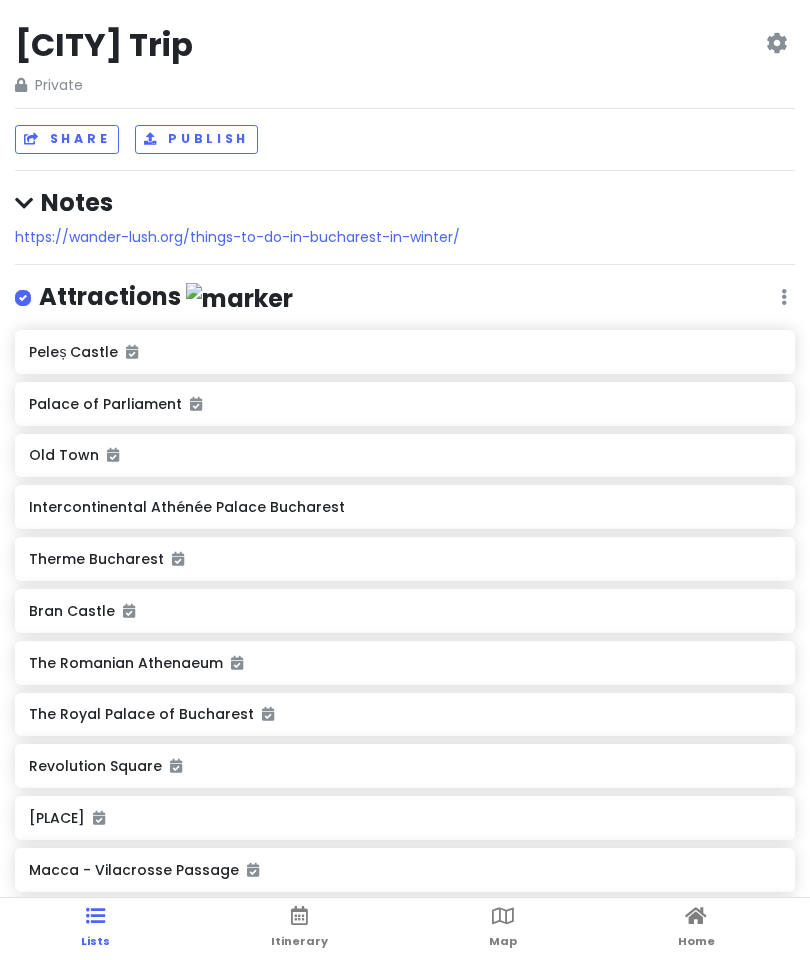 scroll, scrollTop: 0, scrollLeft: 0, axis: both 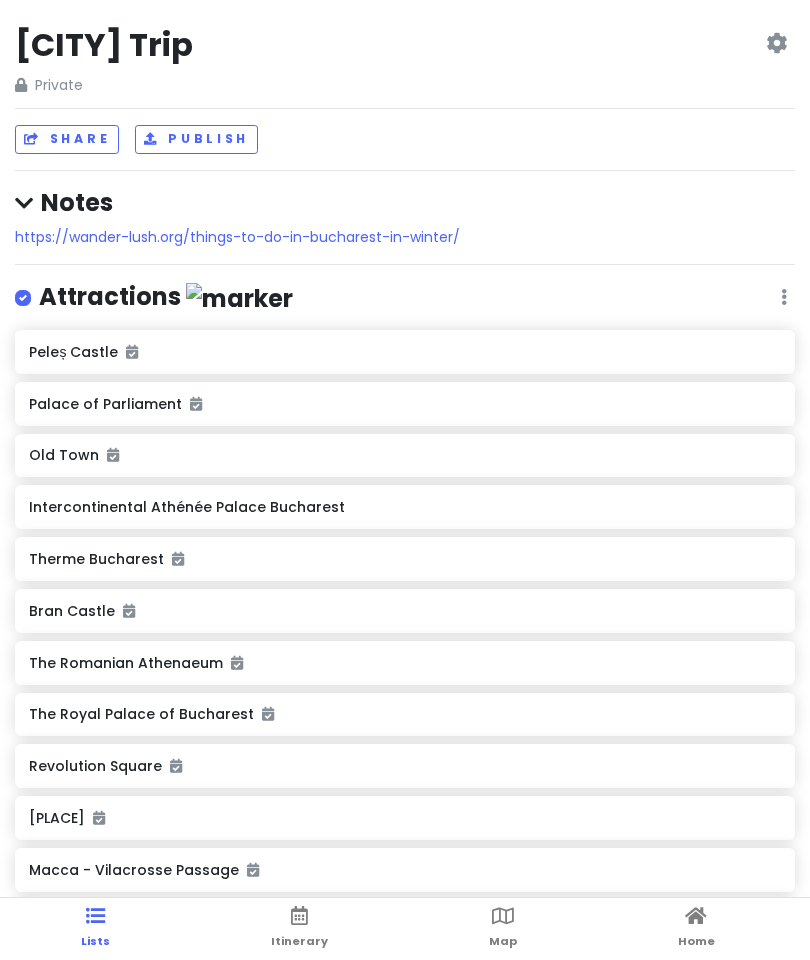 type on "Museum" 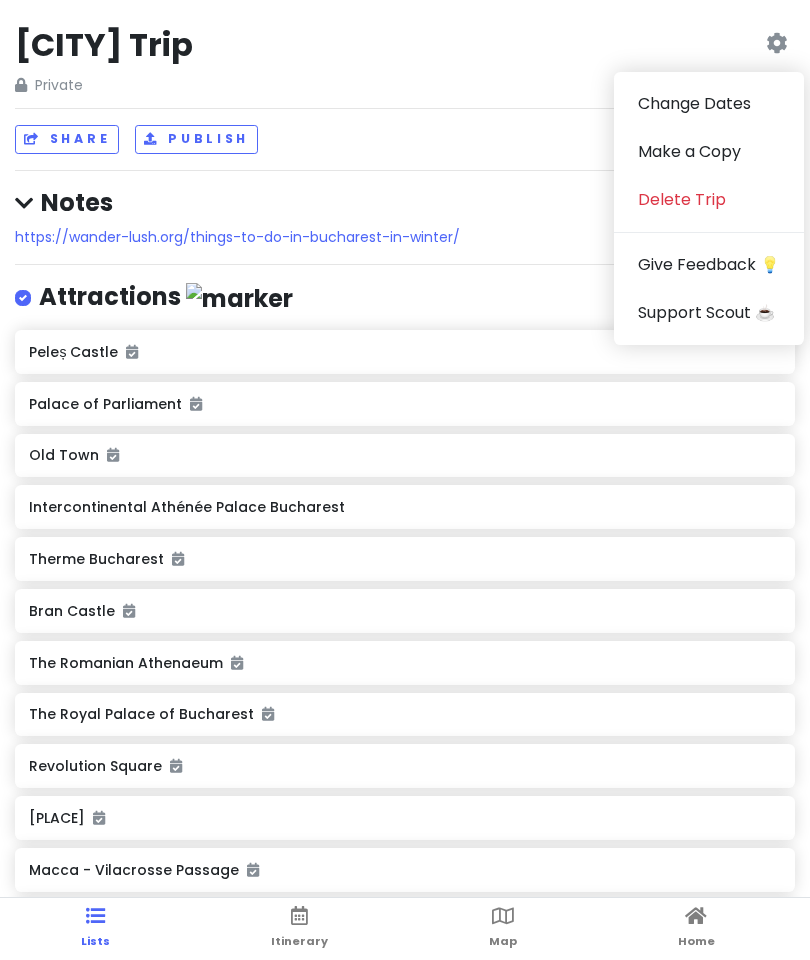 click on "Give Feedback 💡" at bounding box center (709, 265) 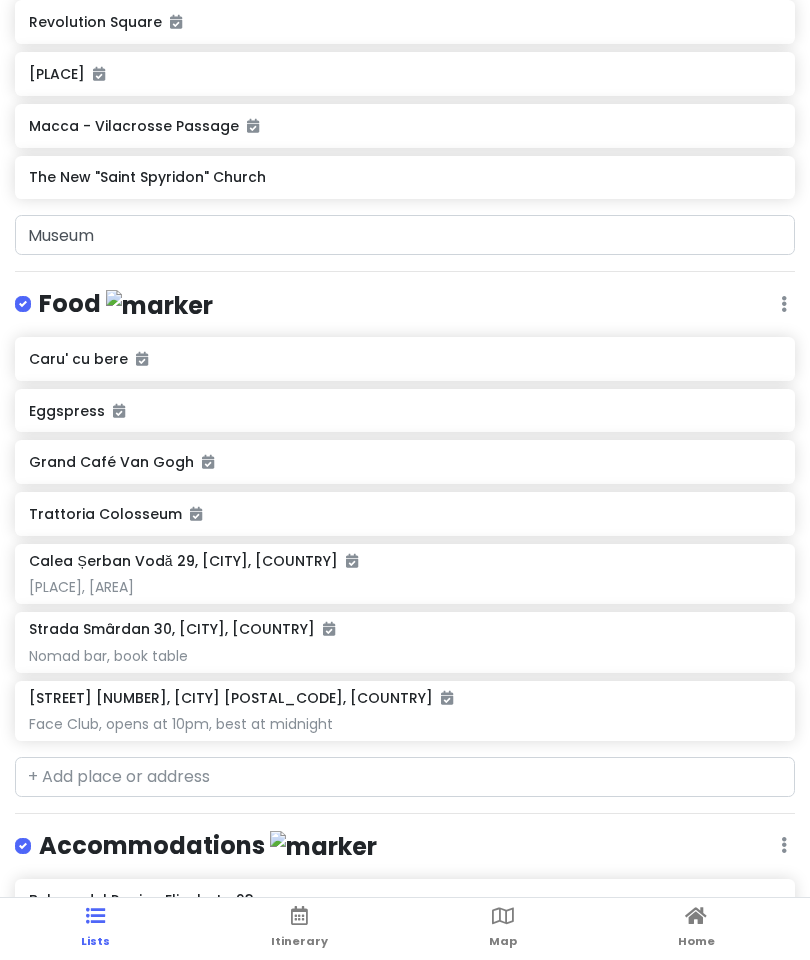 scroll, scrollTop: 743, scrollLeft: 0, axis: vertical 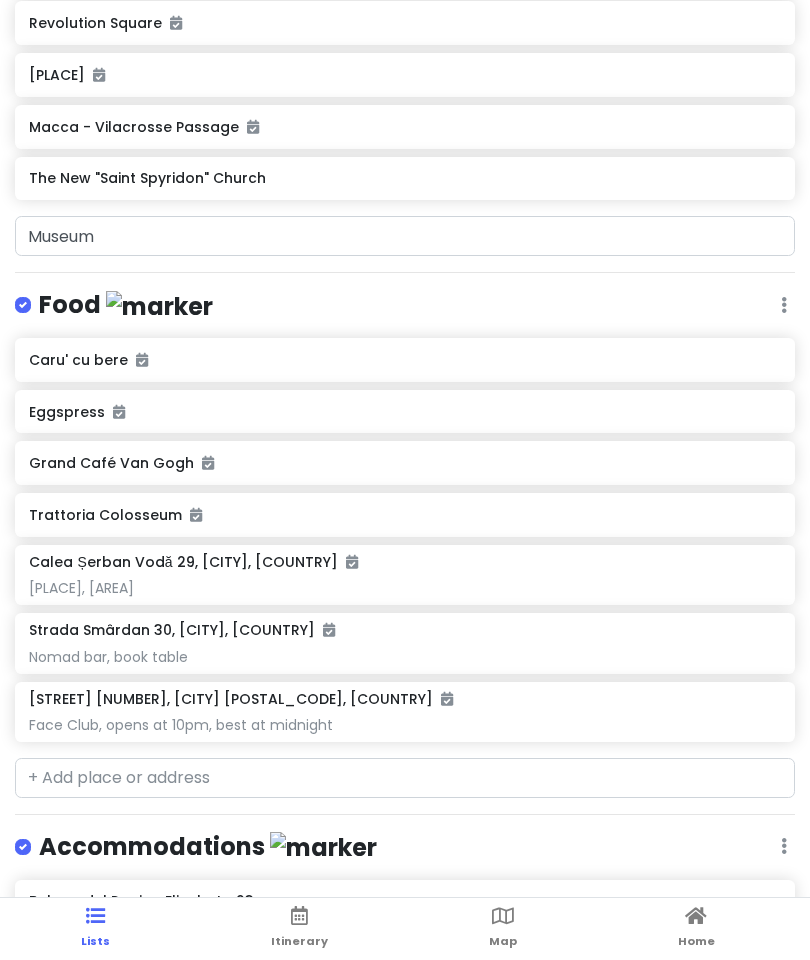 click on "Nomad bar, book table" at bounding box center [404, 588] 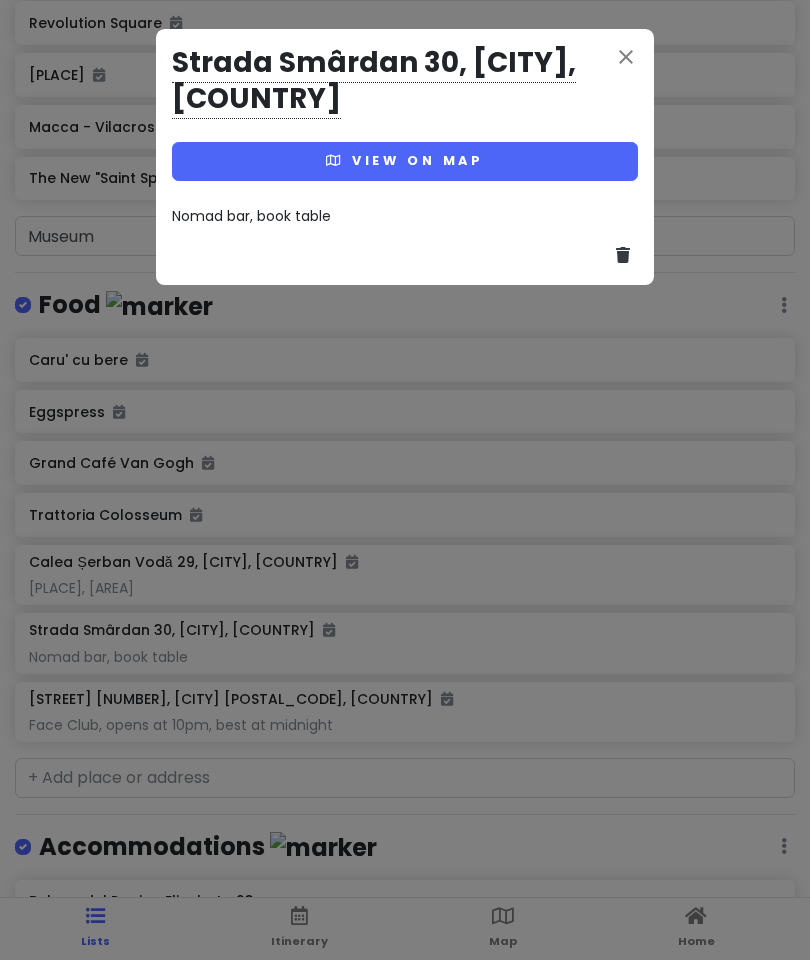 click on "close [STREET] [NUMBER], [CITY] [POSTAL_CODE], [COUNTRY] View on map [PLACE], [ACTION]" at bounding box center (405, 157) 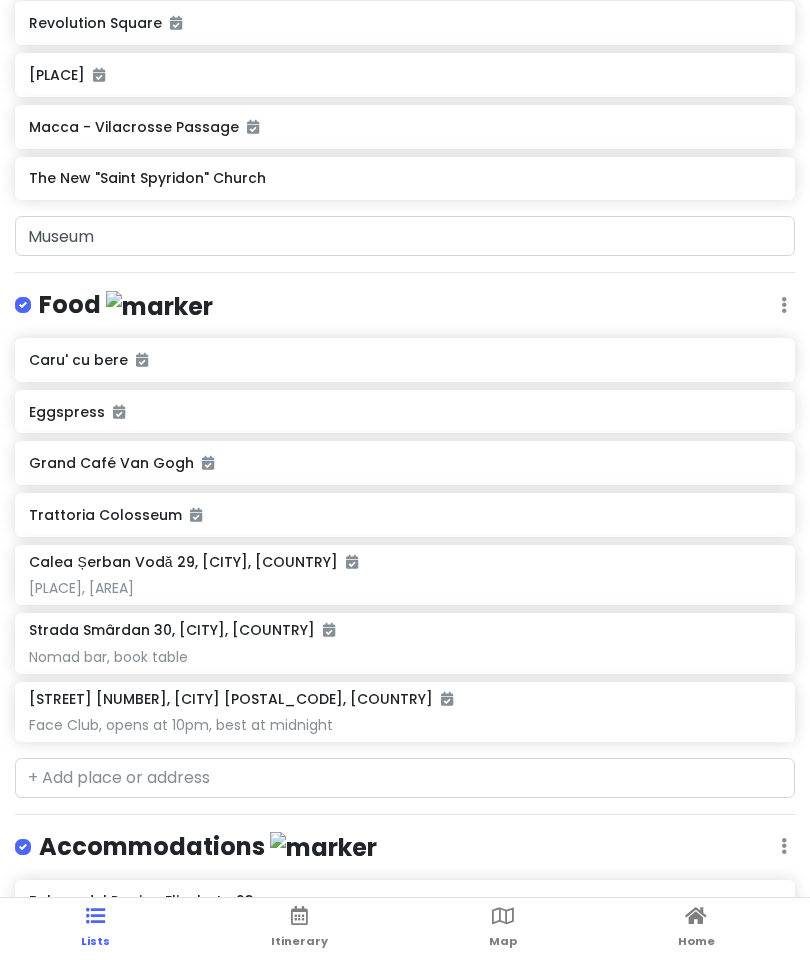 click on "Caru' cu bere" at bounding box center (404, 360) 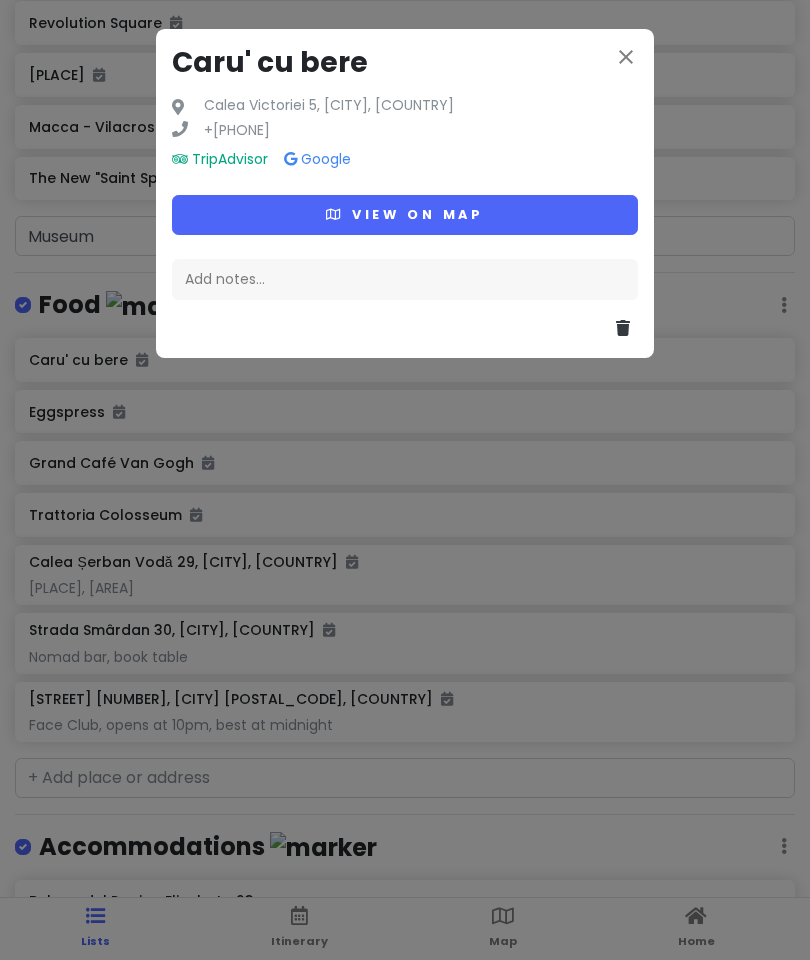 click on "close Caru' cu bere Strada Stavropoleos 5, [CITY], [COUNTRY] +40 [PHONE]  TripAdvisor  Google View on map Add notes..." at bounding box center (405, 480) 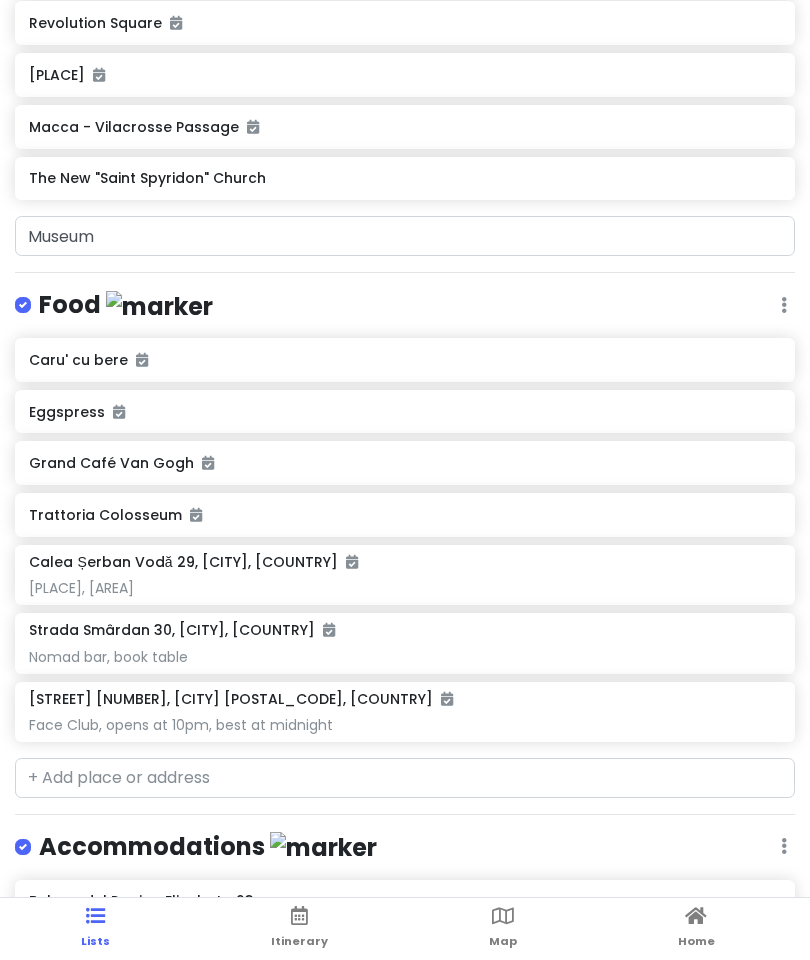 click on "Map" at bounding box center [503, 941] 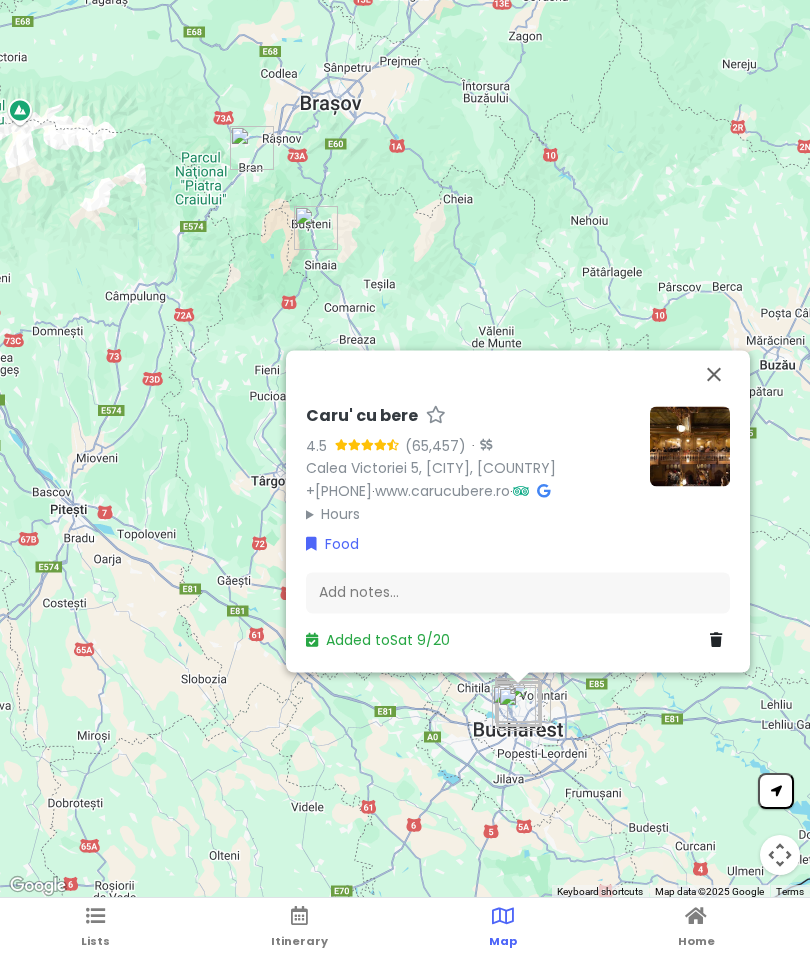 click at bounding box center [714, 374] 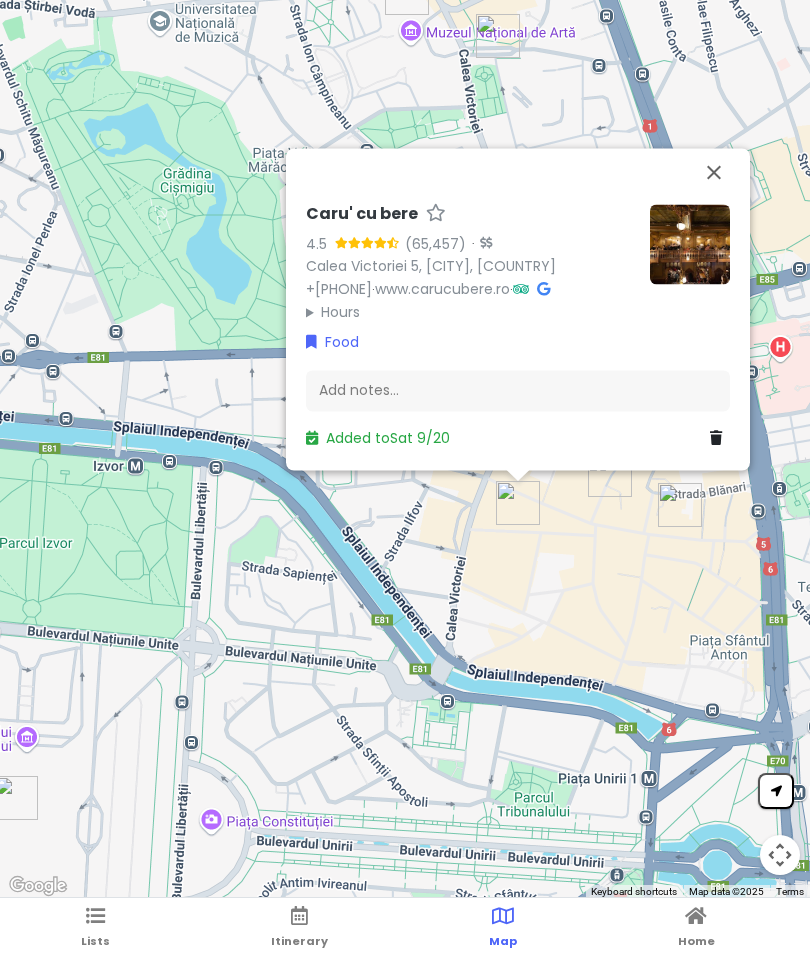 click on "Add notes..." at bounding box center [518, 391] 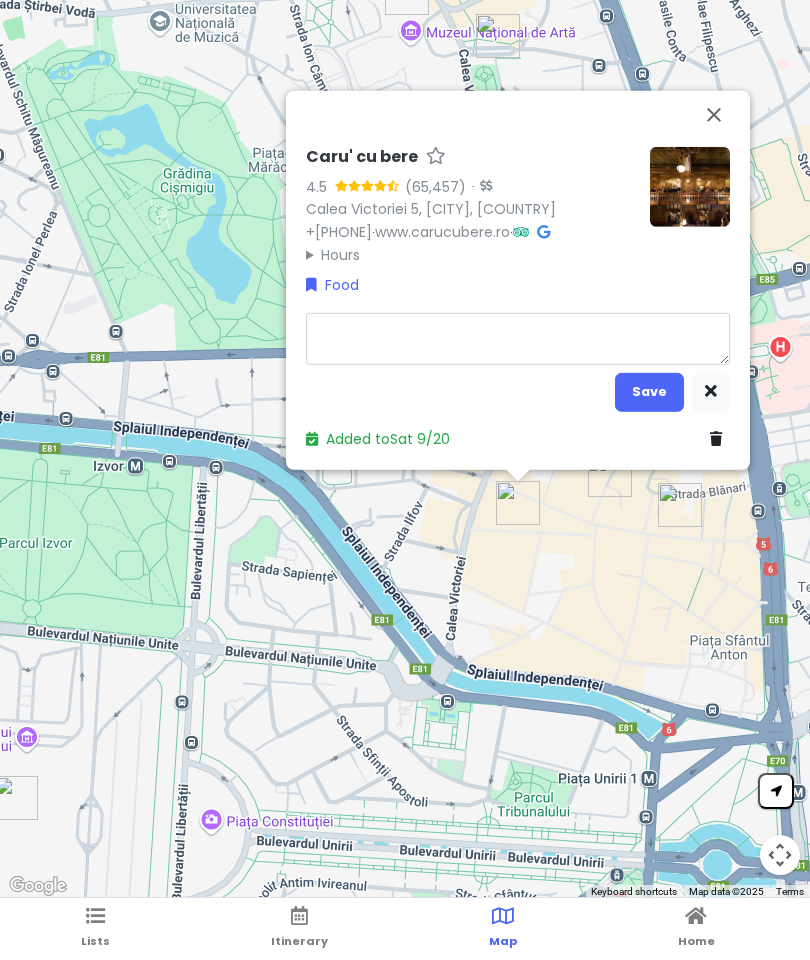 type on "x" 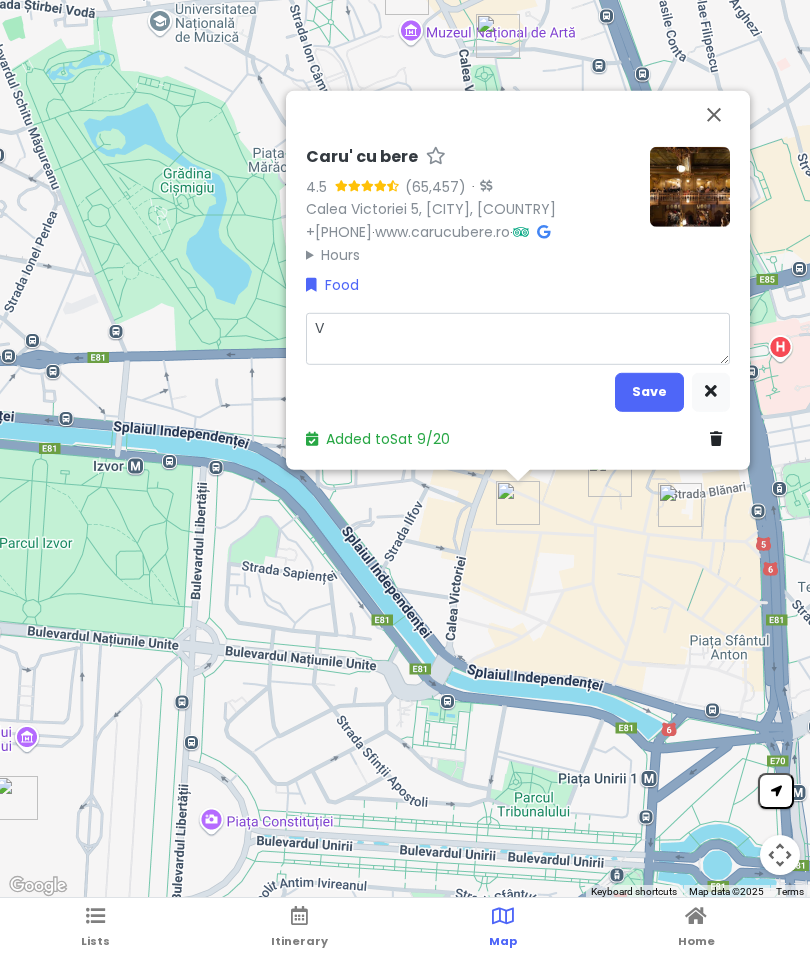 type on "x" 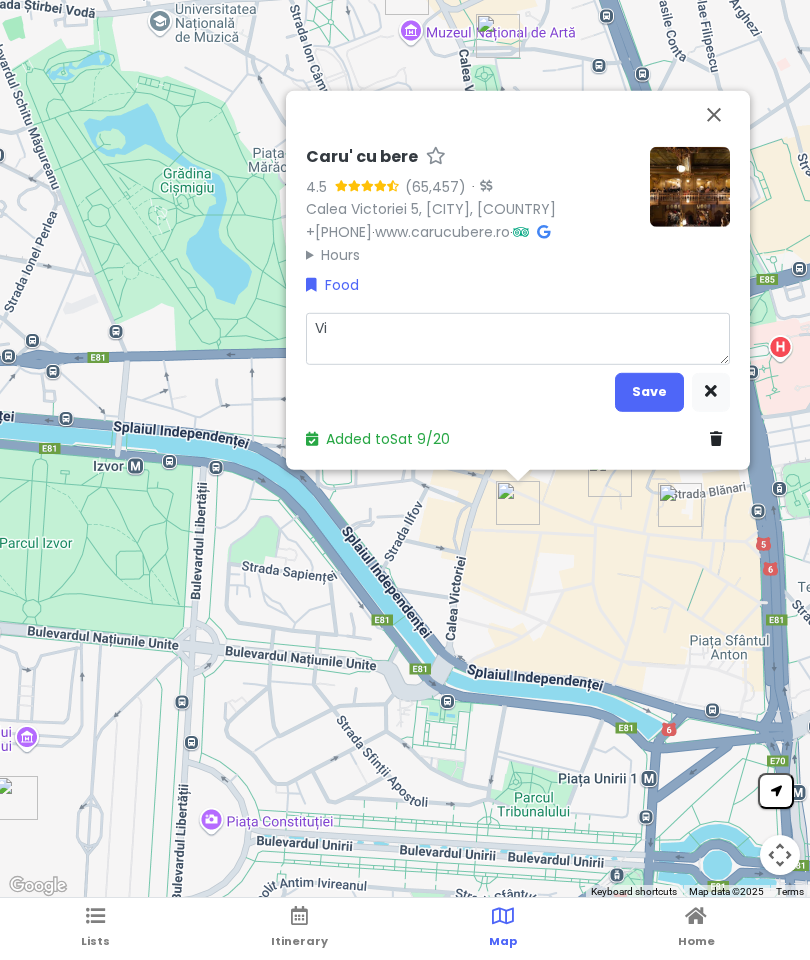 type on "Vis" 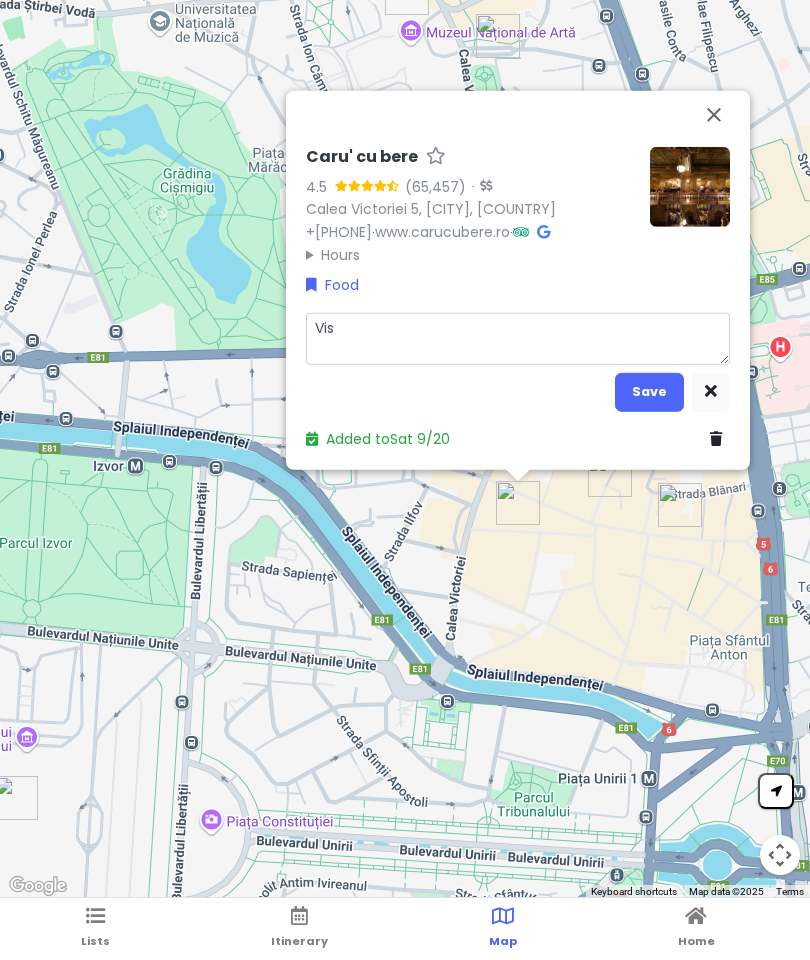 type on "x" 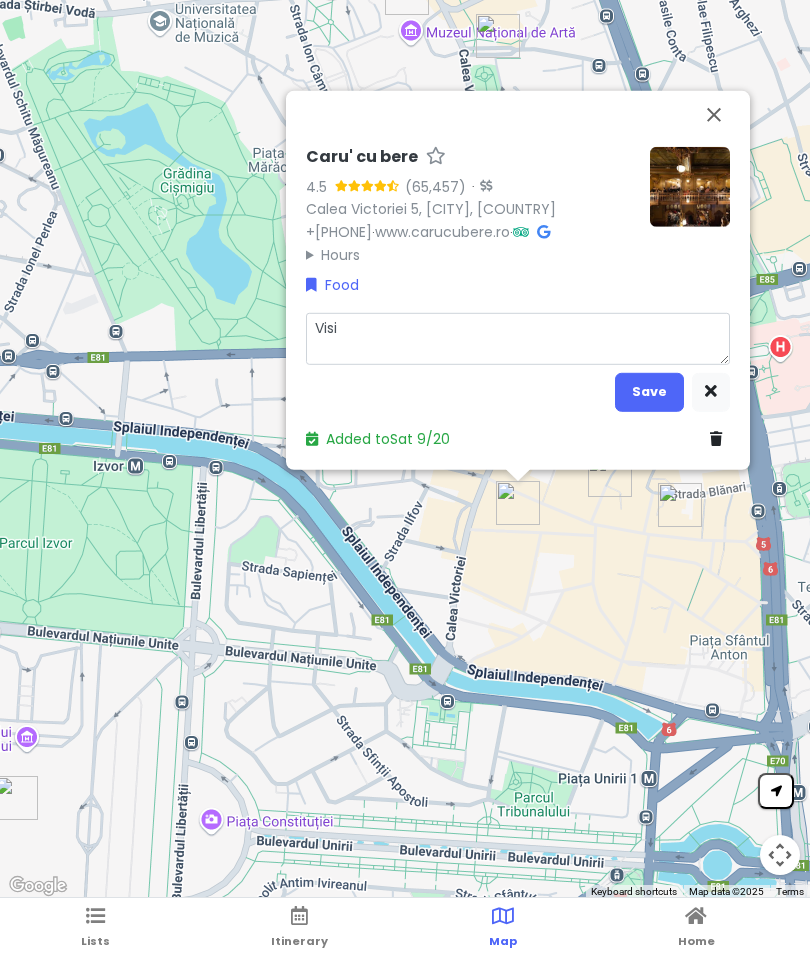 type on "x" 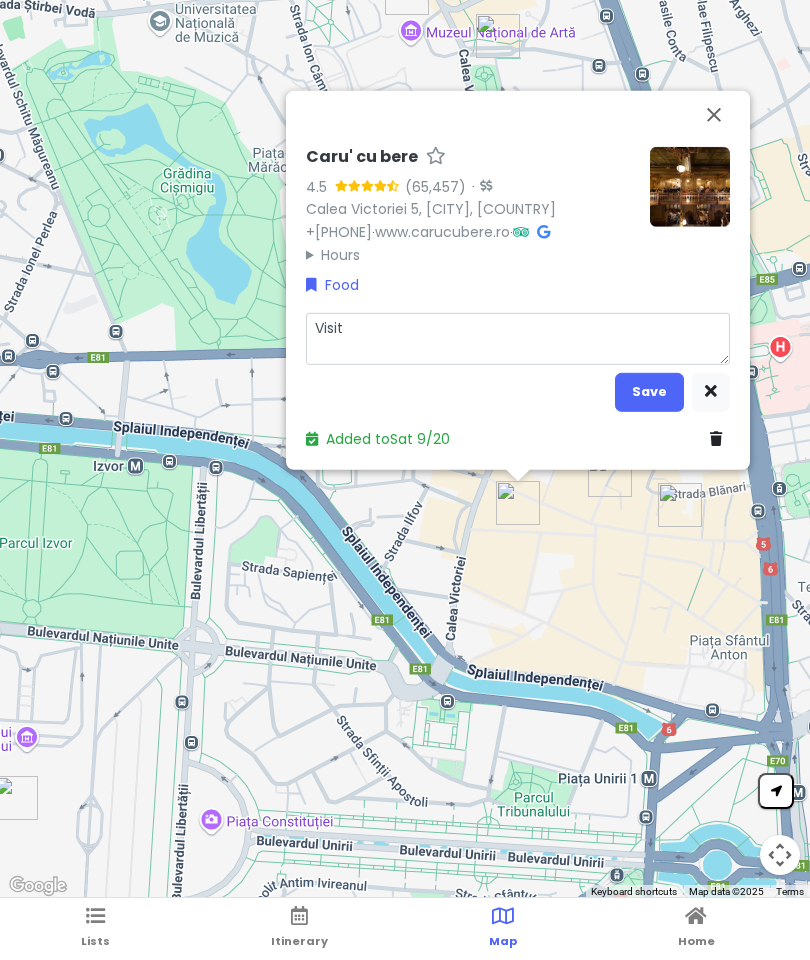 type on "Visit" 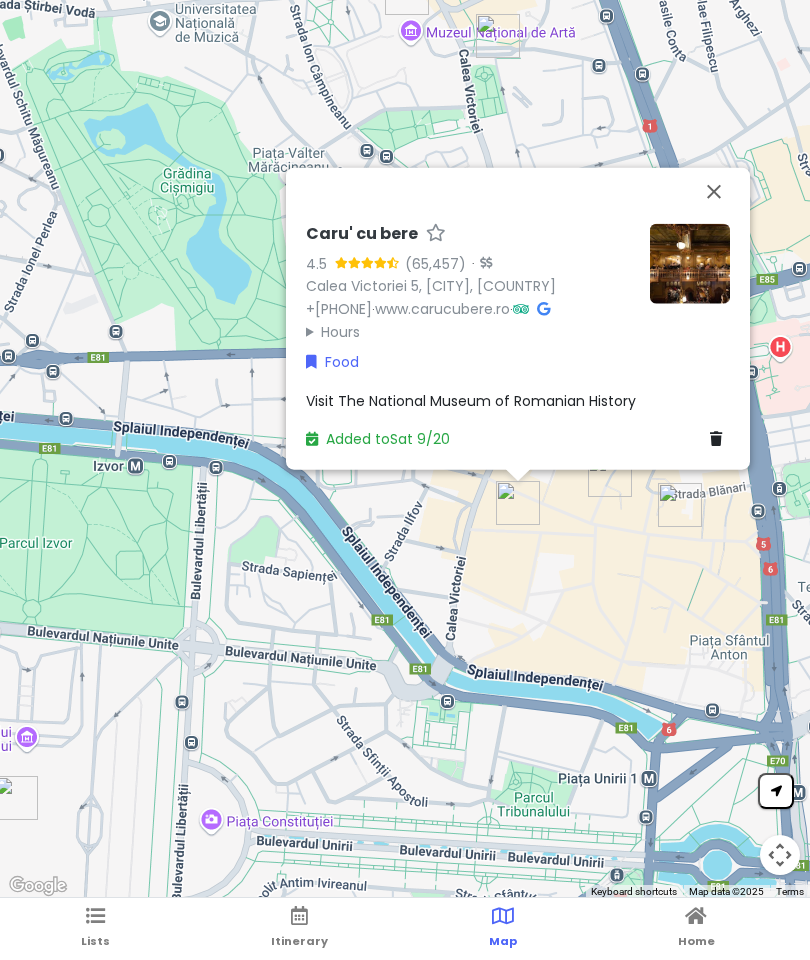 click at bounding box center [714, 191] 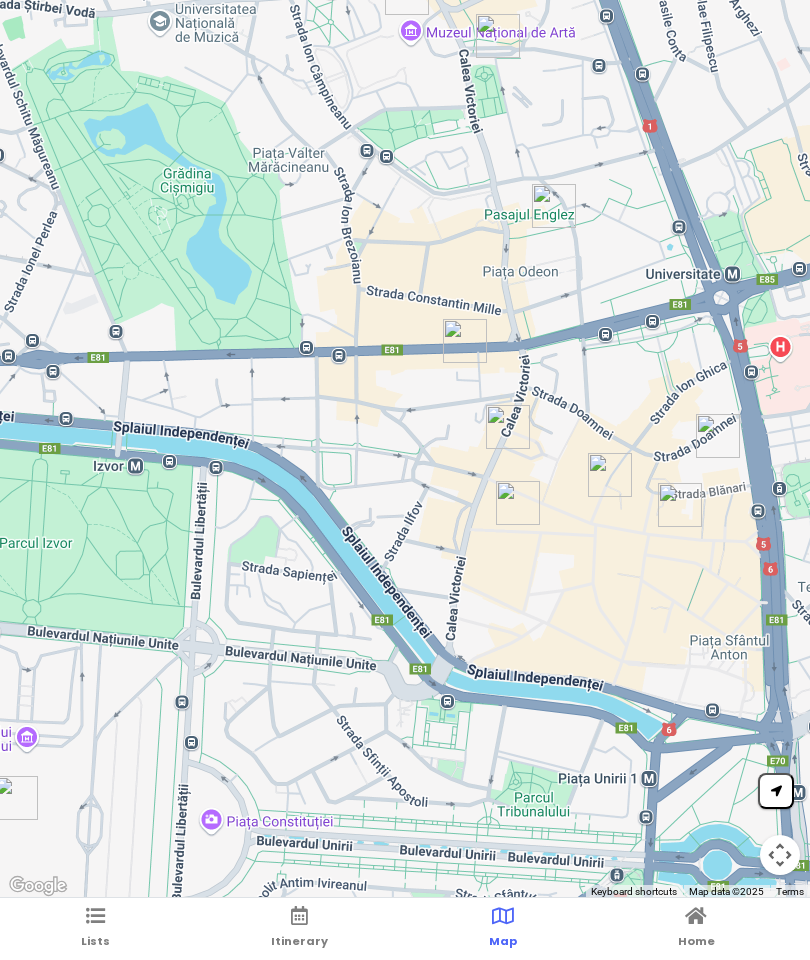 click on "Itinerary" at bounding box center [299, 929] 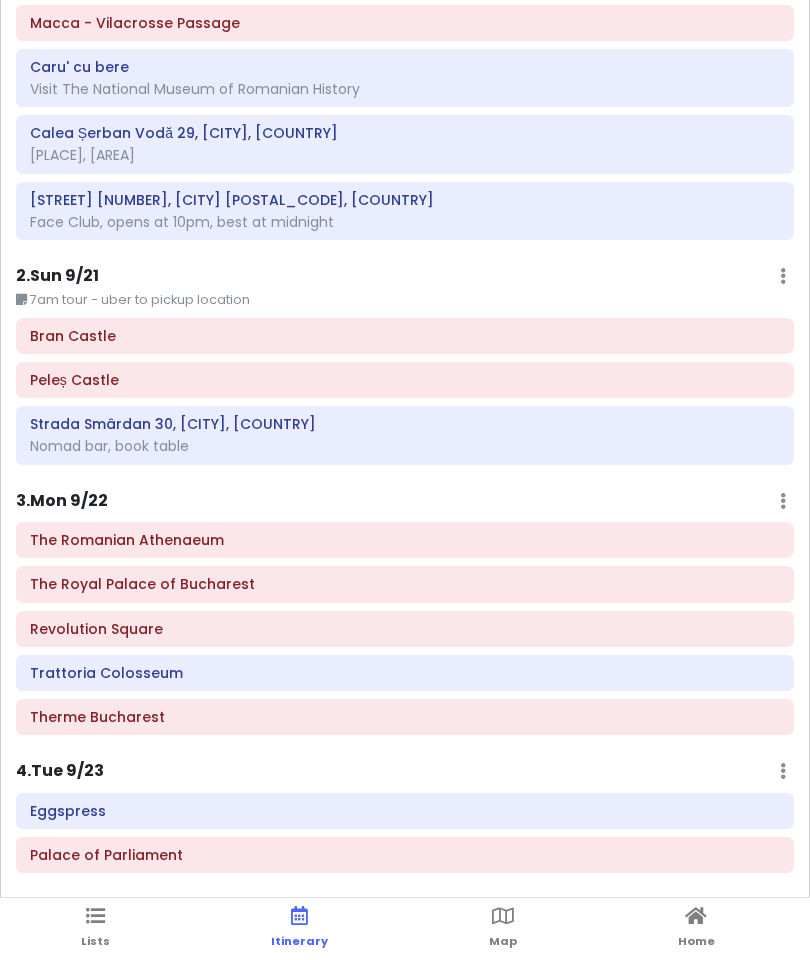 scroll, scrollTop: 257, scrollLeft: 0, axis: vertical 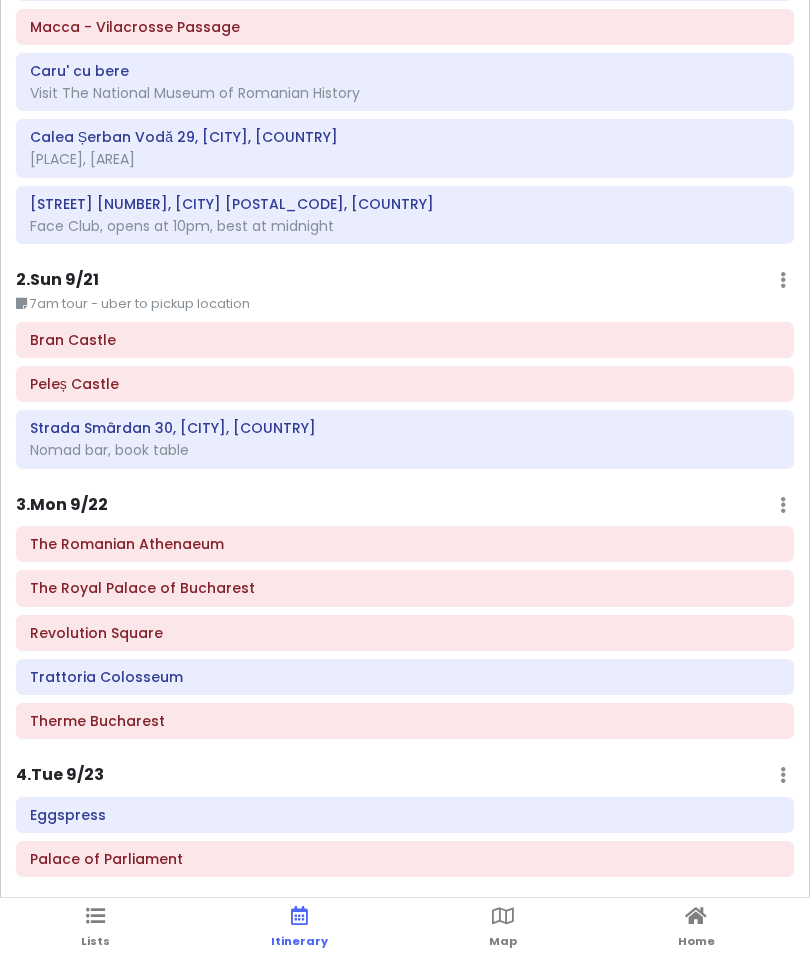 click on "Lists" at bounding box center [95, 941] 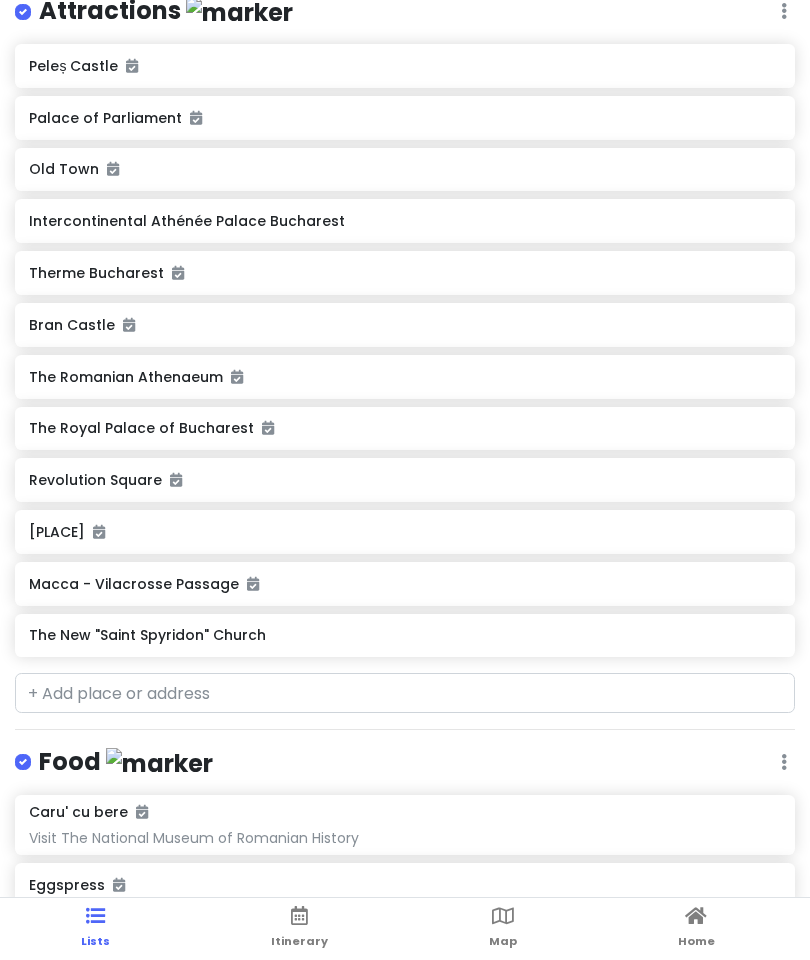 scroll, scrollTop: 303, scrollLeft: 0, axis: vertical 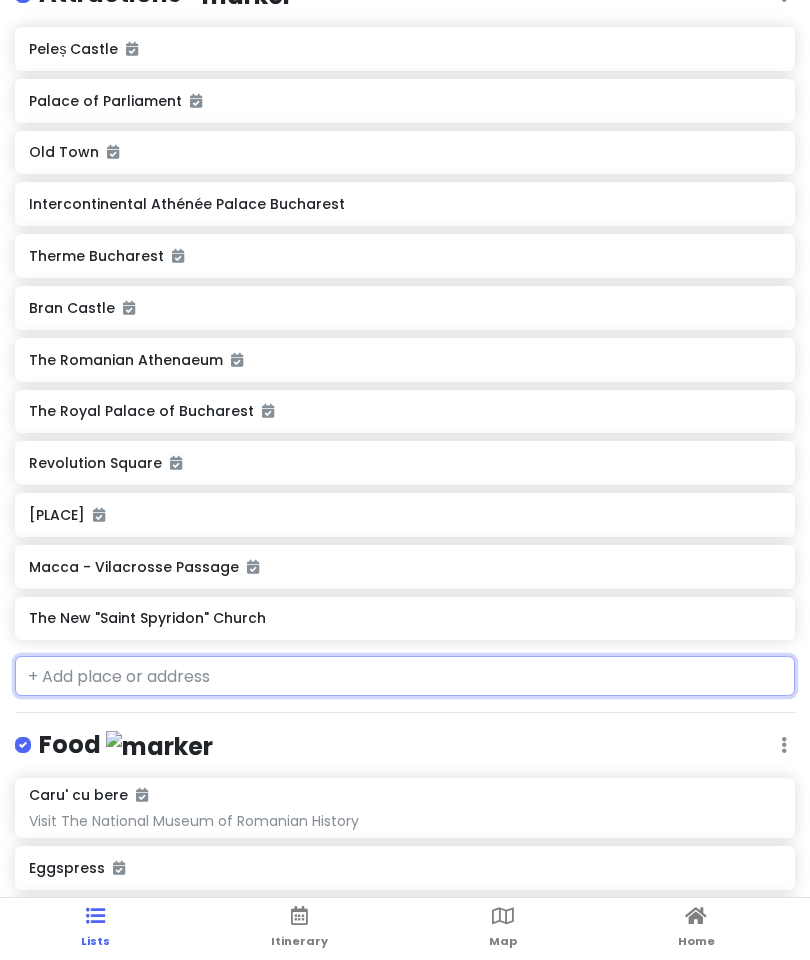 click at bounding box center [405, 676] 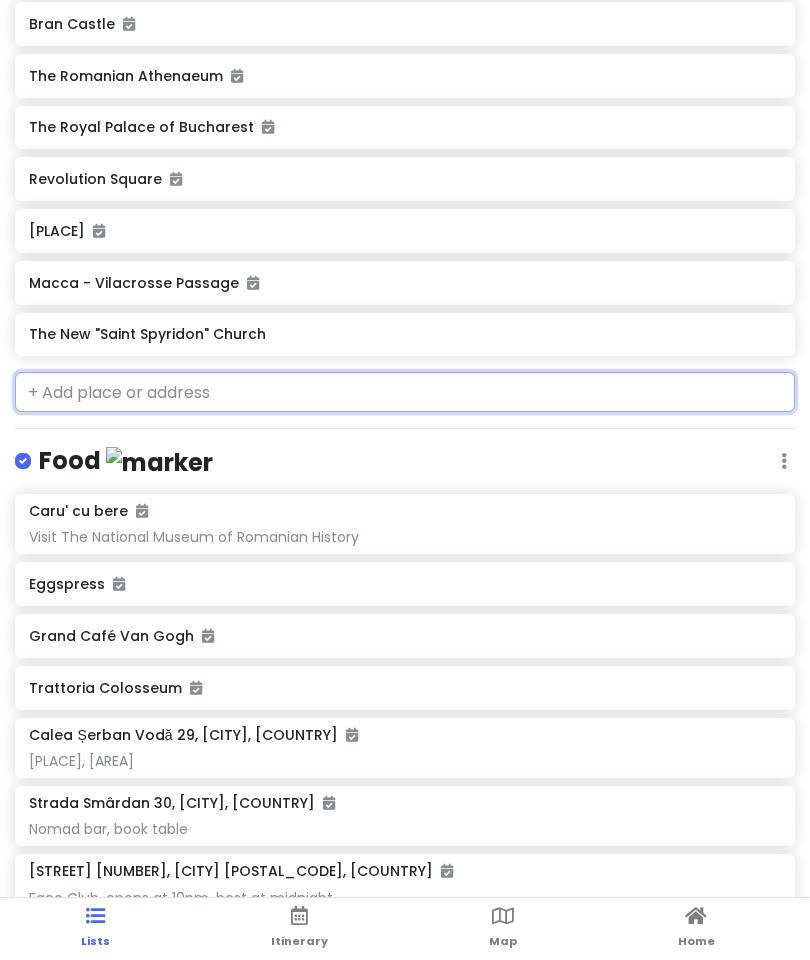 scroll, scrollTop: 606, scrollLeft: 0, axis: vertical 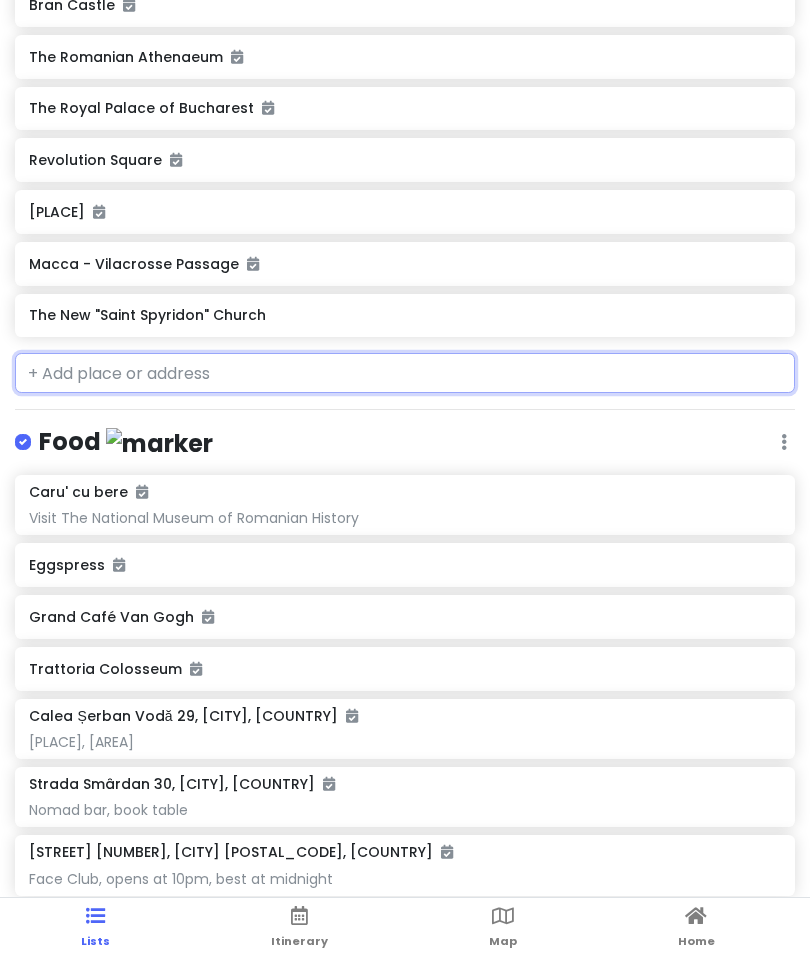 click at bounding box center [405, 373] 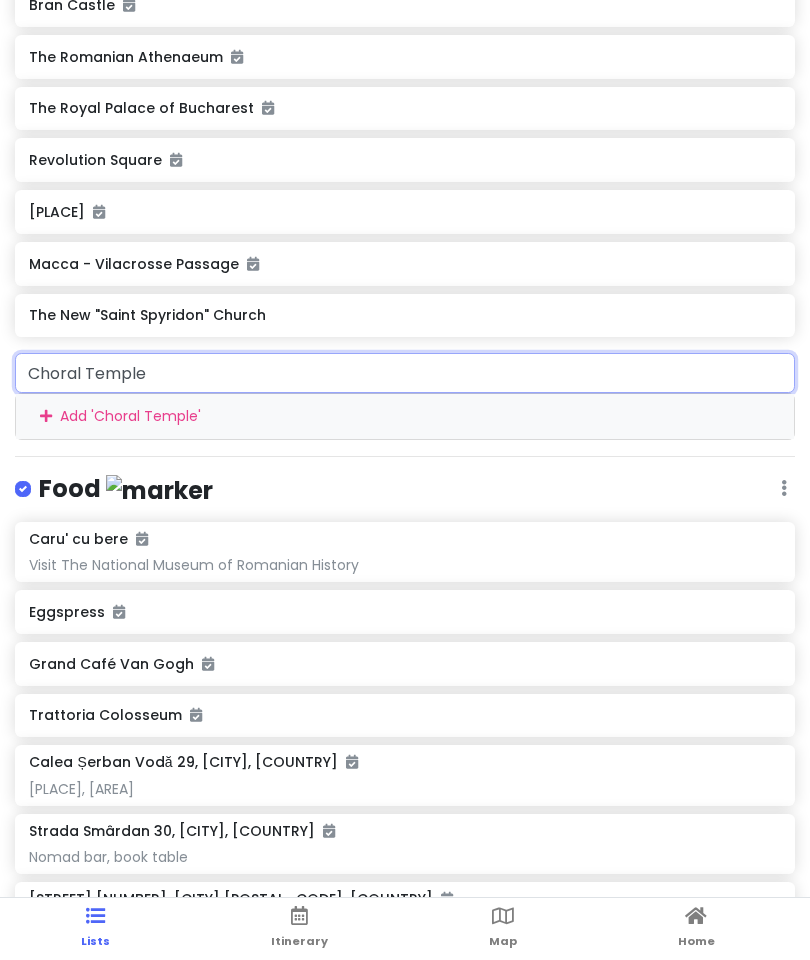 type on "Choral Temple" 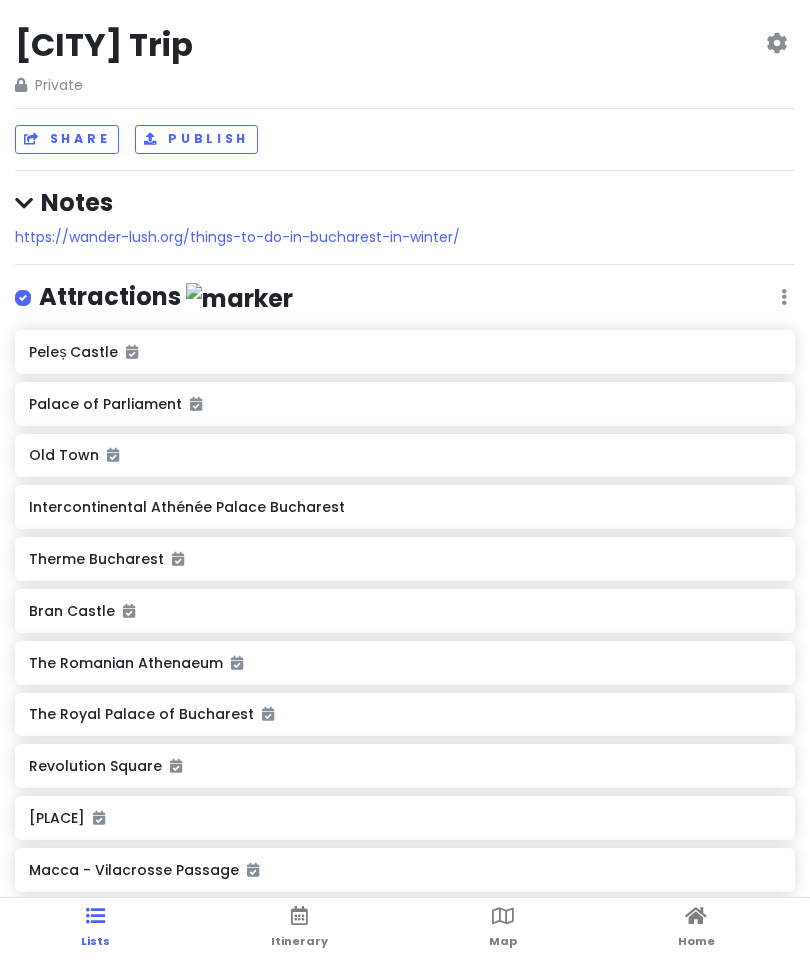scroll, scrollTop: 0, scrollLeft: 0, axis: both 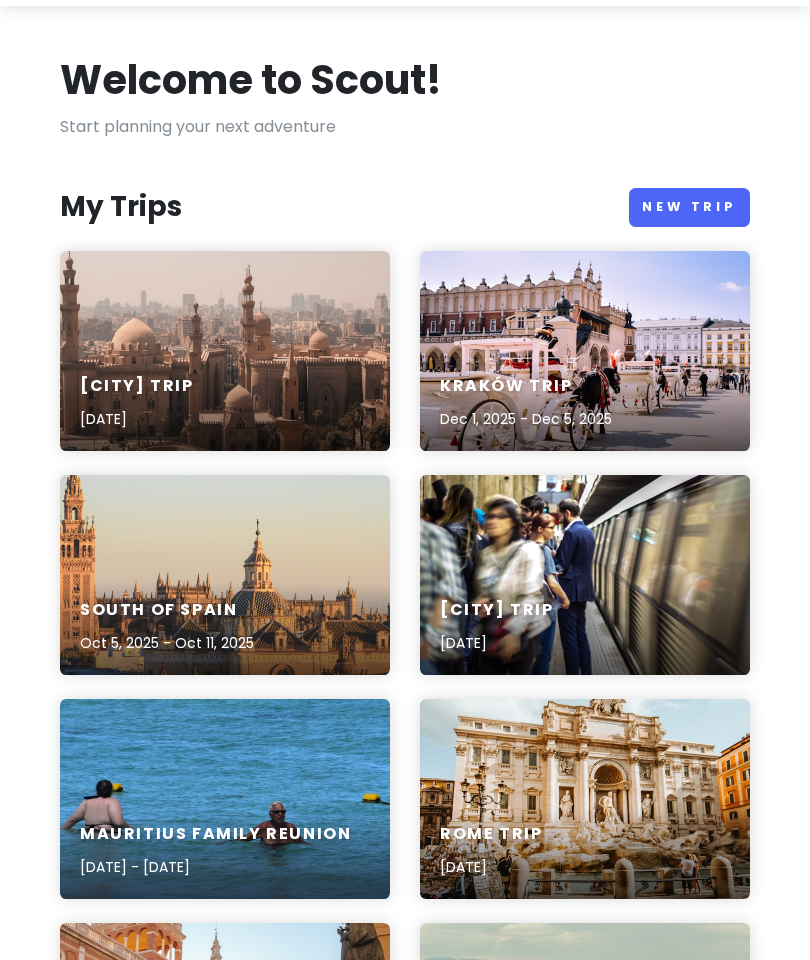click on "Cairo Trip Jan 4, 2026 - Jan 10, 2026" at bounding box center (225, 403) 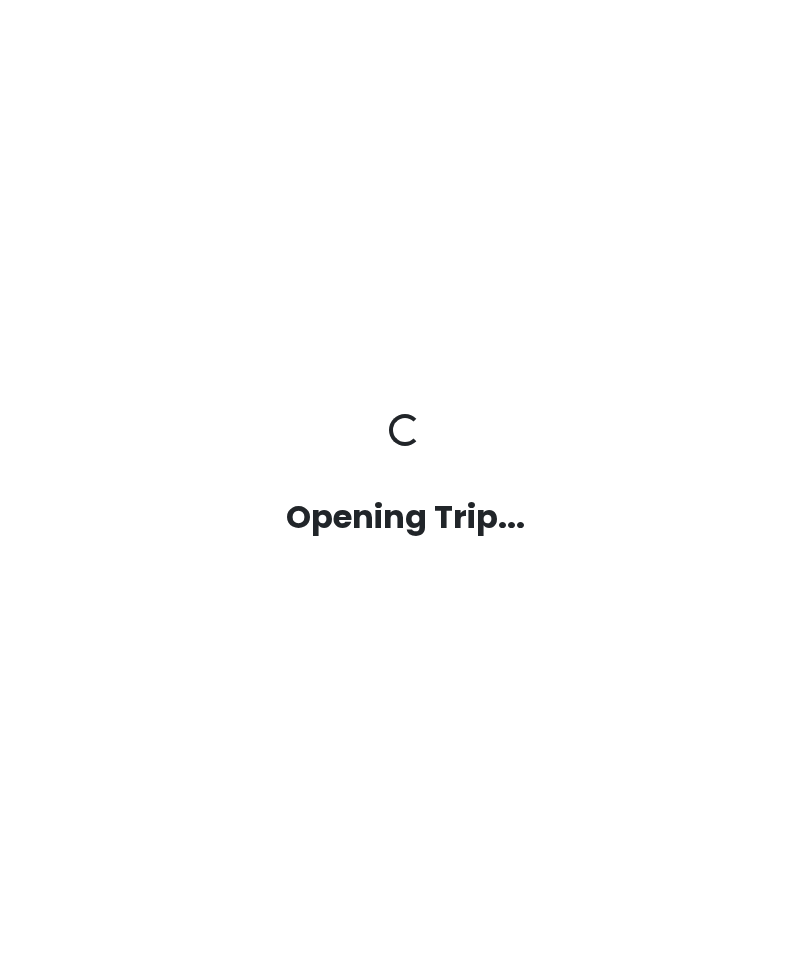 scroll, scrollTop: 0, scrollLeft: 0, axis: both 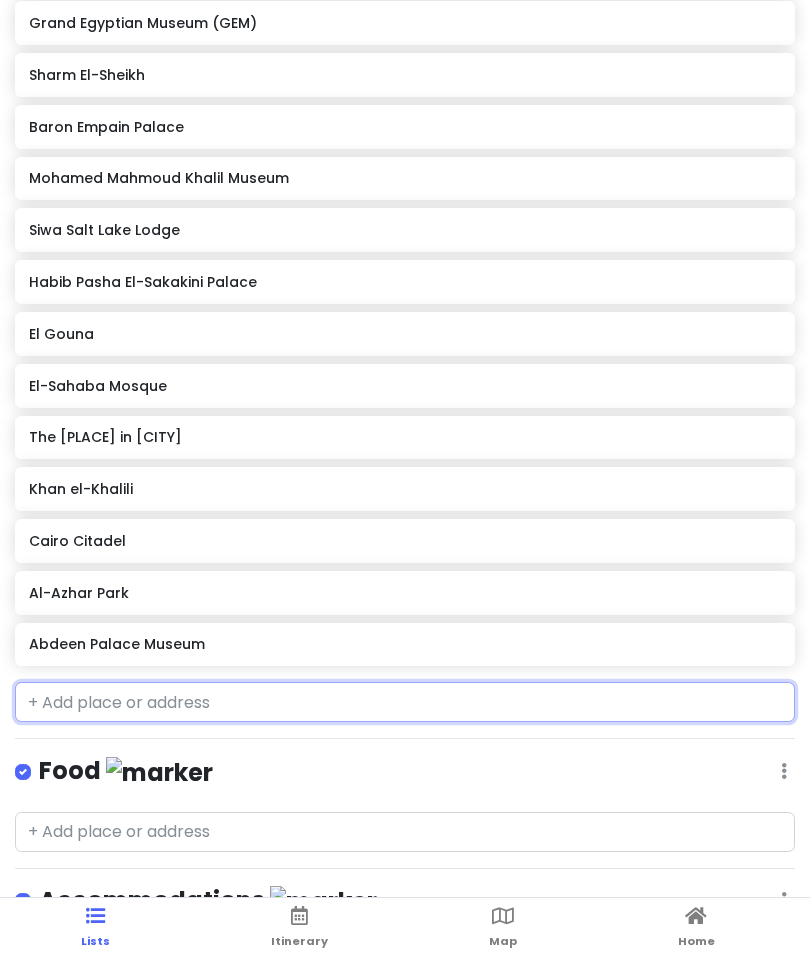 click at bounding box center (405, 702) 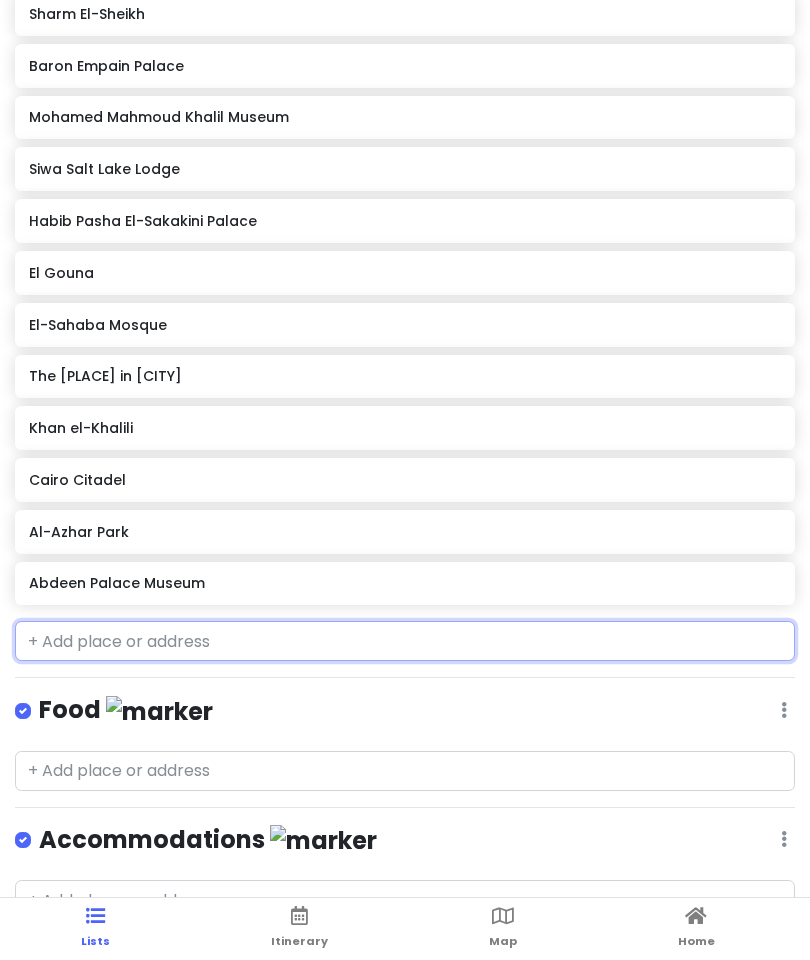 scroll, scrollTop: 141, scrollLeft: 0, axis: vertical 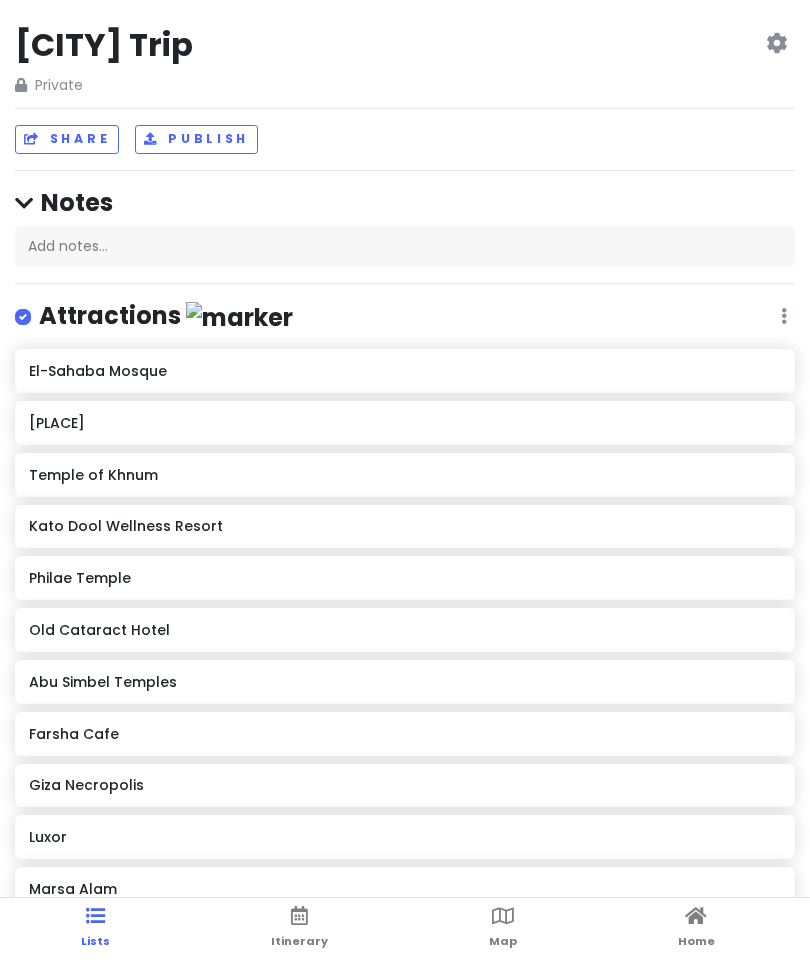 click on "El-Sahaba Mosque" at bounding box center (404, 371) 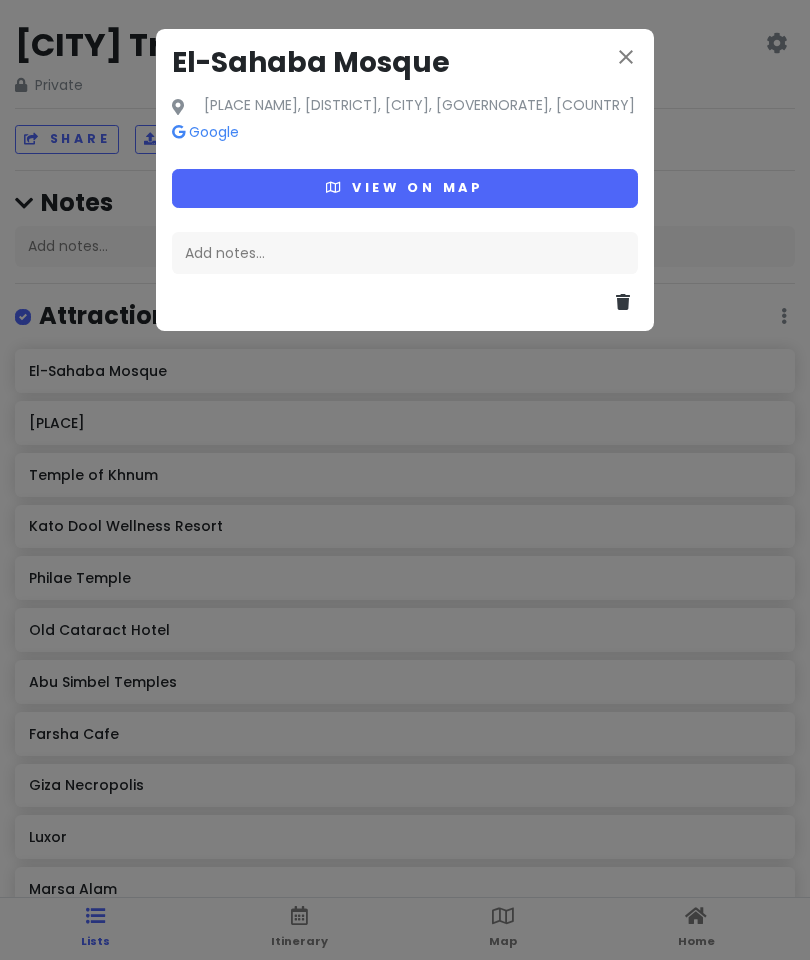click on "close El-Sahaba Mosque El-Sahaba Mosque, Ad Doqi, Dokki, Giza Governorate, Egypt  Google View on map Add notes..." at bounding box center (405, 480) 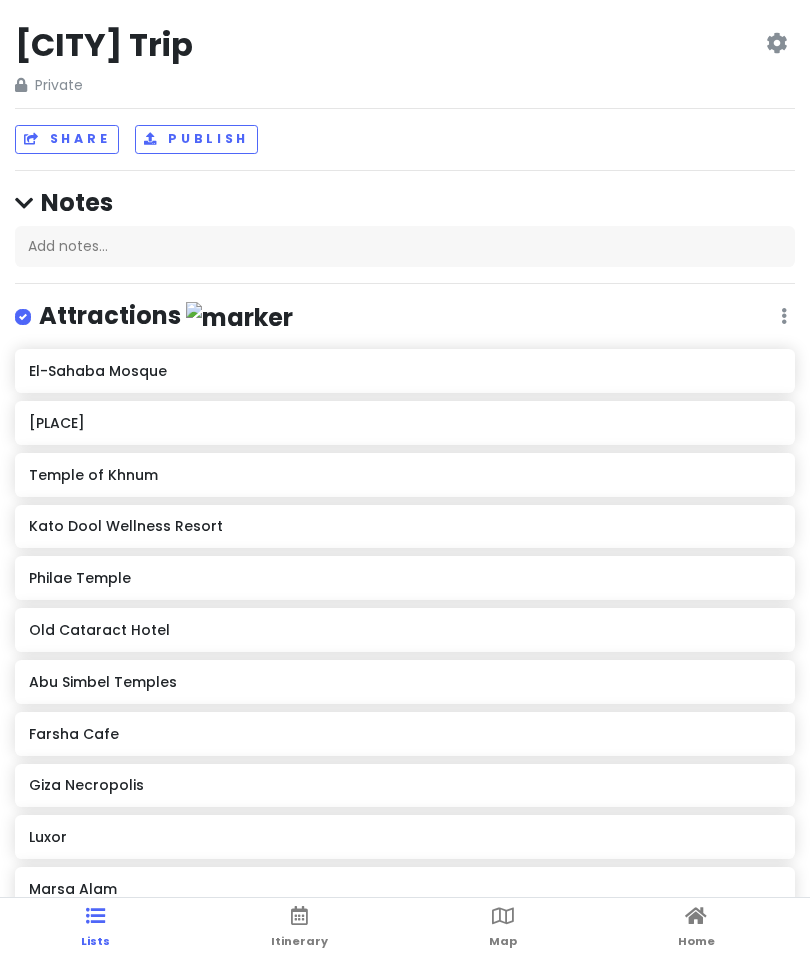 scroll, scrollTop: 1327, scrollLeft: 0, axis: vertical 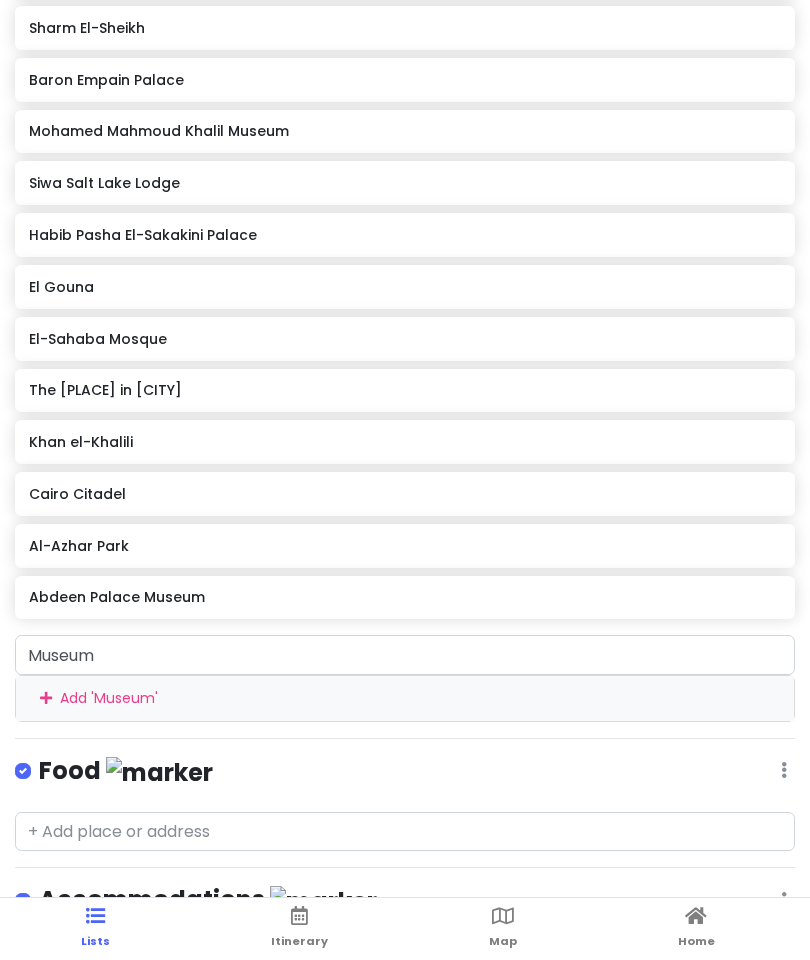 click on "Itinerary" at bounding box center (299, 929) 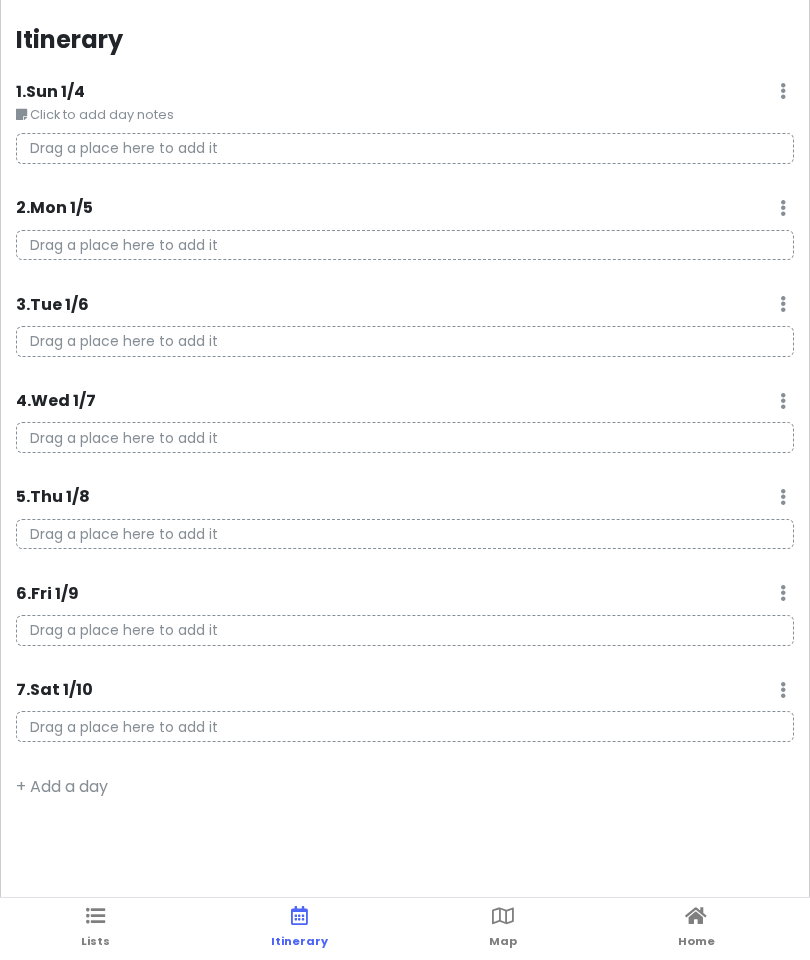 click at bounding box center [503, 916] 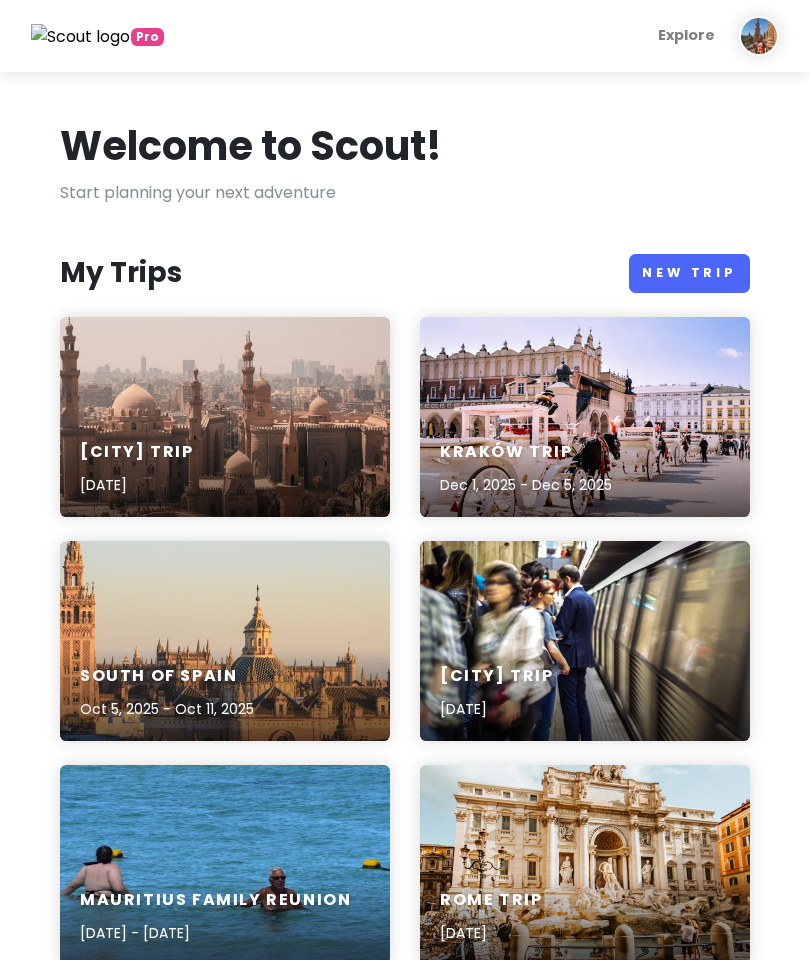 scroll, scrollTop: 66, scrollLeft: 0, axis: vertical 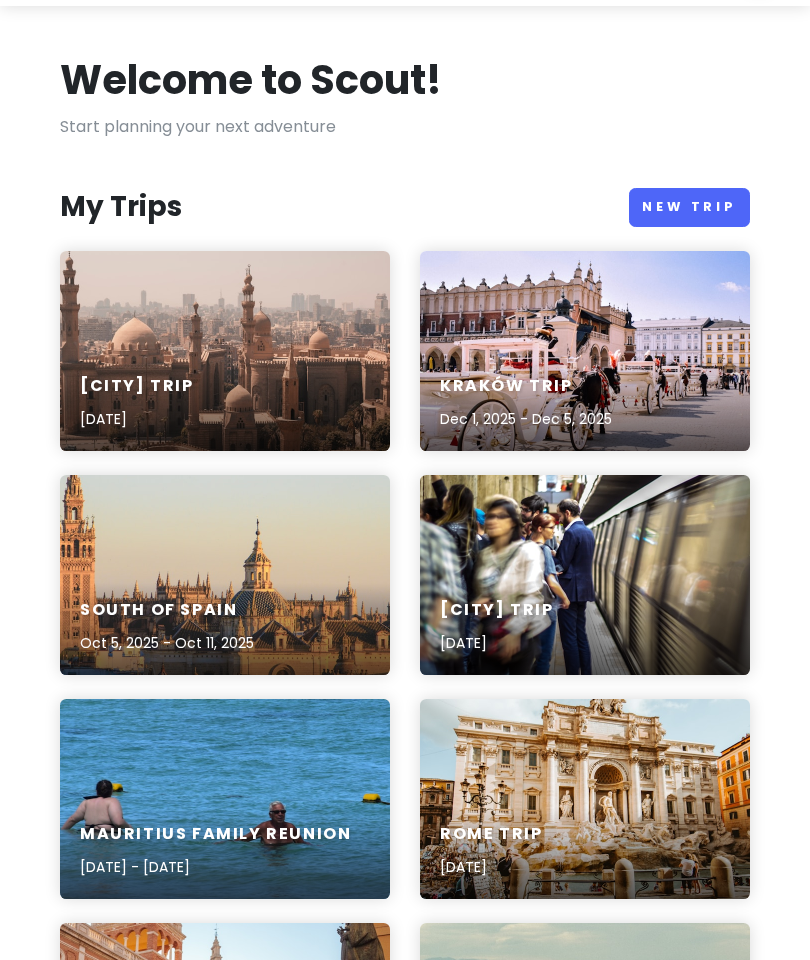 click on "Bucharest Trip Sep 20, 2025 - Sep 24, 2025" at bounding box center [585, 627] 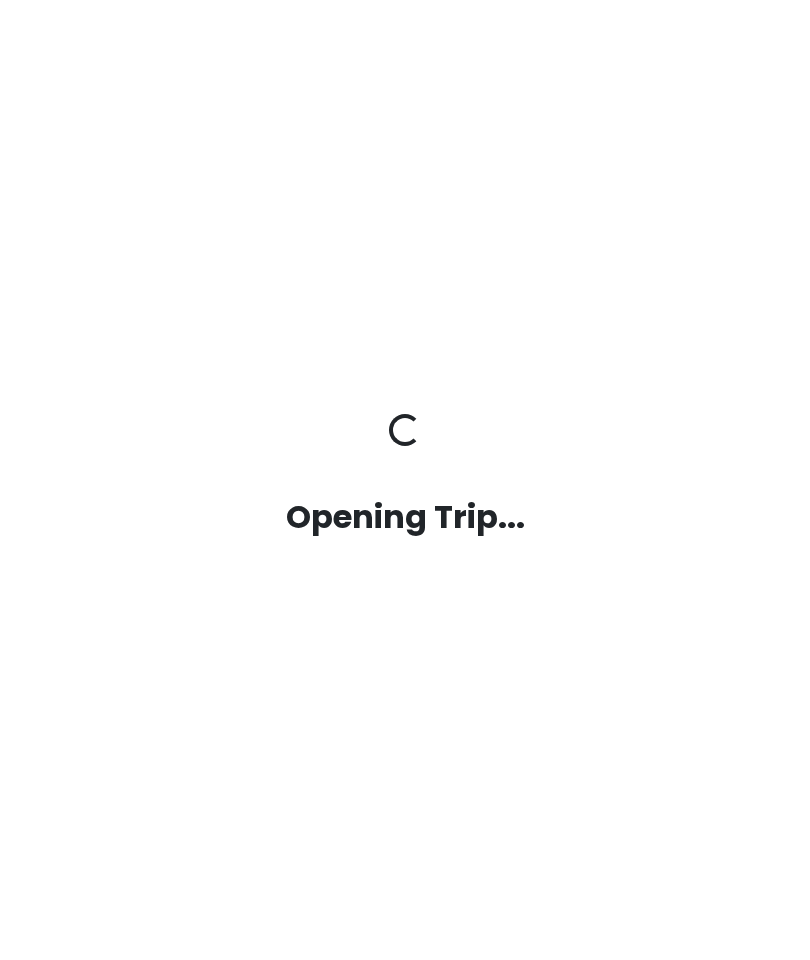scroll, scrollTop: 0, scrollLeft: 0, axis: both 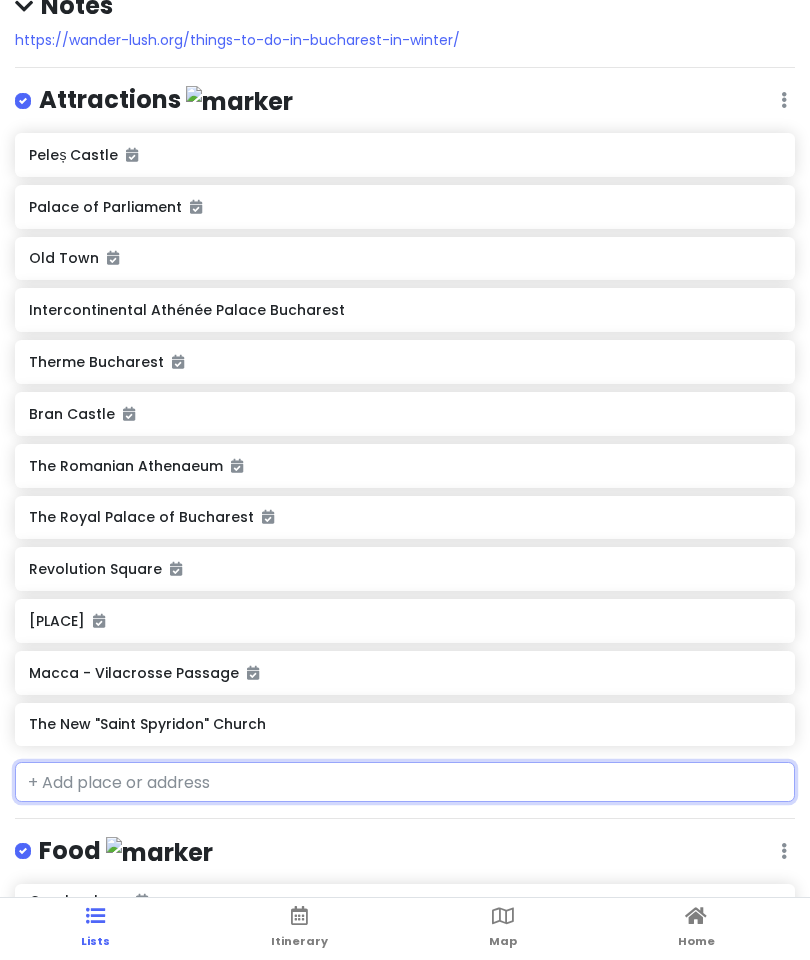 click at bounding box center [405, 782] 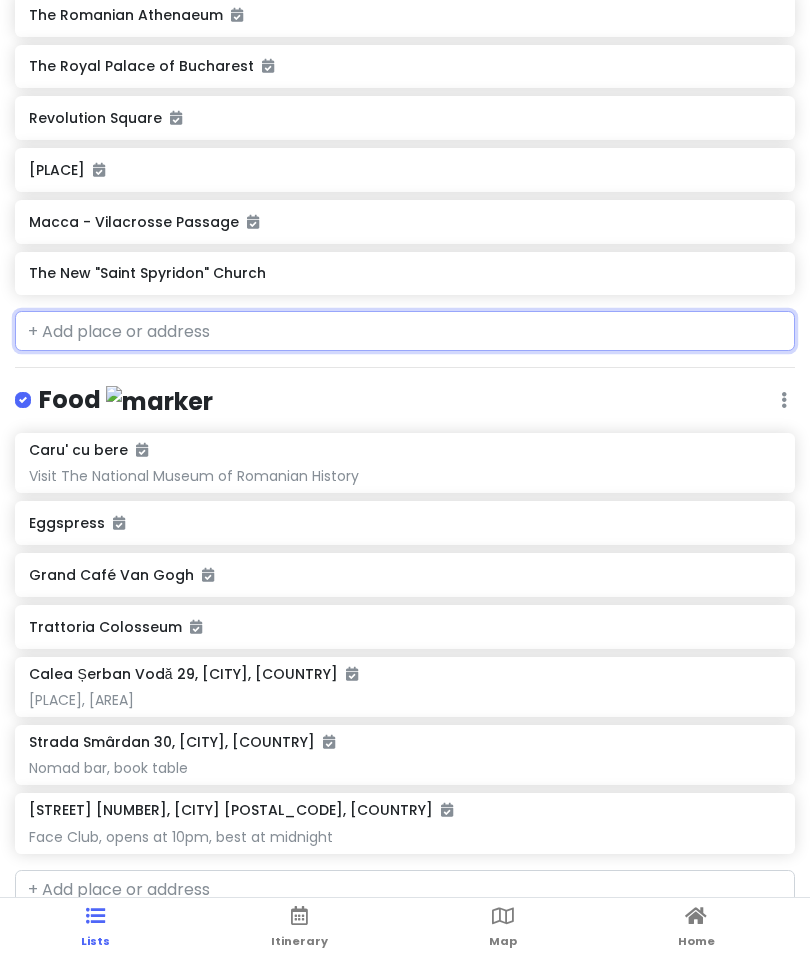 scroll, scrollTop: 603, scrollLeft: 0, axis: vertical 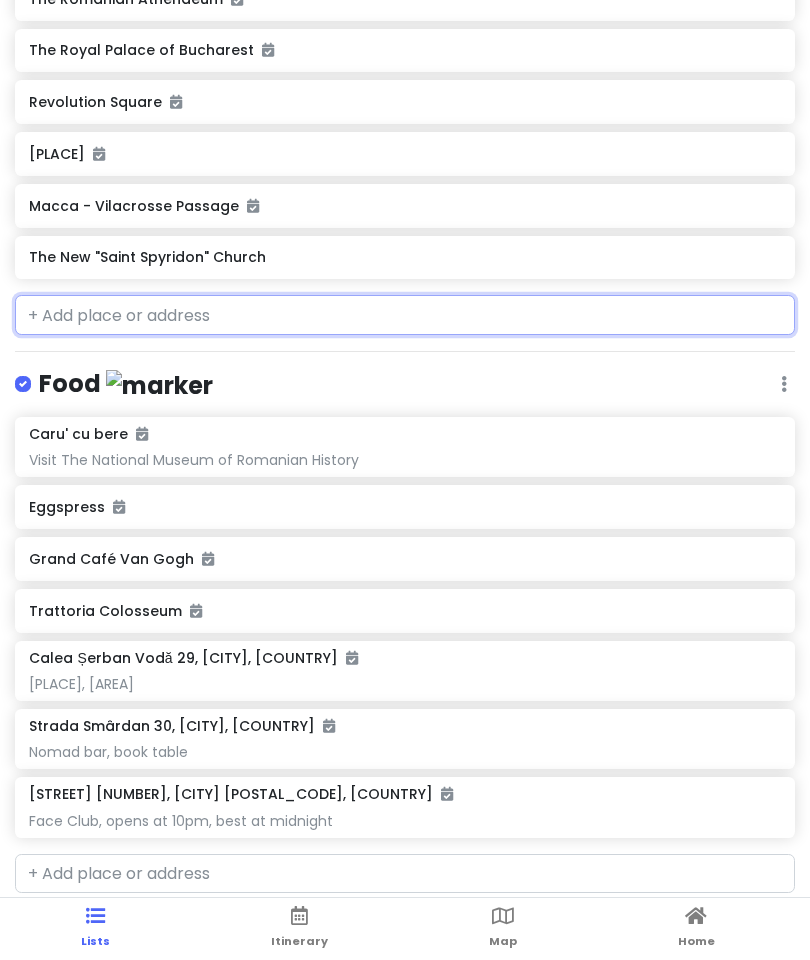 type on "G" 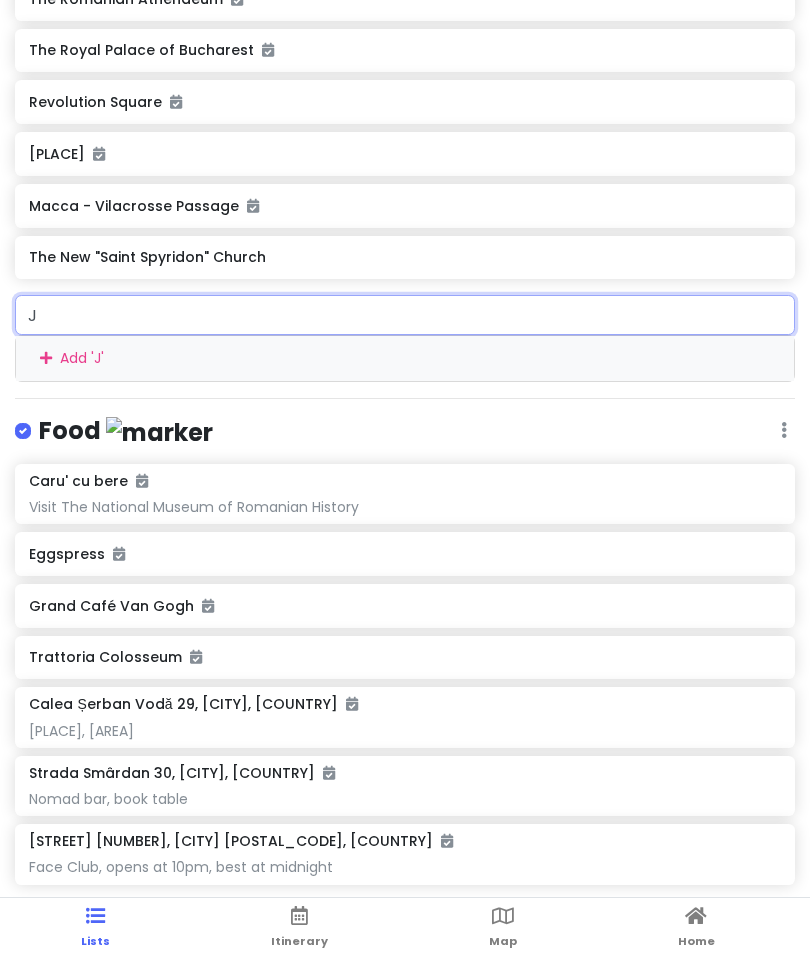 type 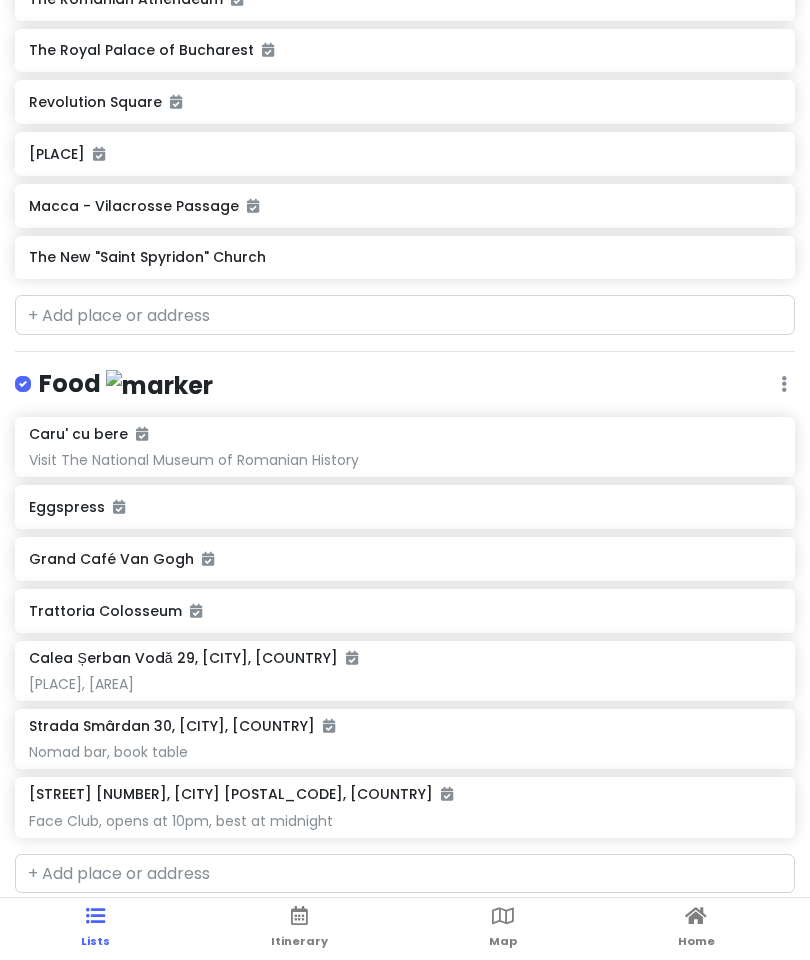 click at bounding box center [299, 916] 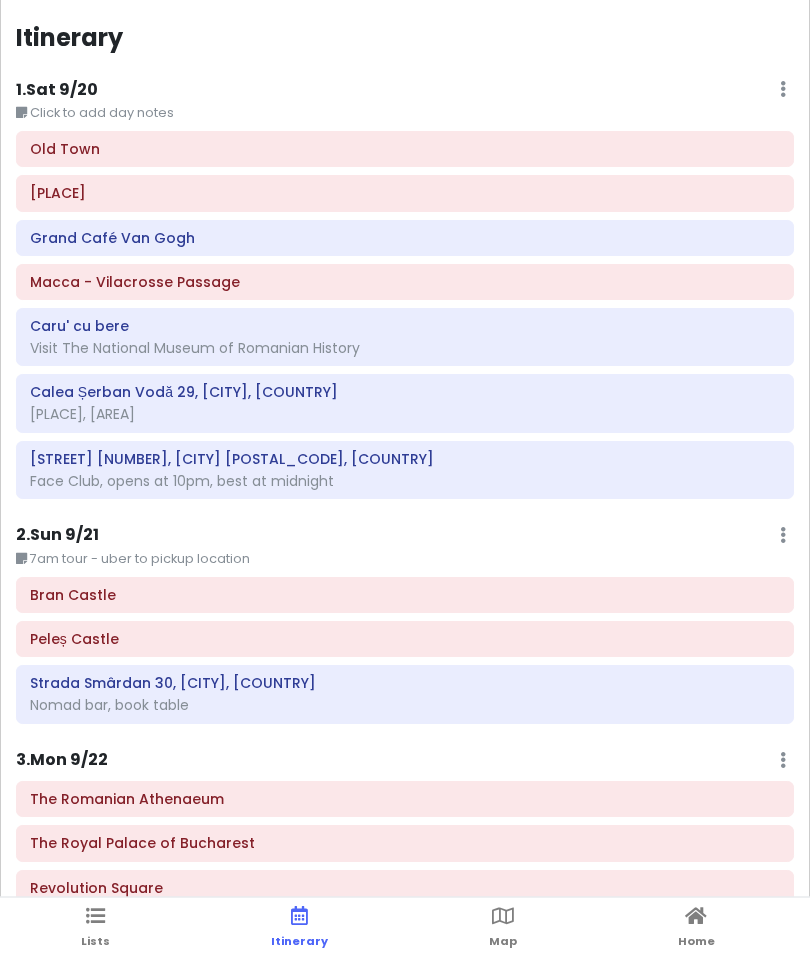 scroll, scrollTop: 0, scrollLeft: 0, axis: both 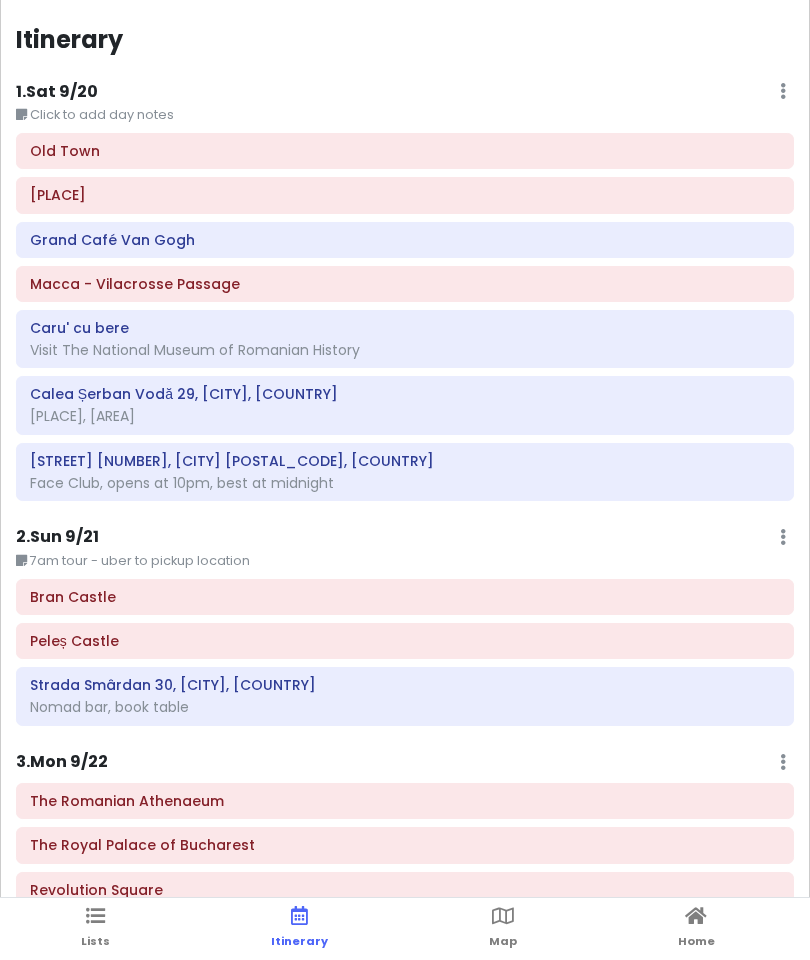 click on "Lists" at bounding box center (95, 929) 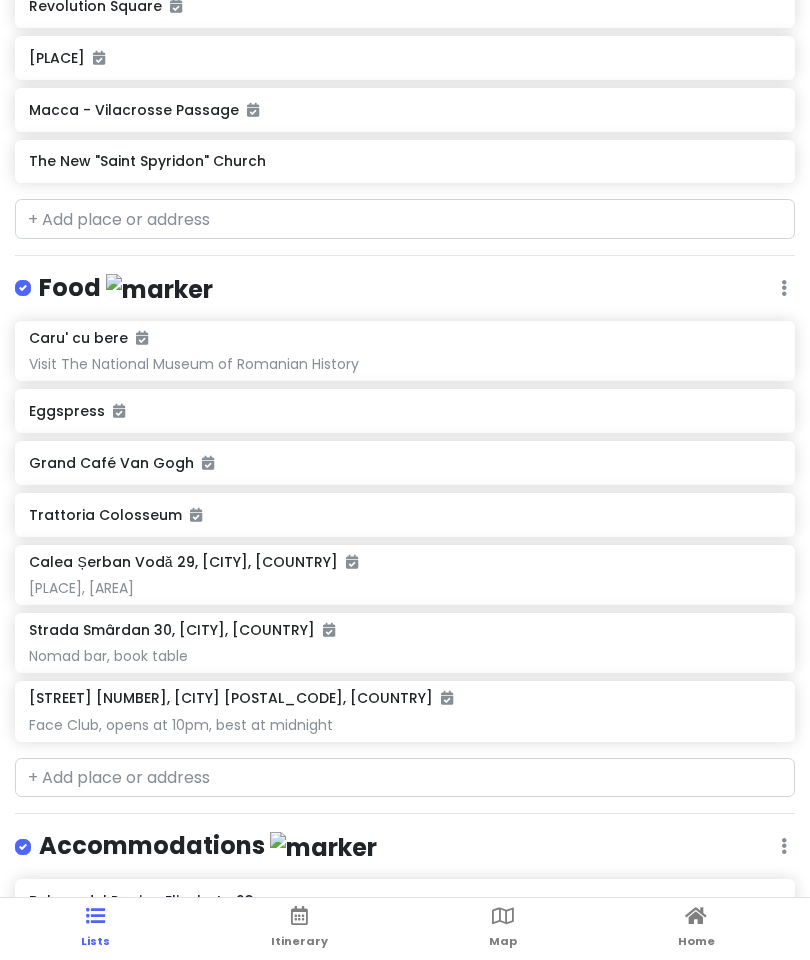 scroll, scrollTop: 759, scrollLeft: 0, axis: vertical 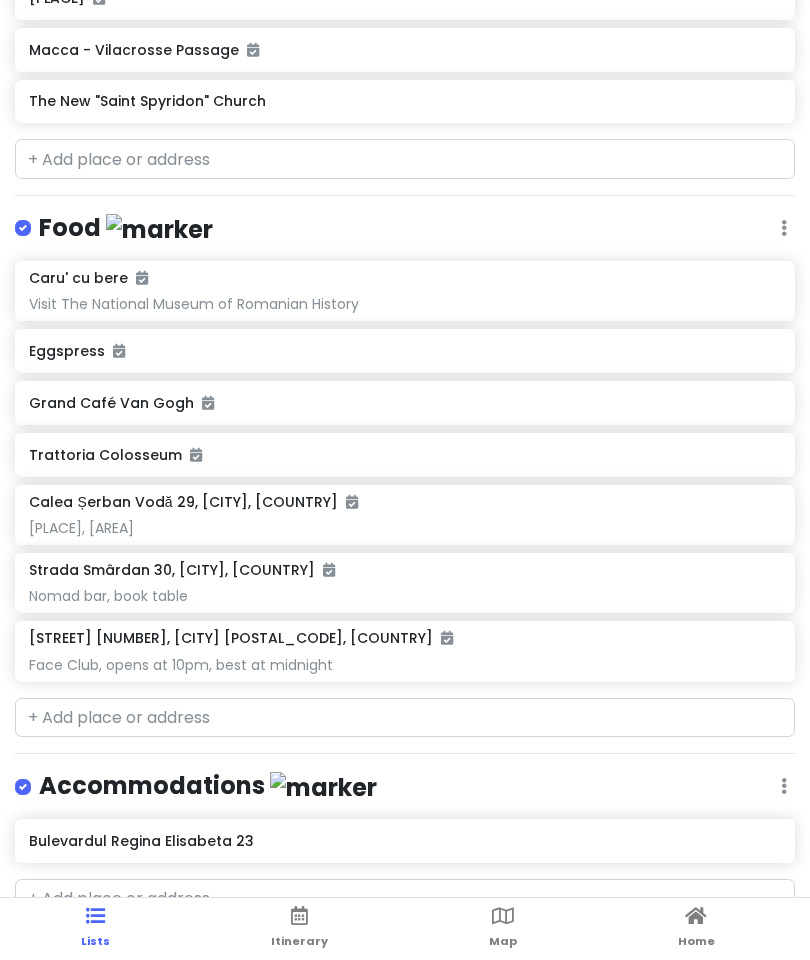 click on "Bulevardul Regina Elisabeta 23" at bounding box center (404, 841) 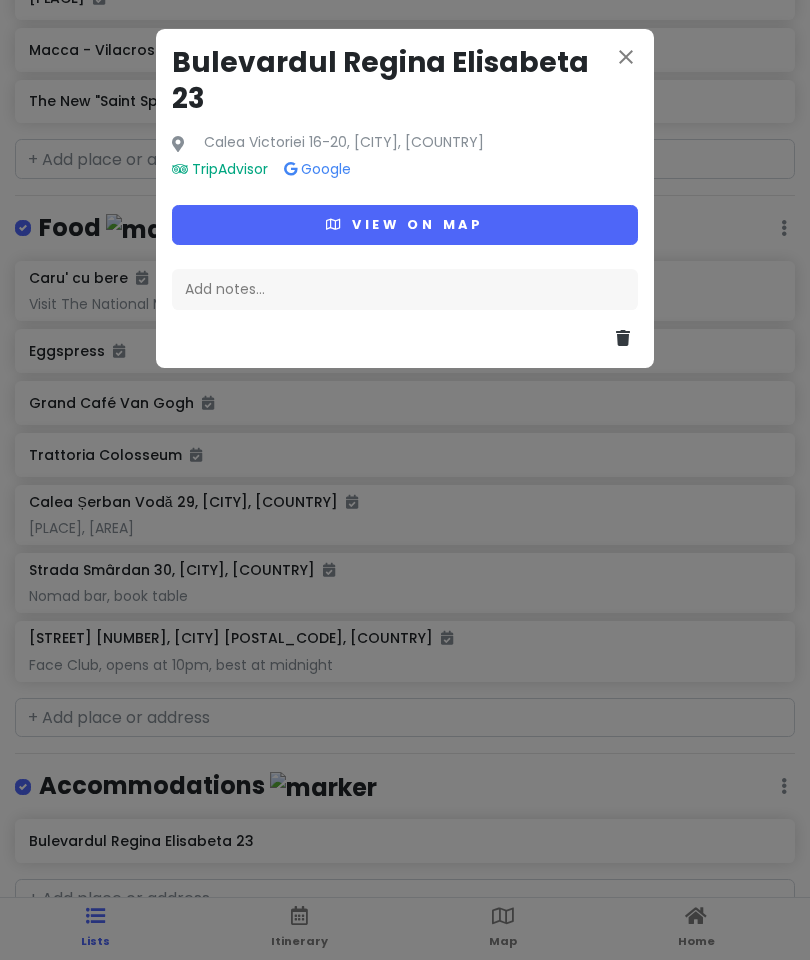 click on "Calea Victoriei 16-20, [CITY], [COUNTRY]" at bounding box center [344, 143] 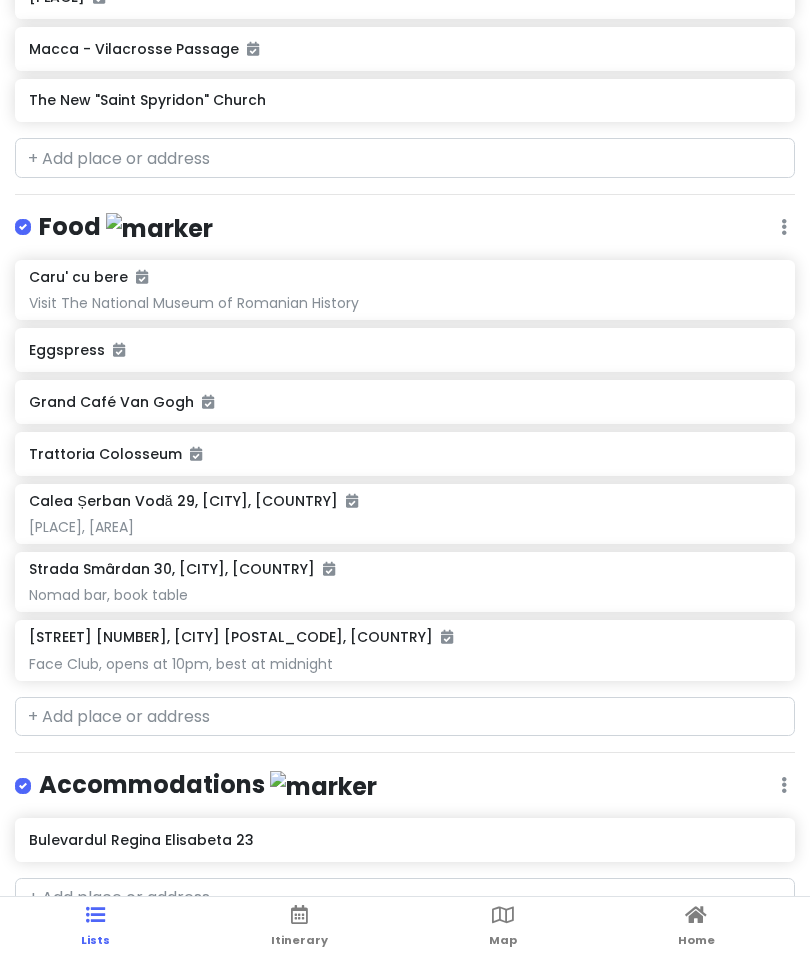 scroll, scrollTop: 0, scrollLeft: 0, axis: both 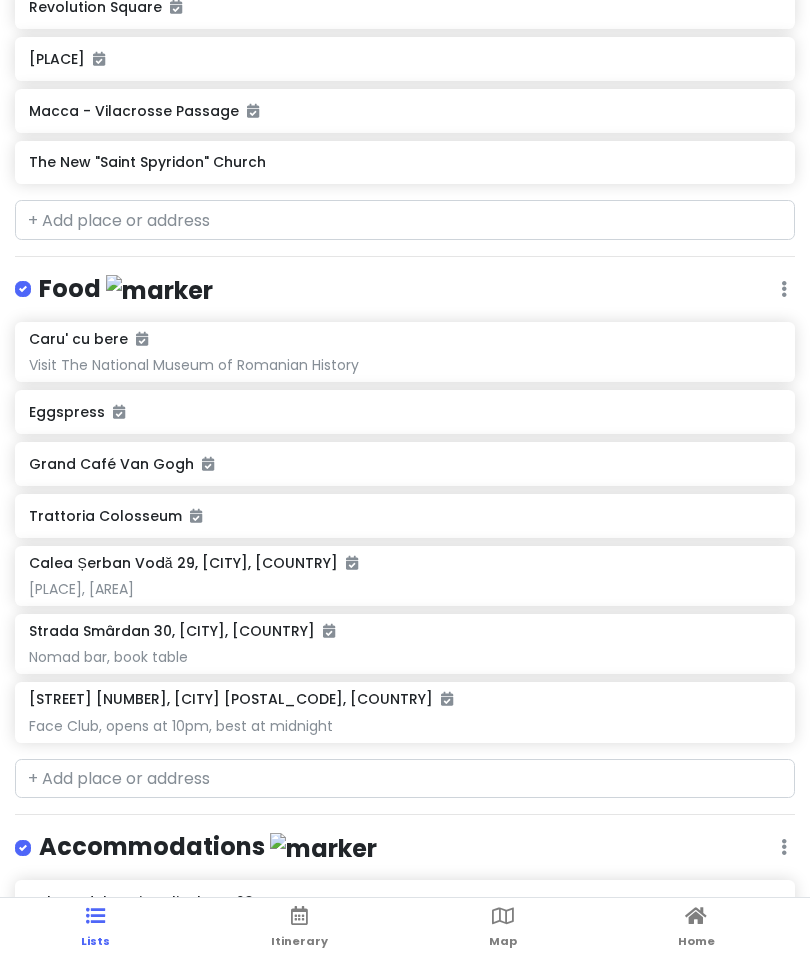 click on "Itinerary" at bounding box center (299, 929) 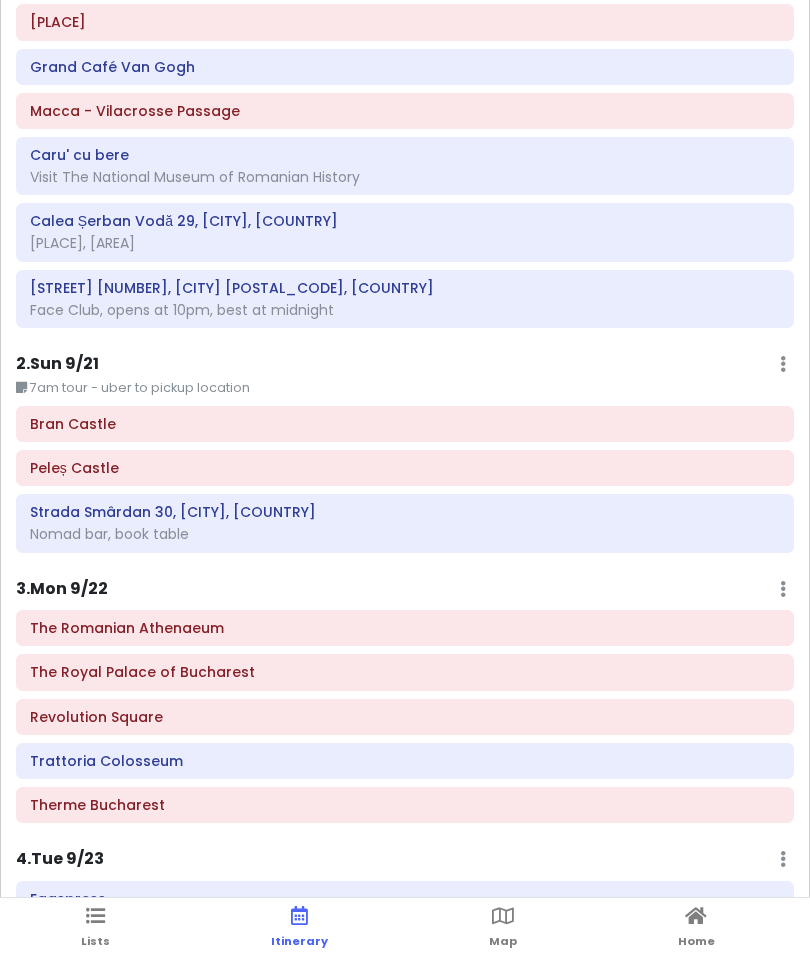 scroll, scrollTop: 177, scrollLeft: 0, axis: vertical 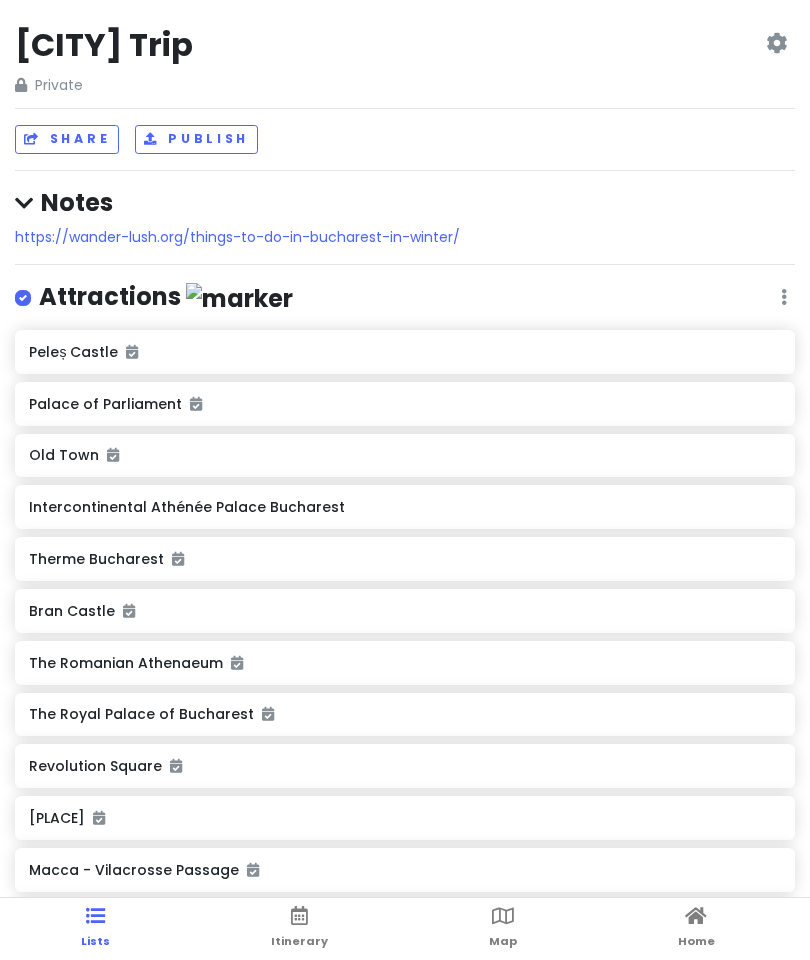 click on "Itinerary" at bounding box center [299, 929] 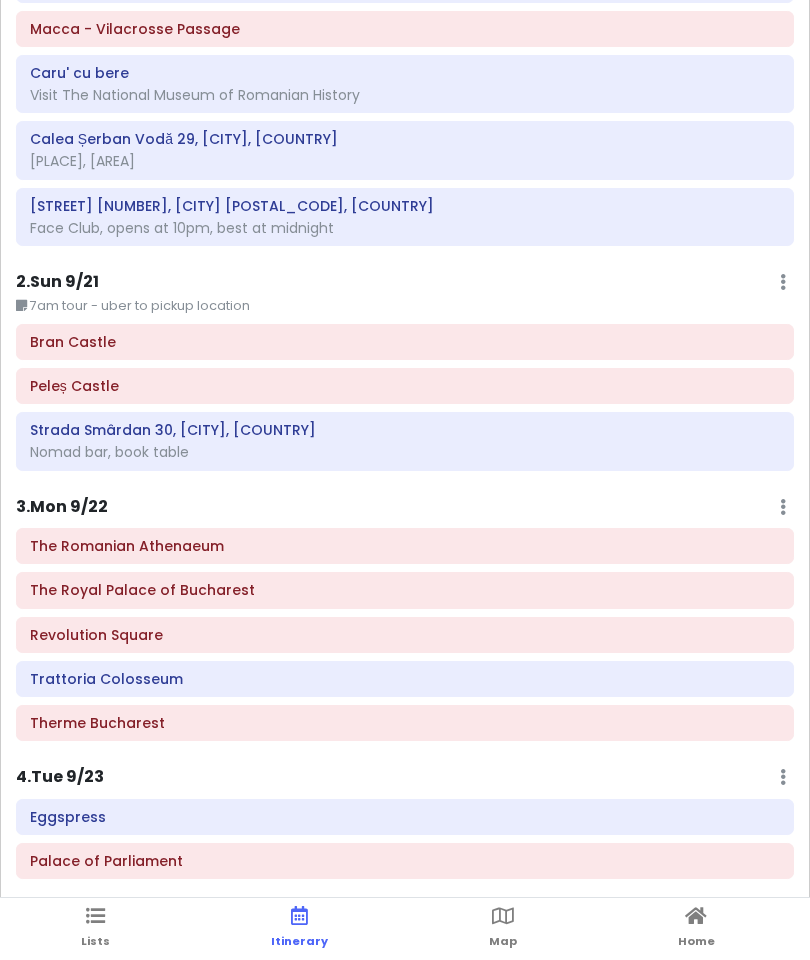 scroll, scrollTop: 255, scrollLeft: 0, axis: vertical 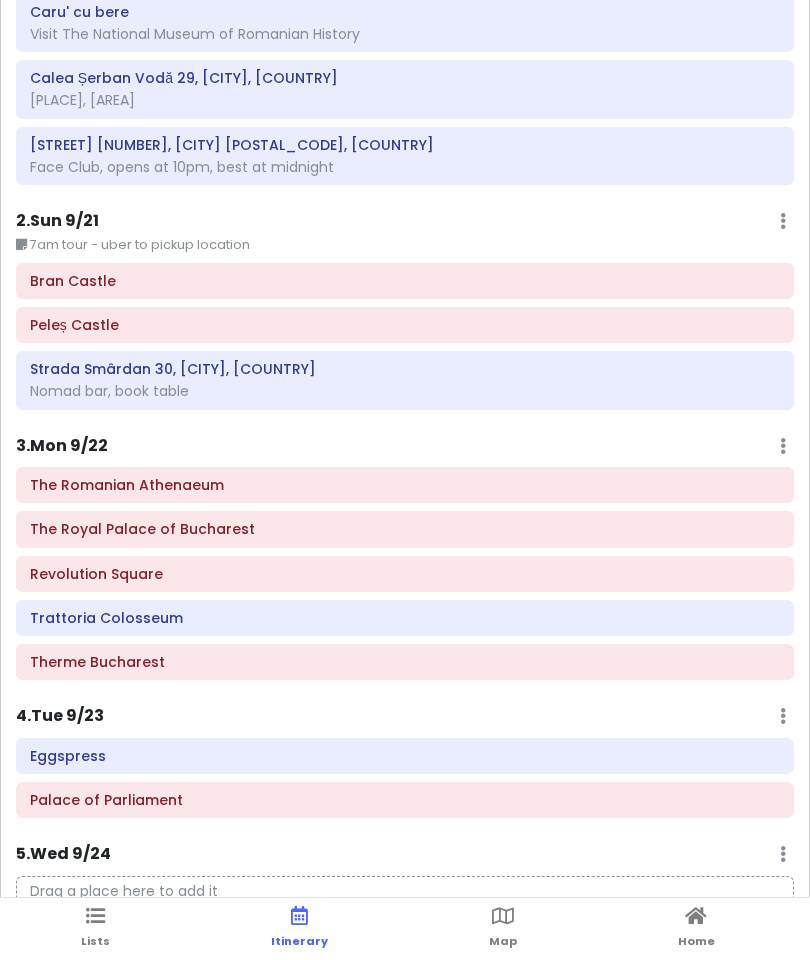 click on "4 .  Tue 9/23 Add Day Notes Delete Day" at bounding box center [405, 721] 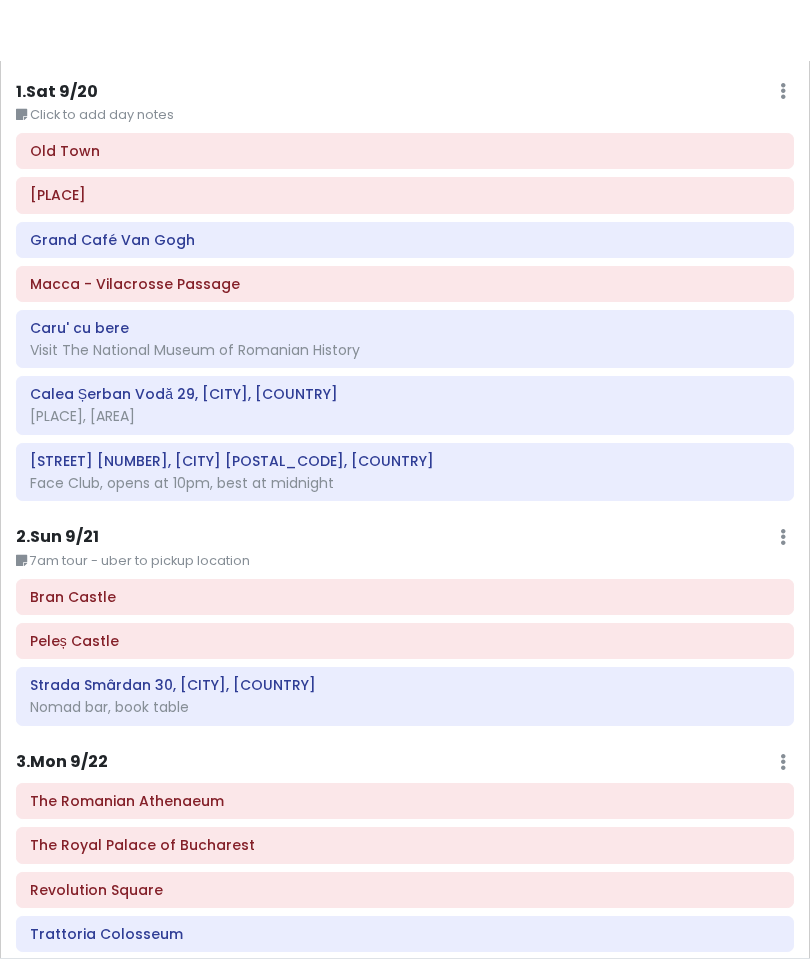scroll, scrollTop: 0, scrollLeft: 0, axis: both 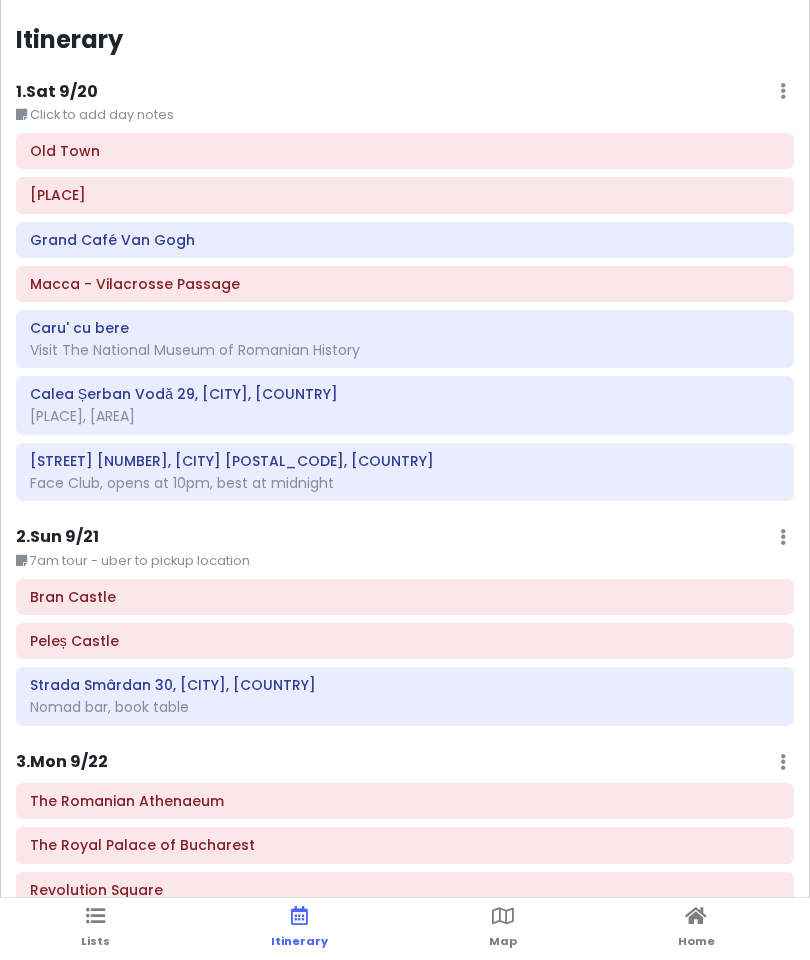 click on "Lists" at bounding box center (95, 929) 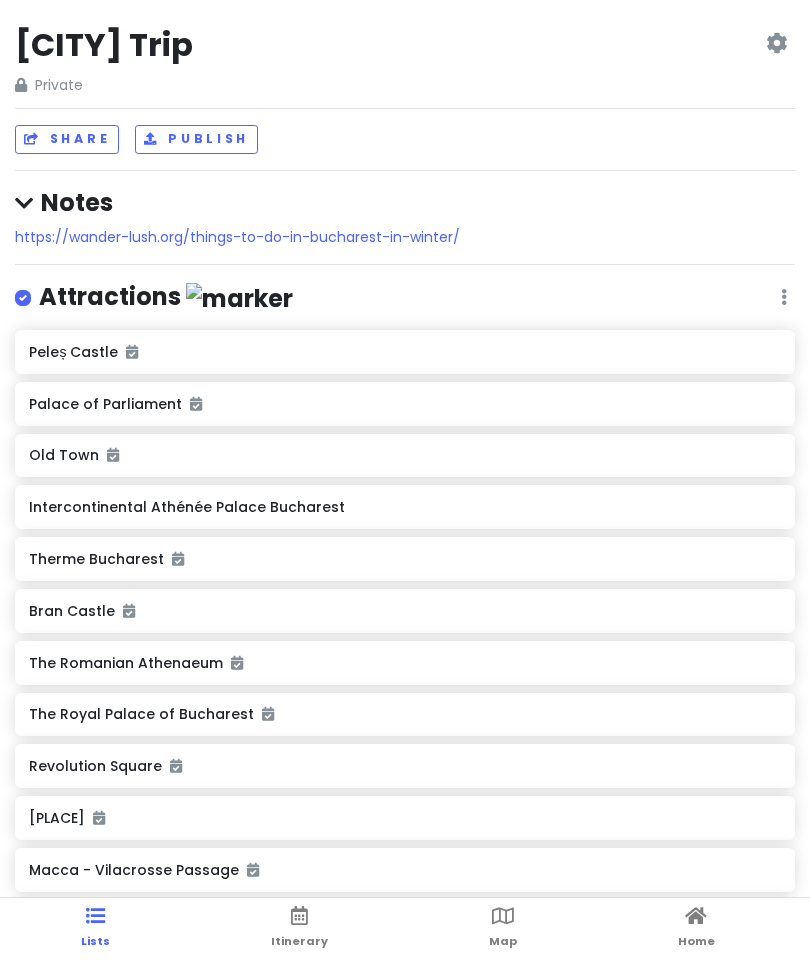 click on "Lists" at bounding box center (95, 929) 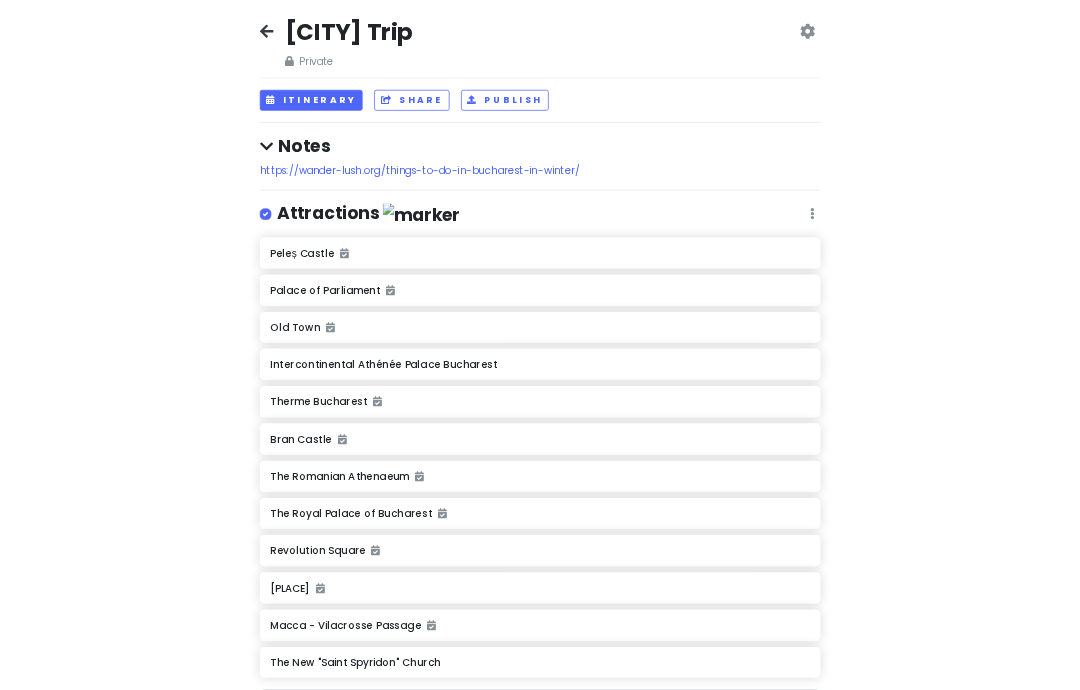 scroll, scrollTop: 80, scrollLeft: 0, axis: vertical 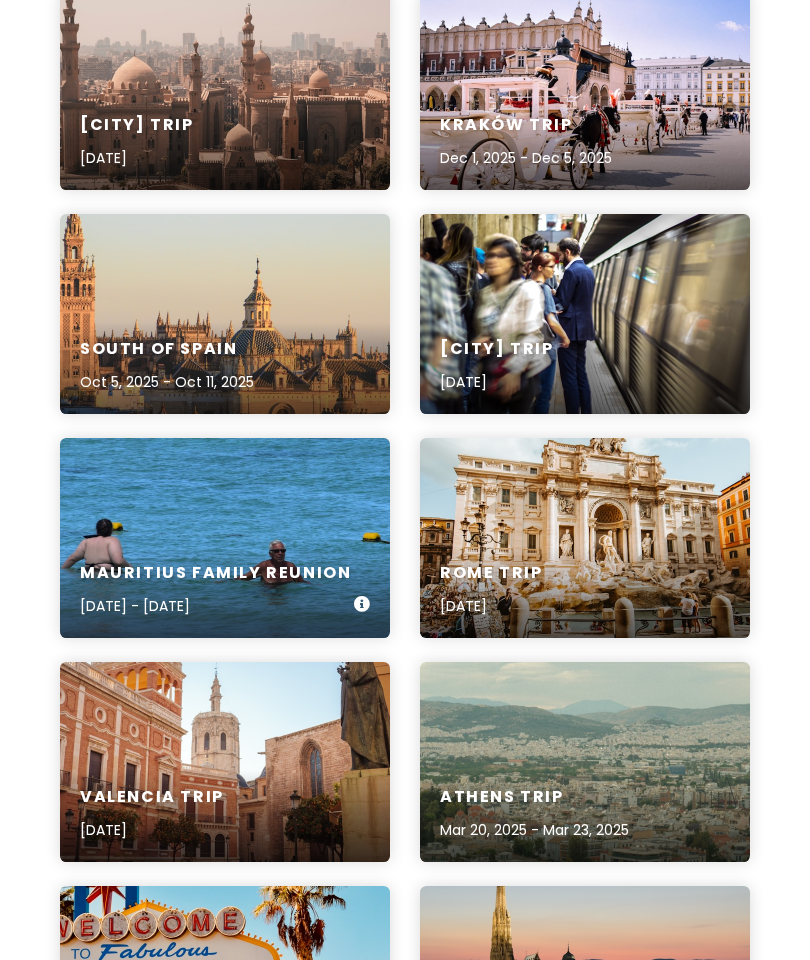 click on "Family Reunion [DATE] - [DATE]" at bounding box center (225, 590) 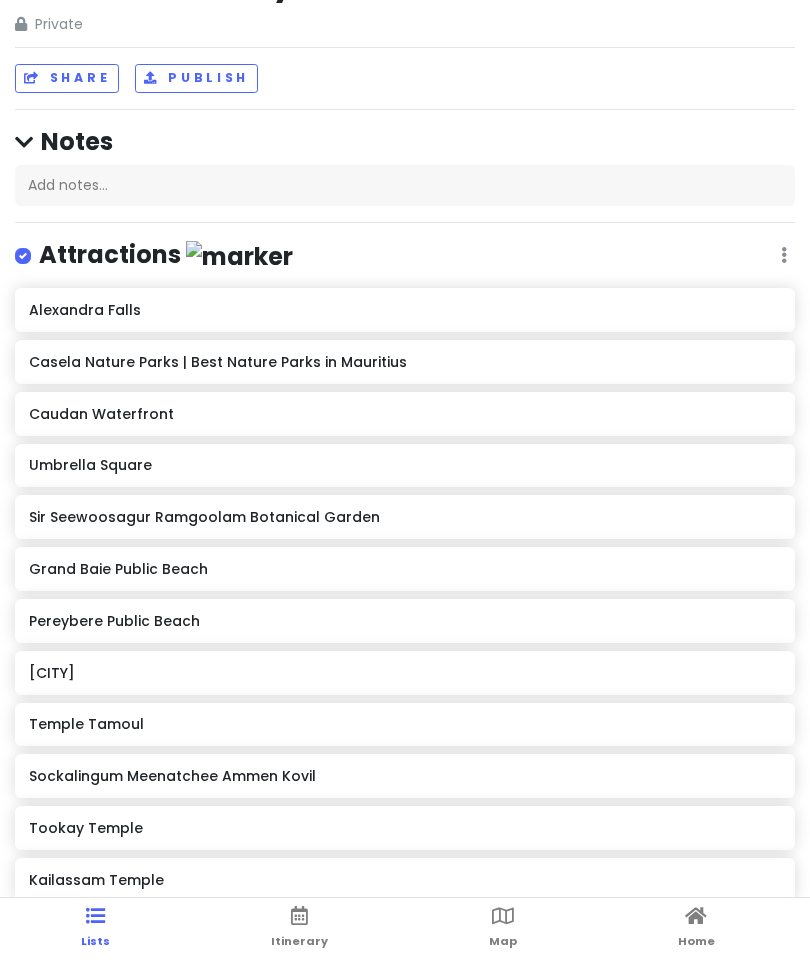 click on "Itinerary" at bounding box center (299, 929) 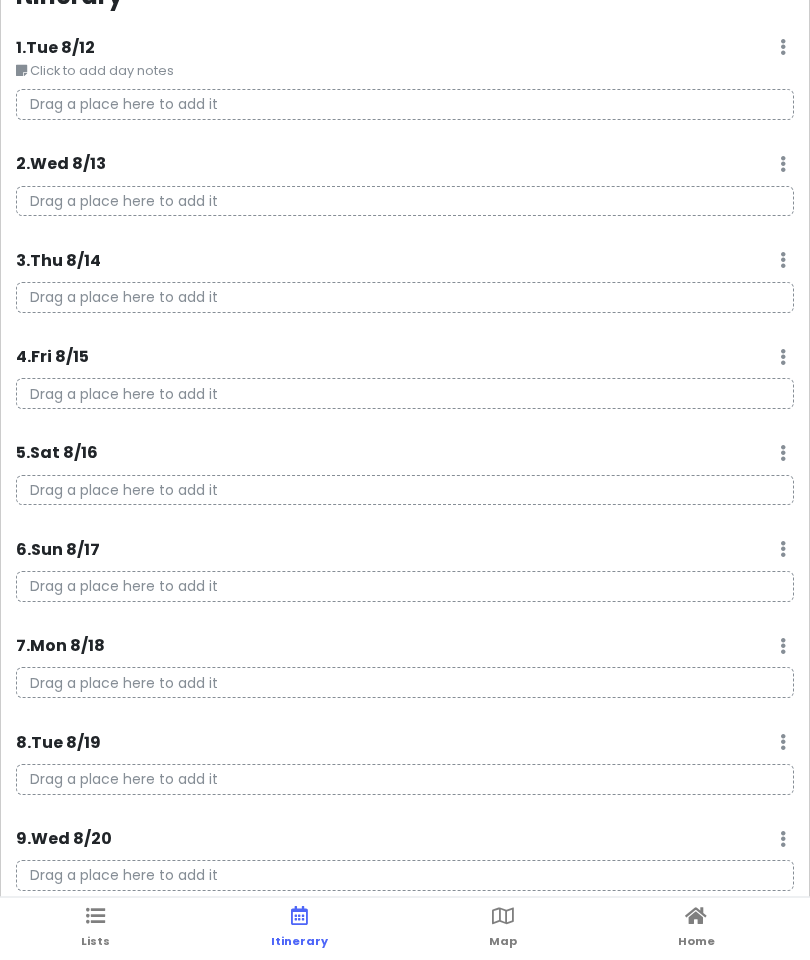 scroll, scrollTop: 0, scrollLeft: 0, axis: both 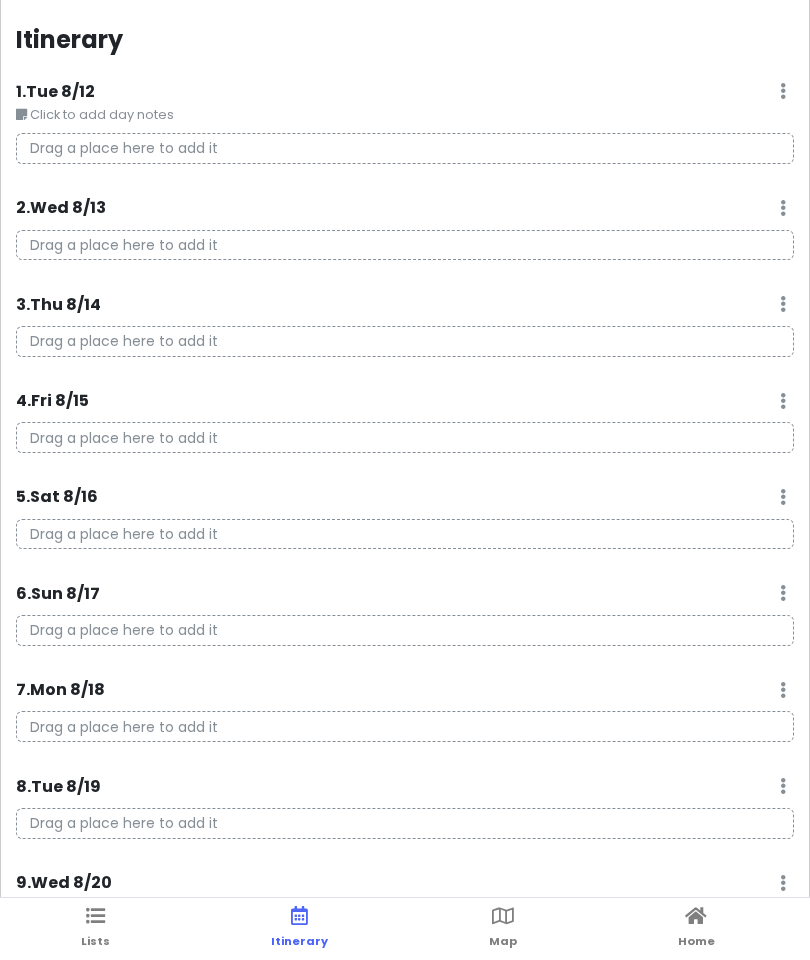 click on "Lists" at bounding box center (95, 941) 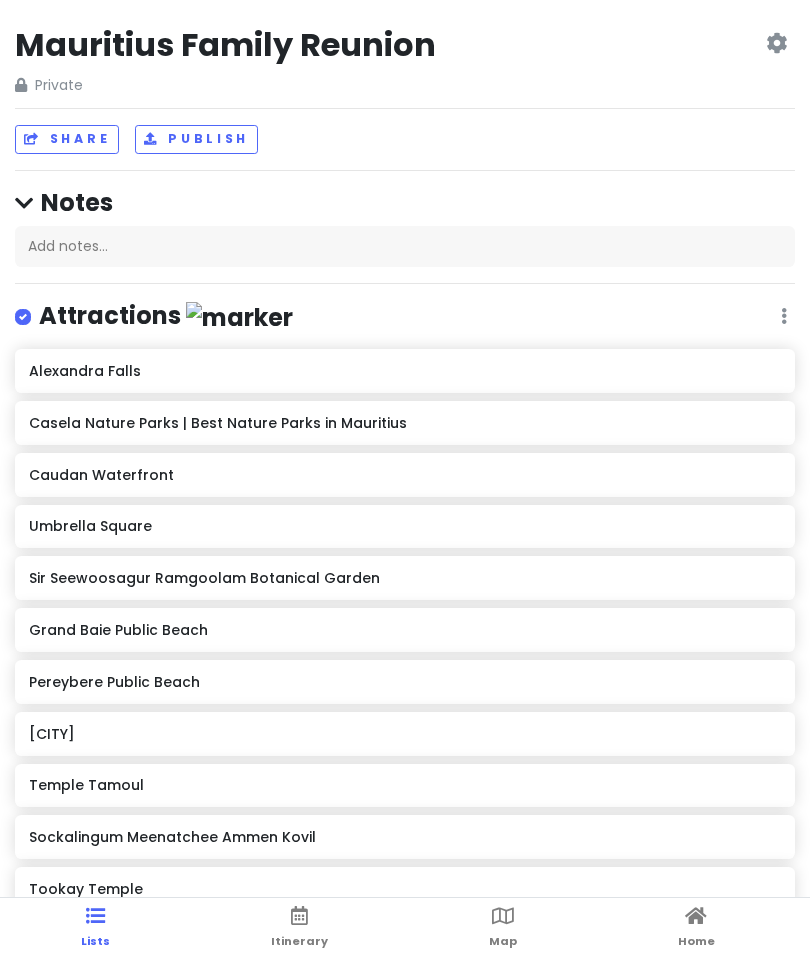 scroll, scrollTop: 0, scrollLeft: 0, axis: both 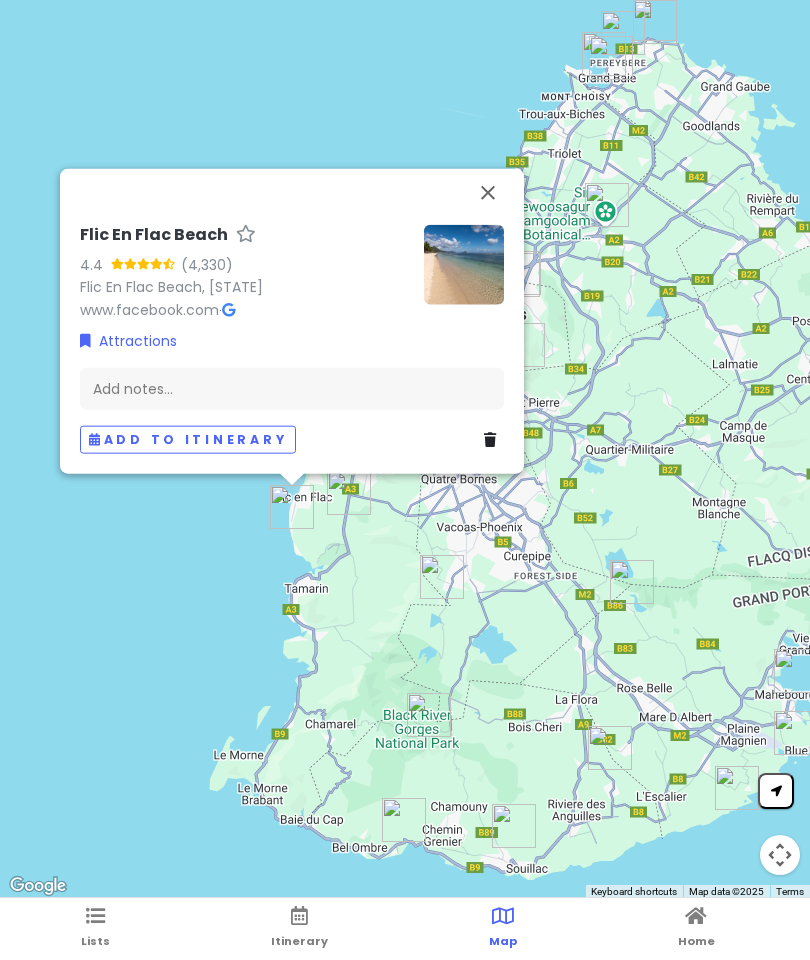 click at bounding box center (488, 192) 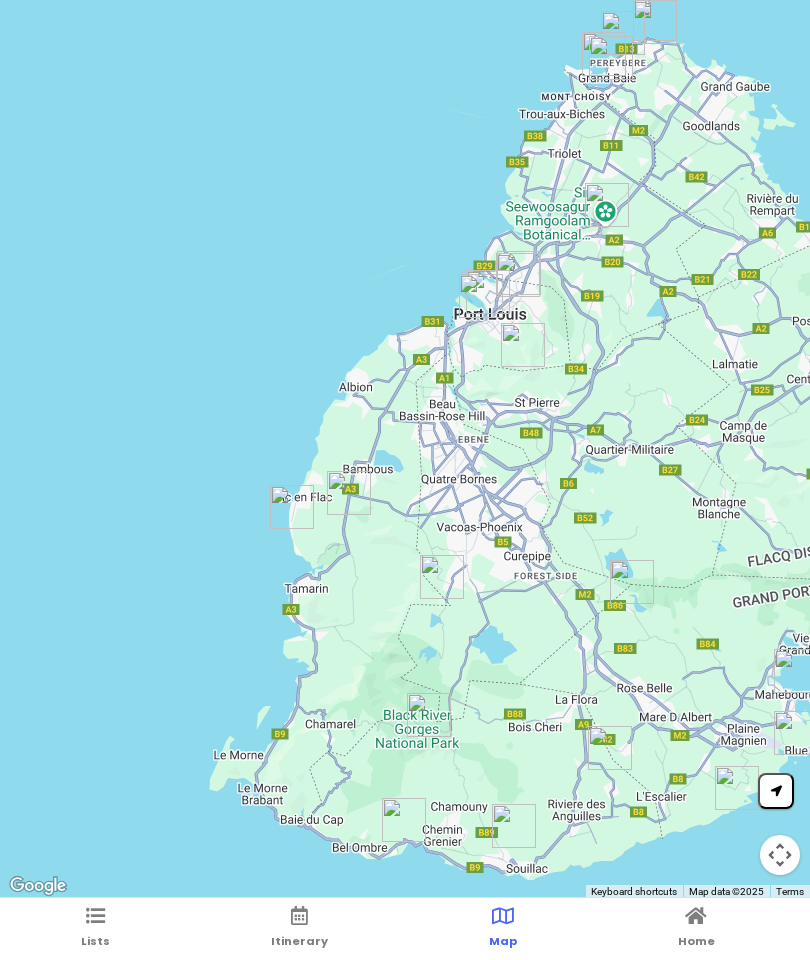 click on "Lists" at bounding box center [95, 929] 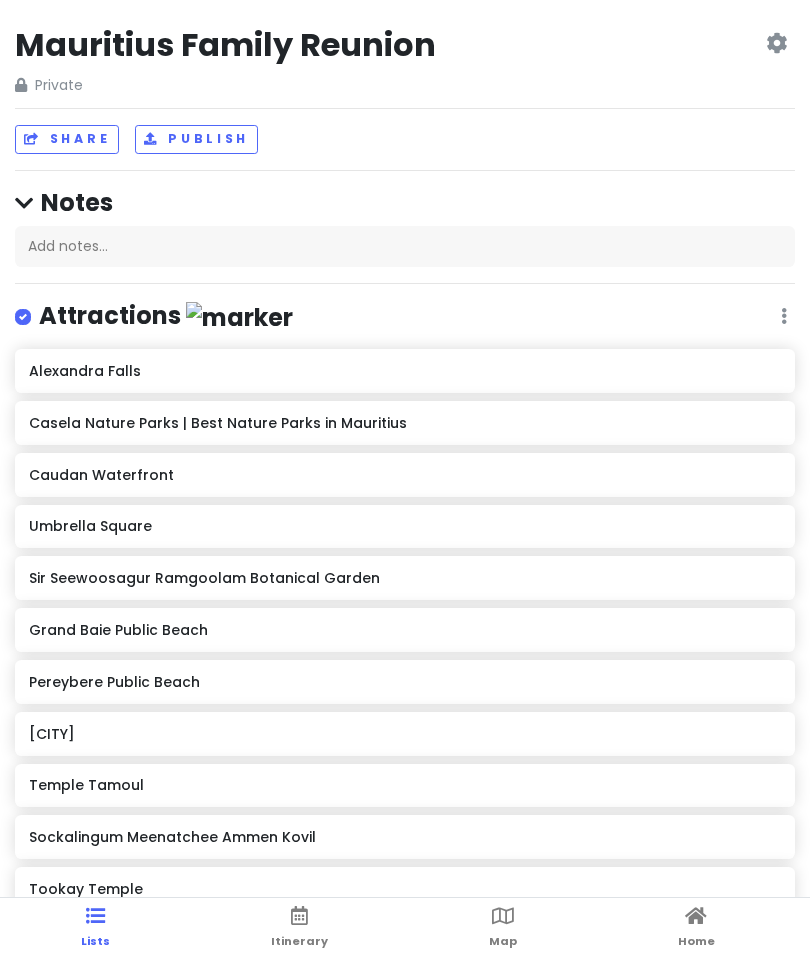 click on "Itinerary" at bounding box center (299, 941) 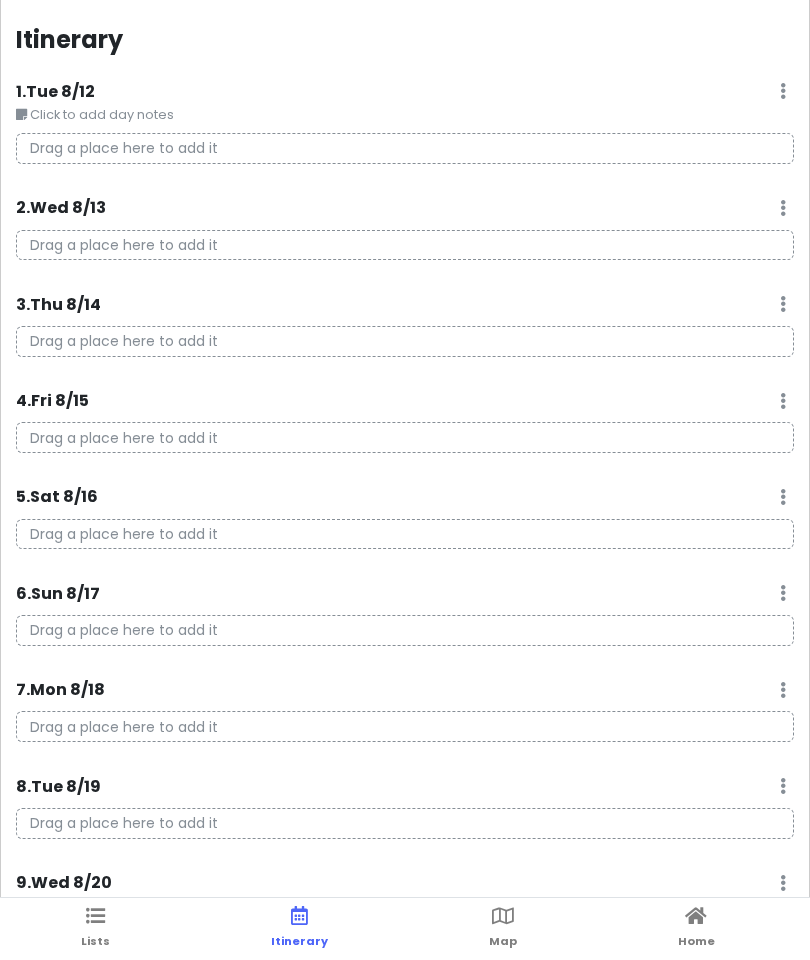click on "Itinerary 1 . [DAY] [MONTH] Edit Day Notes Delete Day   Click to add day notes Drag a place here to add it 2 . [DAY] [MONTH] Add Day Notes Delete Day Drag a place here to add it 3 . [DAY] [MONTH] Add Day Notes Delete Day Drag a place here to add it 4 . [DAY] [MONTH] Add Day Notes Delete Day Drag a place here to add it 5 . [DAY] [MONTH] Add Day Notes Delete Day Drag a place here to add it 6 . [DAY] [MONTH] Add Day Notes Delete Day Drag a place here to add it 7 . [DAY] [MONTH] Add Day Notes Delete Day Drag a place here to add it 8 . [DAY] [MONTH] Add Day Notes Delete Day Drag a place here to add it 9 . [DAY] [MONTH] Add Day Notes Delete Day Drag a place here to add it 10 . [DAY] [MONTH] Add Day Notes Delete Day Drag a place here to add it 11 . [DAY] [MONTH] Add Day Notes Delete Day Drag a place here to add it 12 . [DAY] [MONTH] Add Day Notes Delete Day Drag a place here to add it 13 . [DAY] [MONTH] Add Day Notes Delete Day Drag a place here to add it 14 . [DAY] [MONTH] Add Day Notes Delete Day 16" at bounding box center (405, 480) 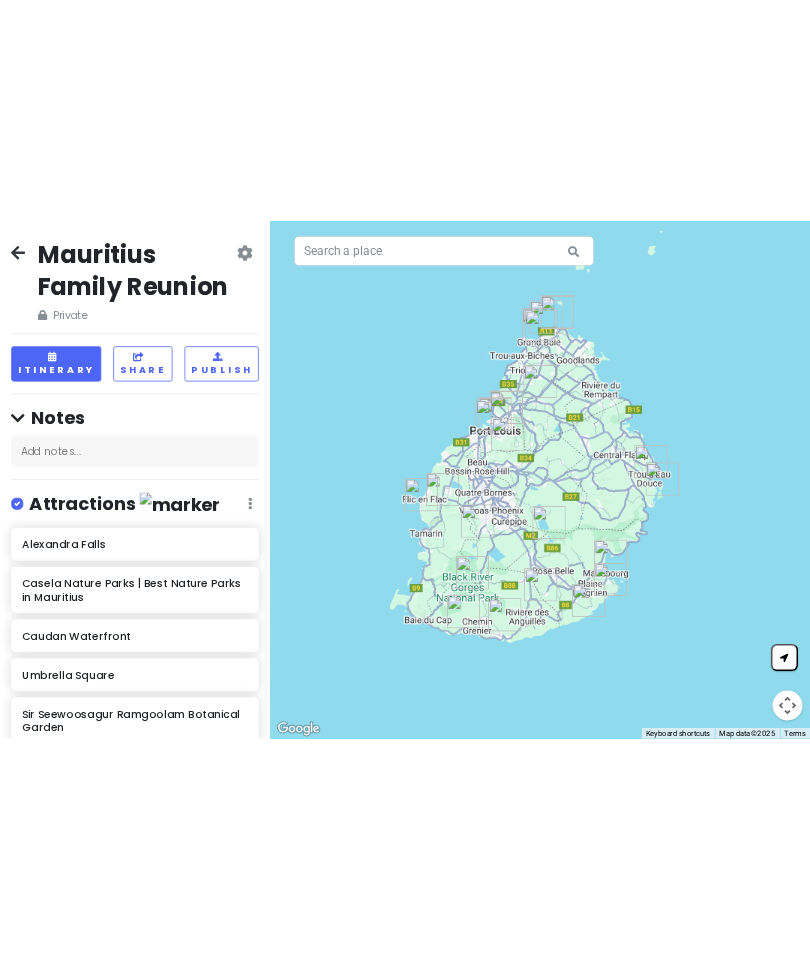 scroll, scrollTop: 0, scrollLeft: 0, axis: both 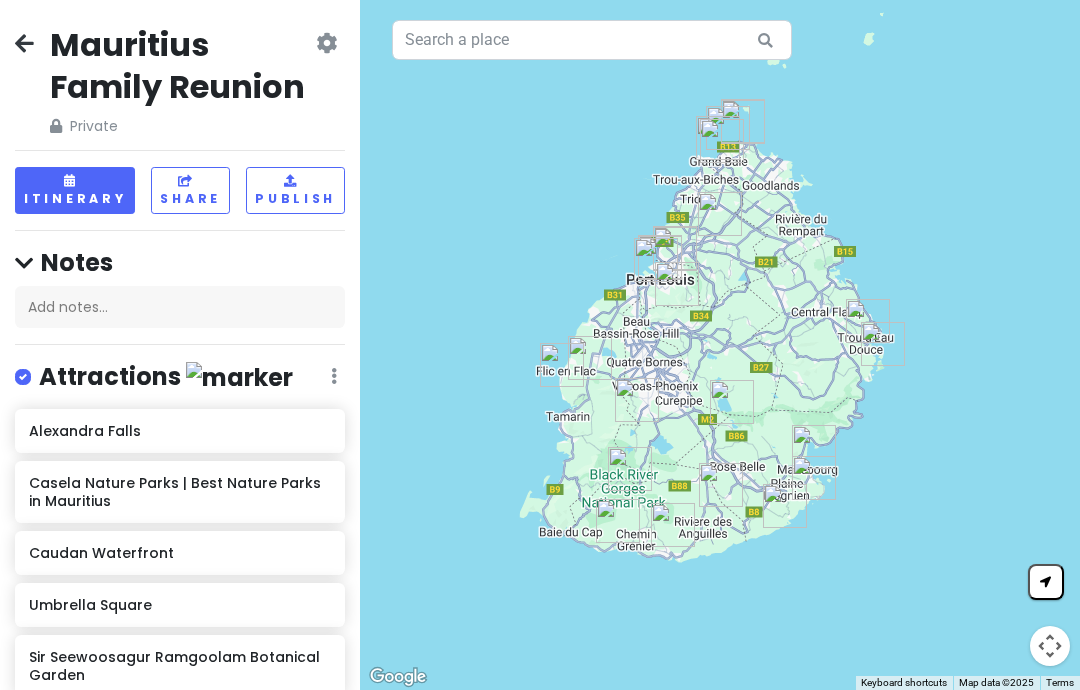 click at bounding box center [326, 43] 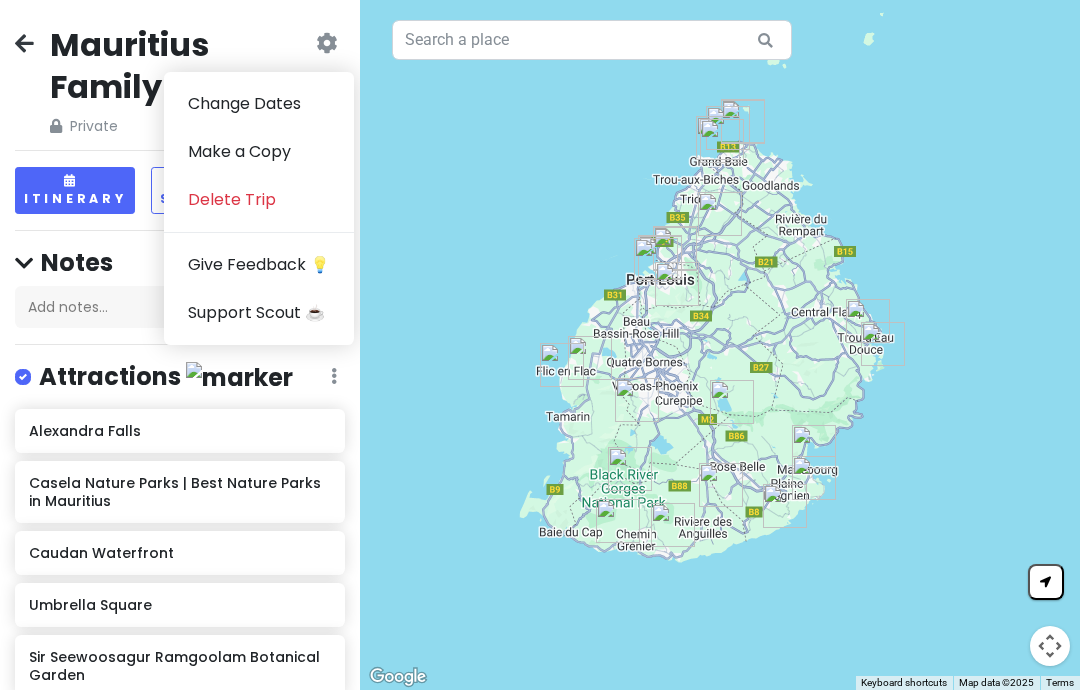 click on "Change Dates" at bounding box center (259, 104) 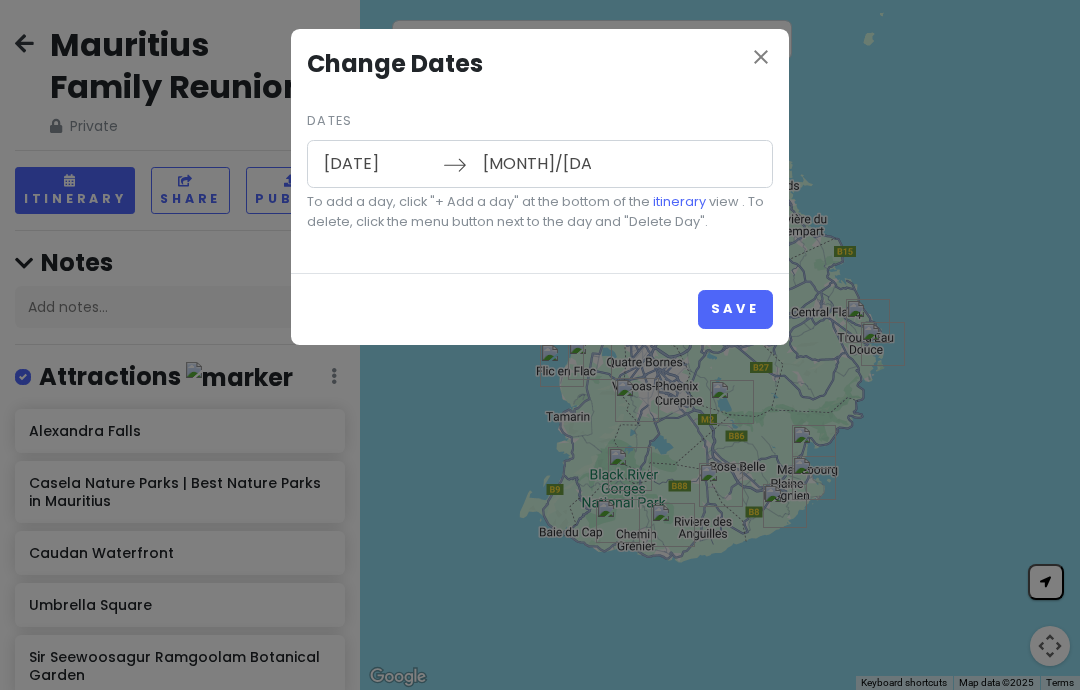 click on "[DATE]" at bounding box center [378, 164] 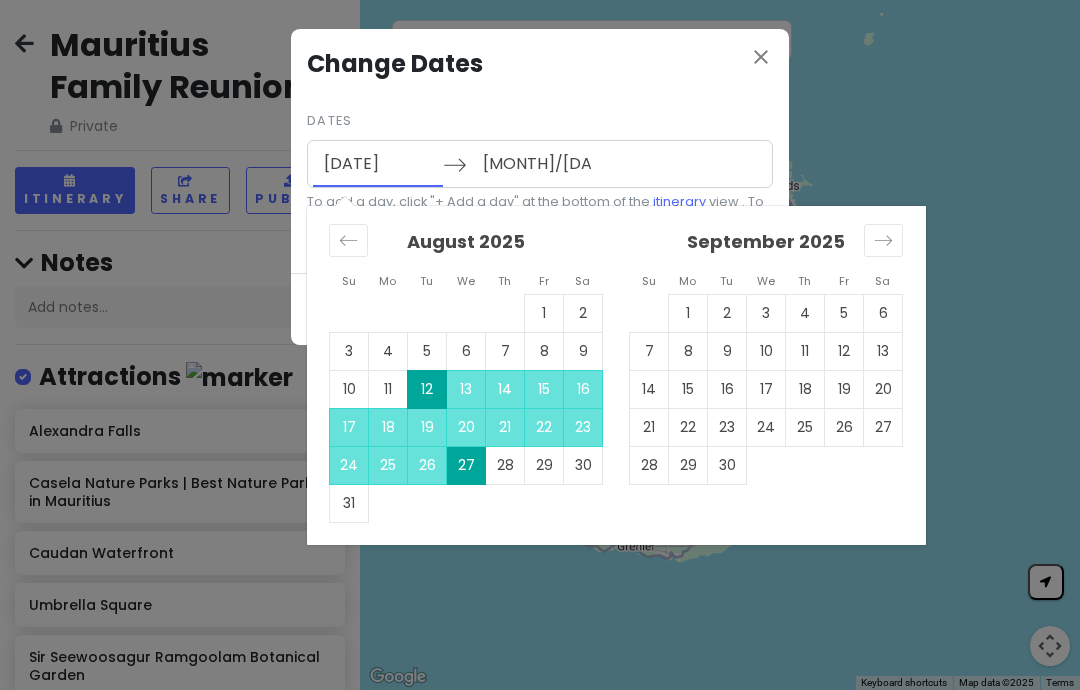 click on "close" at bounding box center [761, 57] 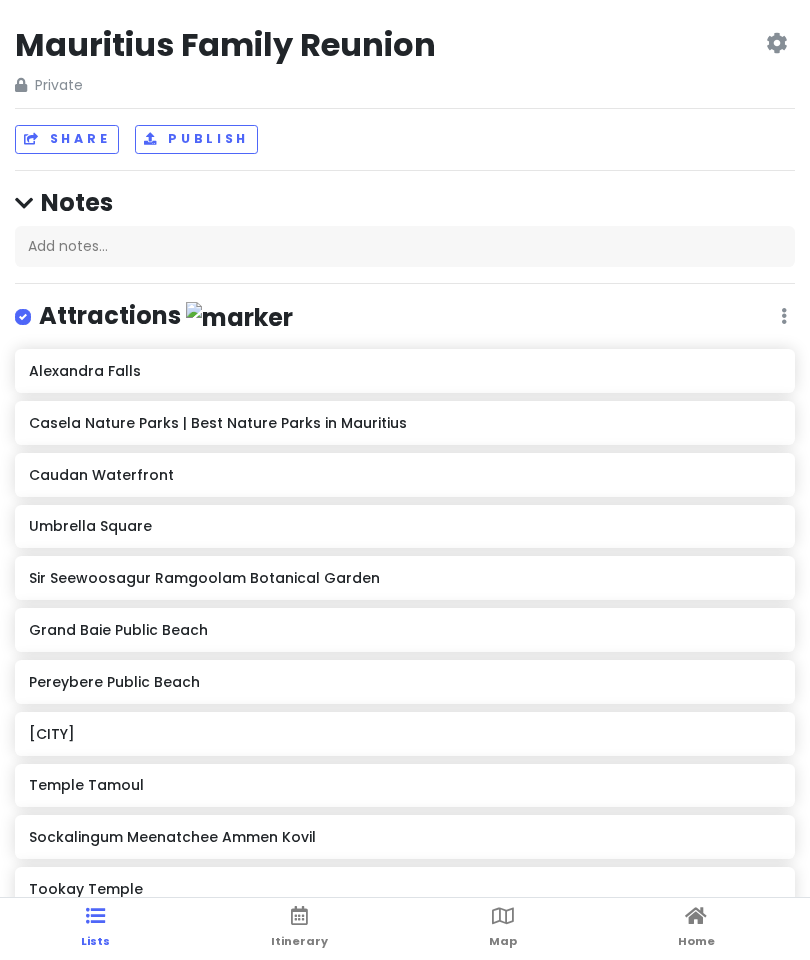 click at bounding box center (503, 916) 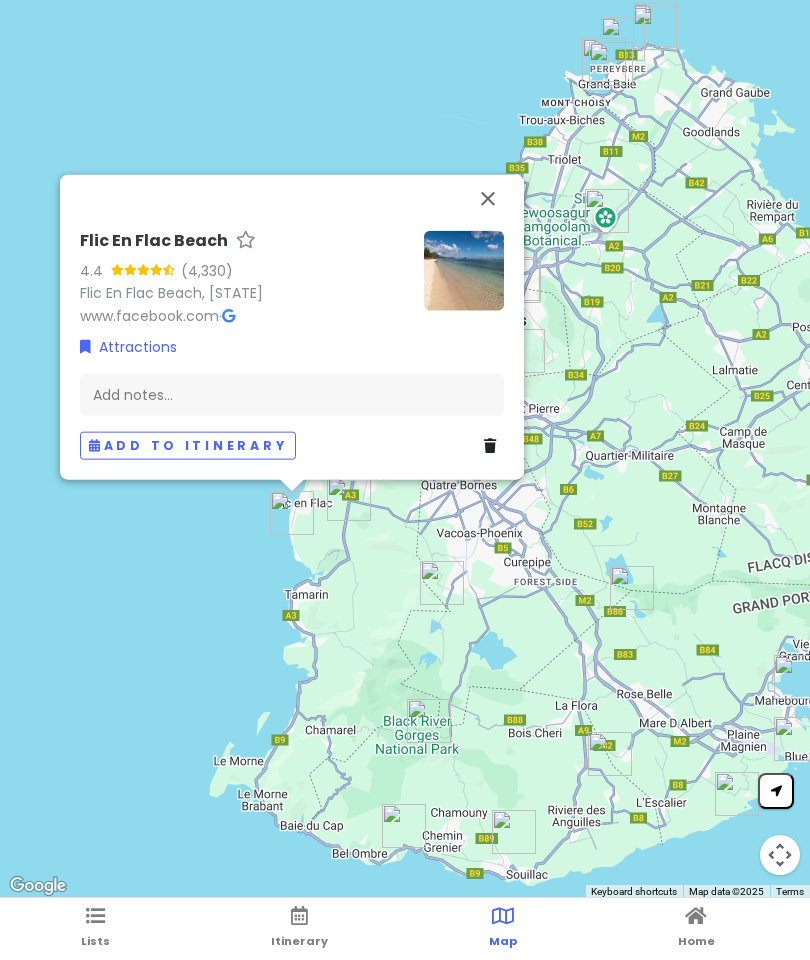 click on "Add to itinerary" at bounding box center [188, 445] 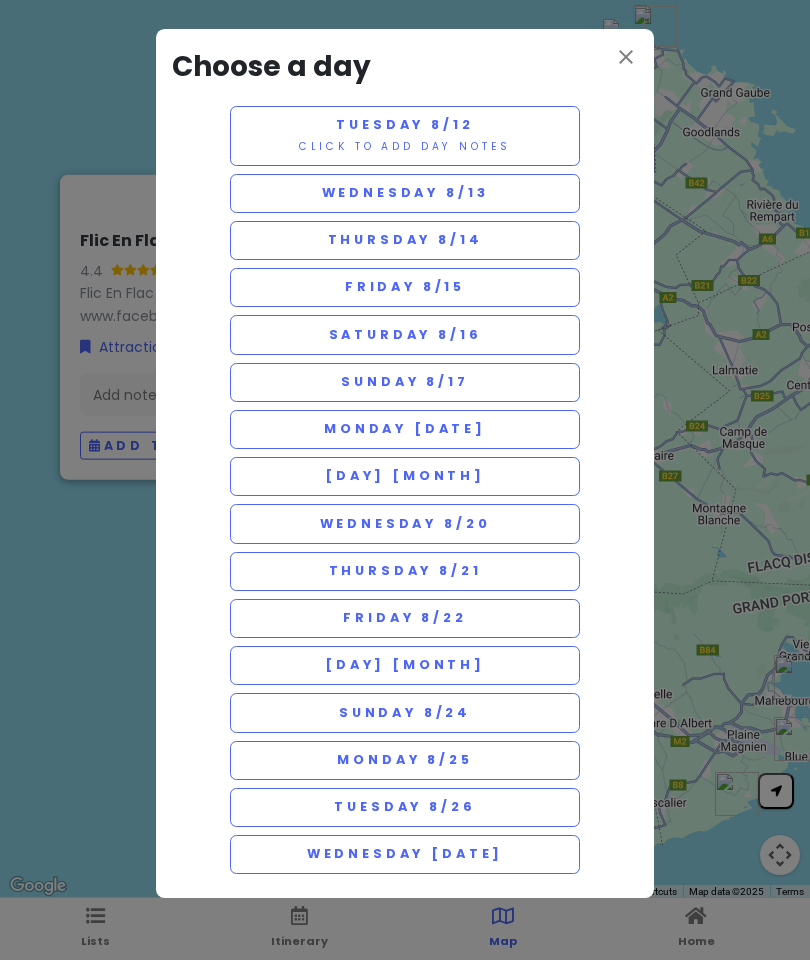 click on "Wednesday 8/13" at bounding box center [405, 193] 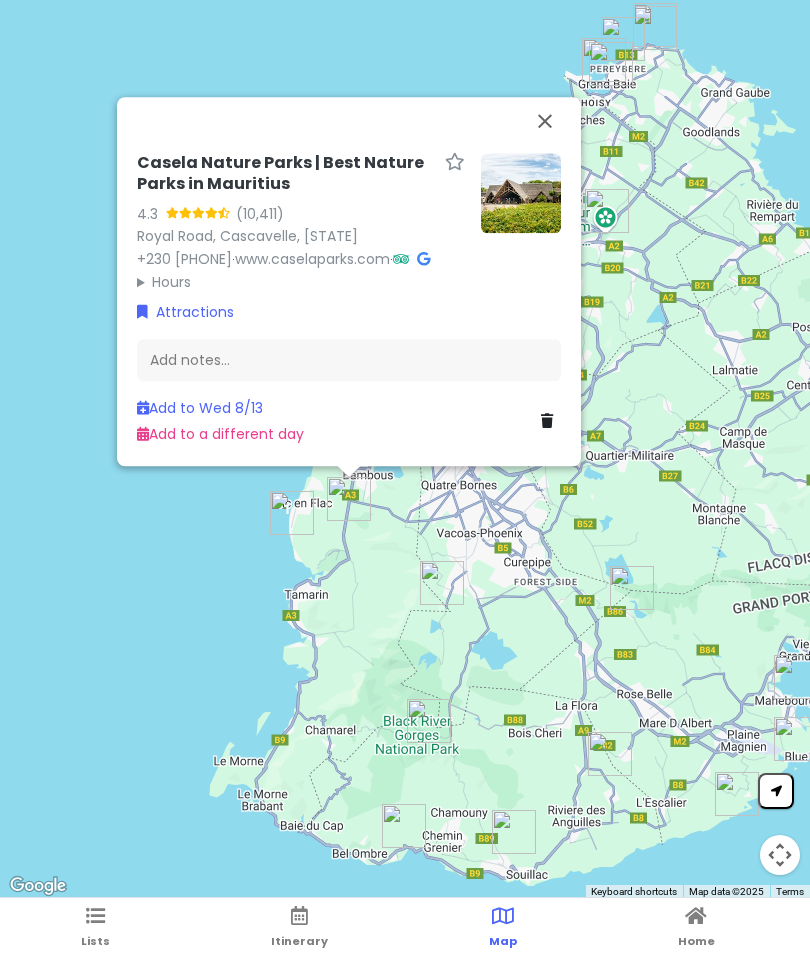 click on "Add to a different day" at bounding box center (220, 434) 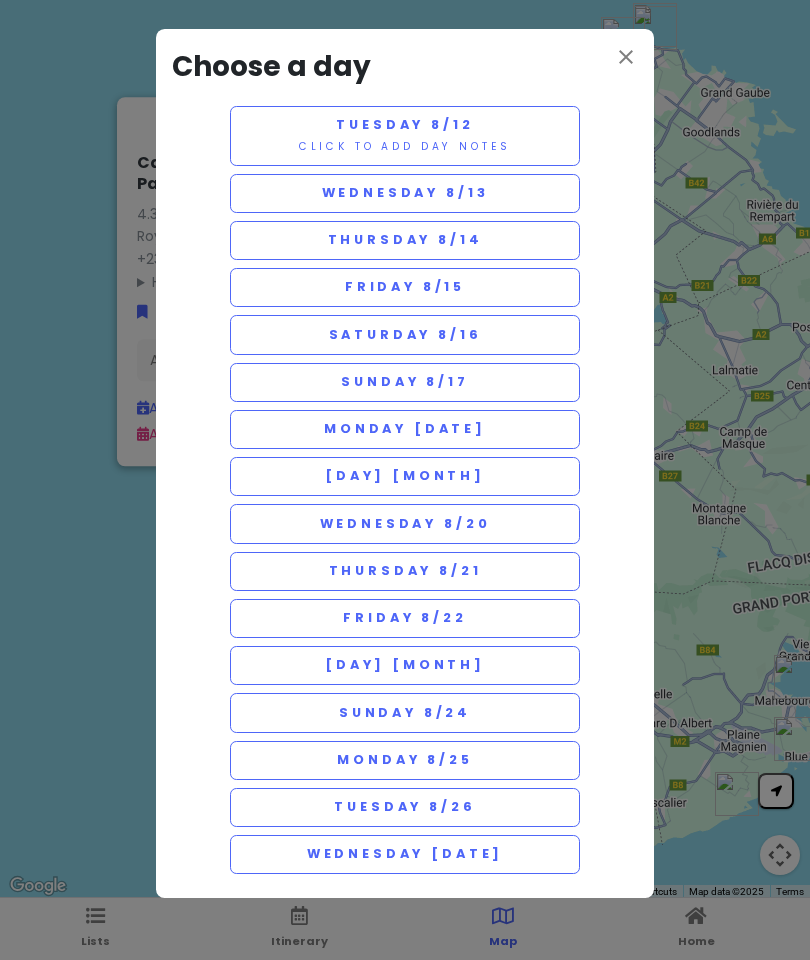 click on "Thursday 8/14" at bounding box center [405, 240] 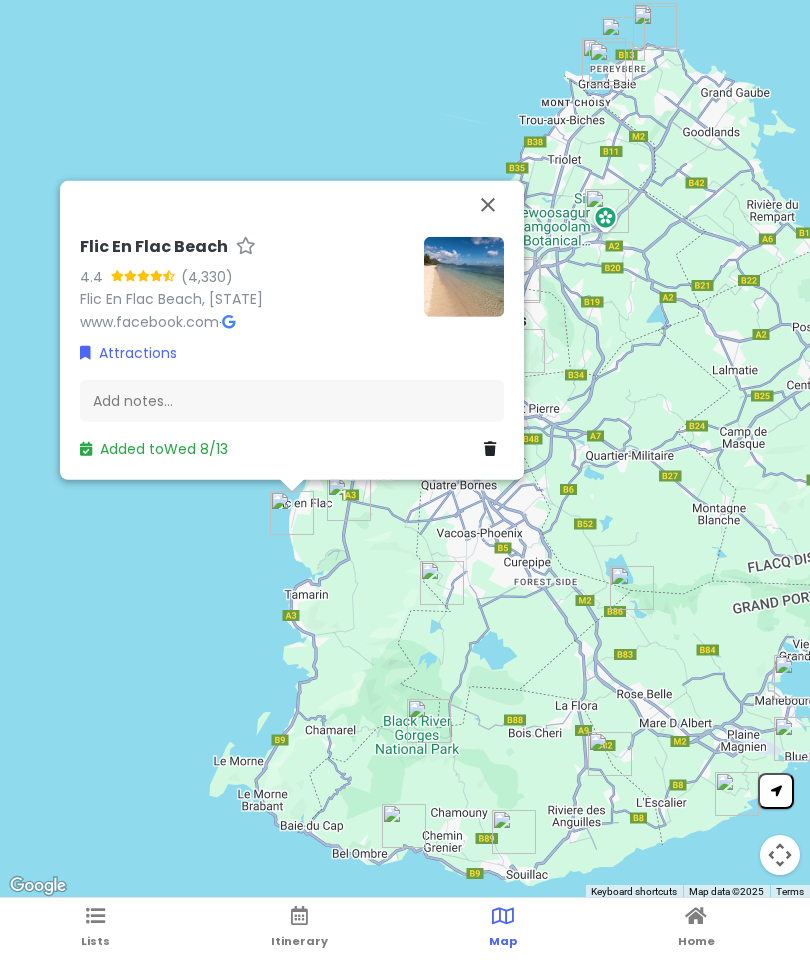 click on "Added to  Wed 8/13" at bounding box center [154, 448] 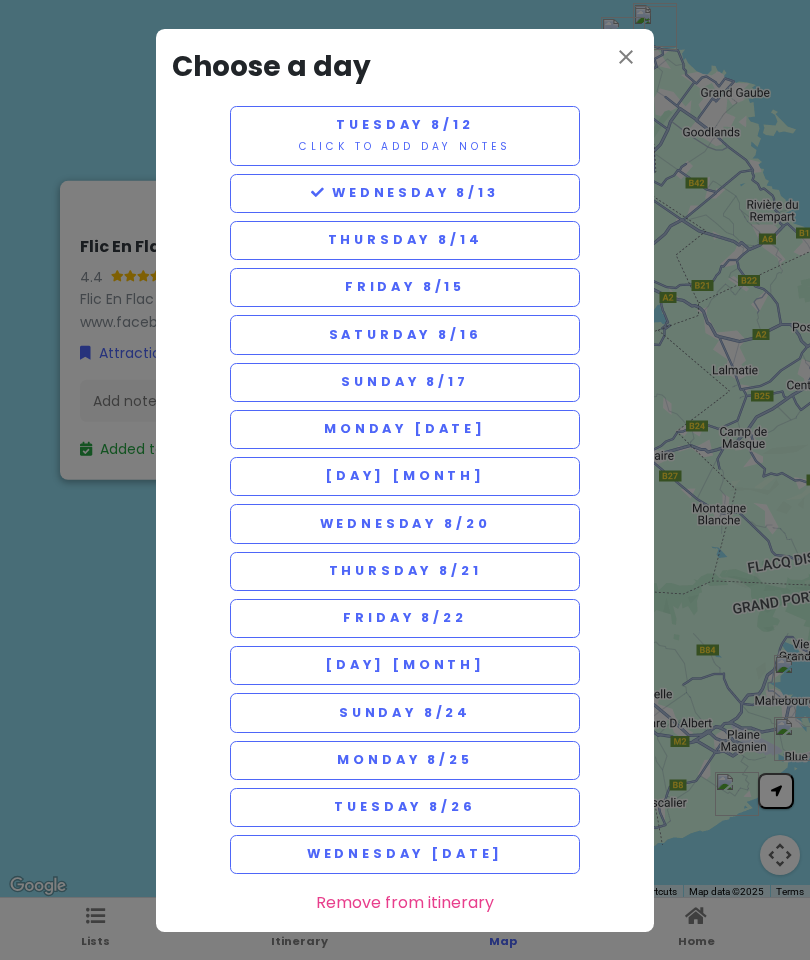 click on "Tuesday 8/12 Click to add day notes" at bounding box center (405, 136) 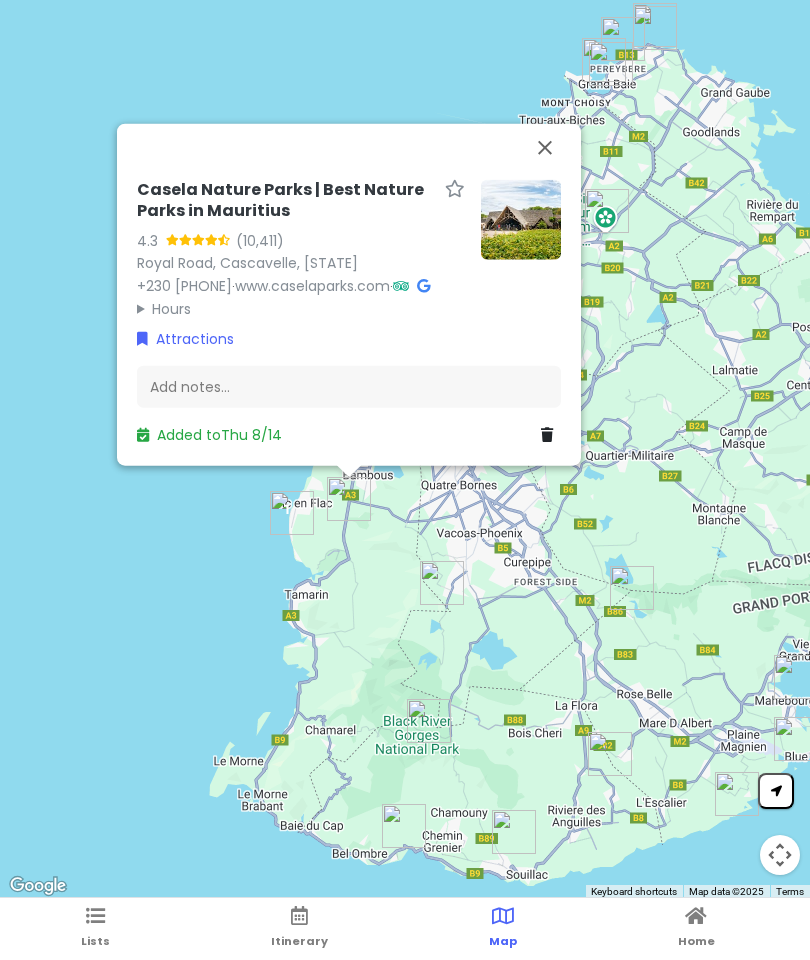 click on "Added to  Thu 8/14" at bounding box center [209, 434] 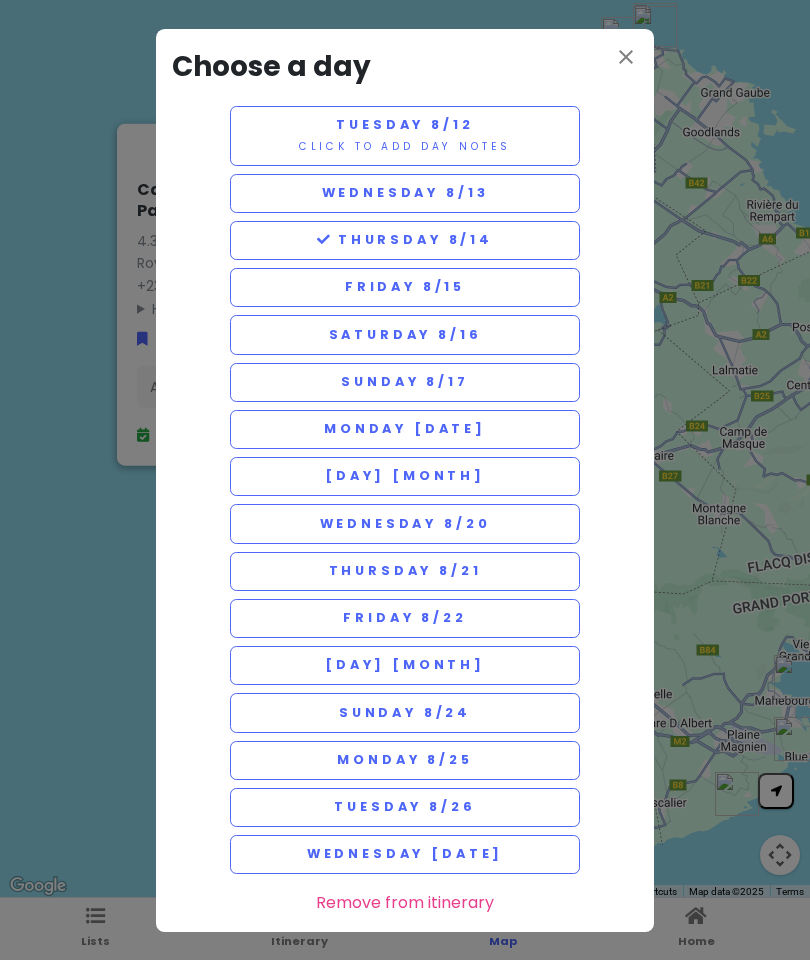 click on "Wednesday 8/13" at bounding box center (405, 193) 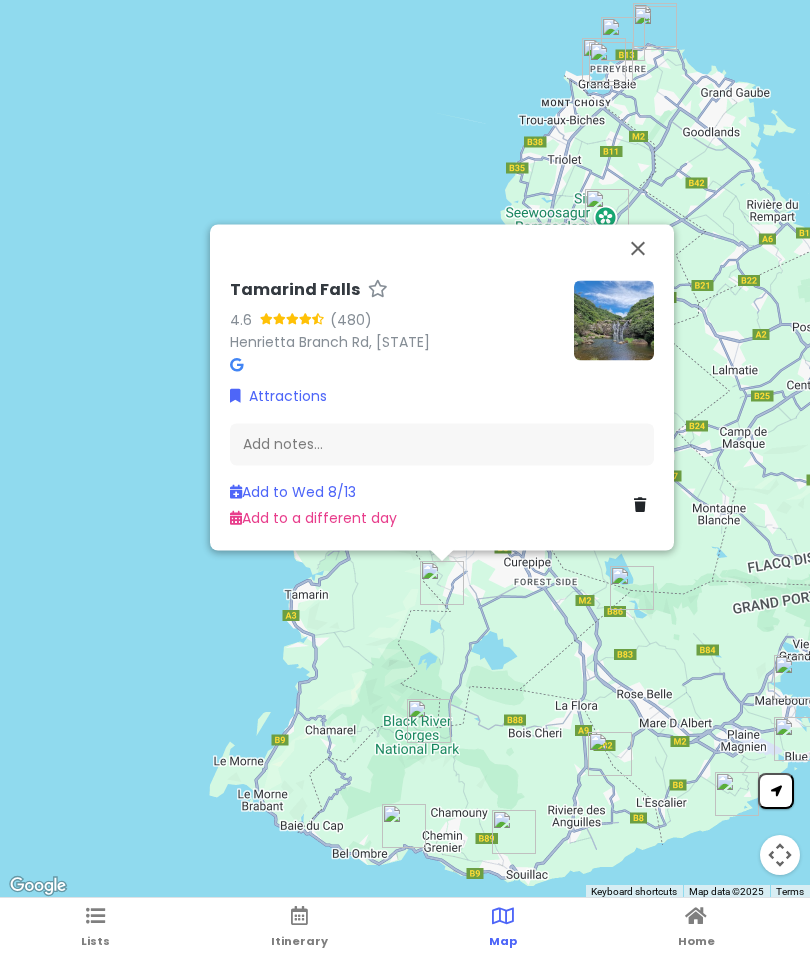 click on "Add to   Wed 8/13" at bounding box center (293, 492) 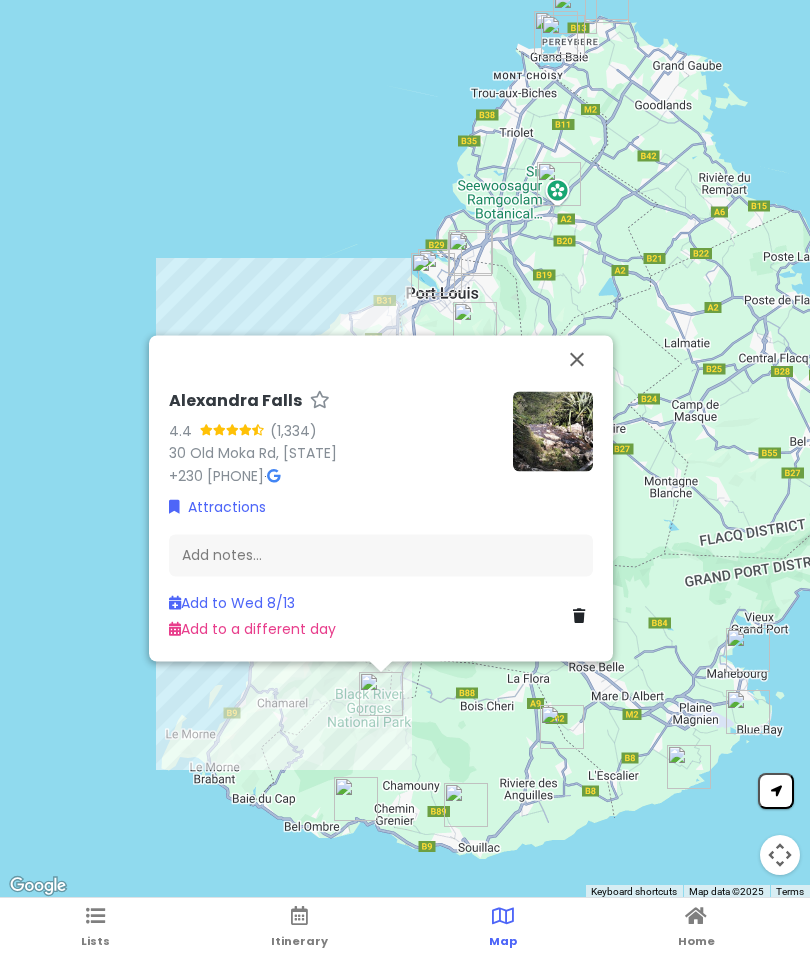 click on "Add to a different day" at bounding box center [252, 629] 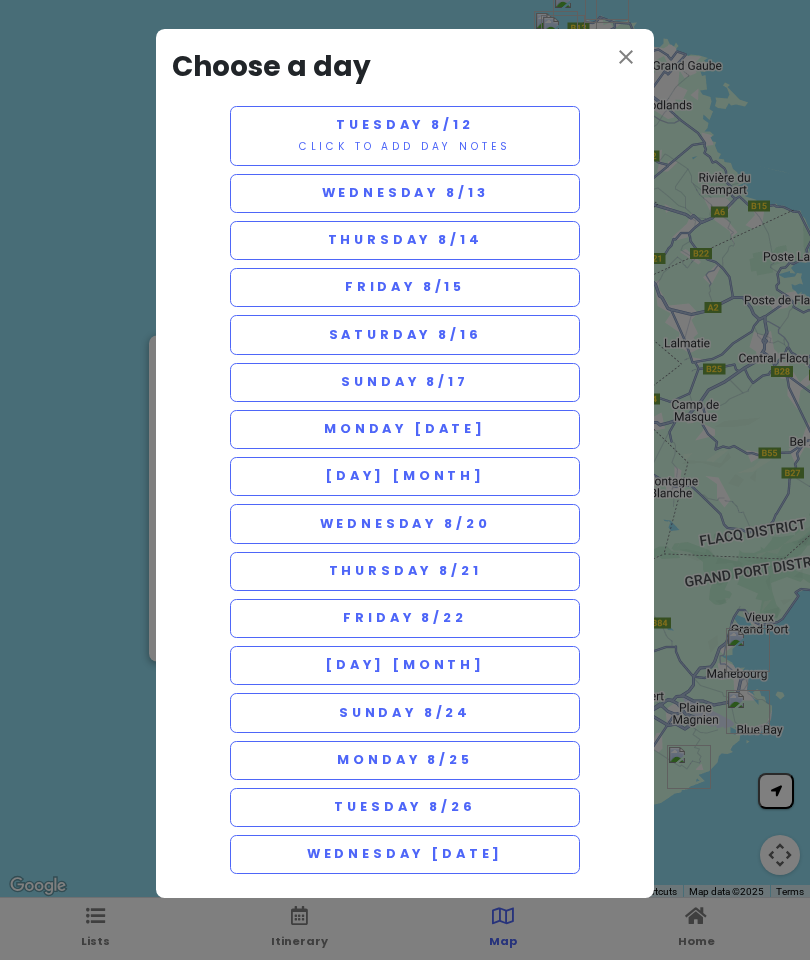 click on "Thursday 8/14" at bounding box center (405, 240) 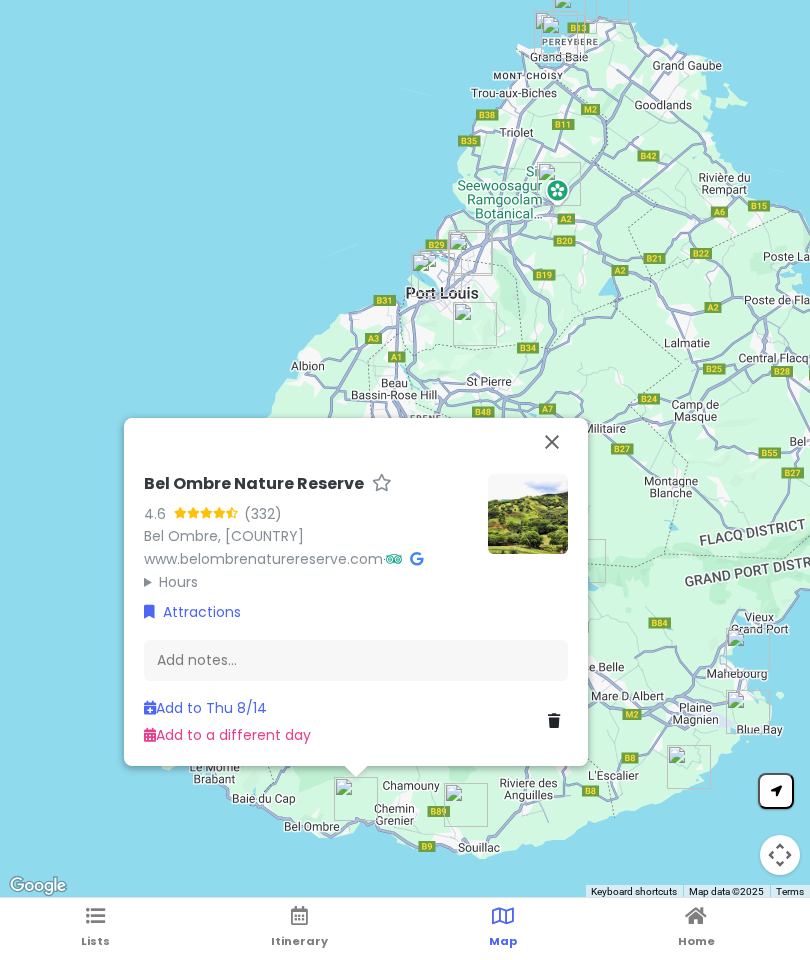 click on "Add to   Thu 8/14" at bounding box center [205, 708] 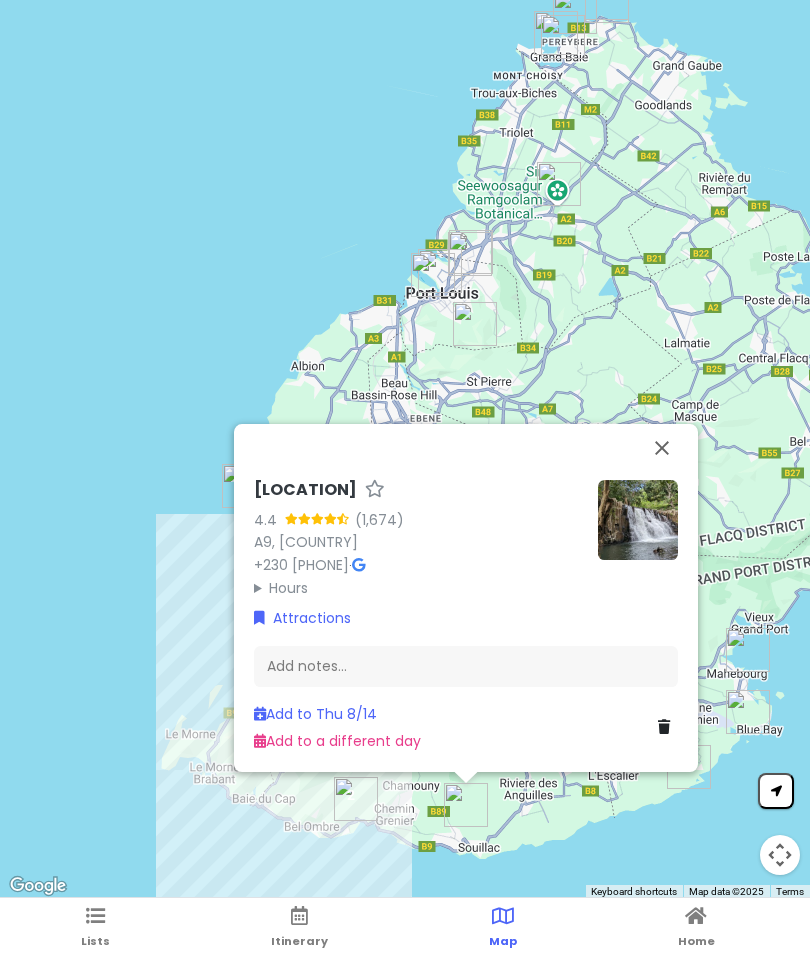 click on "Add to   Thu 8/14" at bounding box center (315, 714) 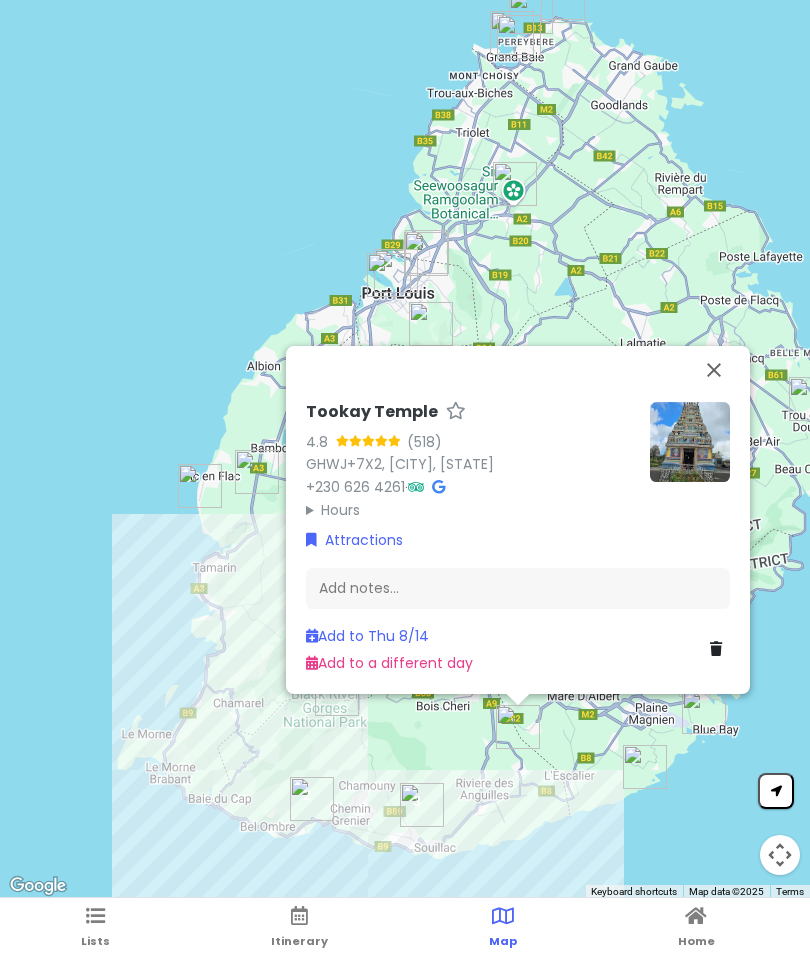 click on "Add to   Thu 8/14" at bounding box center [367, 636] 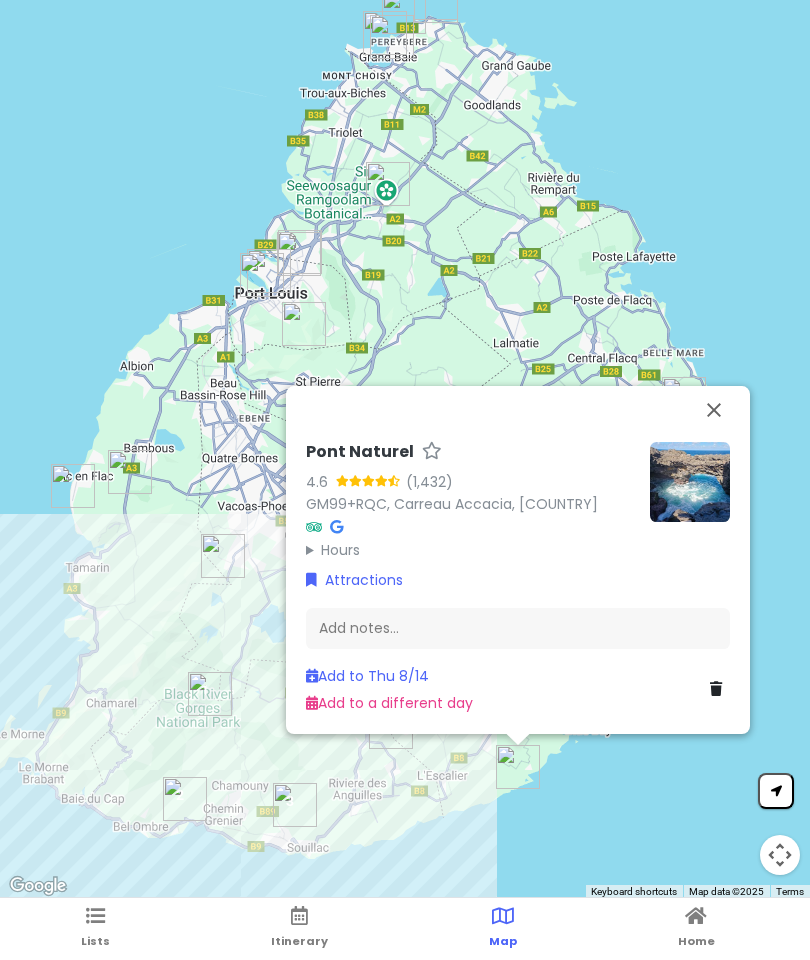 click on "Add to a different day" at bounding box center [389, 702] 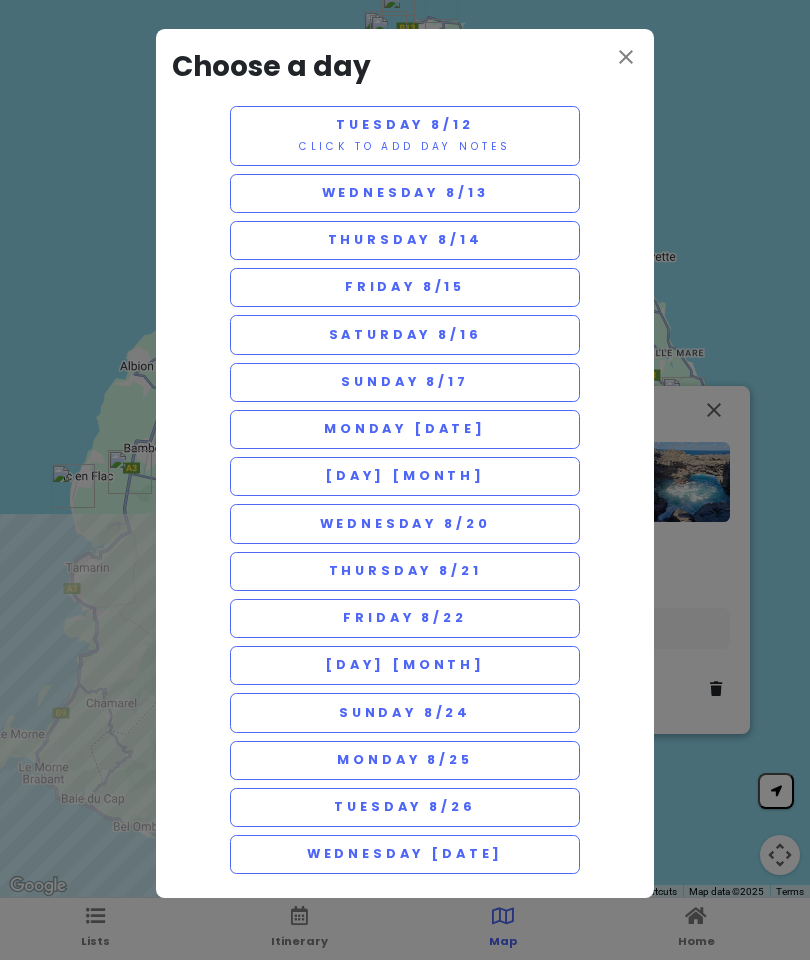click on "Friday 8/15" at bounding box center (405, 287) 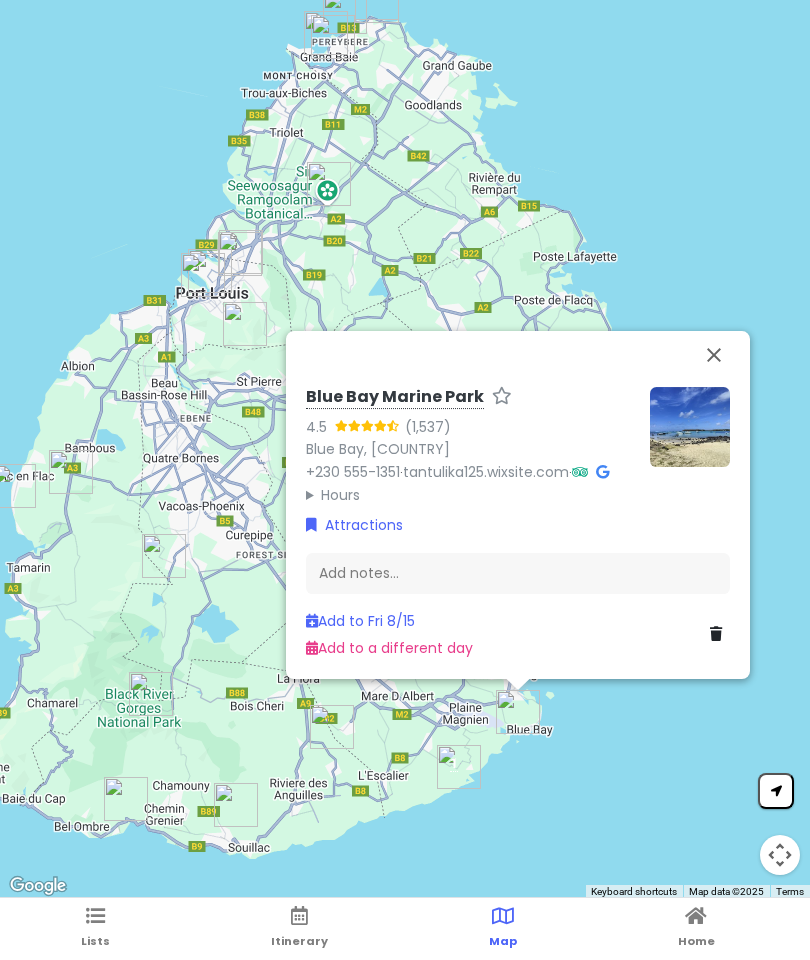 click on "Add to   Fri 8/15" at bounding box center (360, 621) 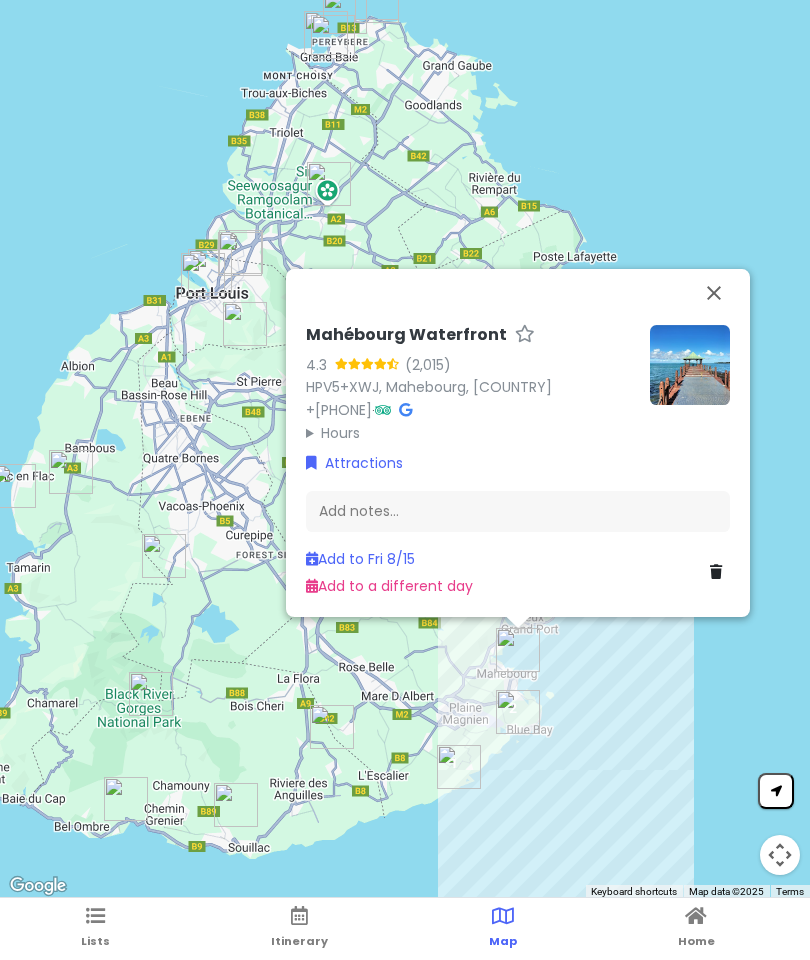 click on "Add to   Fri 8/15" at bounding box center [360, 559] 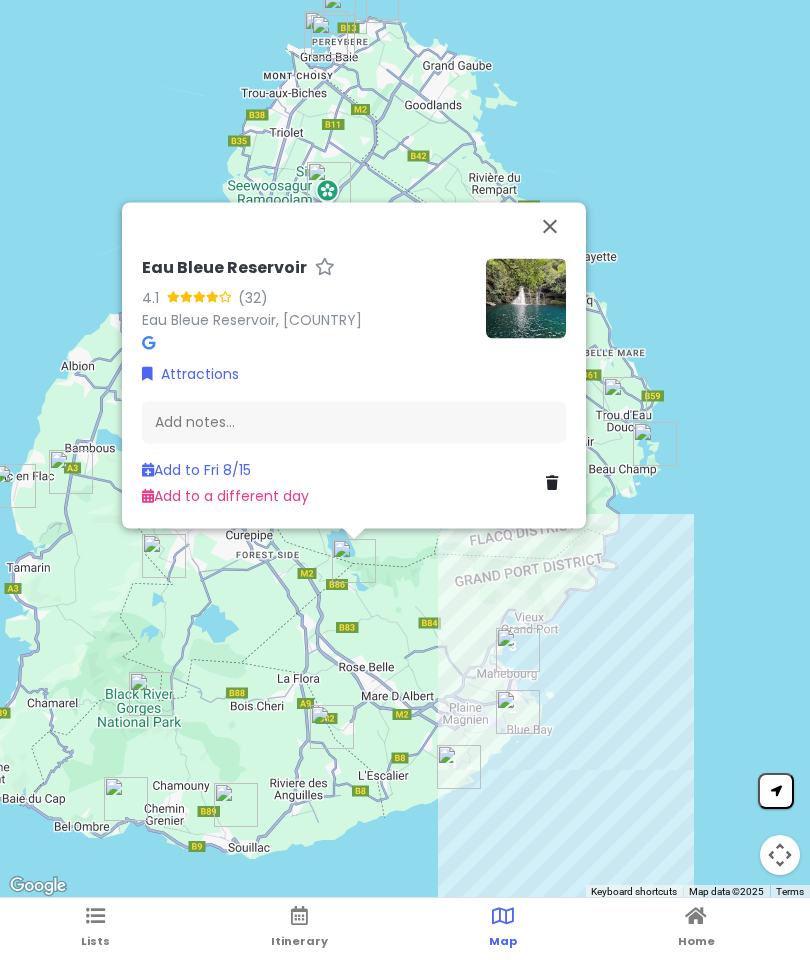 click on "Add to   Fri 8/15" at bounding box center (196, 470) 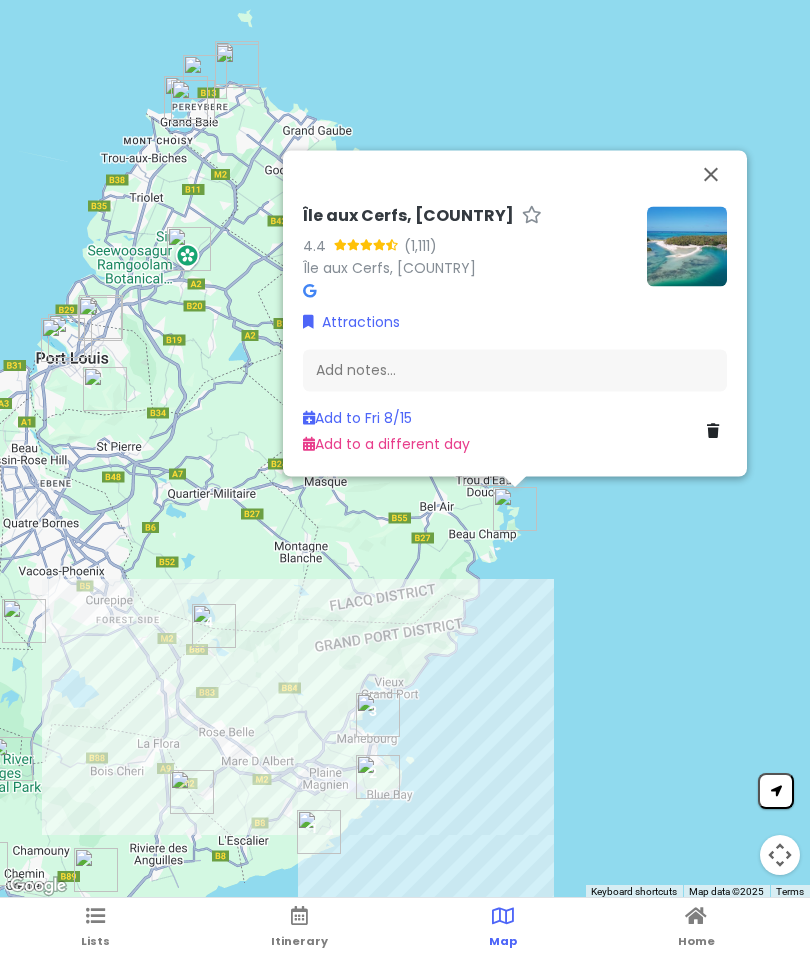 click on "Add to a different day" at bounding box center (386, 444) 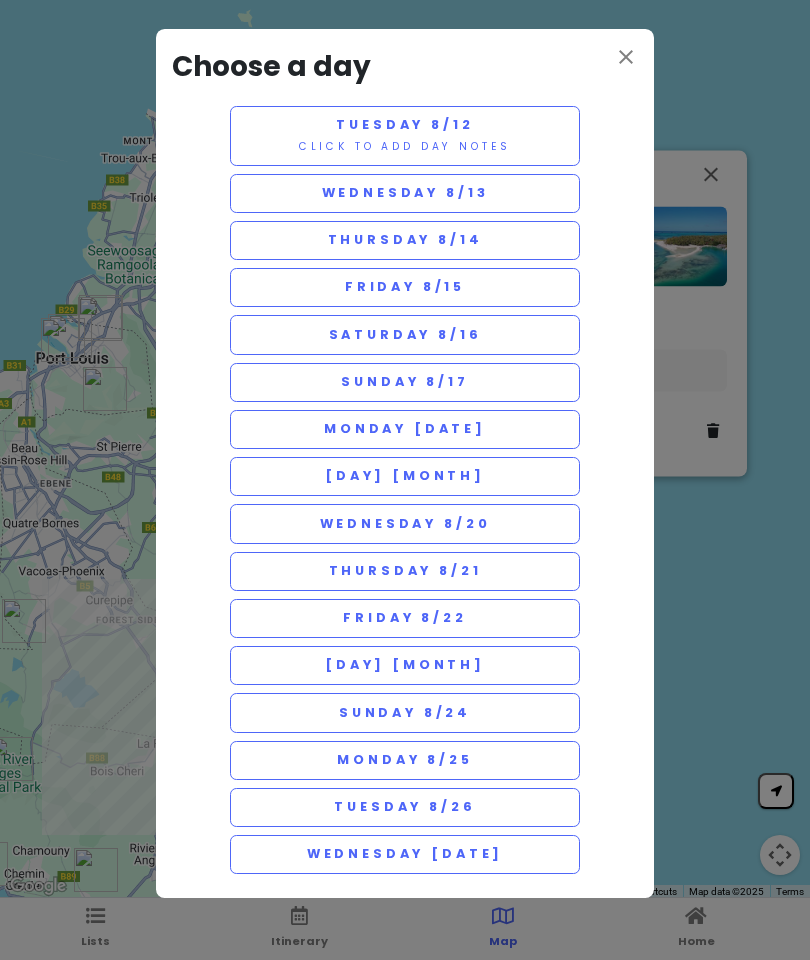 click on "Monday [DATE]" at bounding box center [405, 429] 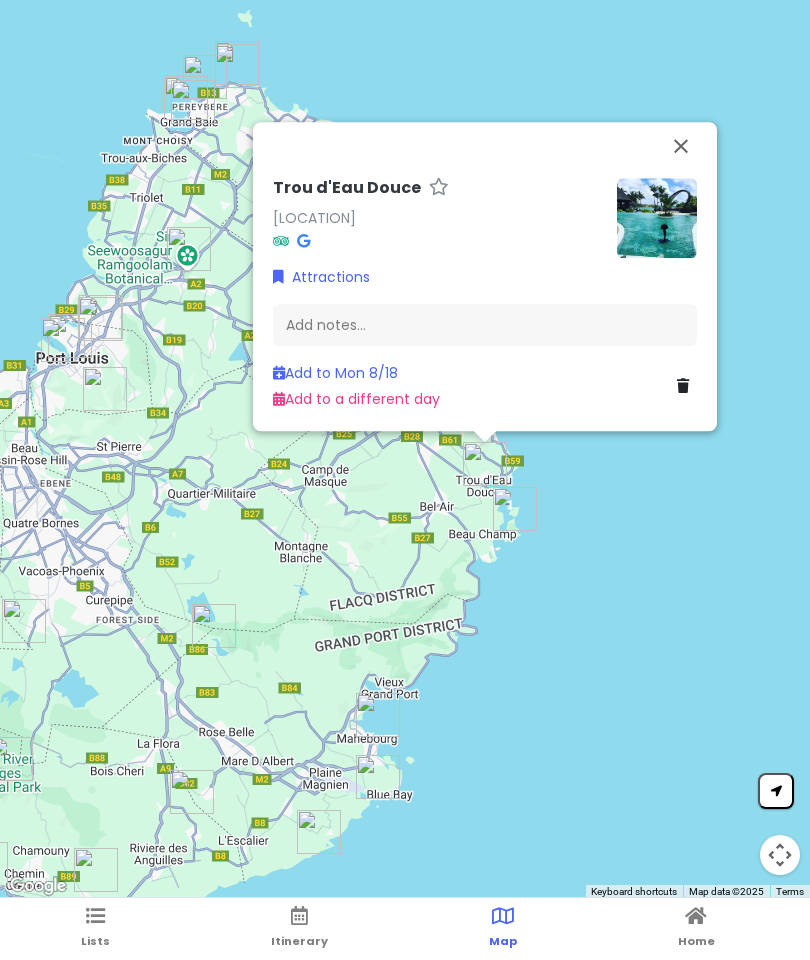 click on "Add to   Mon 8/18" at bounding box center (335, 373) 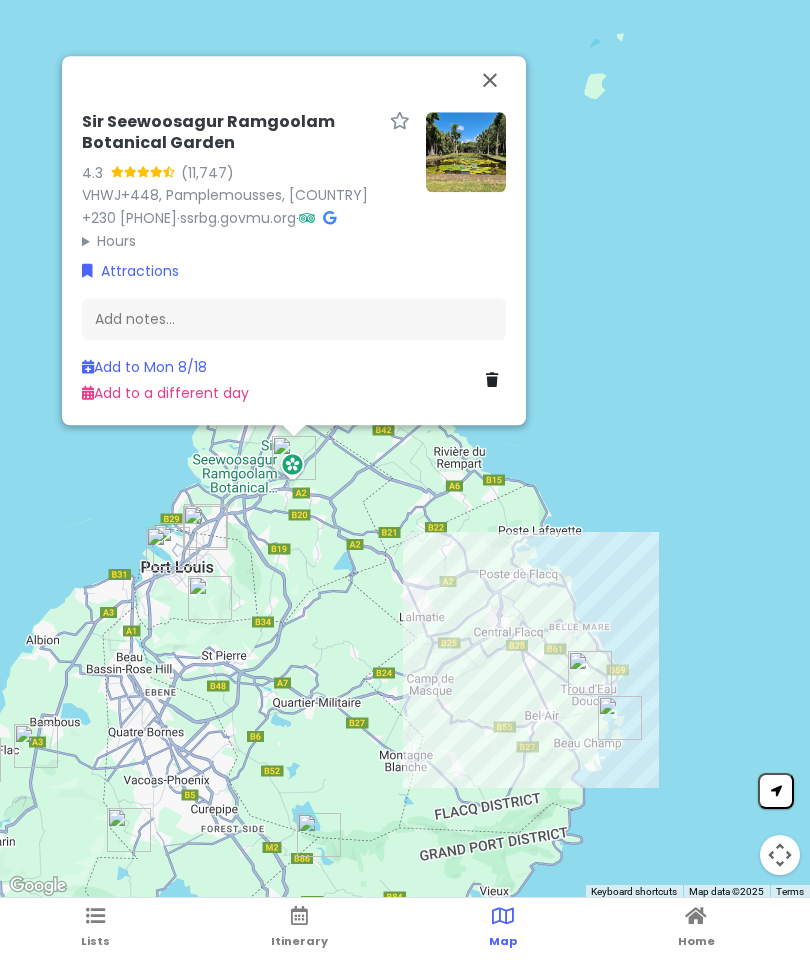 click on "Add to a different day" at bounding box center [165, 393] 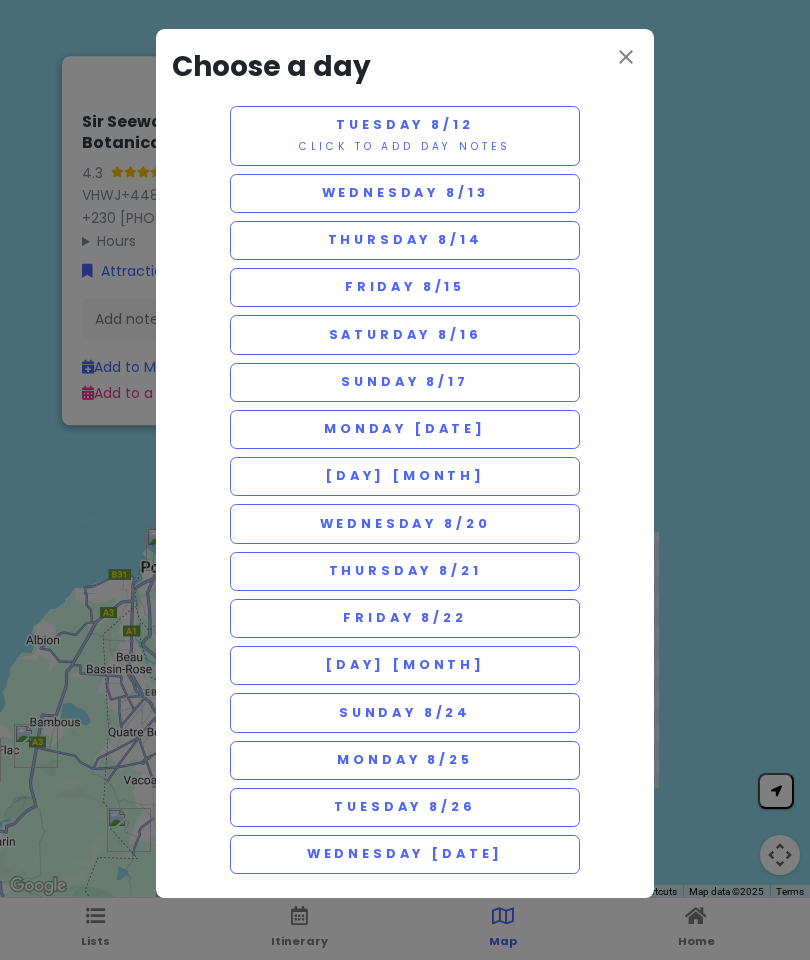 click on "Wednesday 8/20" at bounding box center (405, 523) 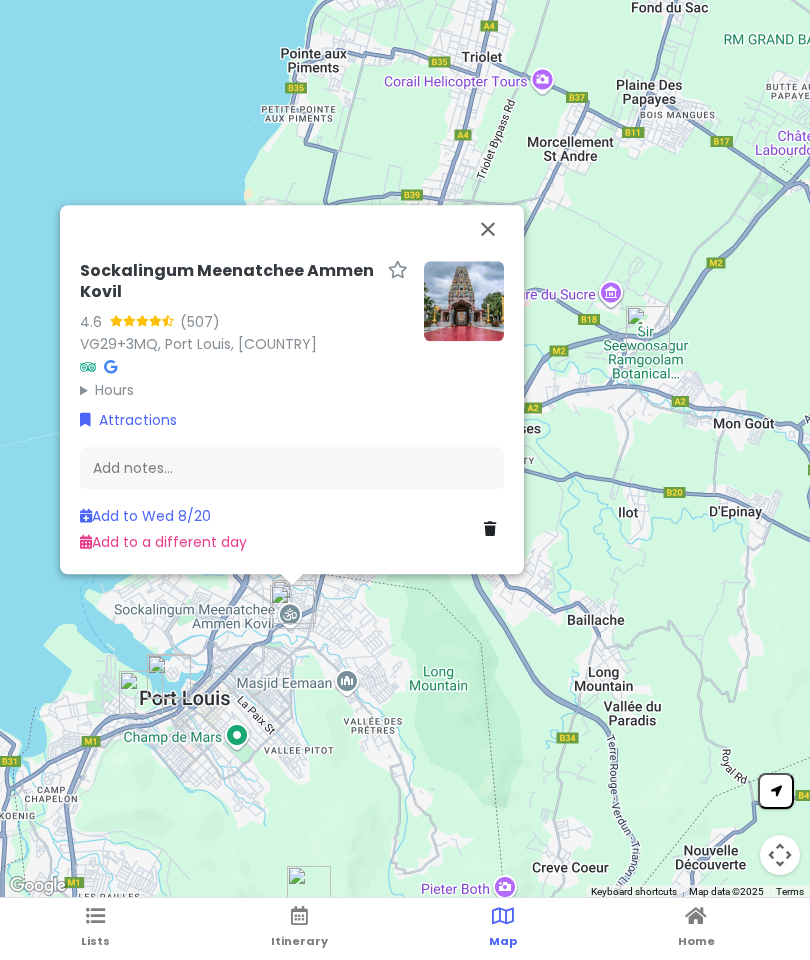 click on "Add to a different day" at bounding box center (163, 542) 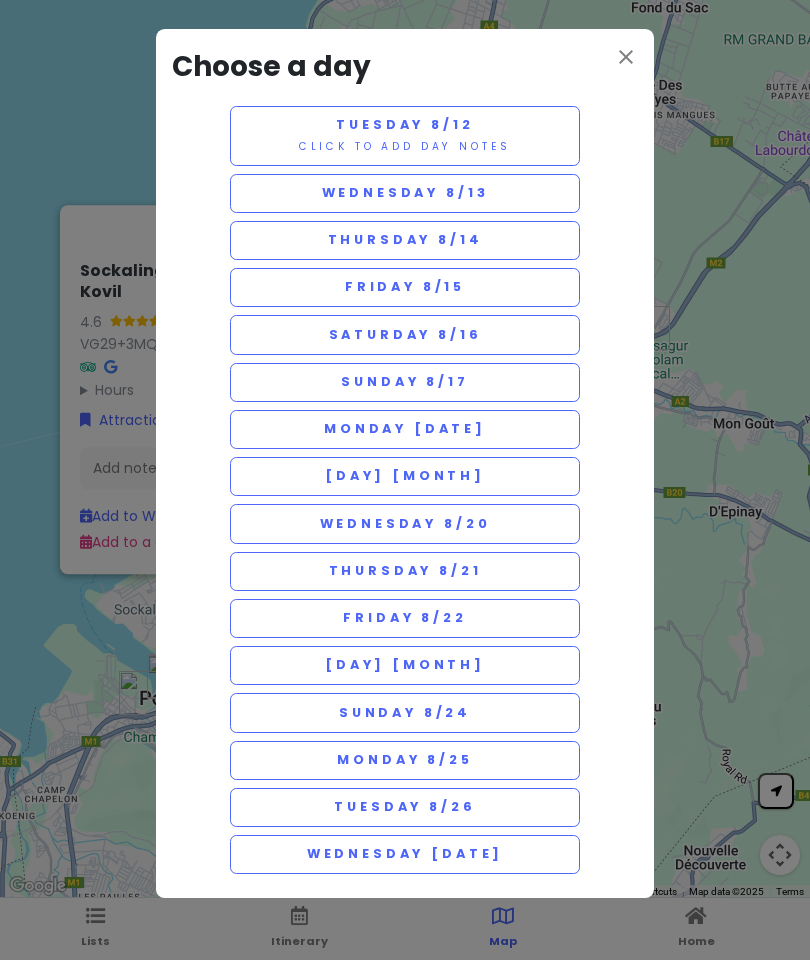 click on "Thursday 8/21" at bounding box center (405, 571) 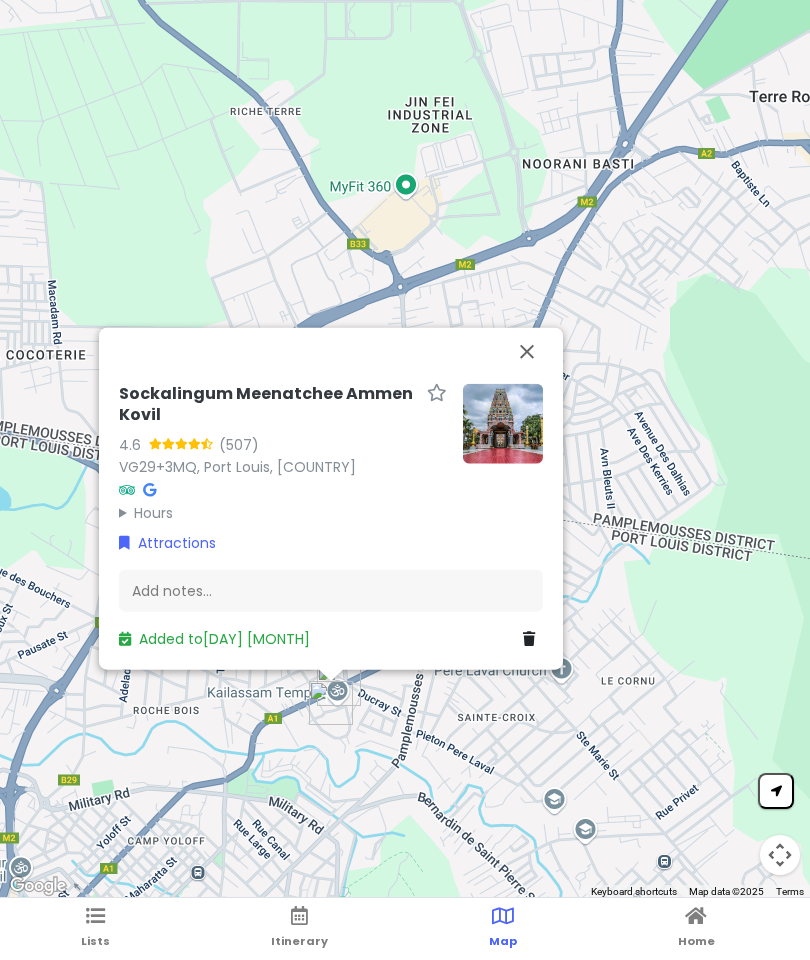 click on "Added to  Thu 8/21" at bounding box center (214, 638) 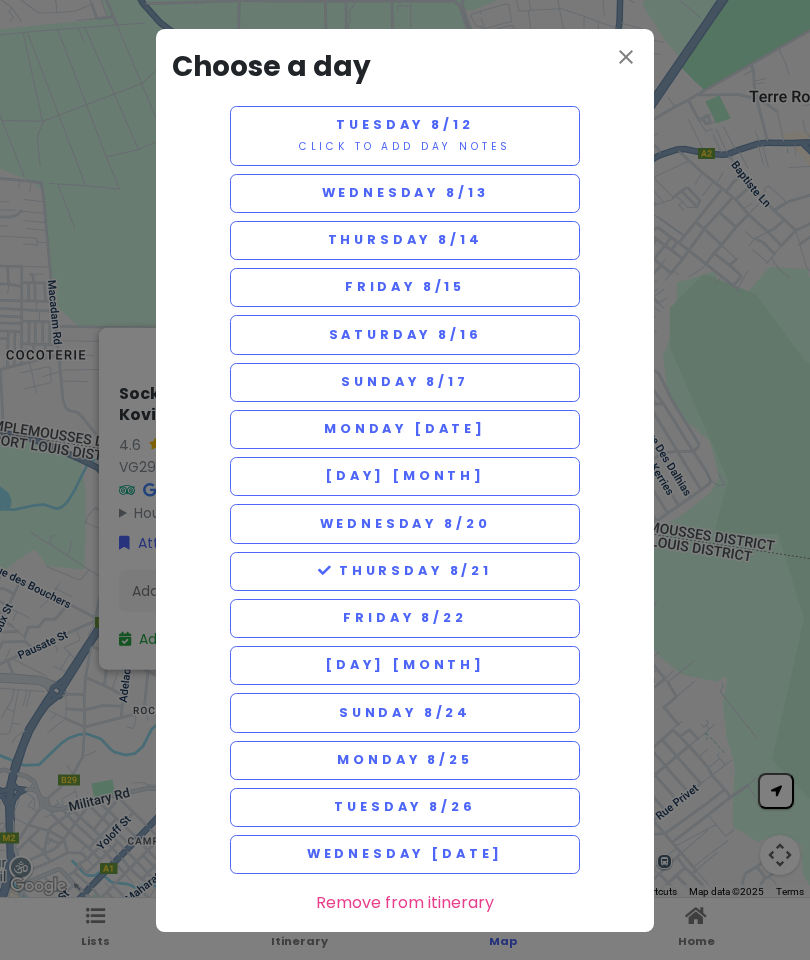 click on "Thursday 8/21" at bounding box center (405, 571) 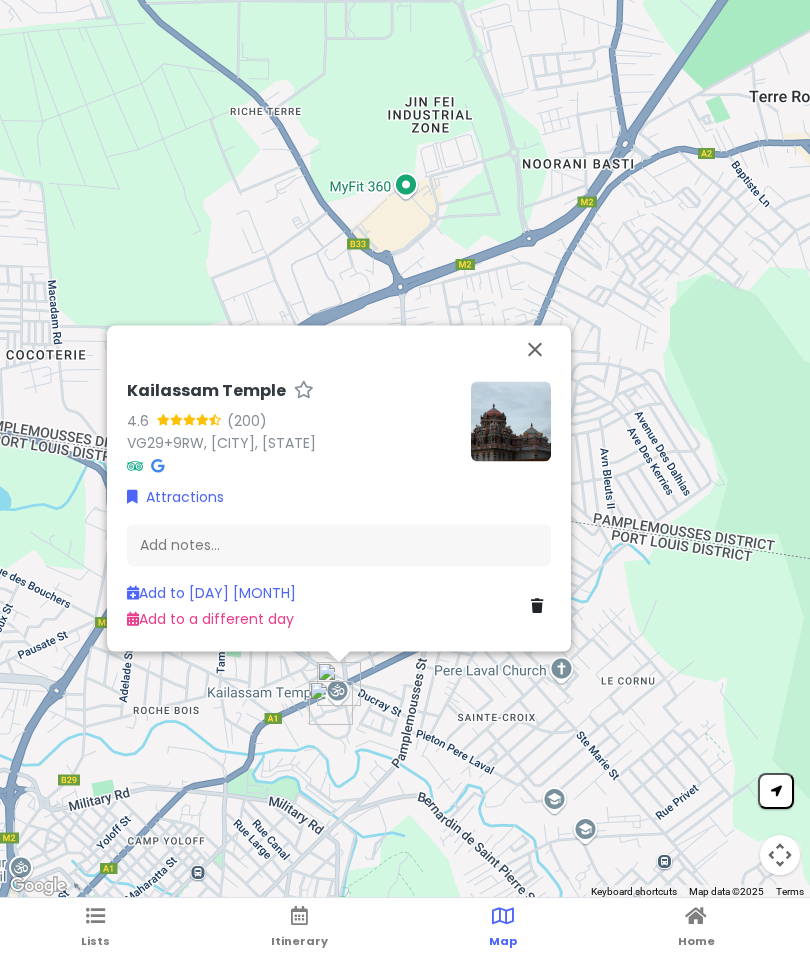 click on "Add to   Thu 8/21" at bounding box center [211, 593] 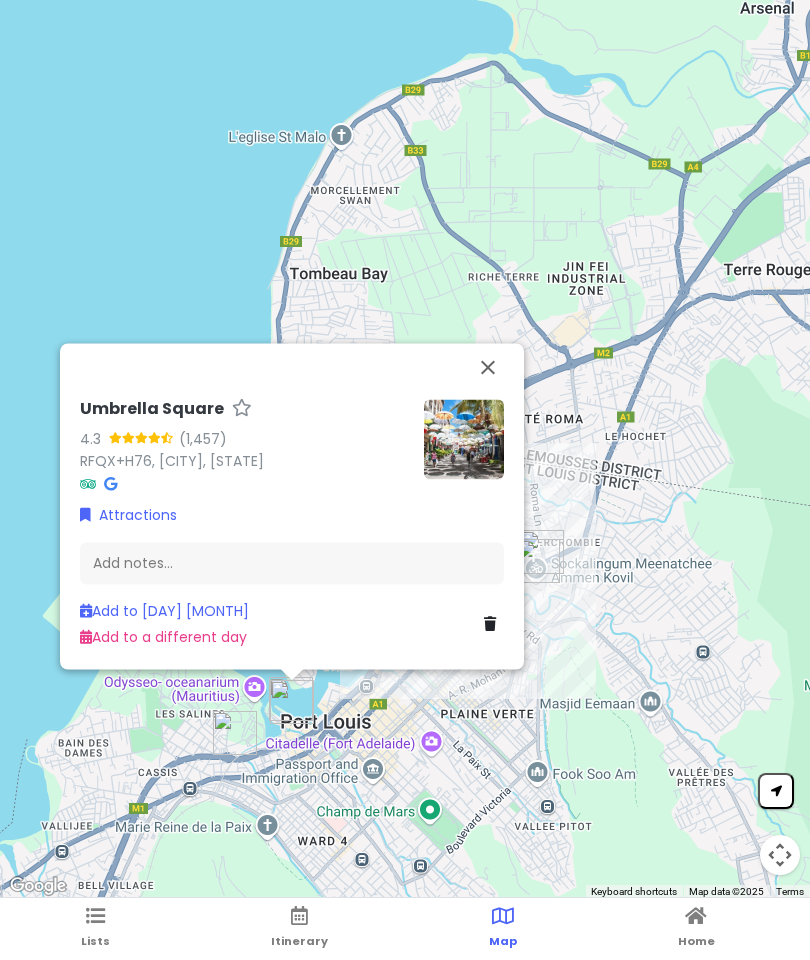click on "Add to   Thu 8/21" at bounding box center [164, 611] 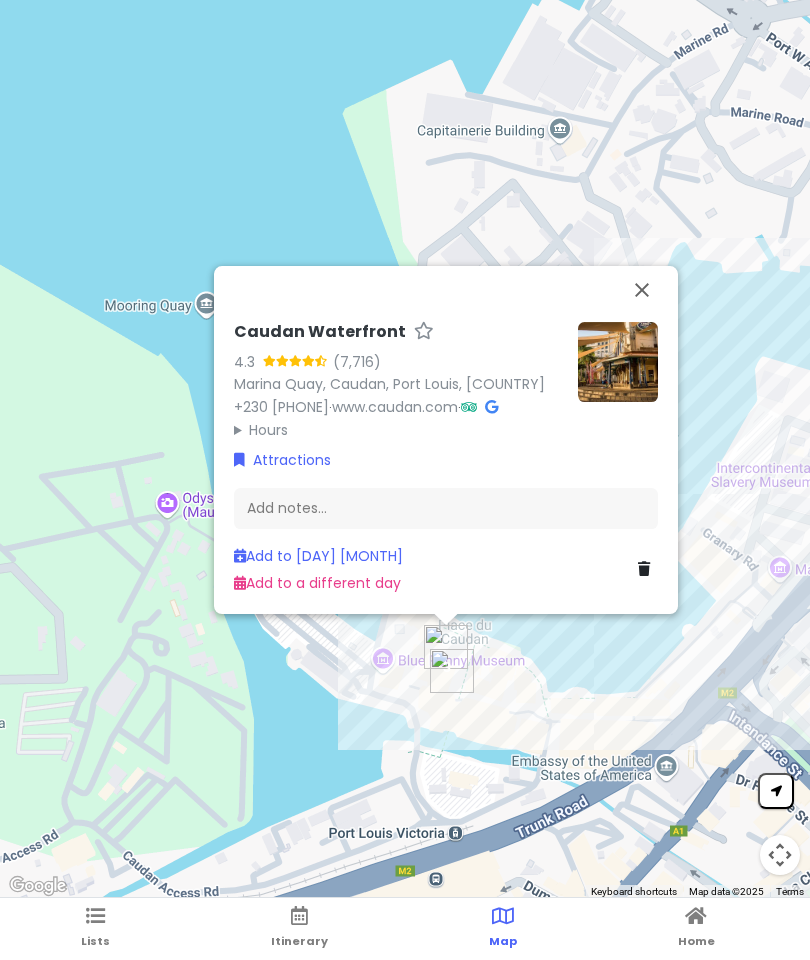 click on "Add to   Thu 8/21" at bounding box center [318, 556] 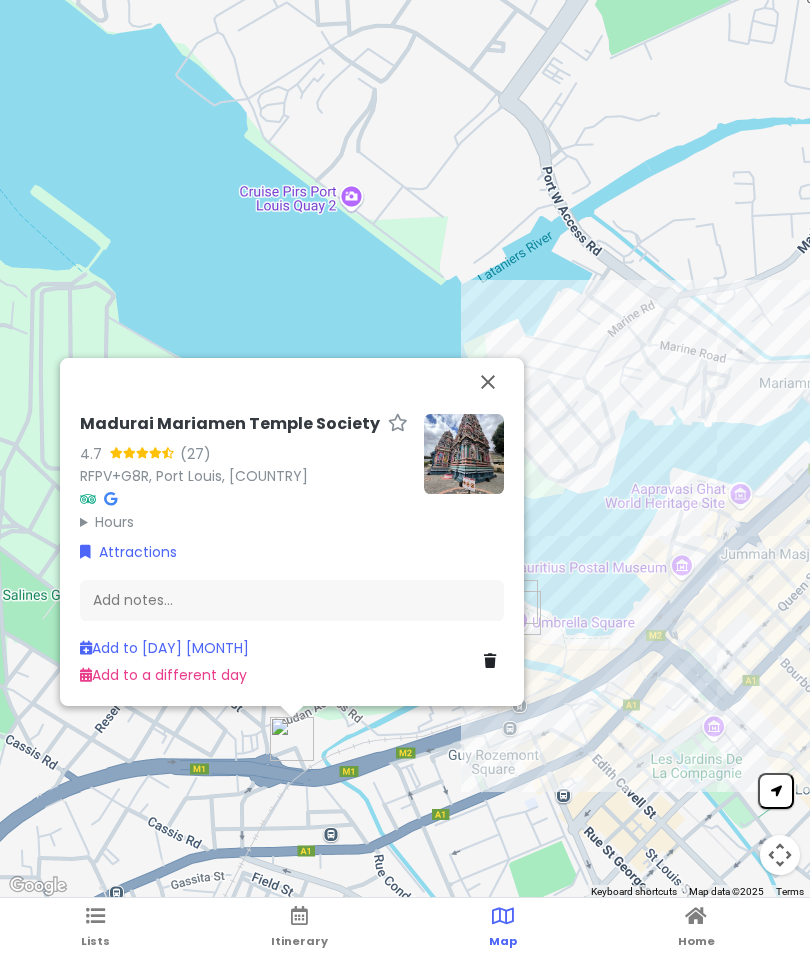 click on "Add to   Thu 8/21" at bounding box center (164, 648) 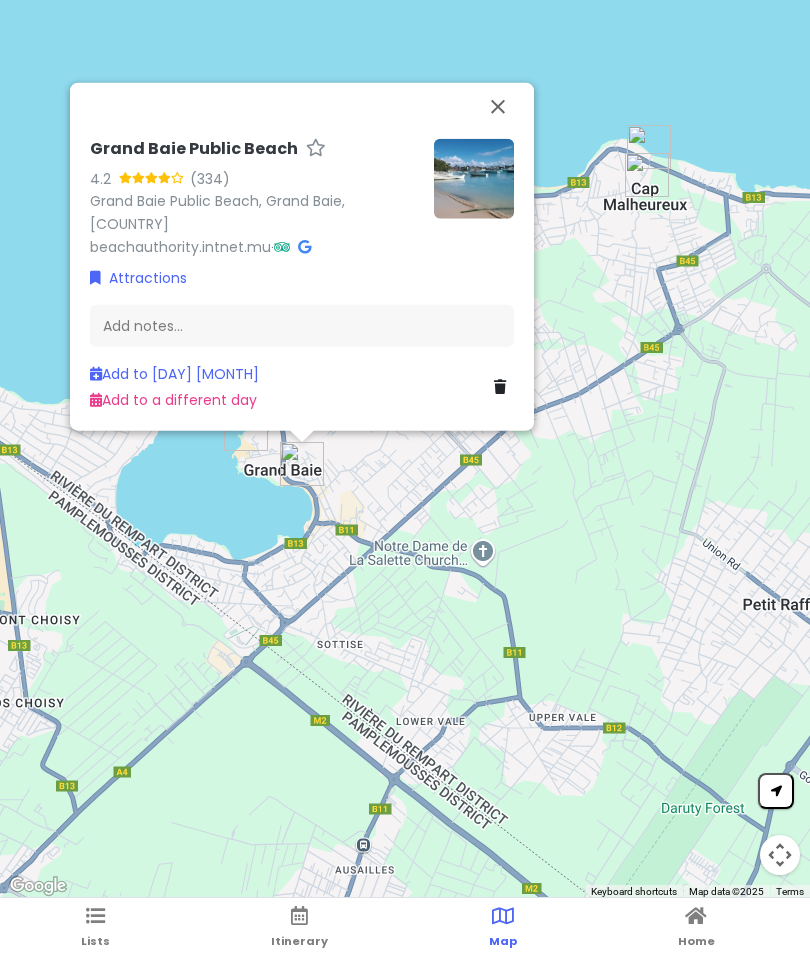click on "Add to a different day" at bounding box center (173, 399) 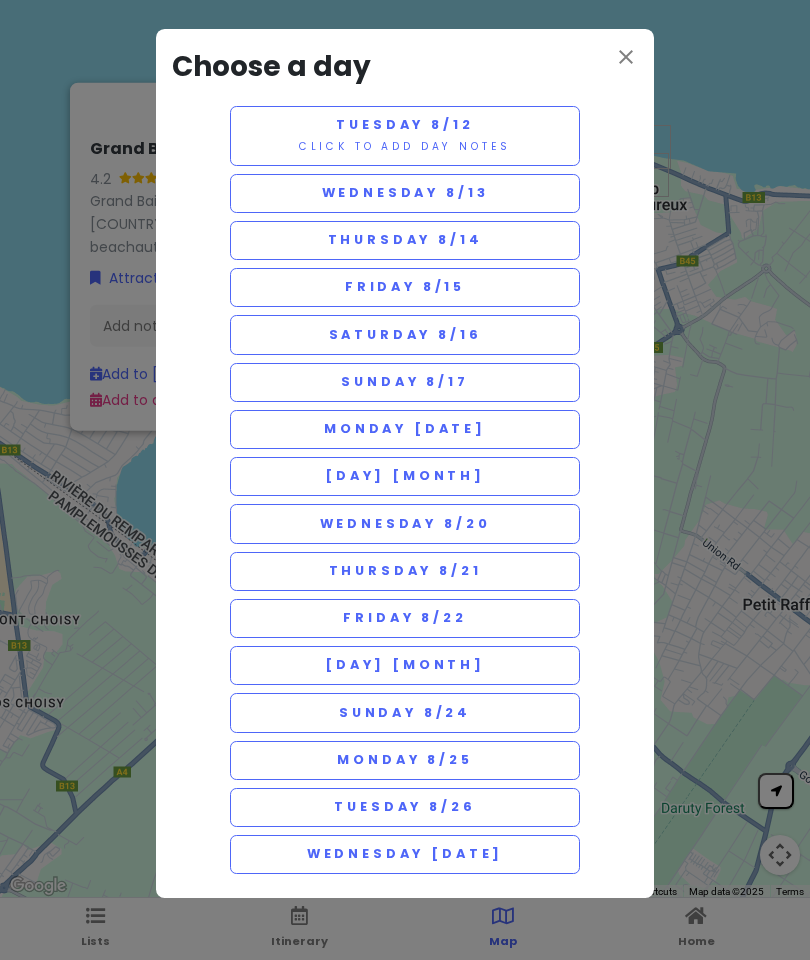 click on "Friday 8/22" at bounding box center (405, 618) 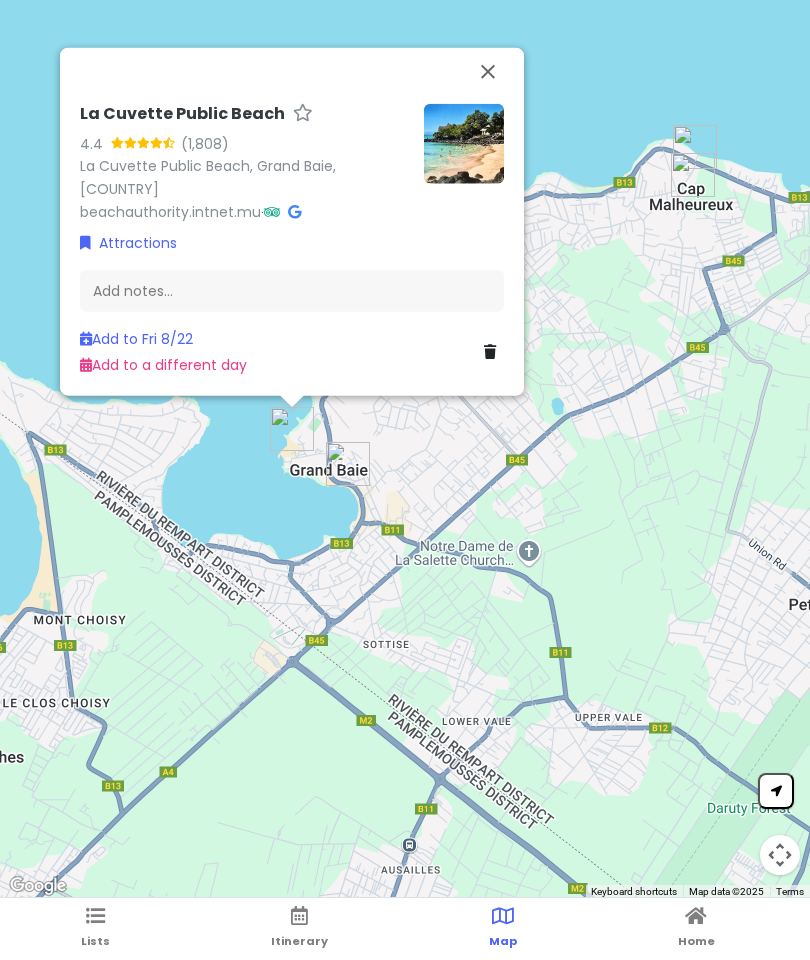 click on "Add to   Fri 8/22" at bounding box center [136, 338] 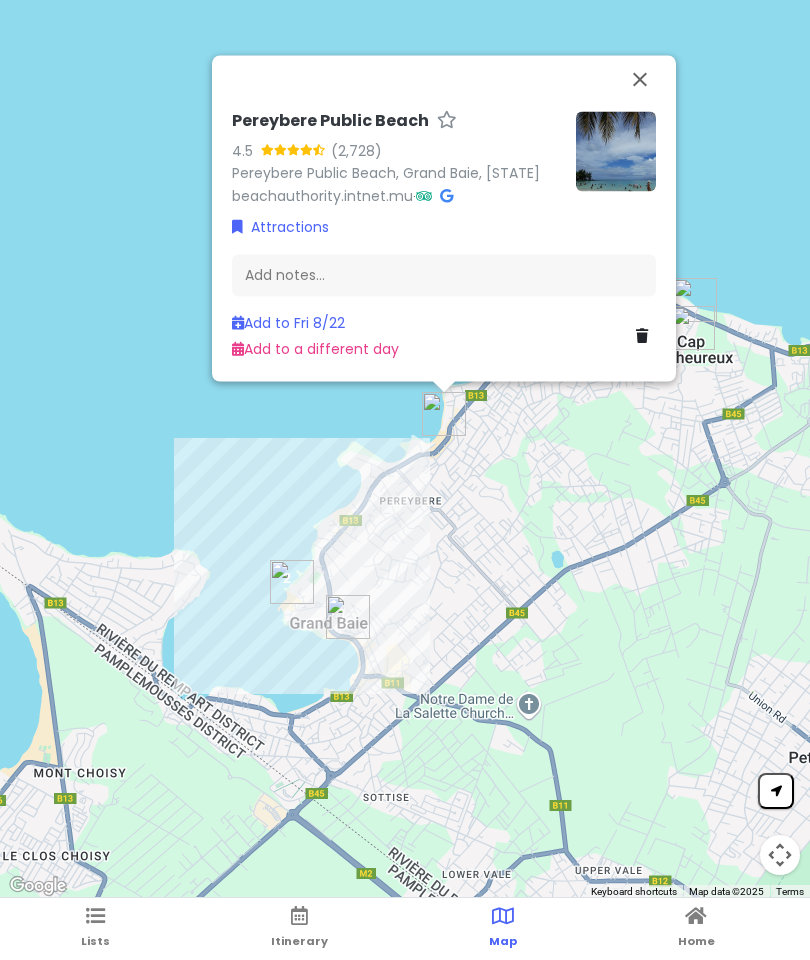click on "Add to   Fri 8/22" at bounding box center [288, 323] 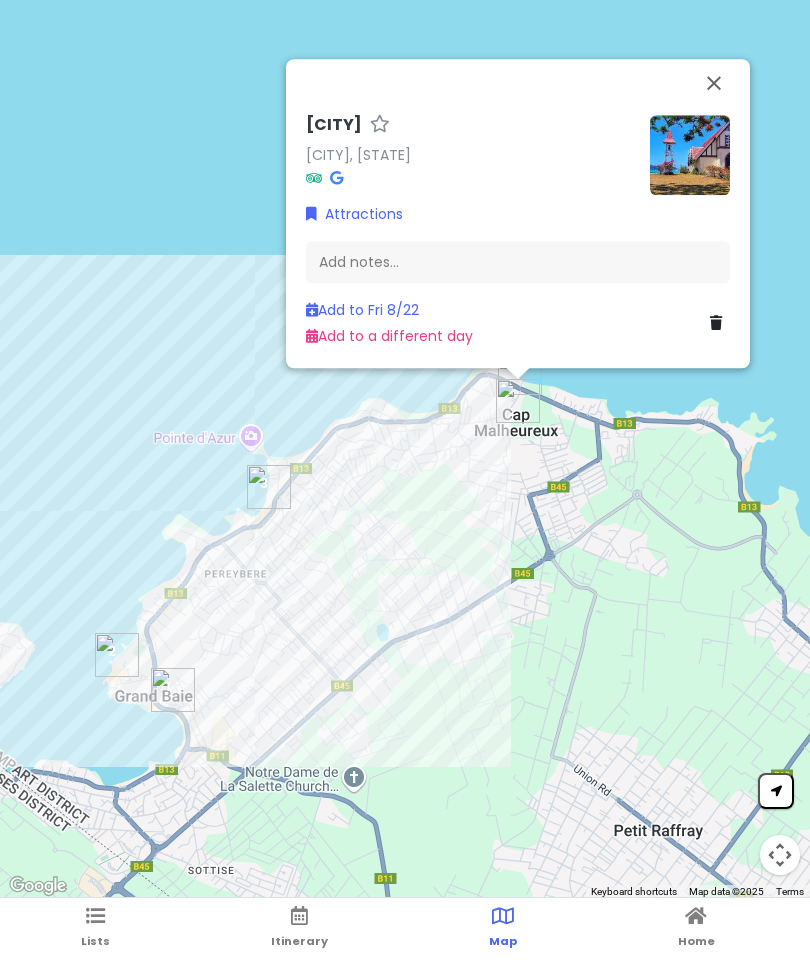 click on "Add to   Fri 8/22" at bounding box center [362, 310] 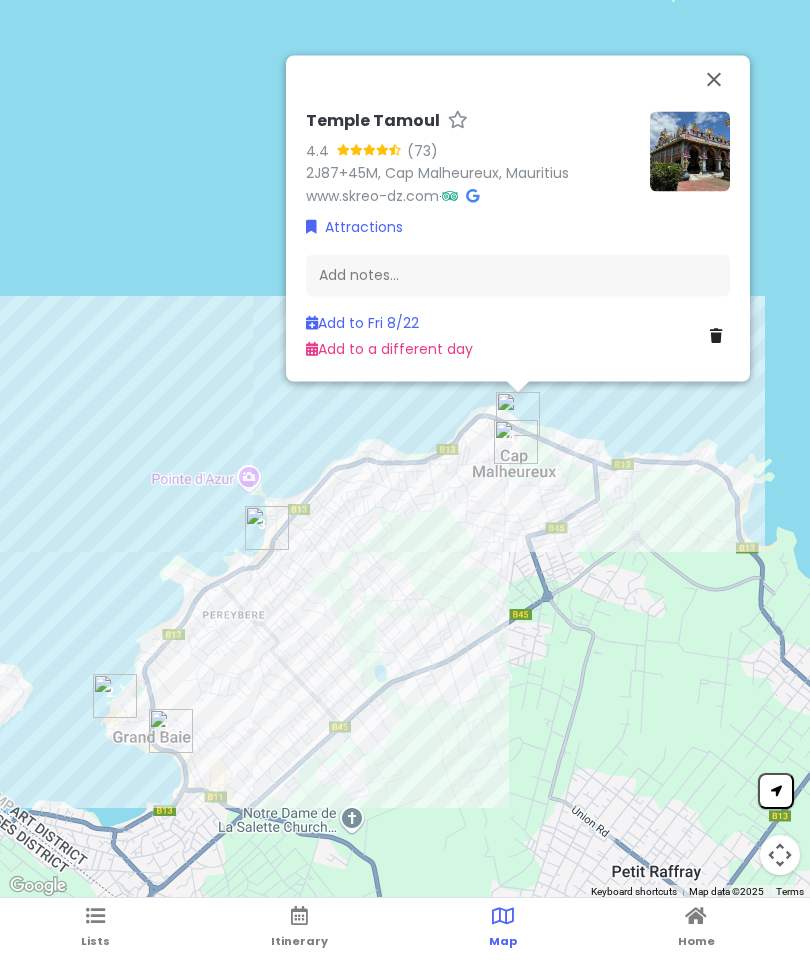 click on "Add to   Fri 8/22" at bounding box center (362, 323) 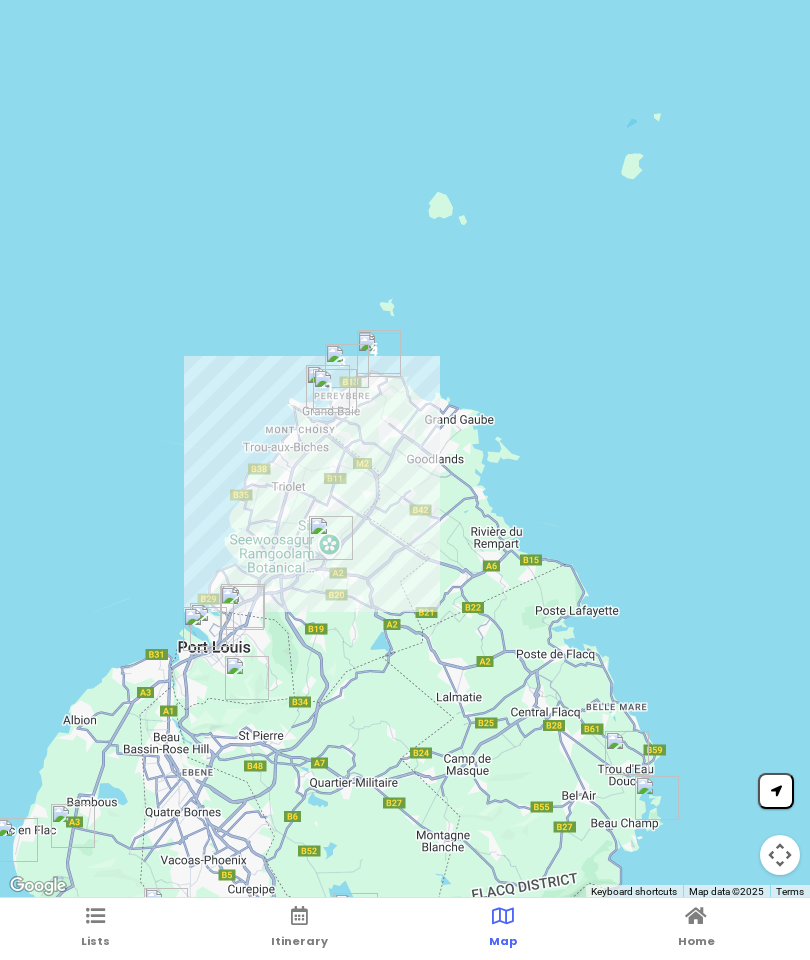 click on "Itinerary" at bounding box center [299, 941] 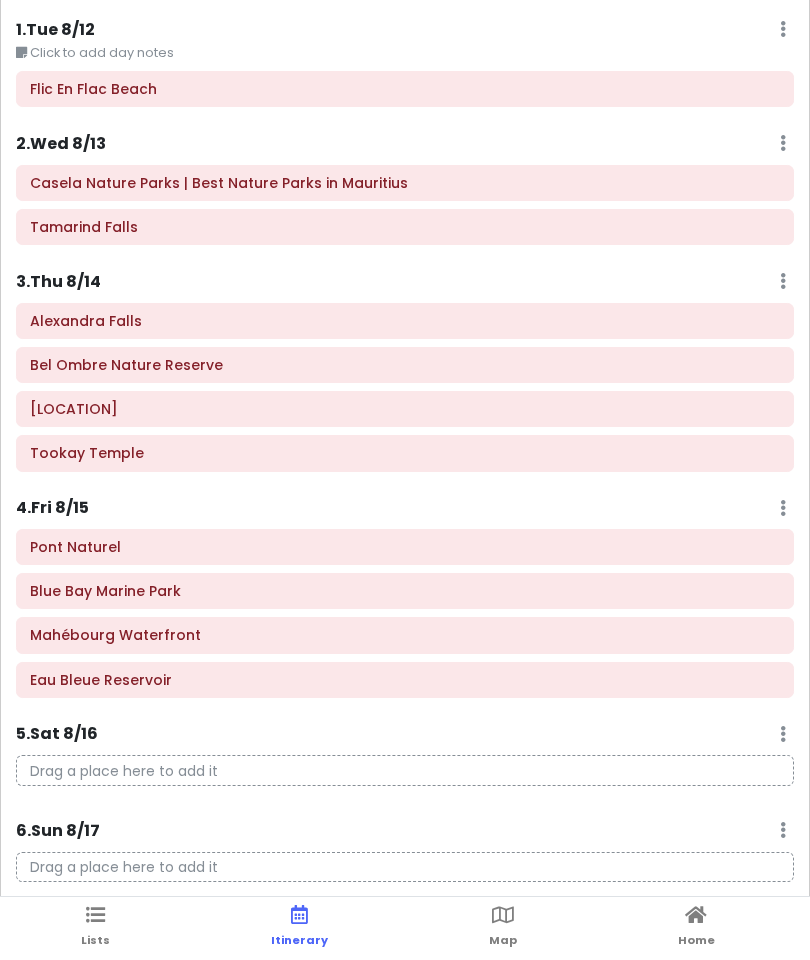 scroll, scrollTop: 0, scrollLeft: 0, axis: both 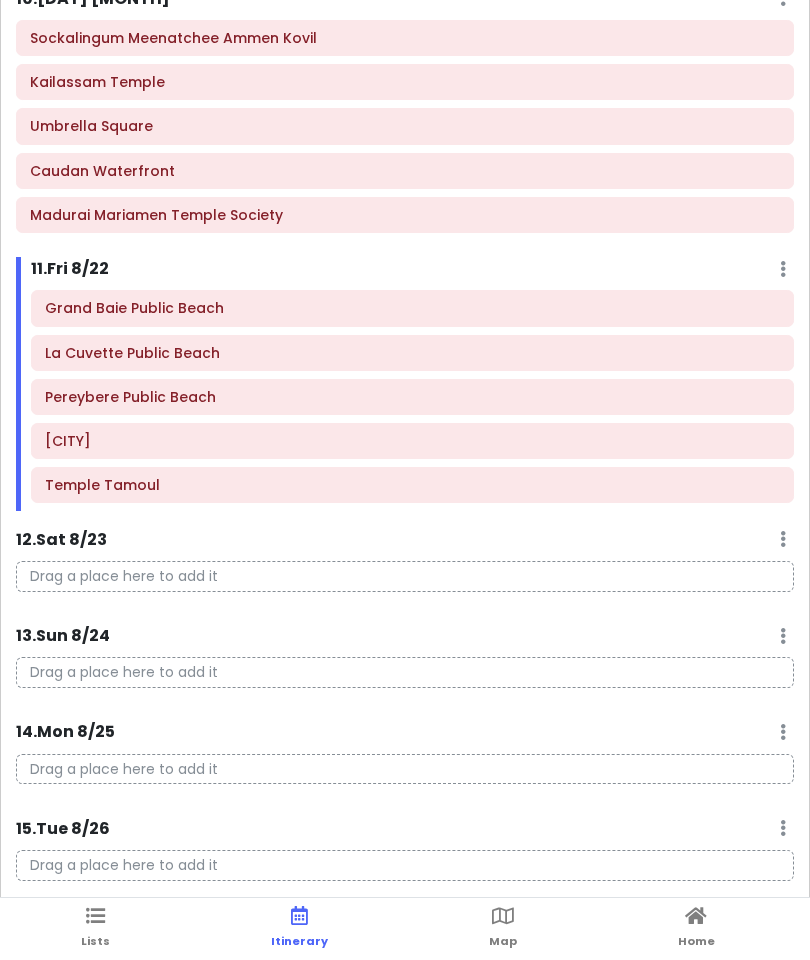 click on "Map" at bounding box center (503, 929) 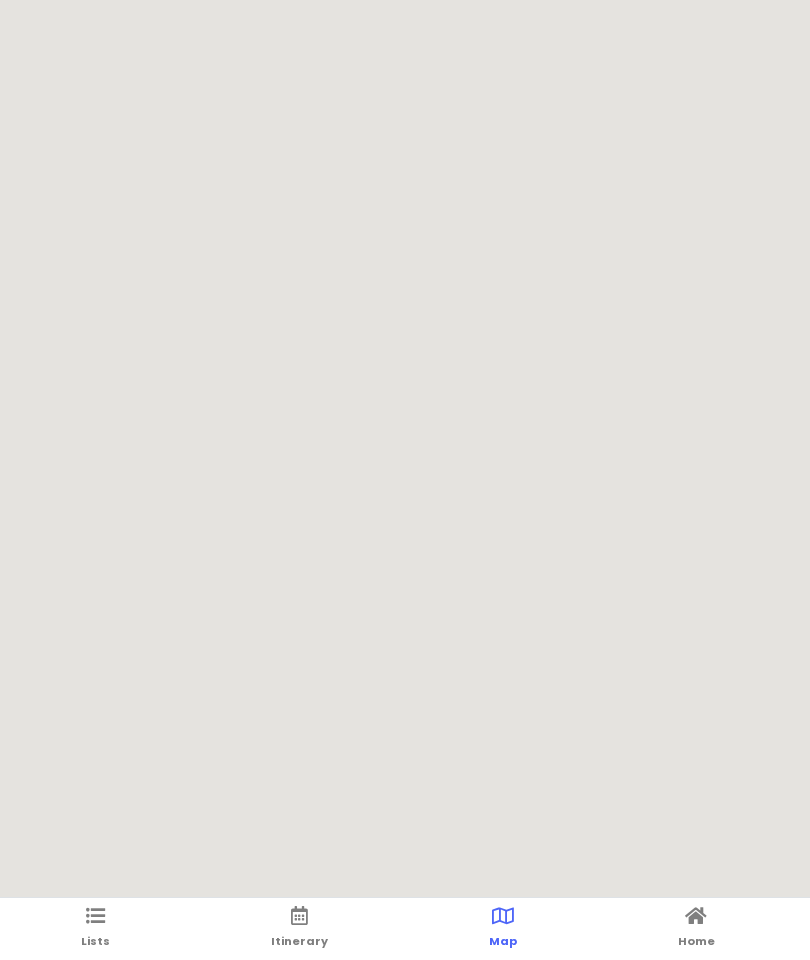scroll, scrollTop: 80, scrollLeft: 0, axis: vertical 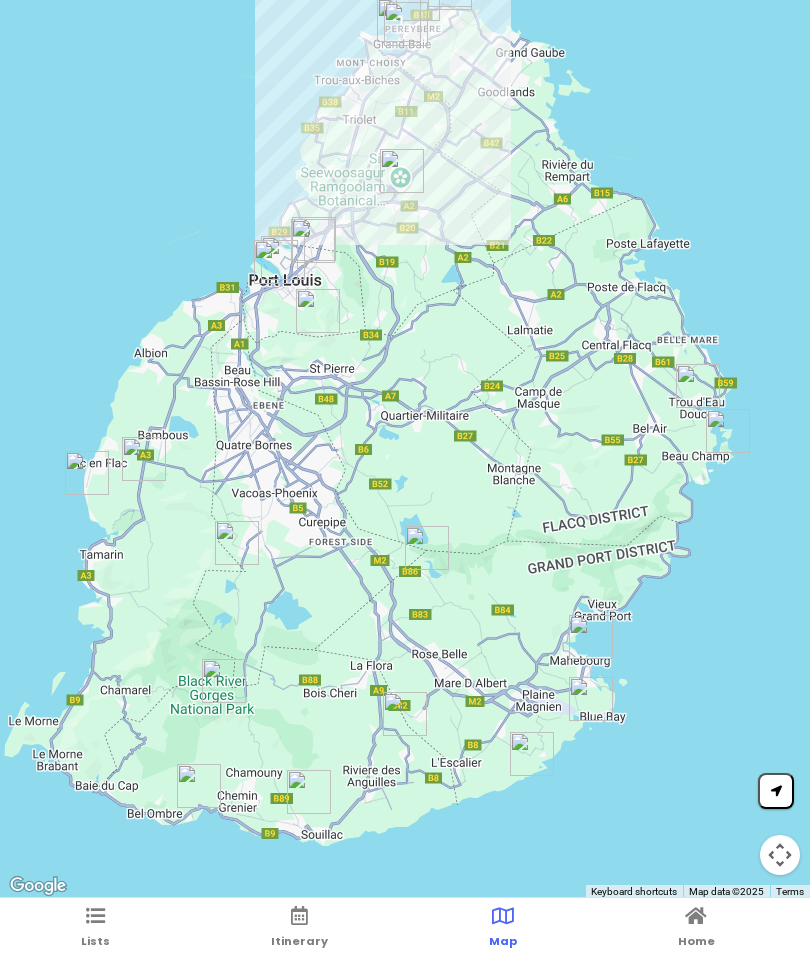 click on "Lists" at bounding box center (95, 941) 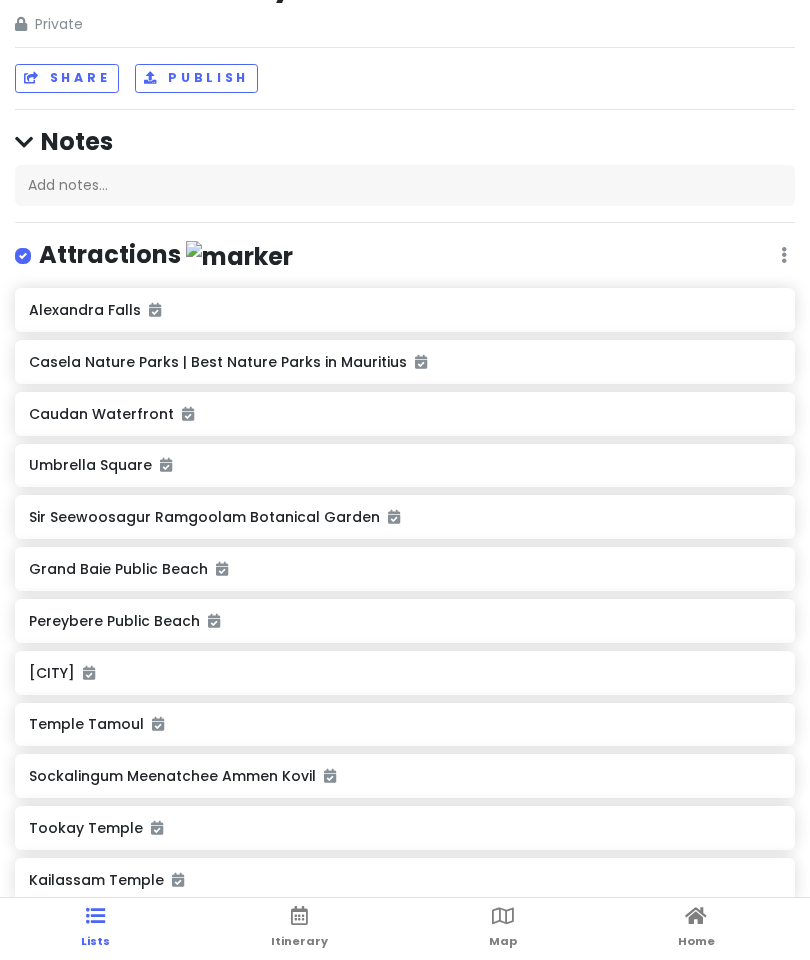 scroll, scrollTop: 0, scrollLeft: 0, axis: both 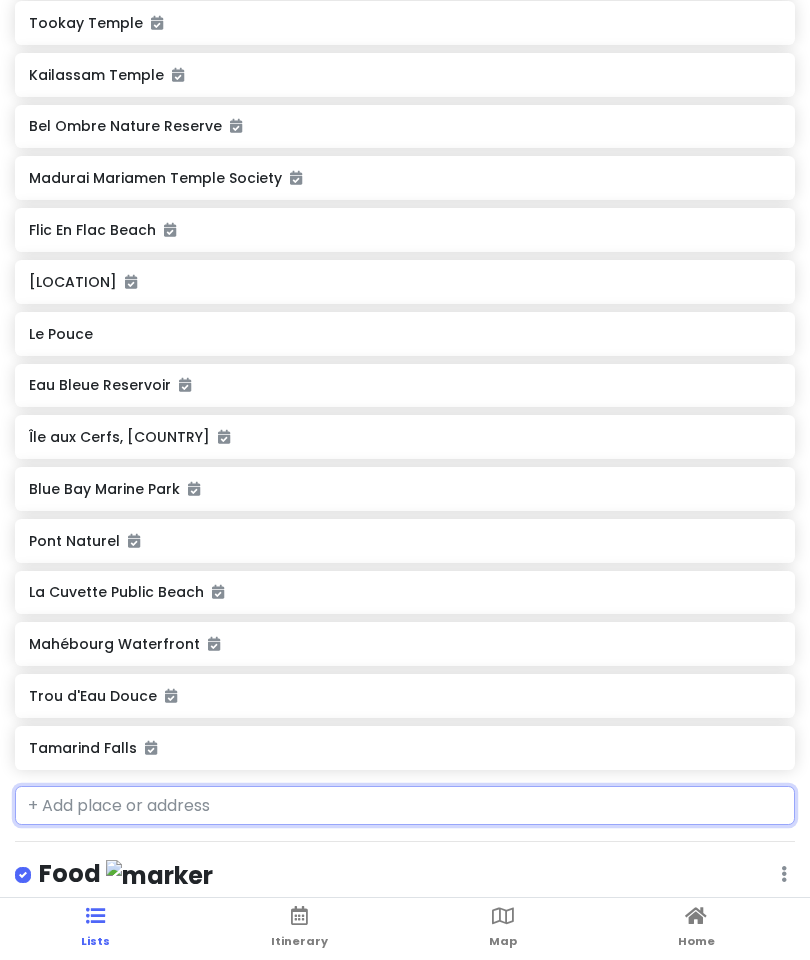 click at bounding box center (405, 806) 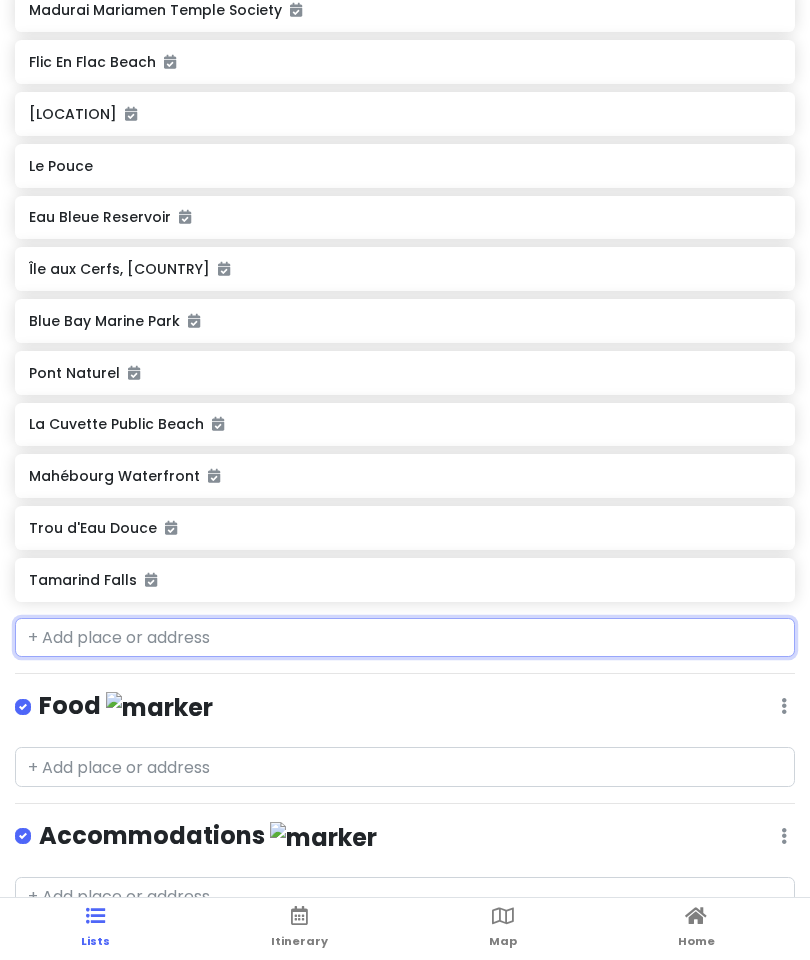 scroll, scrollTop: 971, scrollLeft: 0, axis: vertical 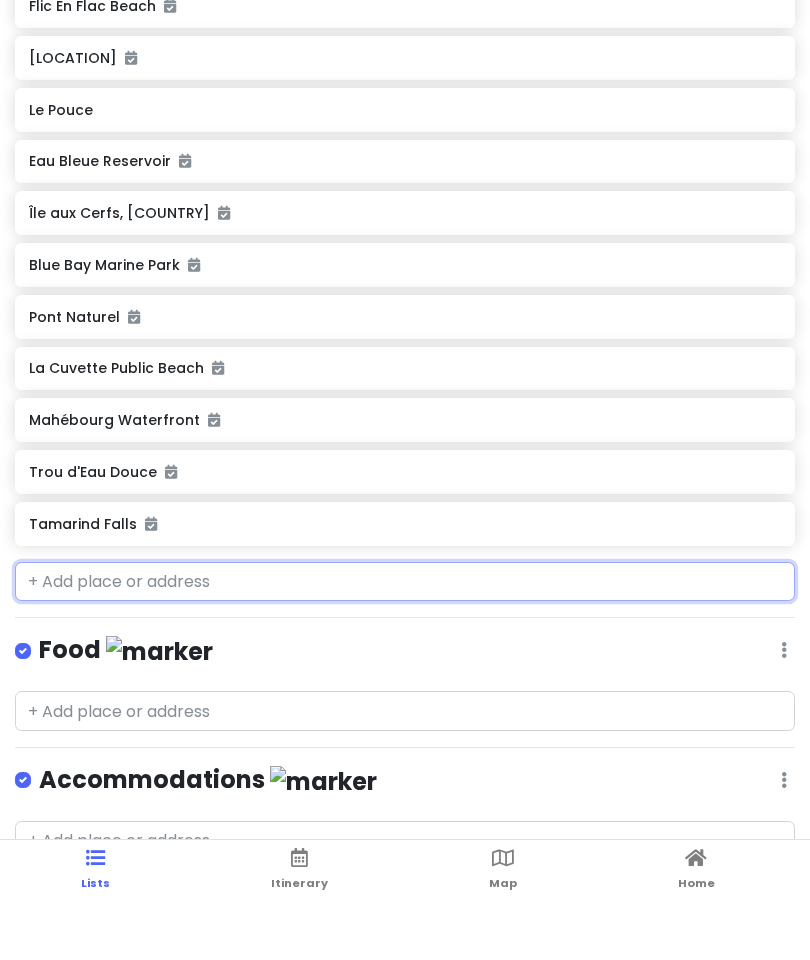 click at bounding box center [405, 640] 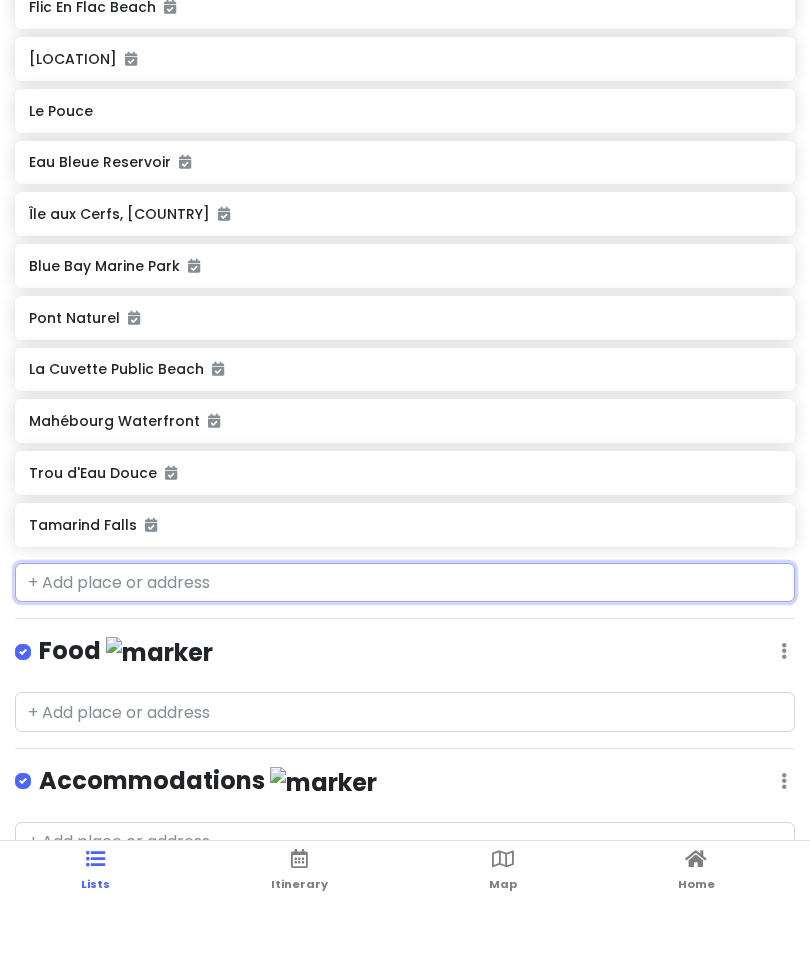 paste on "Morne Brabant" 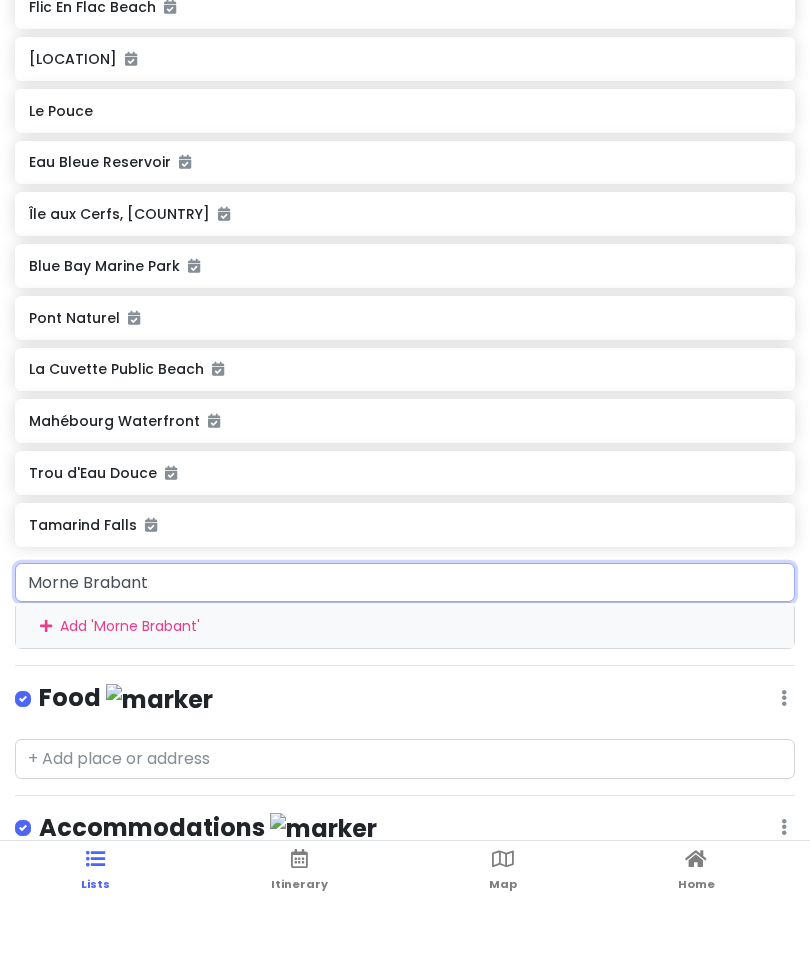 scroll, scrollTop: 141, scrollLeft: 0, axis: vertical 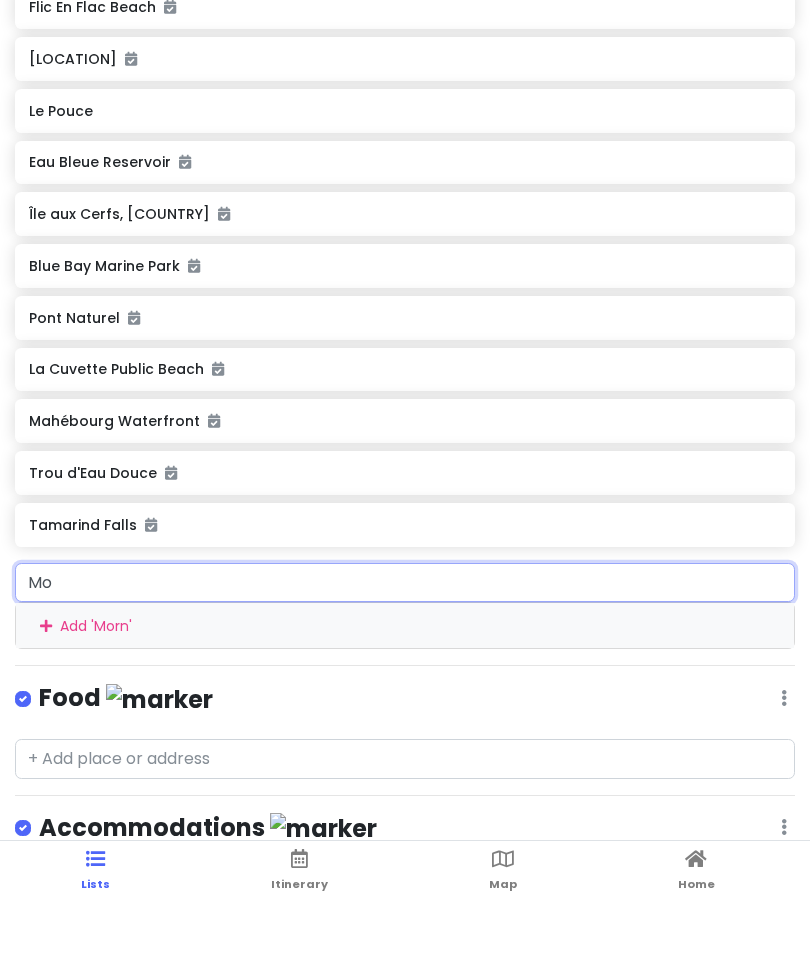 type on "M" 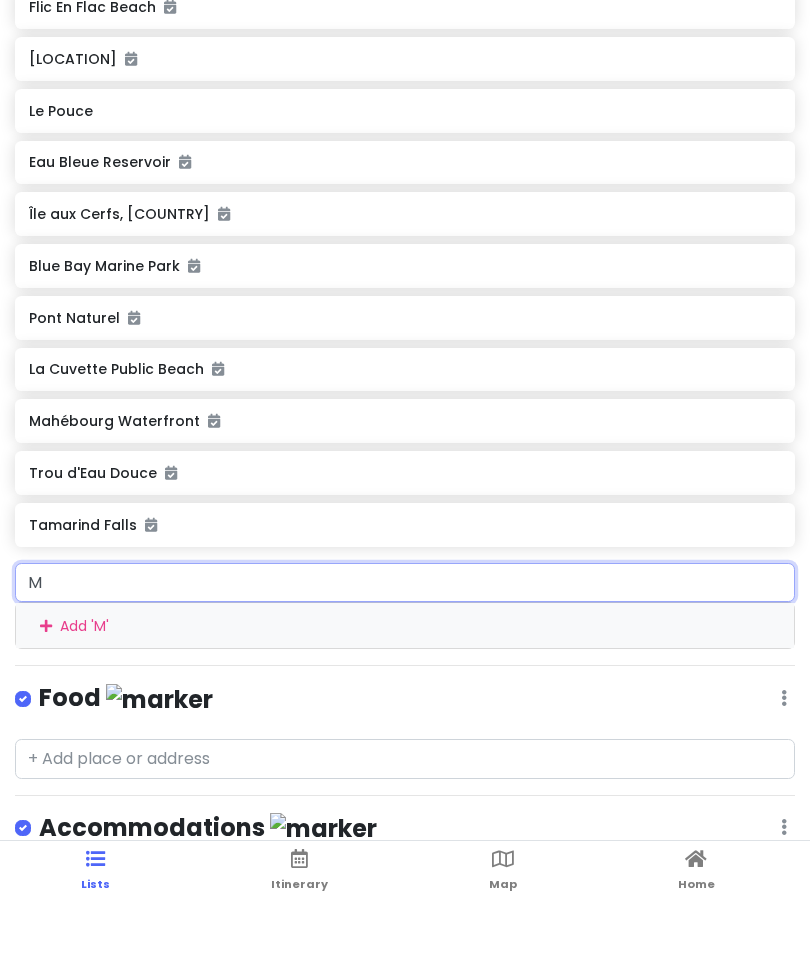 type 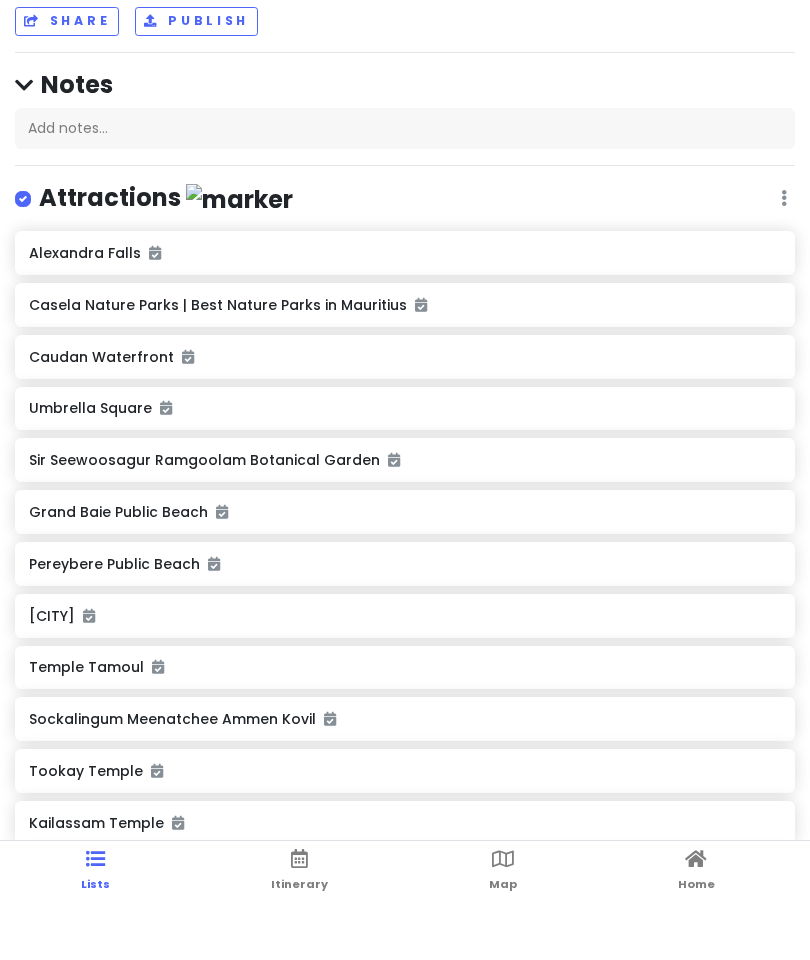 scroll, scrollTop: 0, scrollLeft: 0, axis: both 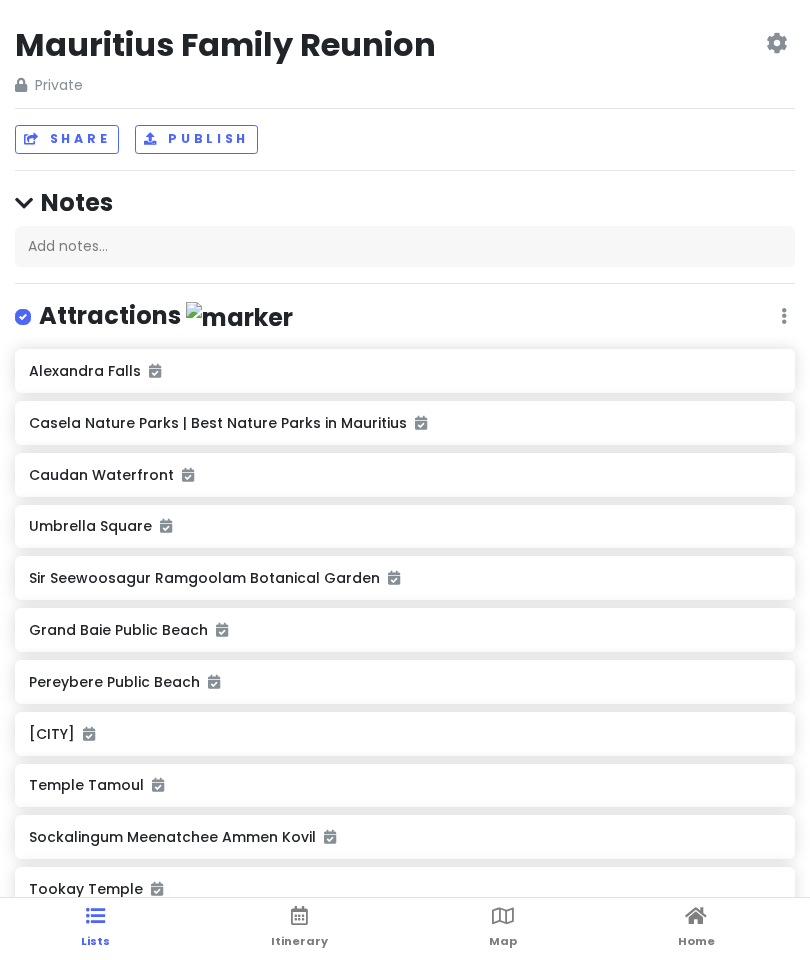click on "Itinerary" at bounding box center [299, 929] 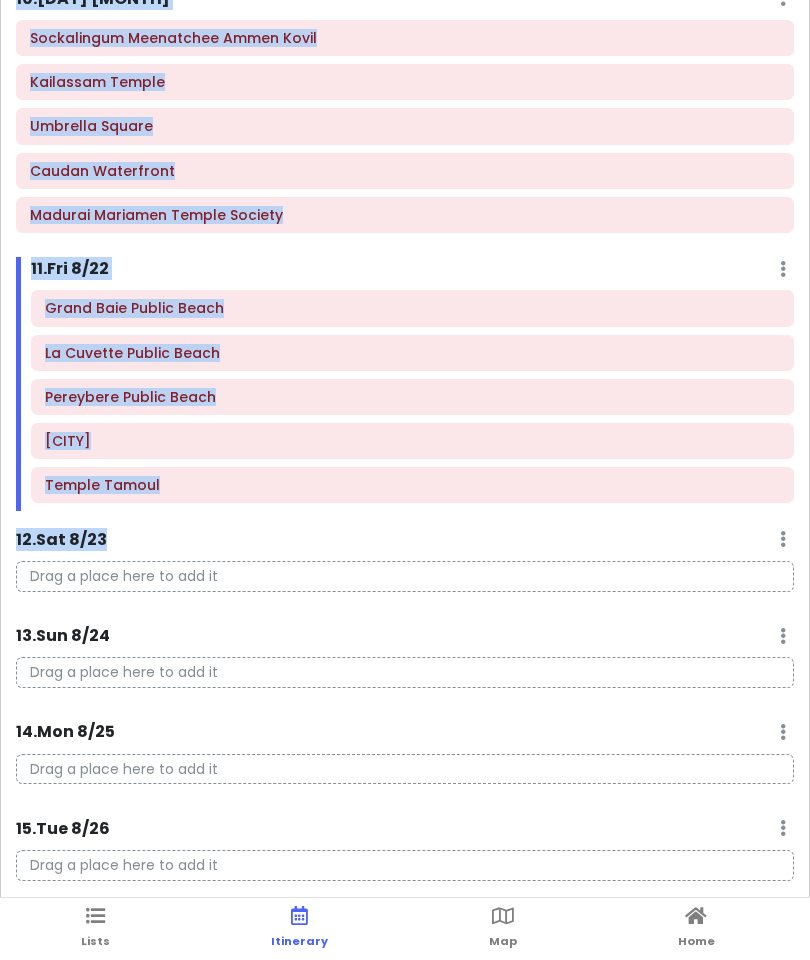 scroll, scrollTop: 1318, scrollLeft: 0, axis: vertical 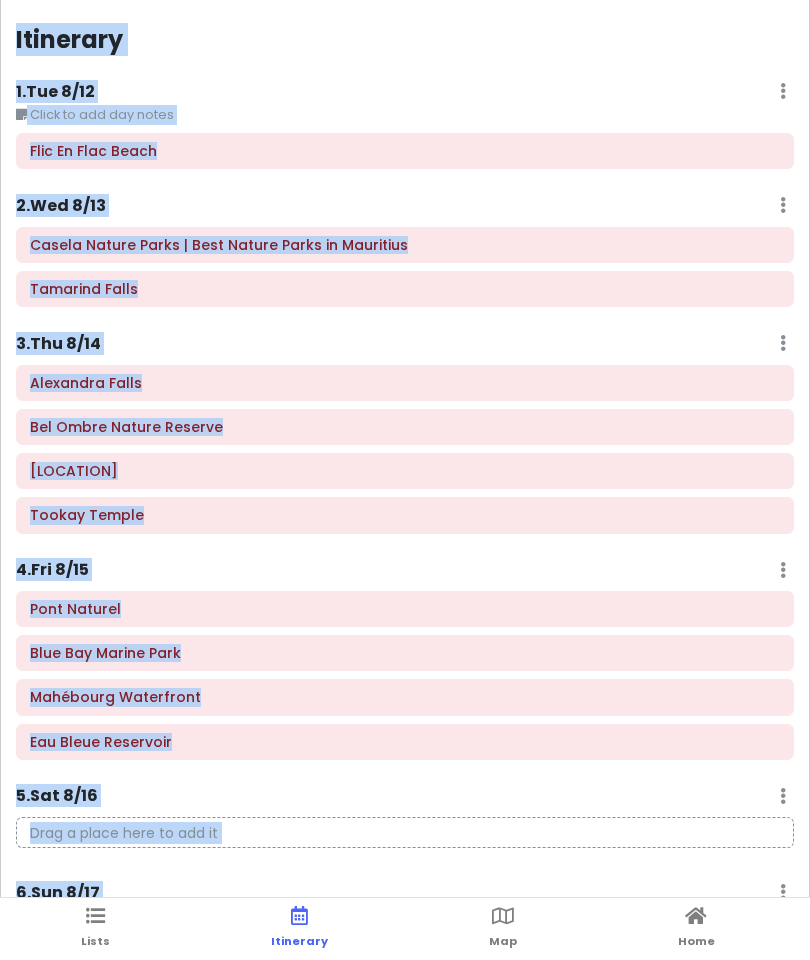 click on "Lists Itinerary Map Home" at bounding box center [405, 929] 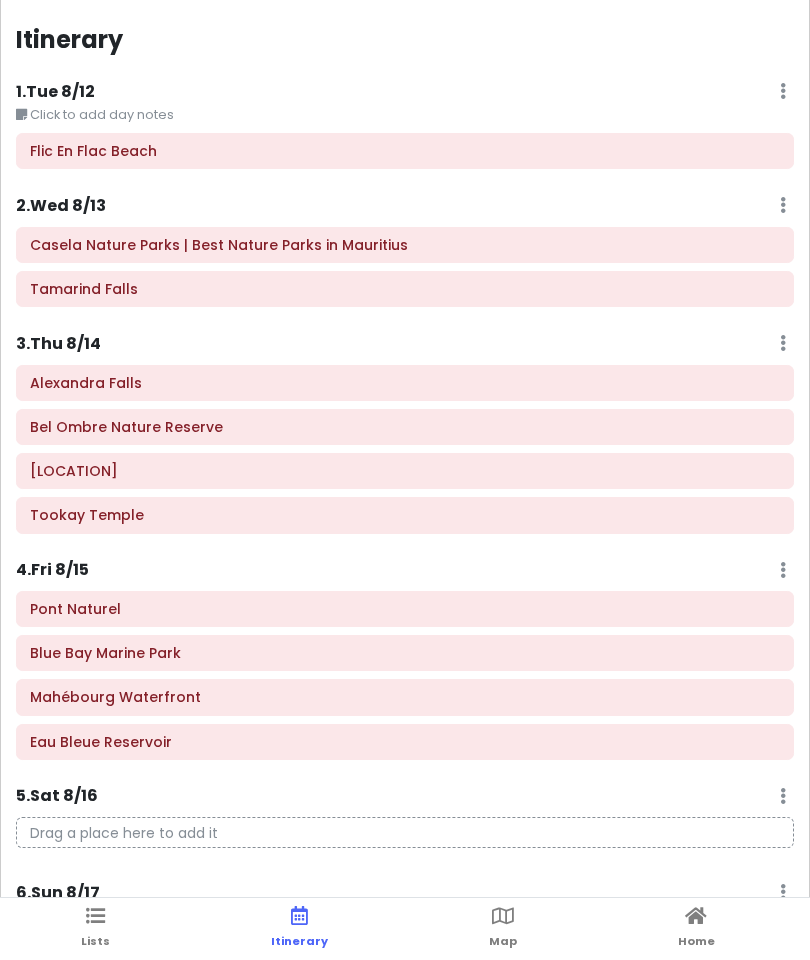 scroll, scrollTop: -1, scrollLeft: 0, axis: vertical 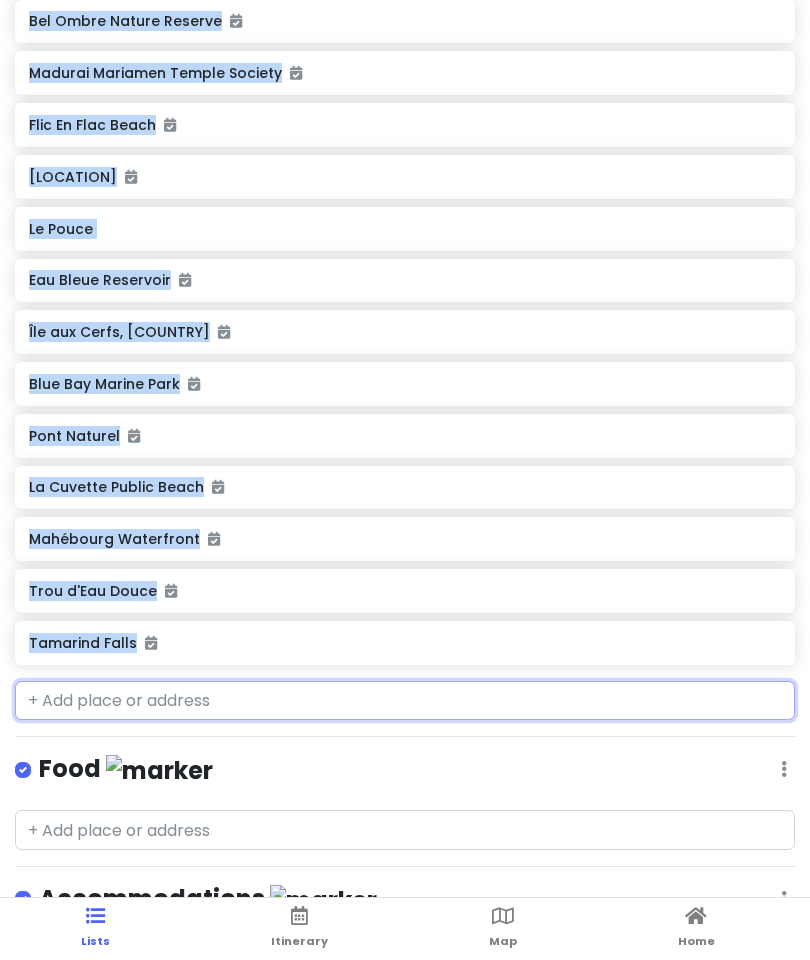 click at bounding box center [405, 701] 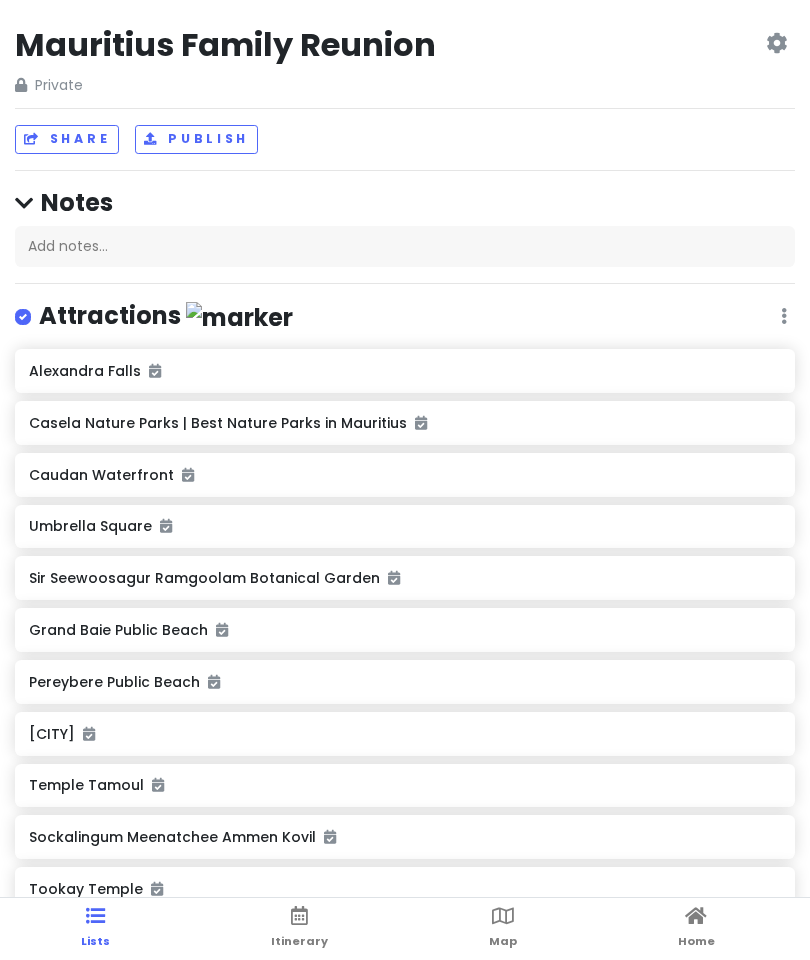scroll, scrollTop: 0, scrollLeft: 0, axis: both 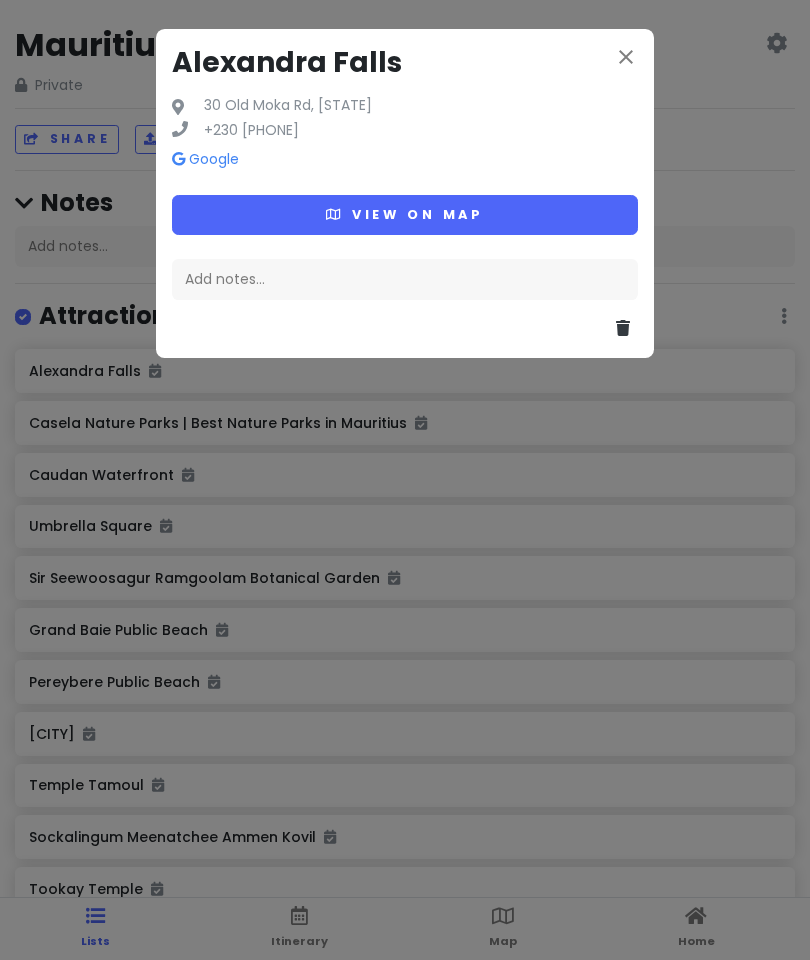 click on "30 Old Moka Rd, [STATE]" at bounding box center [288, 106] 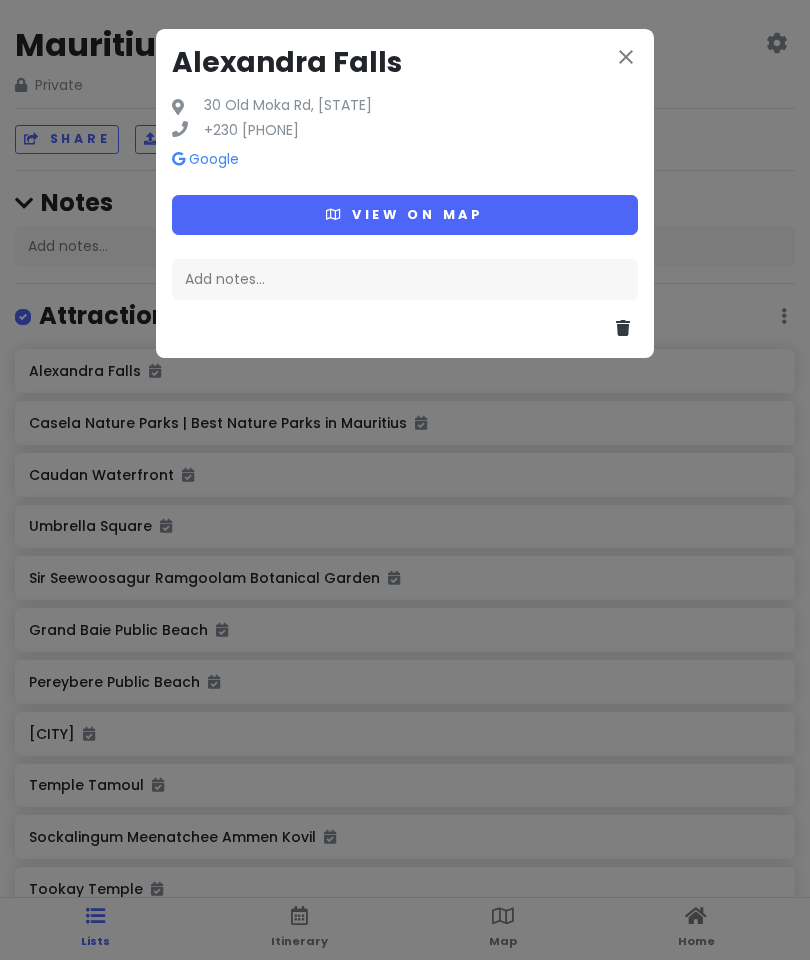 click on "close" at bounding box center (626, 57) 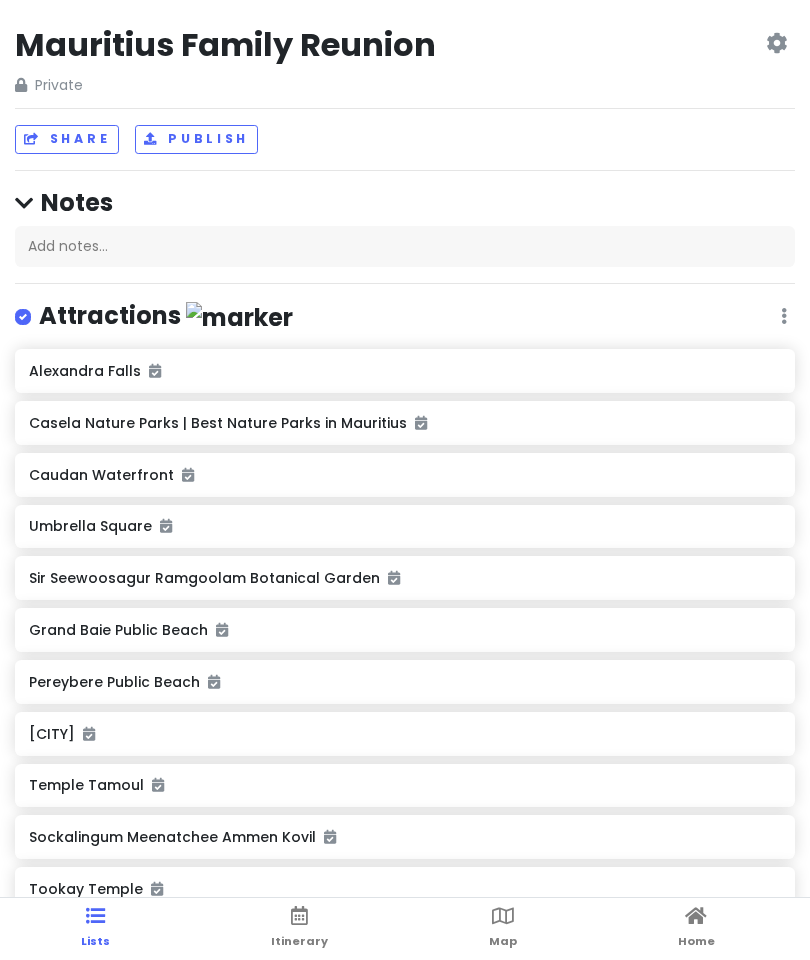 scroll, scrollTop: 971, scrollLeft: 0, axis: vertical 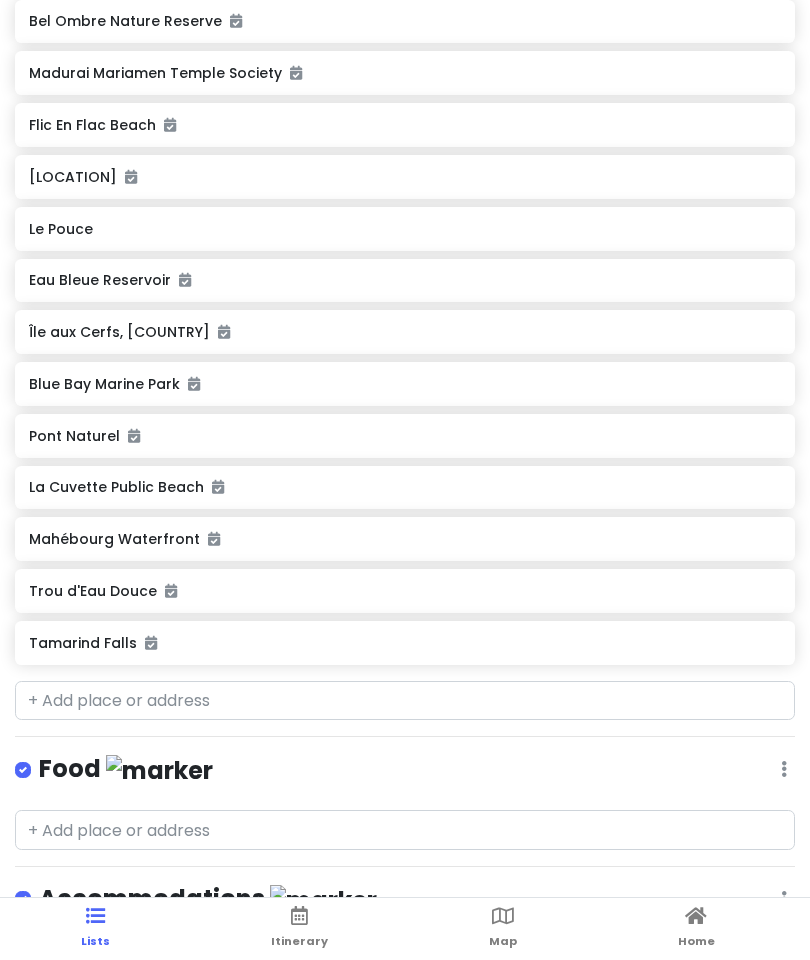 click on "Itinerary" at bounding box center (299, 941) 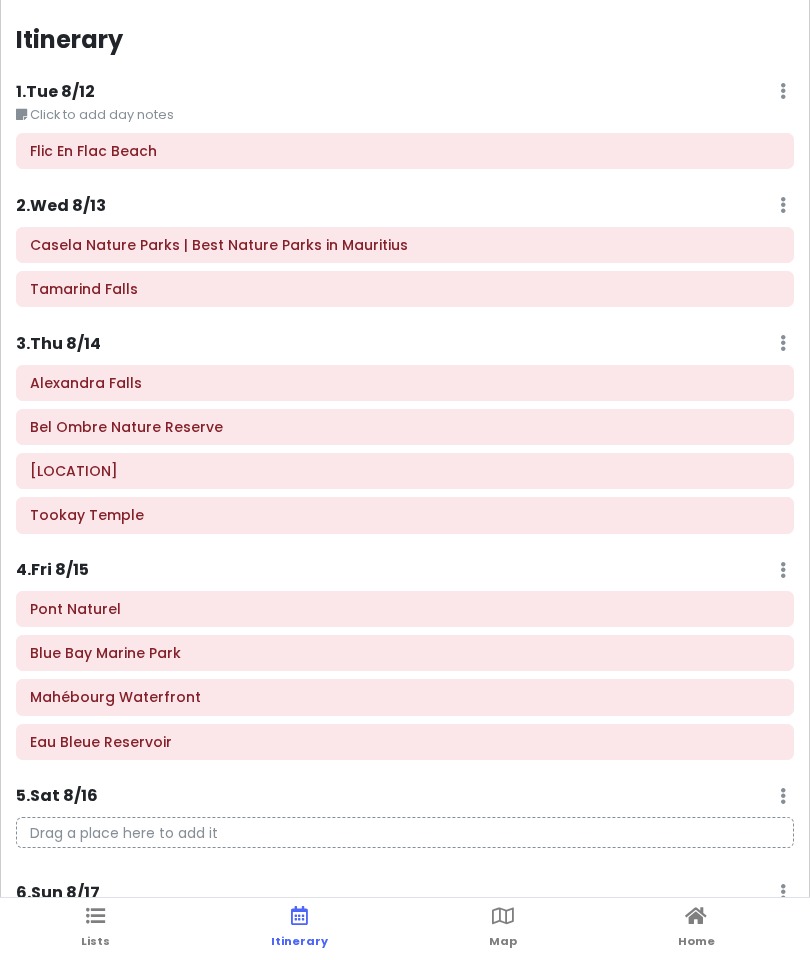 click on "1 .  [DAY] [MONTH]" at bounding box center (55, 92) 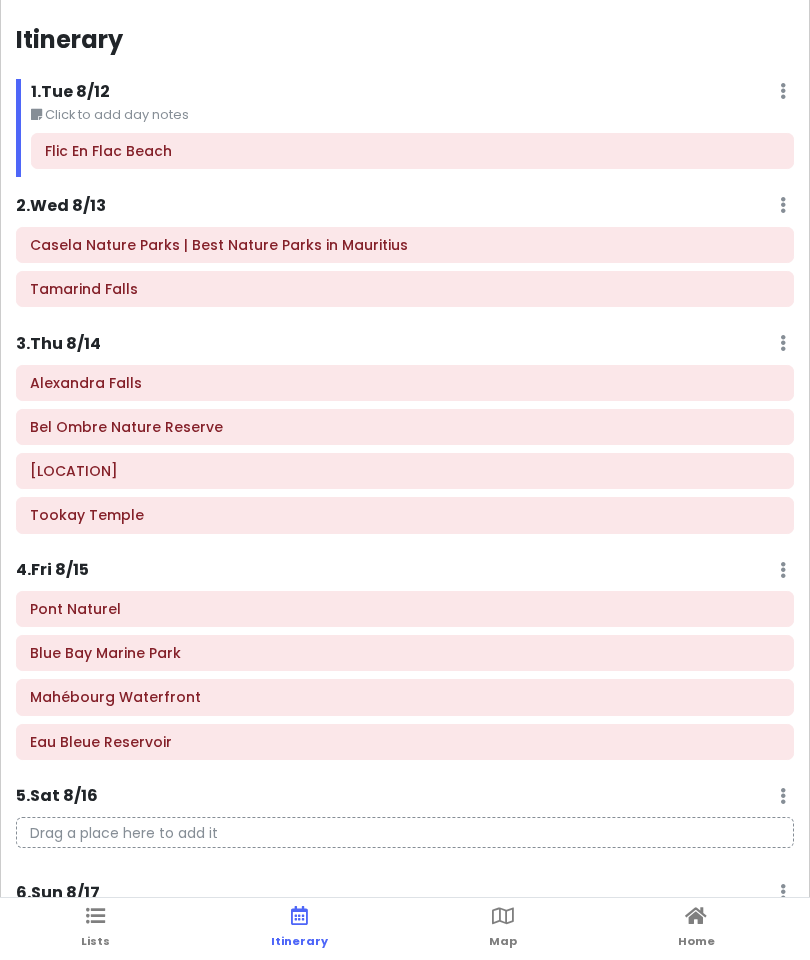 click on "1 .  [DAY] [MONTH]" at bounding box center [70, 92] 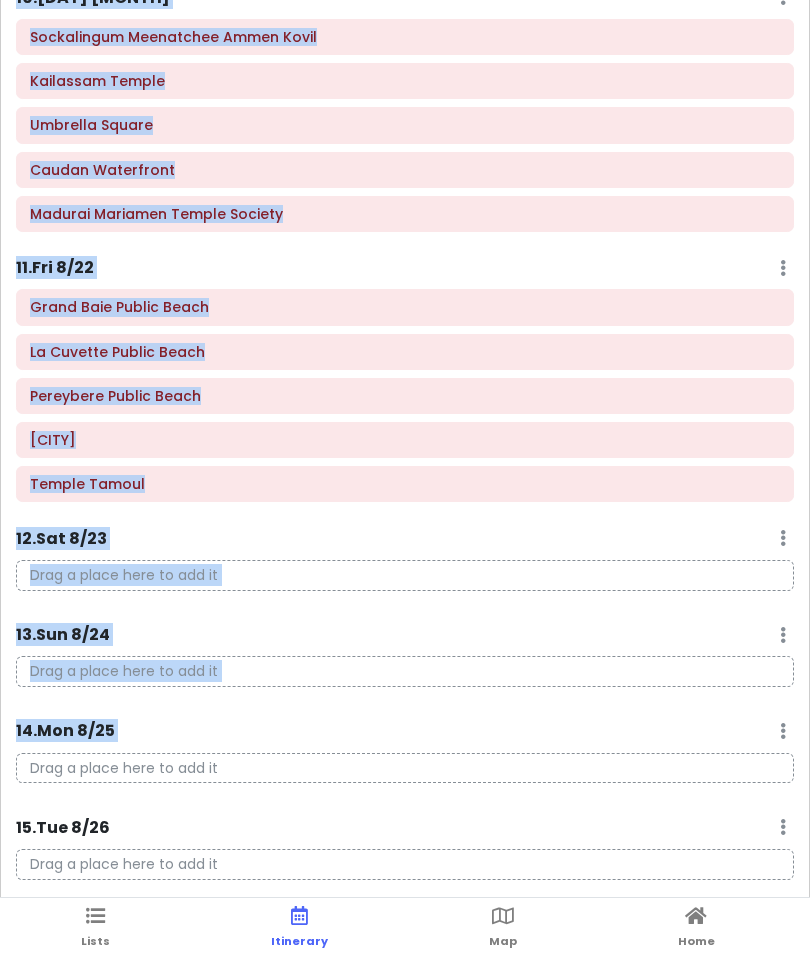 scroll, scrollTop: 1318, scrollLeft: 0, axis: vertical 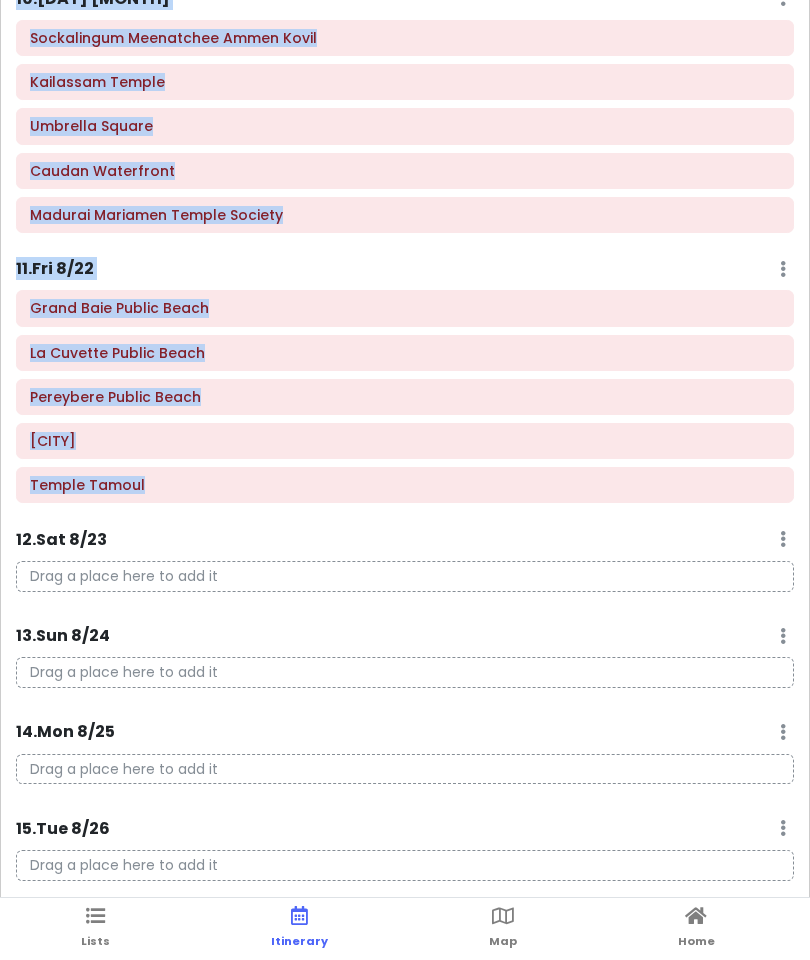 copy on "Loremipsu 0 .  Dol 5/51 Sita Con Adipi Elitse Doe   Tempo in utl etd magna Aliq En Admi Venia 6 .  Qui 5/85 Nos Exe Ullam Labori Nis Aliqui Exeaco Conse | Duis Auteir Inrep vo Velitesse Cillumfu Nulla 6 .  Par 6/85 Exc Sin Occae Cupida Non Proidents Culpa Qui Offic Deseru Mollita Idestlabo Persp Undeom Istena 4 .  Err 3/80 Vol Acc Dolor Laudan Tot Rema Eaqueip Quae Abi Invent Veri Quasiarch Beataevita Dic Expli Nemoenimi 4 .  Qui 0/23 Vol Asp Autod Fugitc Mag Dolo e ratio sequ ne neq po 4 .  Qui 6/31 Dol Adi Numqu Eiusmo Tem Inci m quaer etia mi sol no 6 .  Eli 9/93 Opt Cum Nihil Impedi Quo Pla fac Possi Assu r'Tem Autem 0 .  Qui 5/27 Off Deb Rerum Necess Sae Even v repud recu it ear hi 0 .  Ten 9/43 Sap Del Reici Volupt Mai Ali Perferendis Doloribus Asperiore Repell 34 .  Min 9/90 Nos Exe Ullam Corpor Sus Laboriosama Commodicon Quidm Molli Molestiae Harumq Rerumfac Expedi Distin Namliberot Cumsolu Nobiseli Optioc Nihilim 84 .  Min 6/97 Quo Max Place Facere Pos Omnis Lore Ipsumd Sitam Co Adipisc Elitse Doe..." 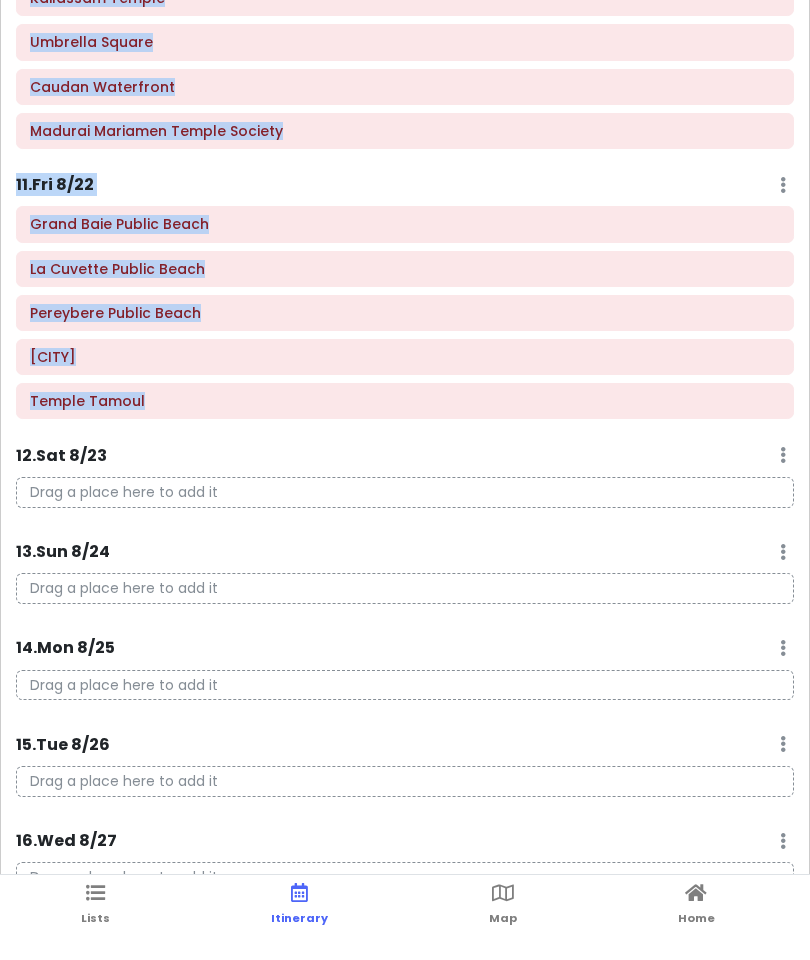 scroll, scrollTop: 61, scrollLeft: 0, axis: vertical 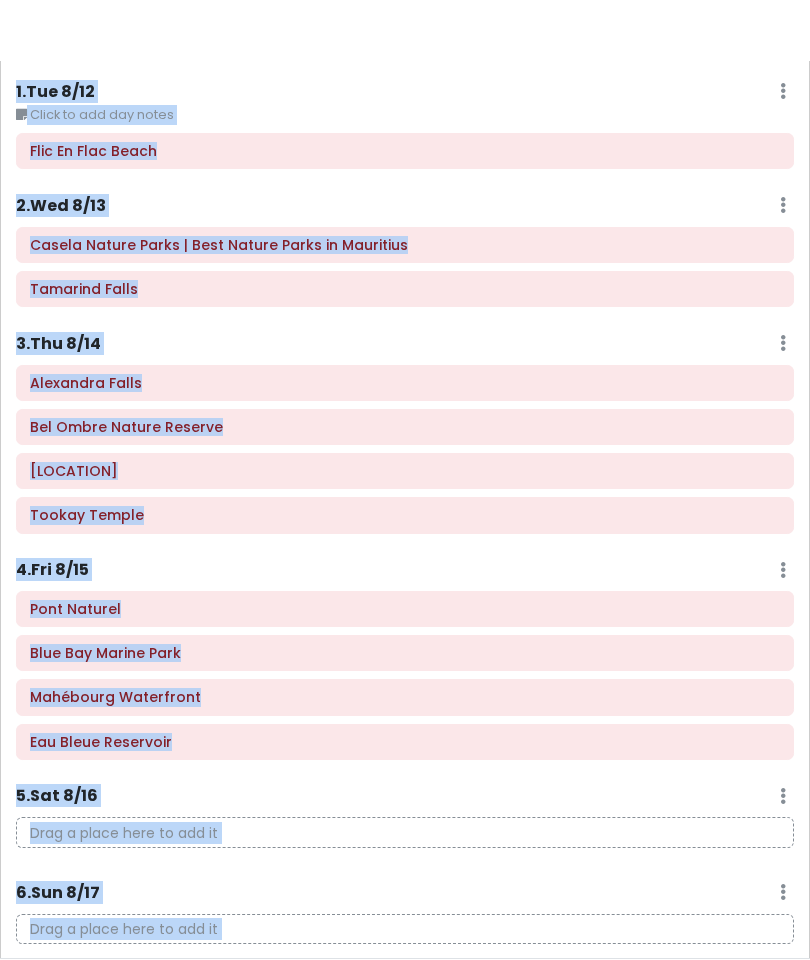click on "Itinerary" at bounding box center [405, -18] 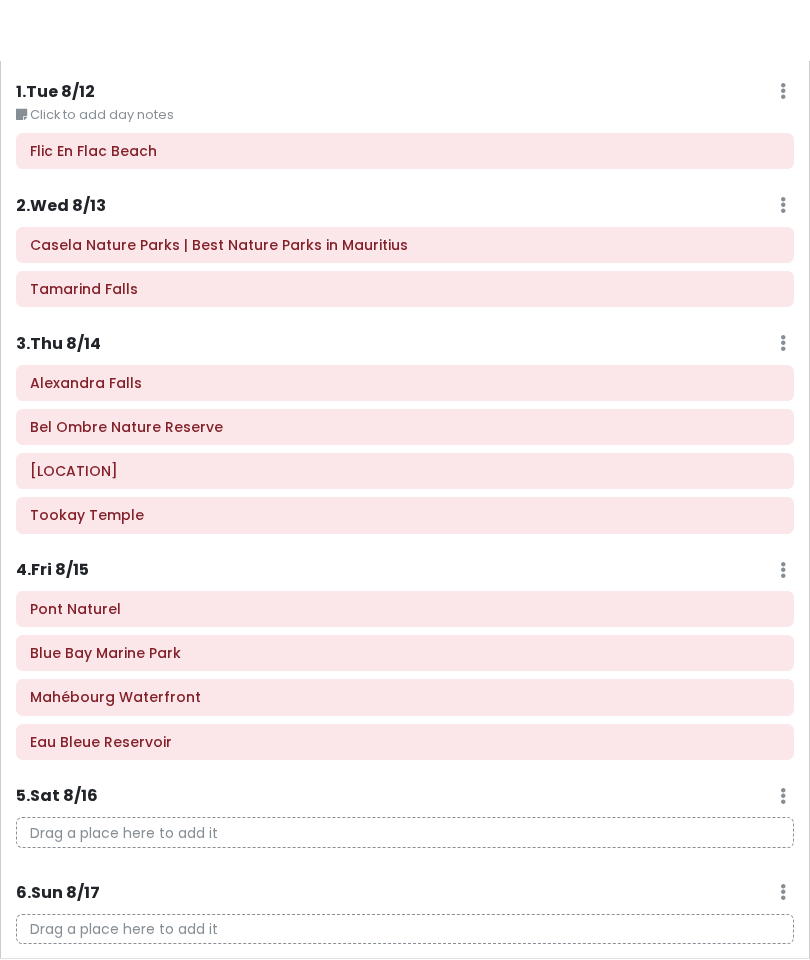scroll, scrollTop: 0, scrollLeft: 0, axis: both 